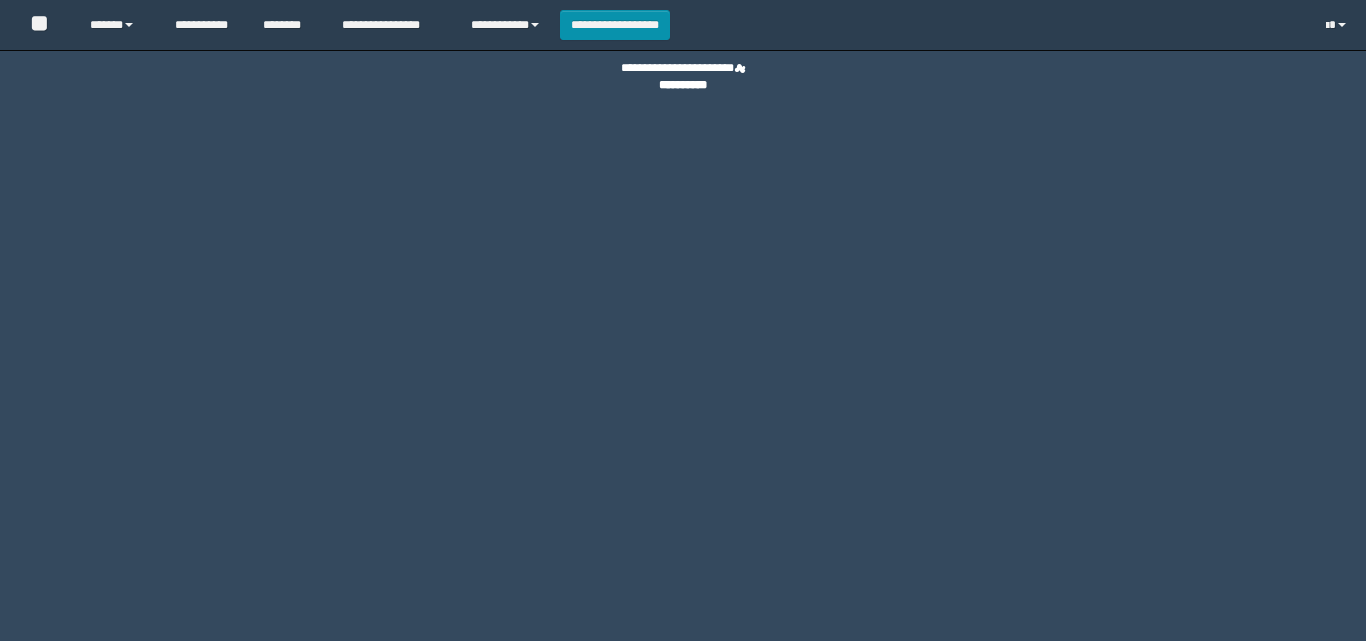 scroll, scrollTop: 0, scrollLeft: 0, axis: both 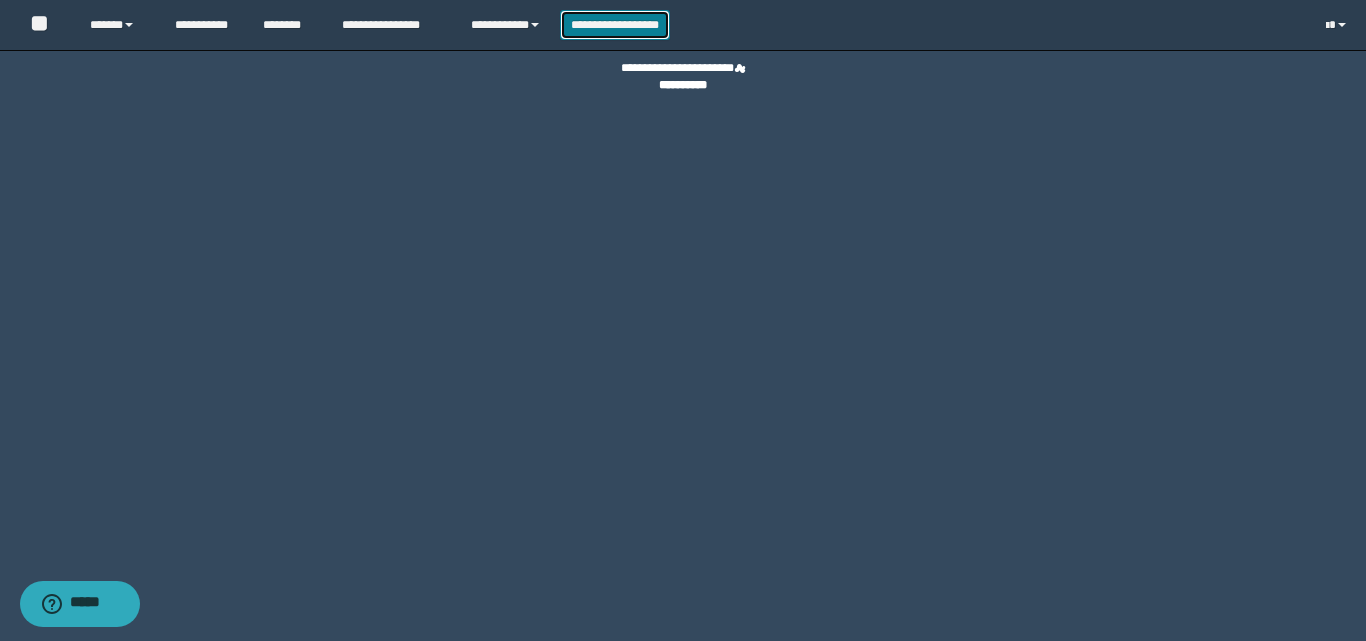 click on "**********" at bounding box center [615, 25] 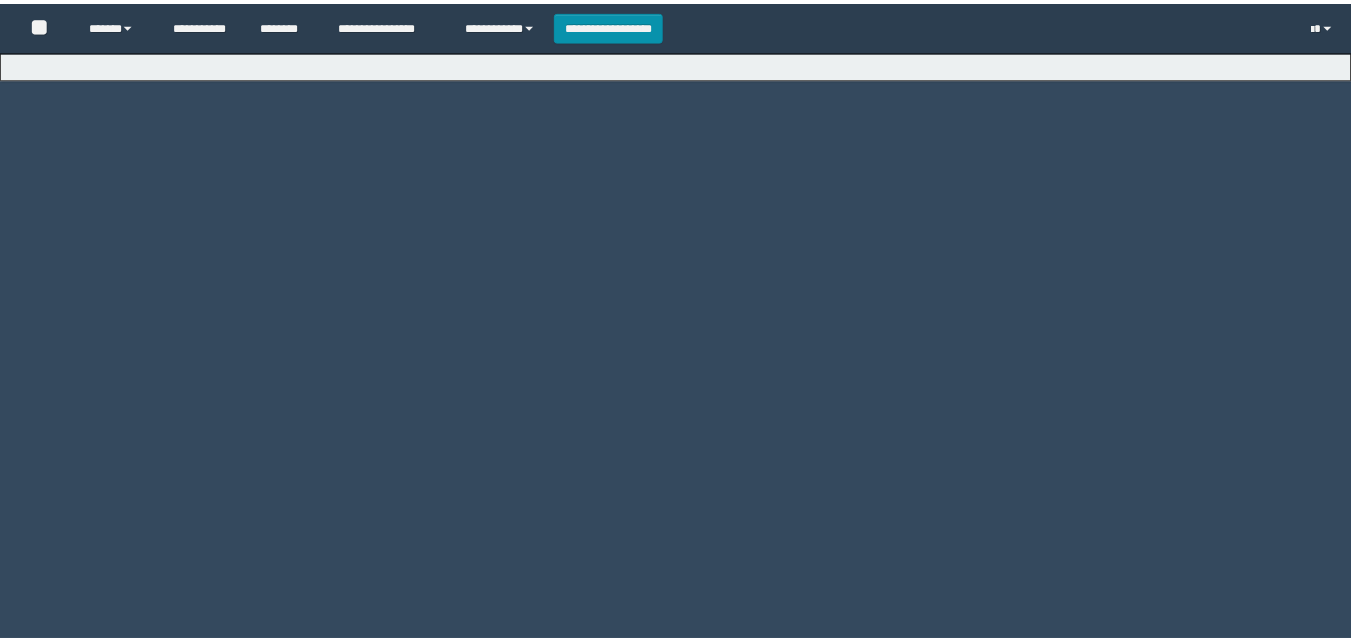 scroll, scrollTop: 0, scrollLeft: 0, axis: both 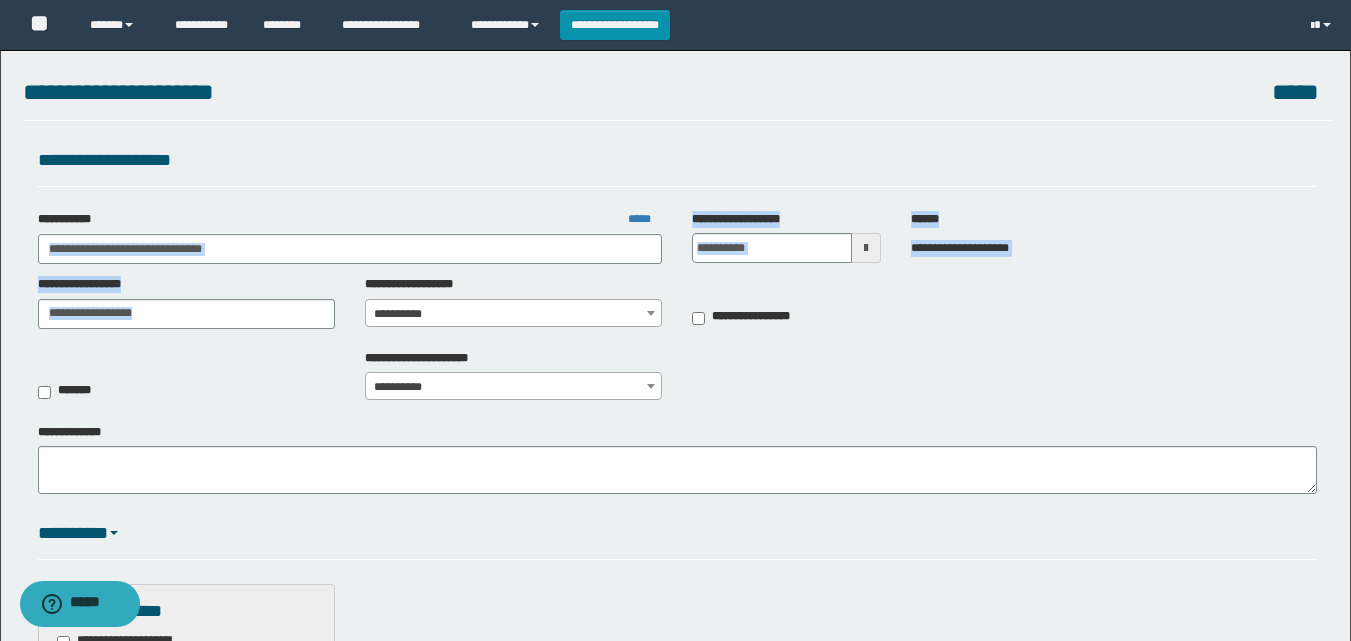 click on "**********" at bounding box center (675, 614) 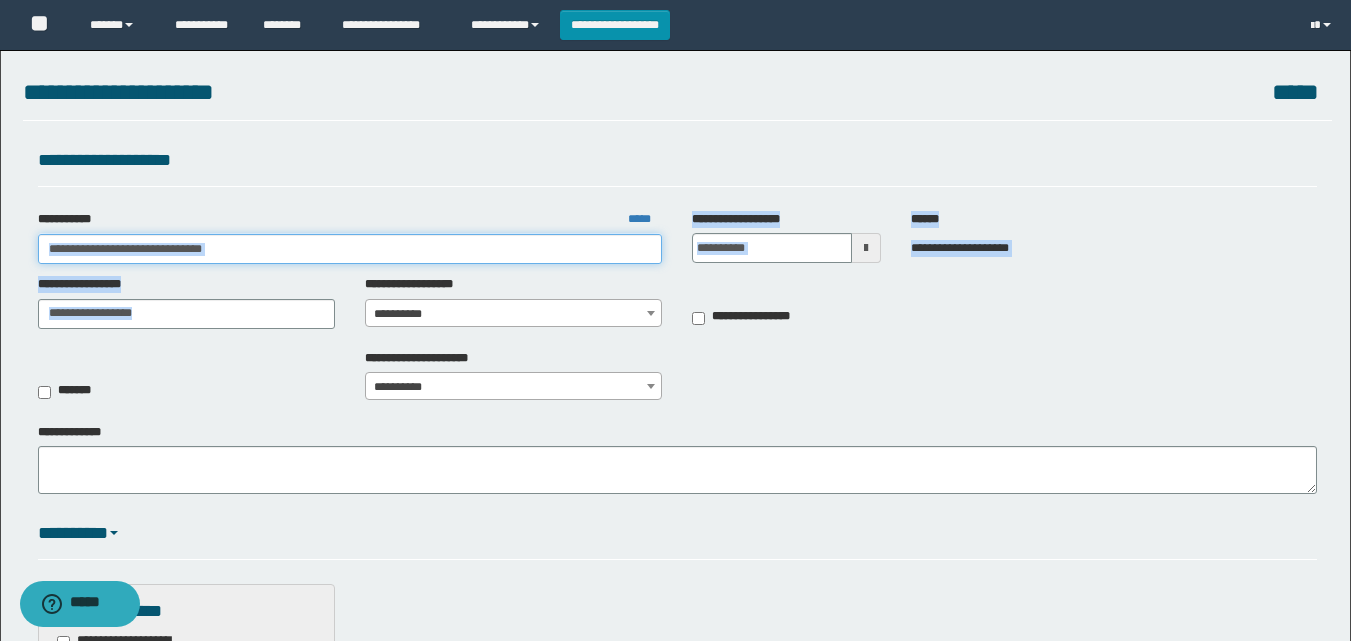 click on "**********" at bounding box center (350, 249) 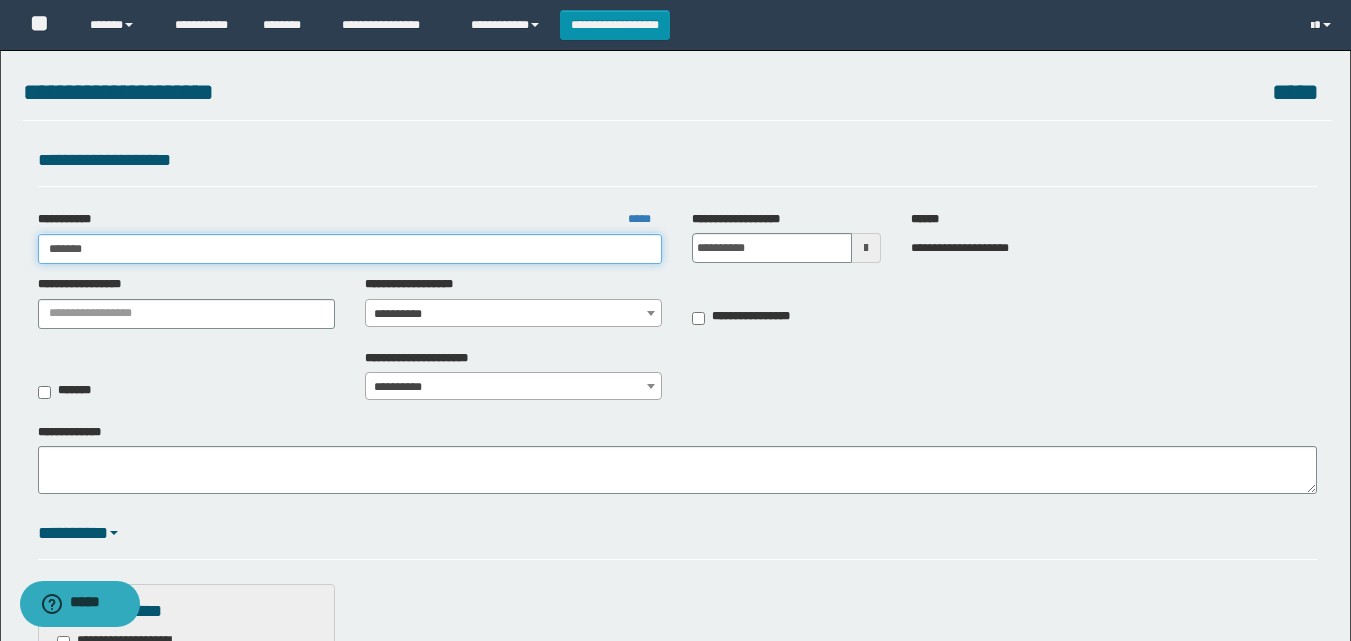 type on "********" 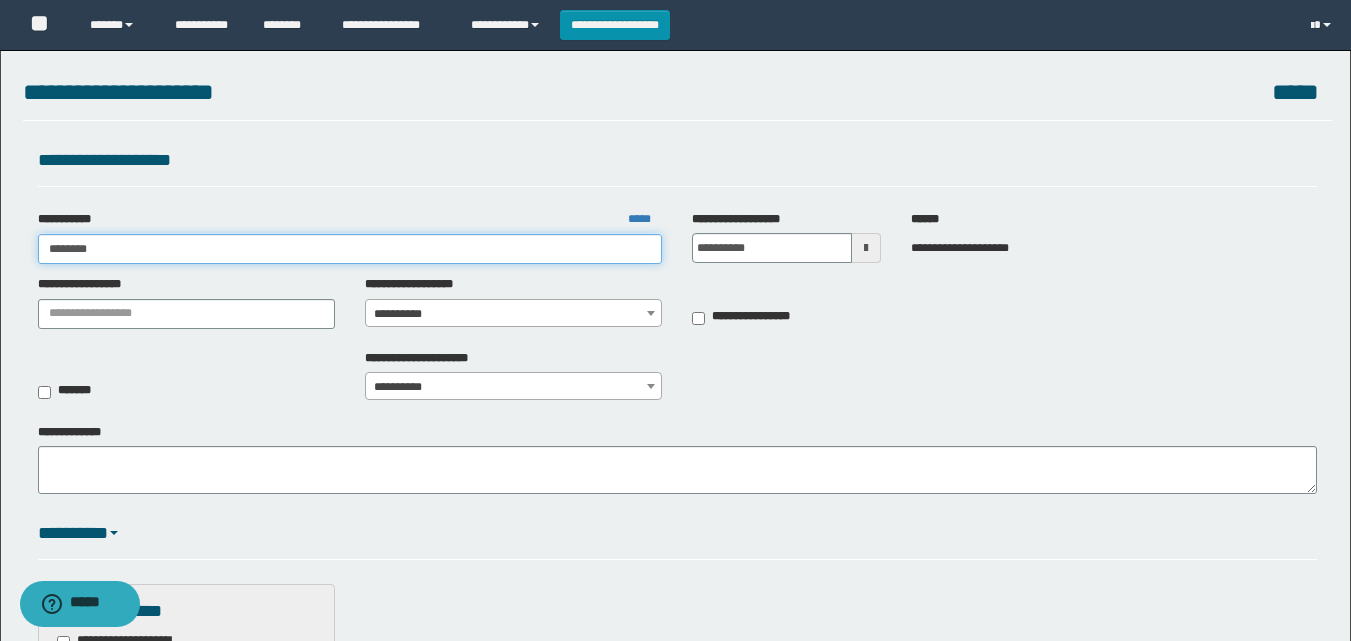 type on "********" 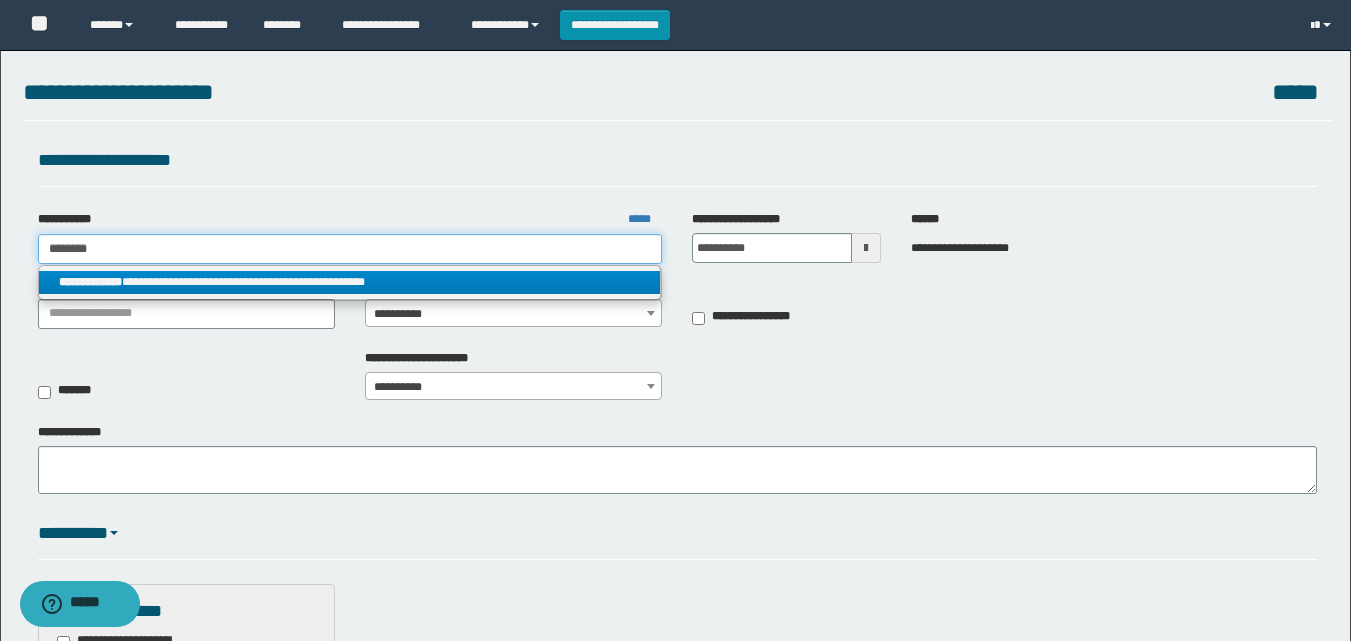type on "********" 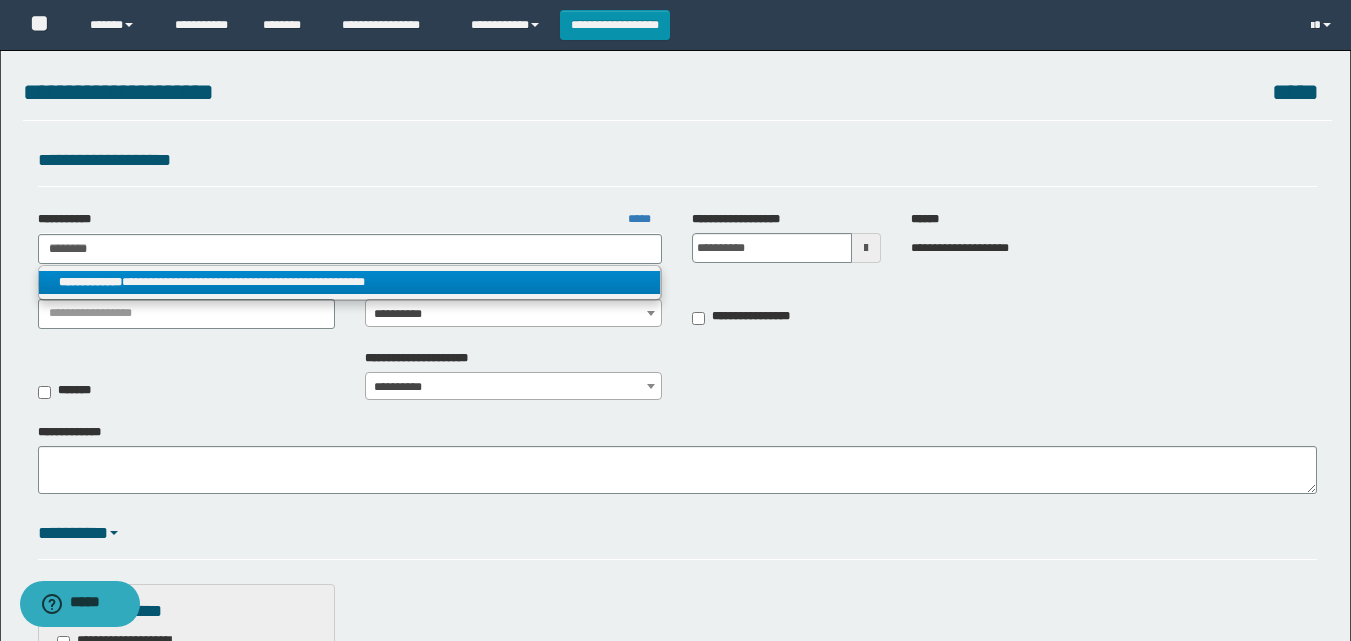 click on "**********" at bounding box center [350, 282] 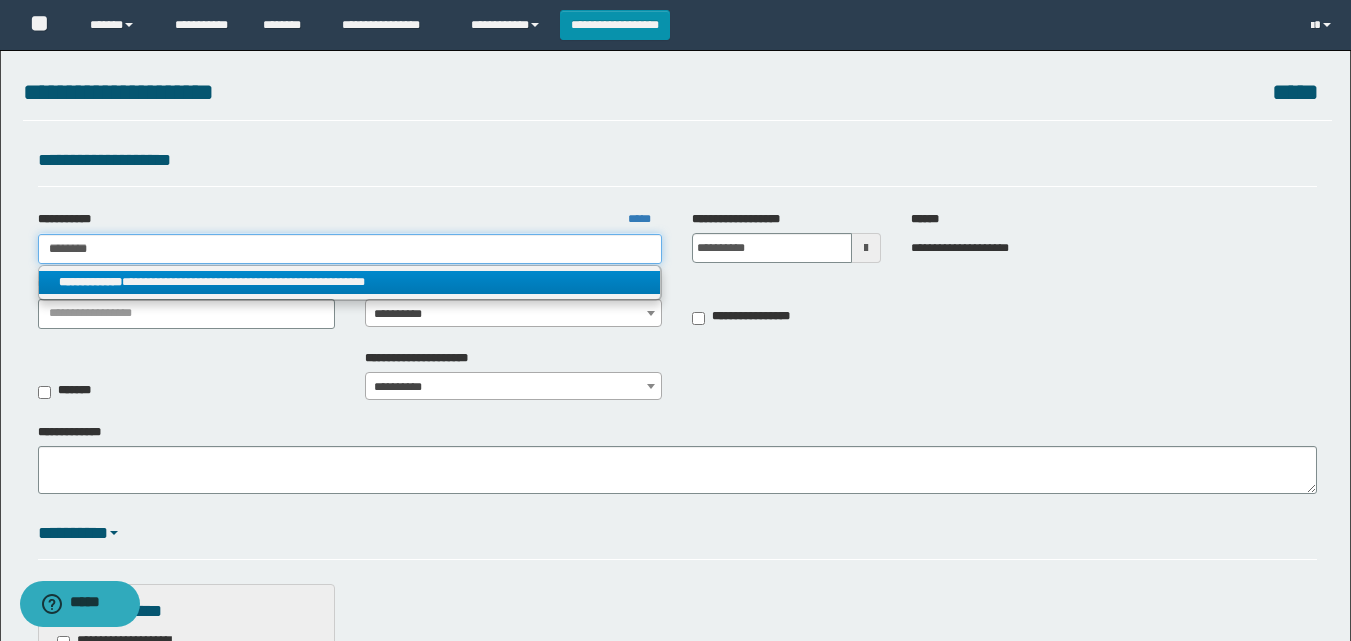 type 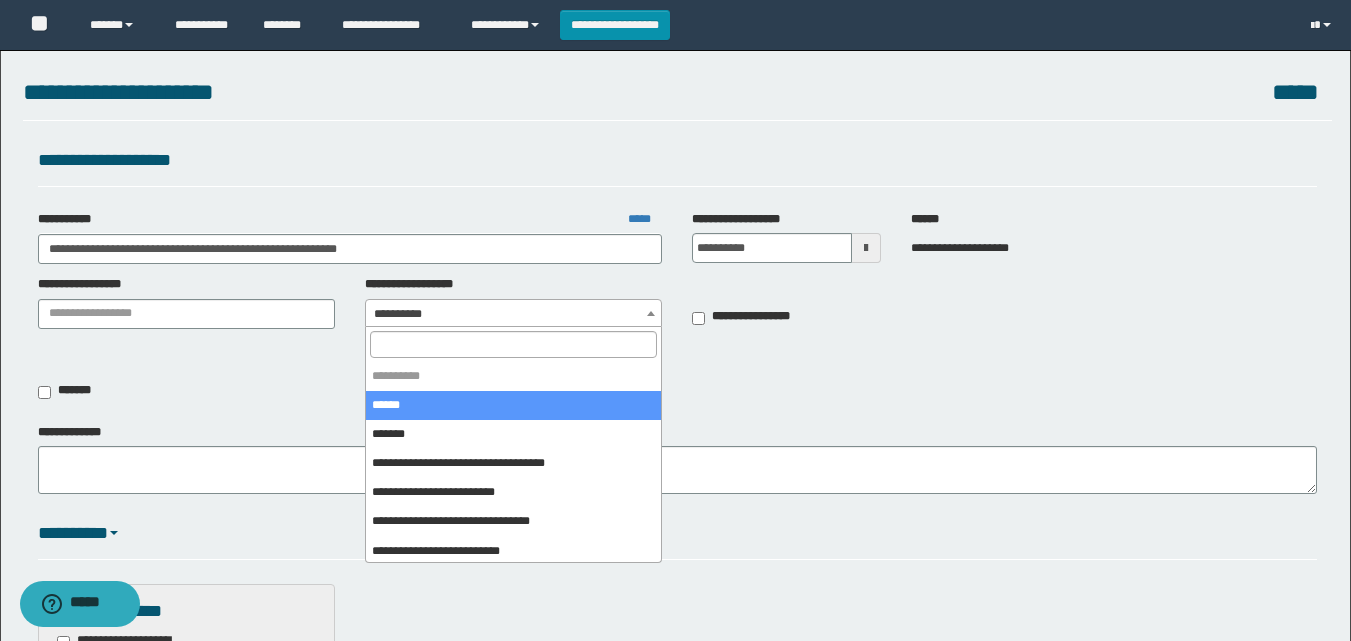 click on "**********" at bounding box center [513, 314] 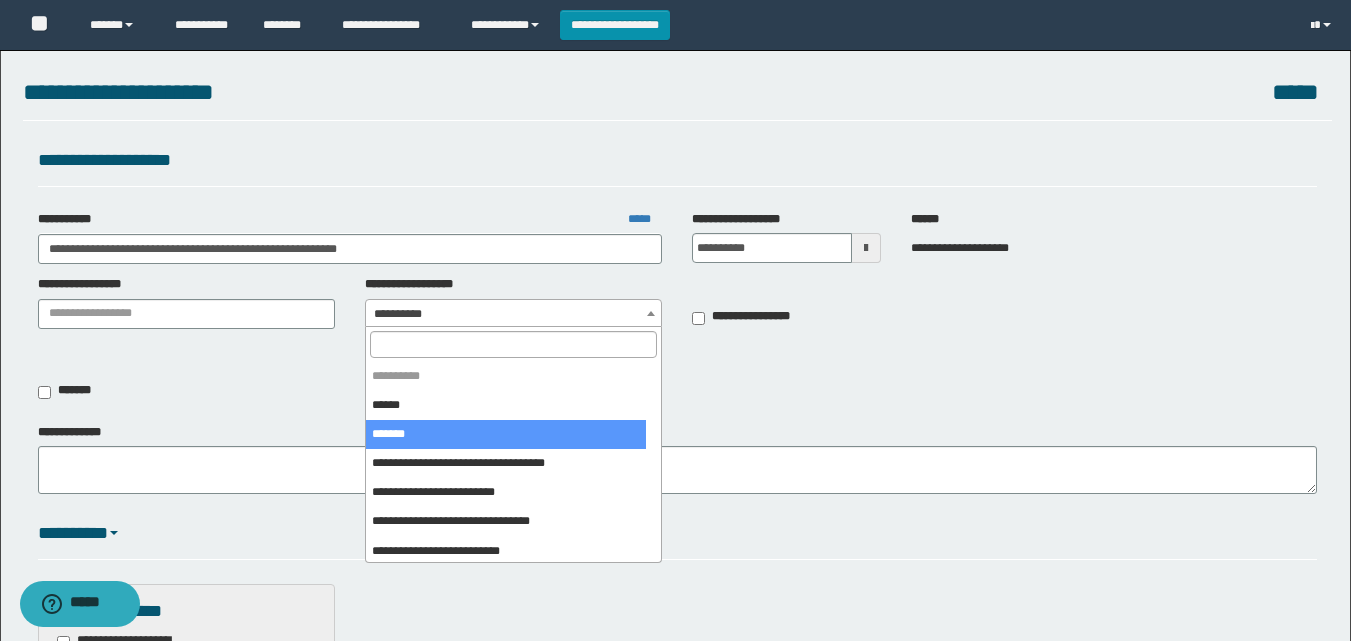 select on "***" 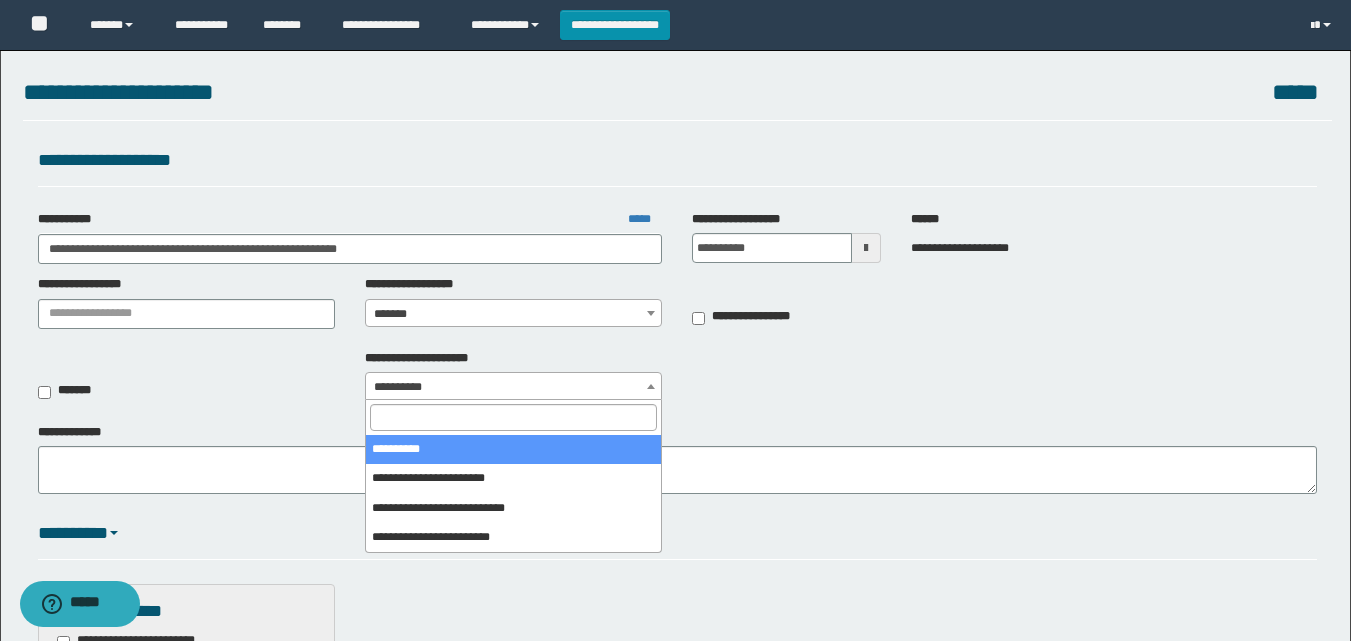 click on "**********" at bounding box center [513, 387] 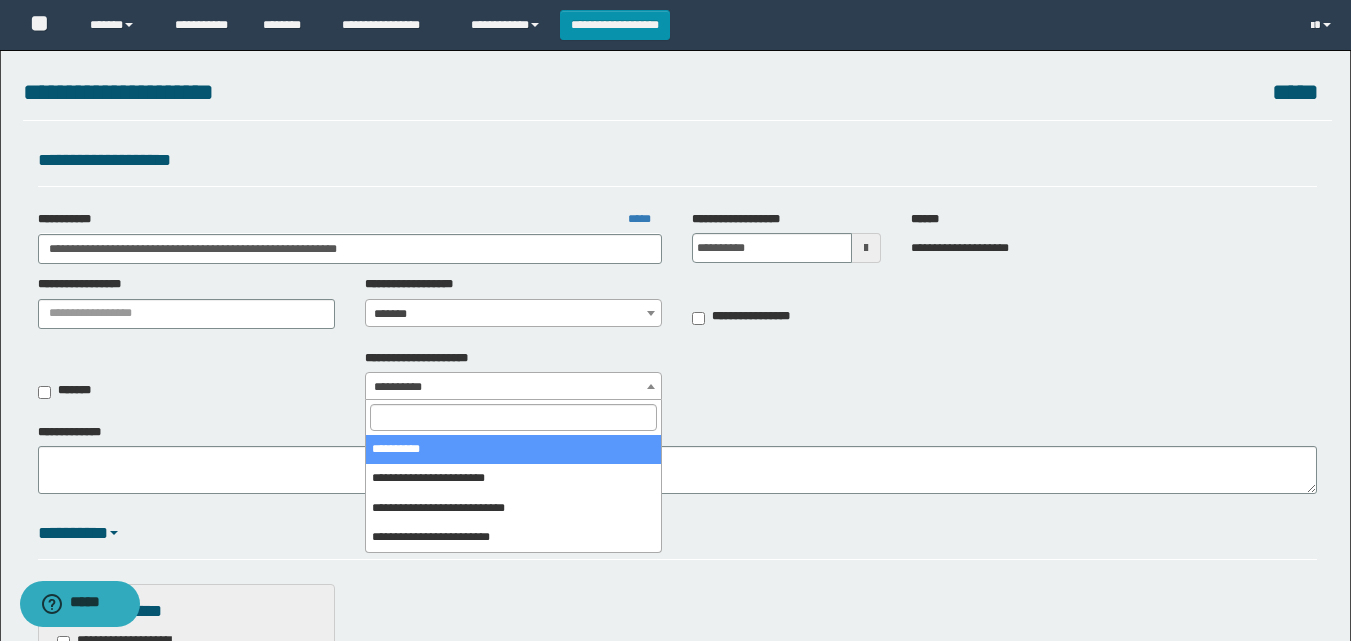 click on "**********" at bounding box center (513, 387) 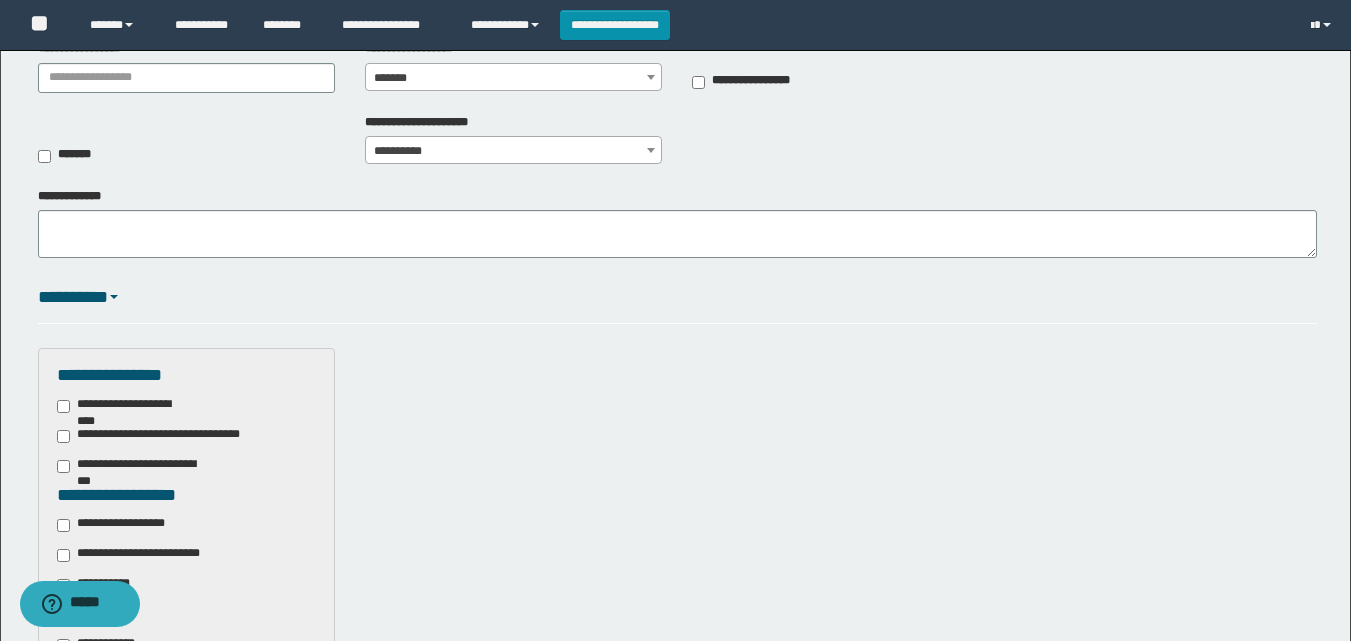 scroll, scrollTop: 399, scrollLeft: 0, axis: vertical 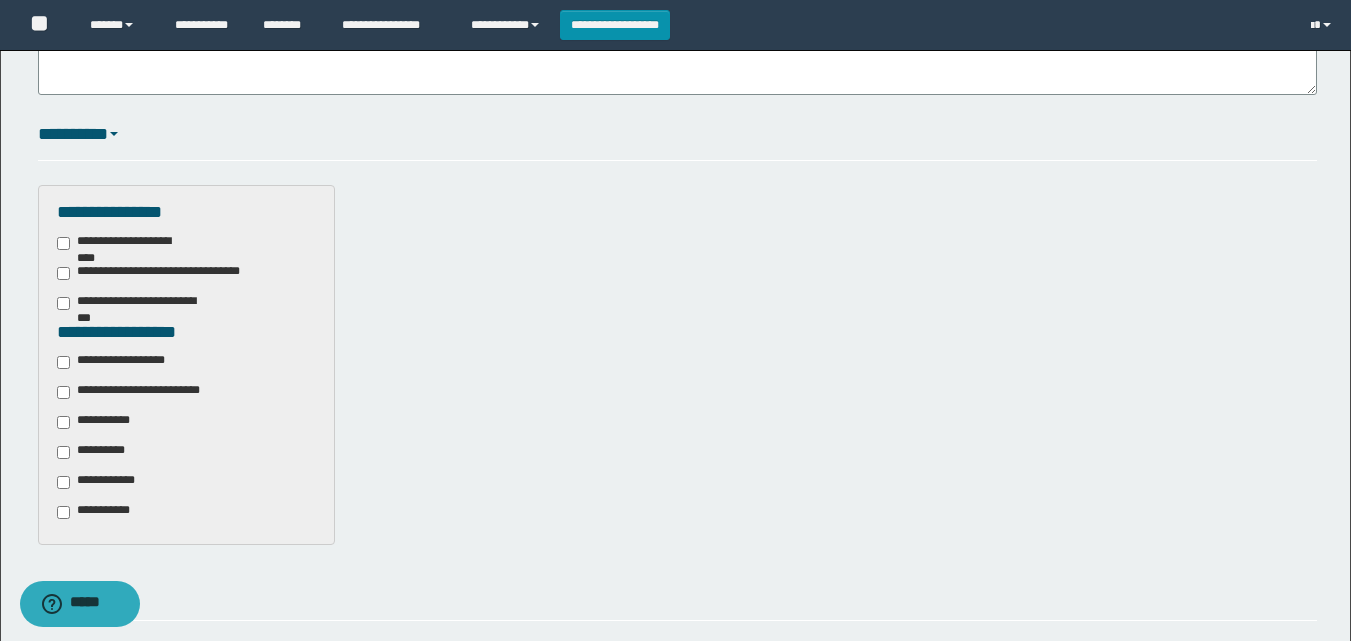 click on "**********" at bounding box center (145, 392) 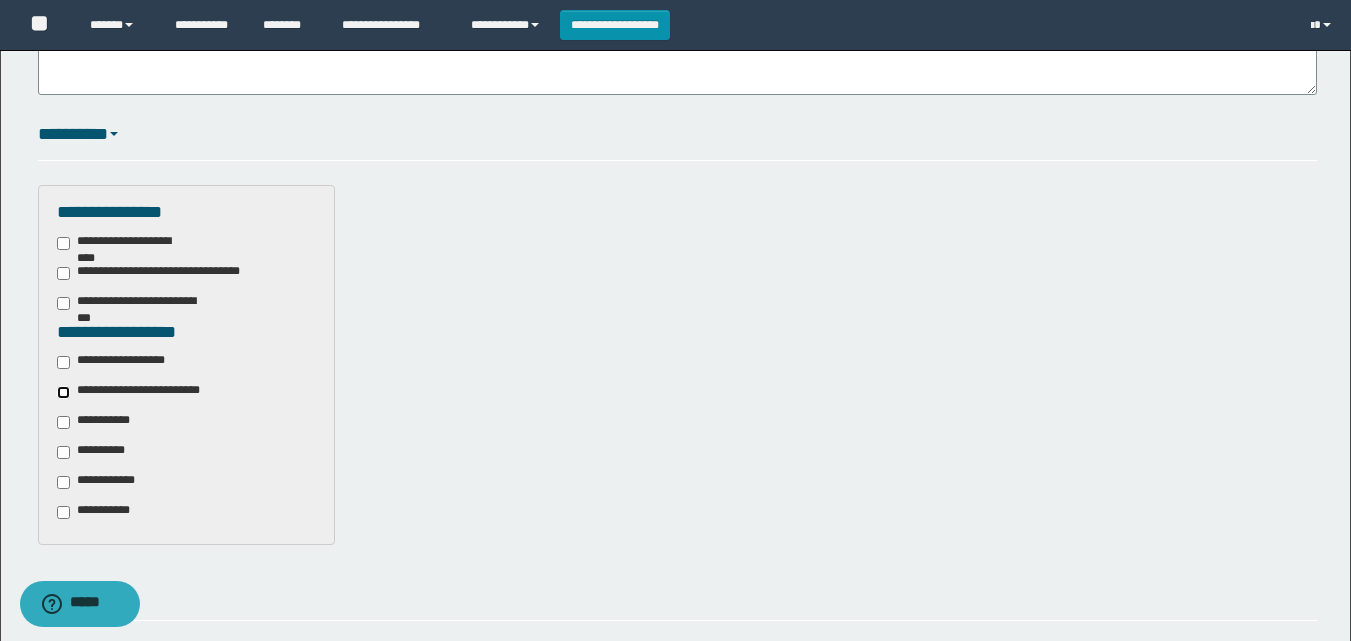scroll, scrollTop: 623, scrollLeft: 0, axis: vertical 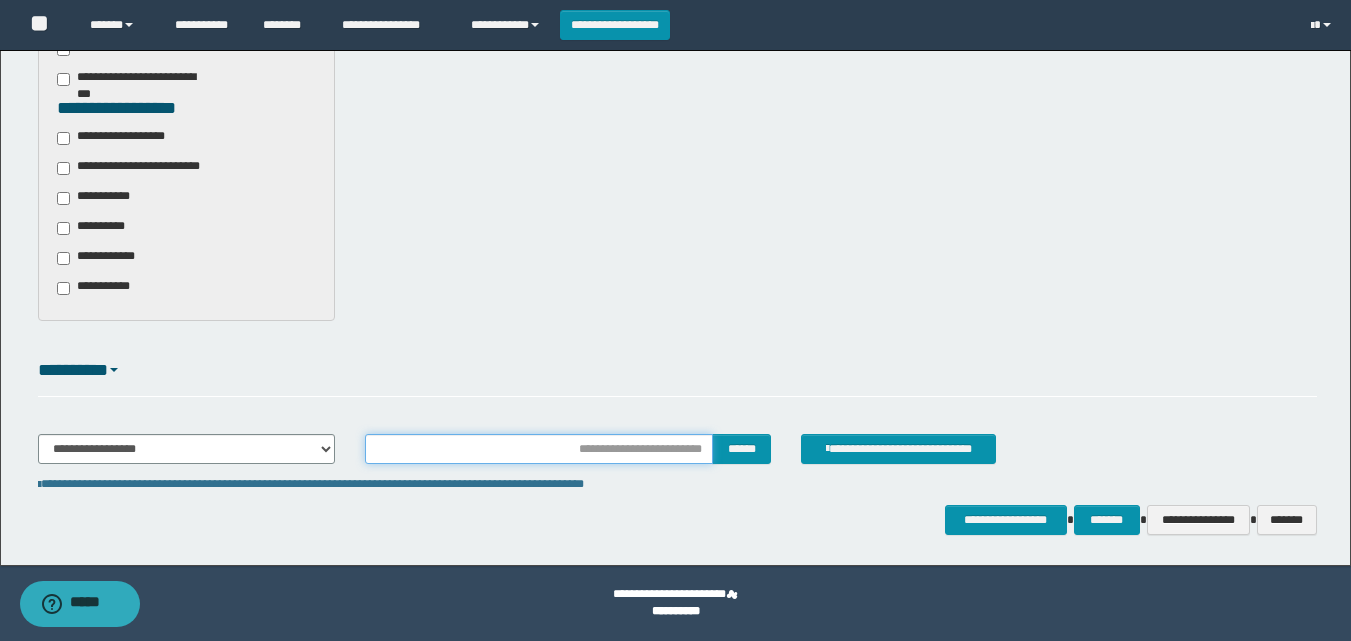 click at bounding box center [539, 449] 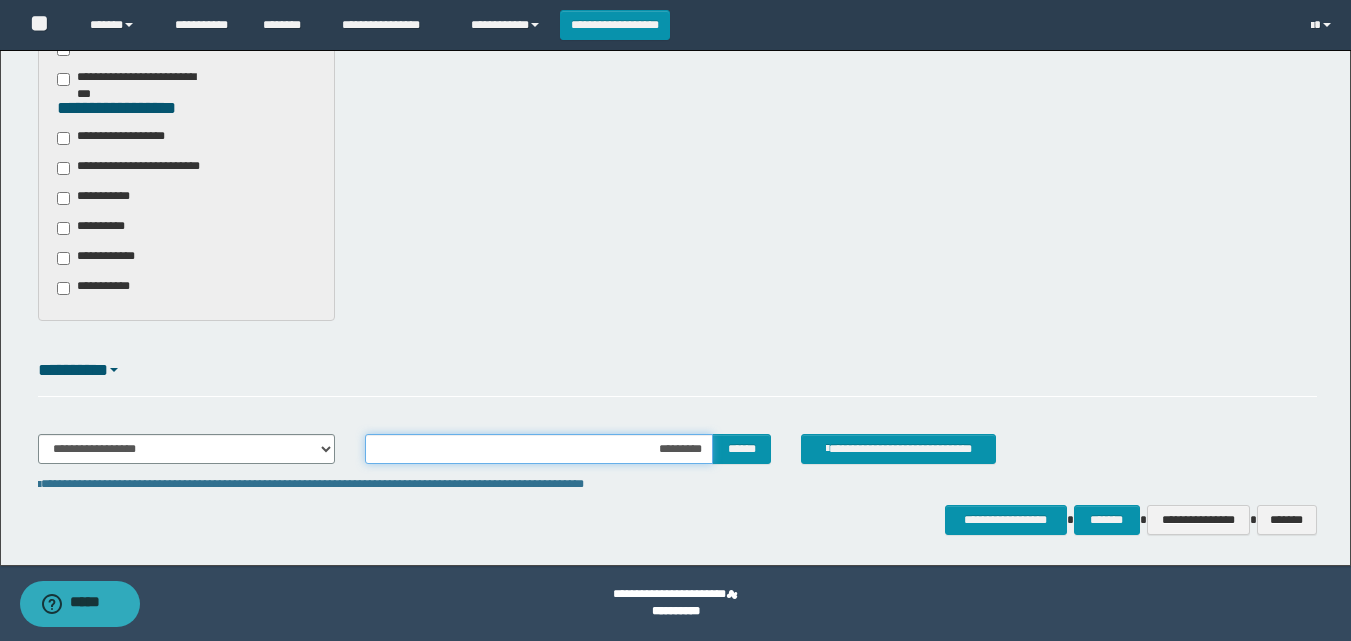 type on "**********" 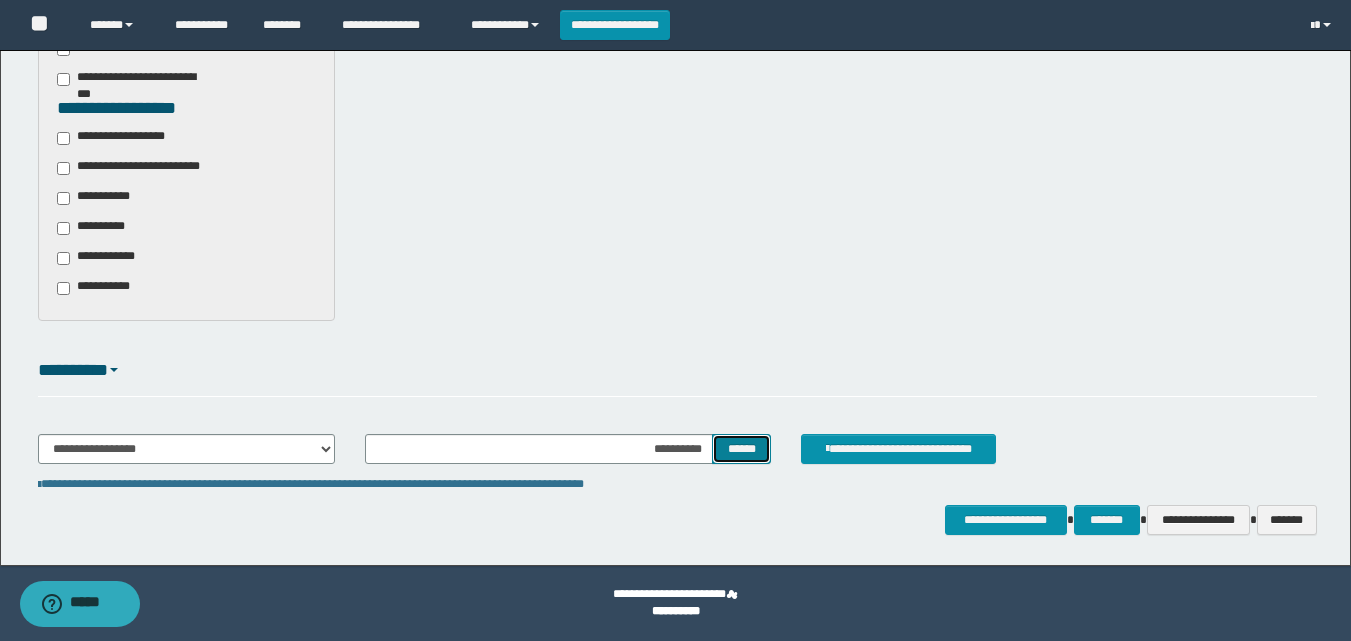 click on "******" at bounding box center (741, 449) 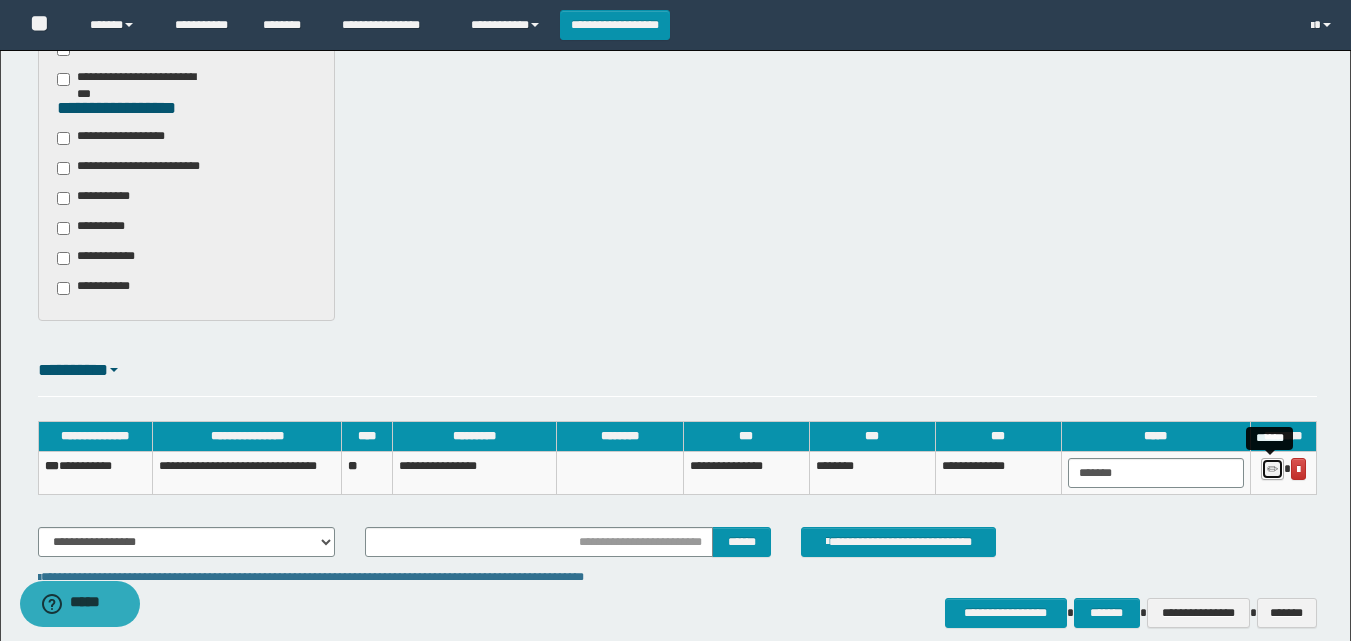 click at bounding box center (1272, 470) 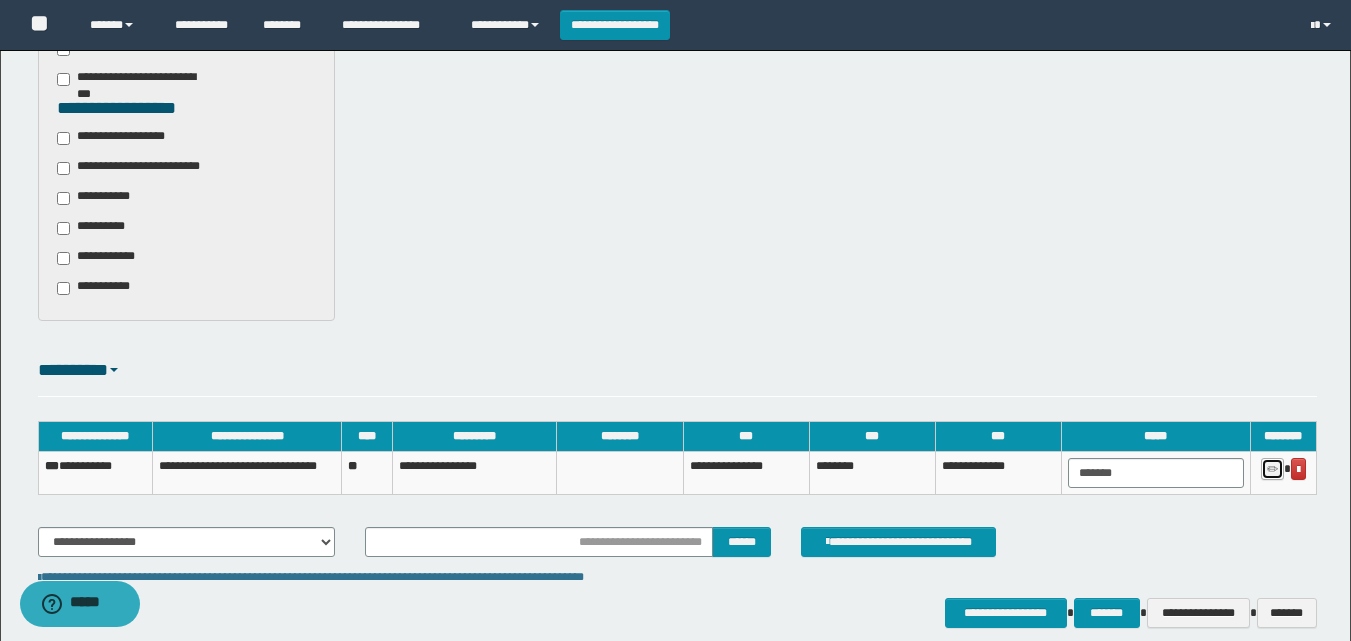 type on "**********" 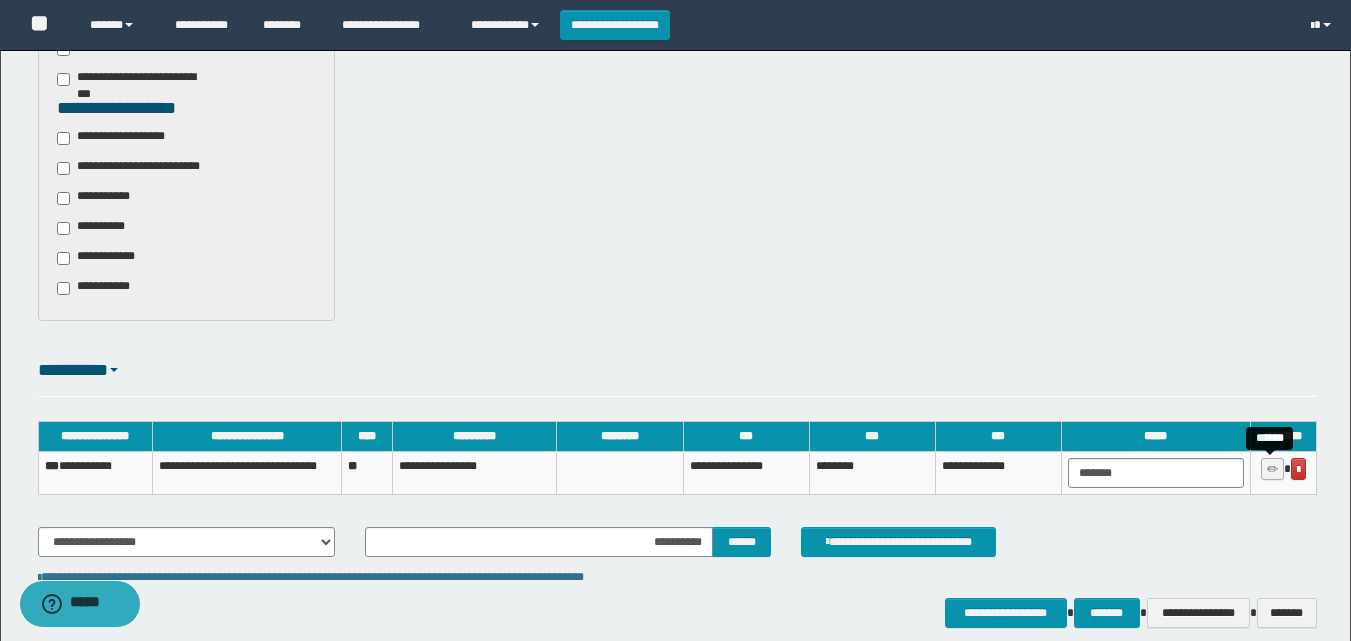 type 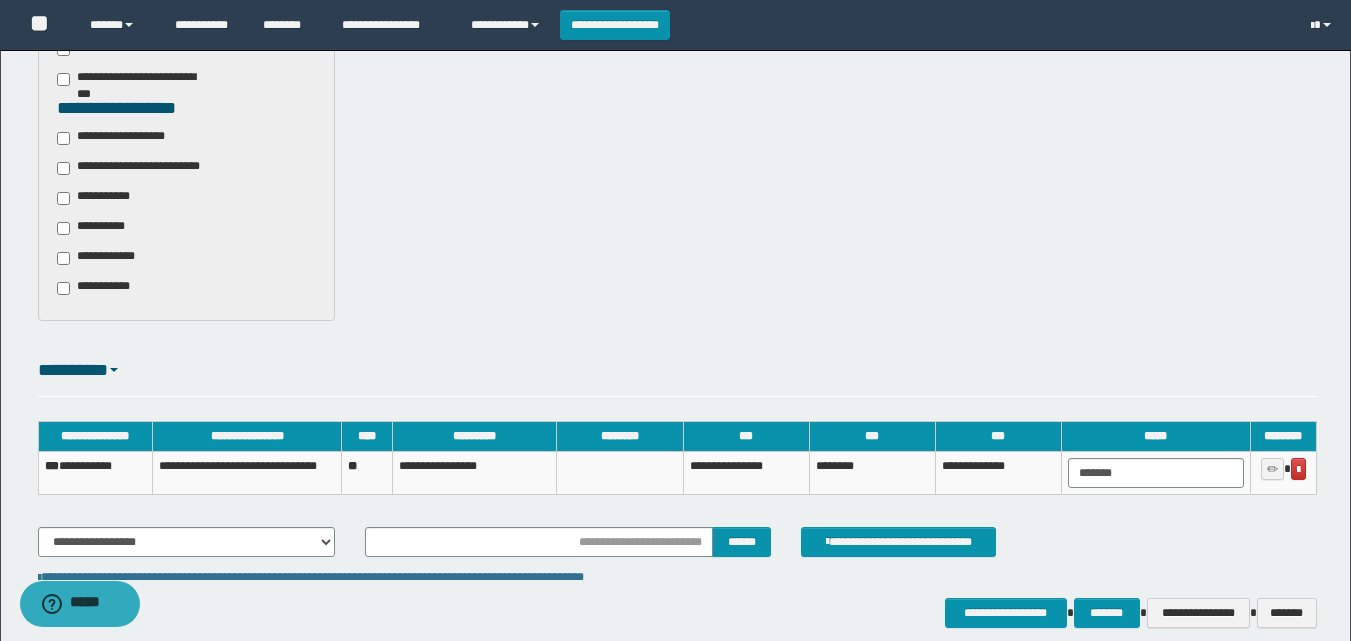 click on "**********" at bounding box center [95, 473] 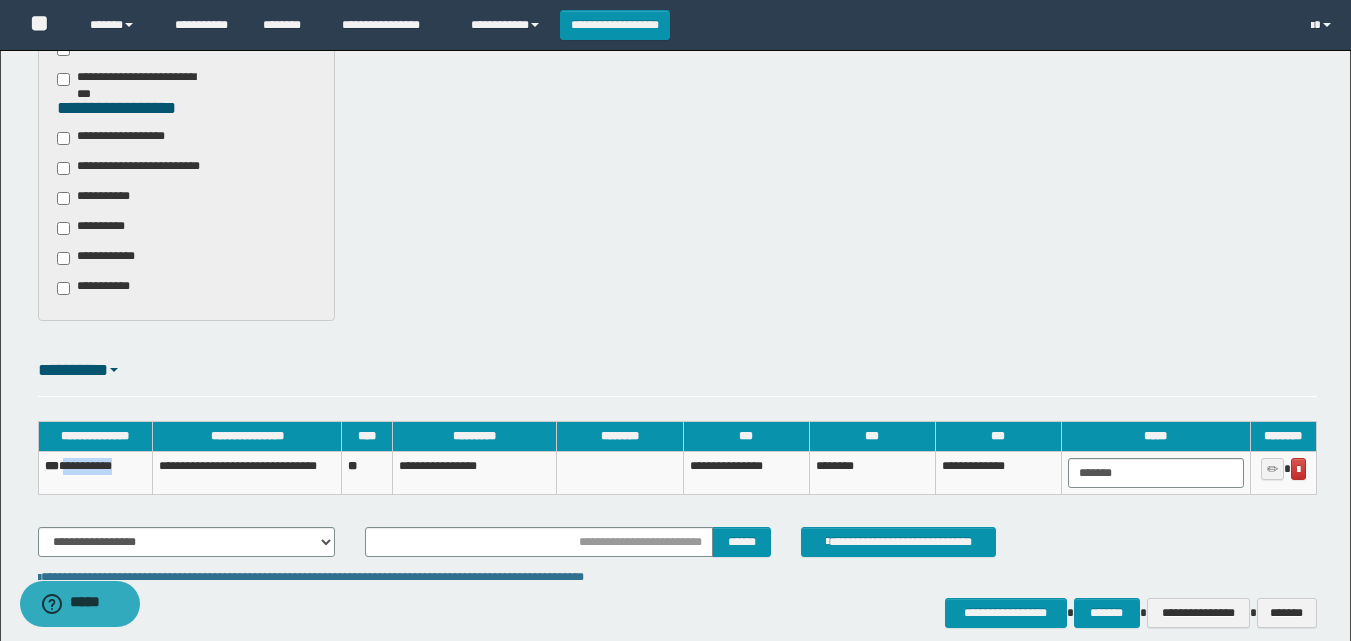 click on "**********" at bounding box center [95, 473] 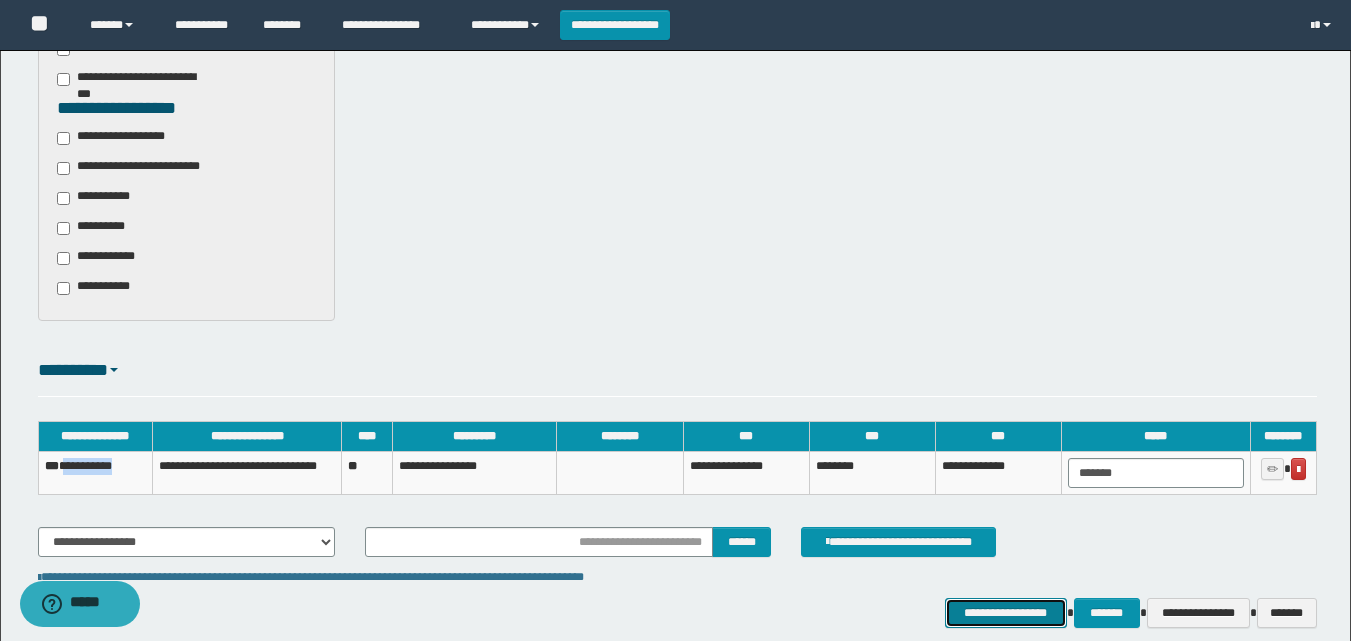 click on "**********" at bounding box center [1006, 613] 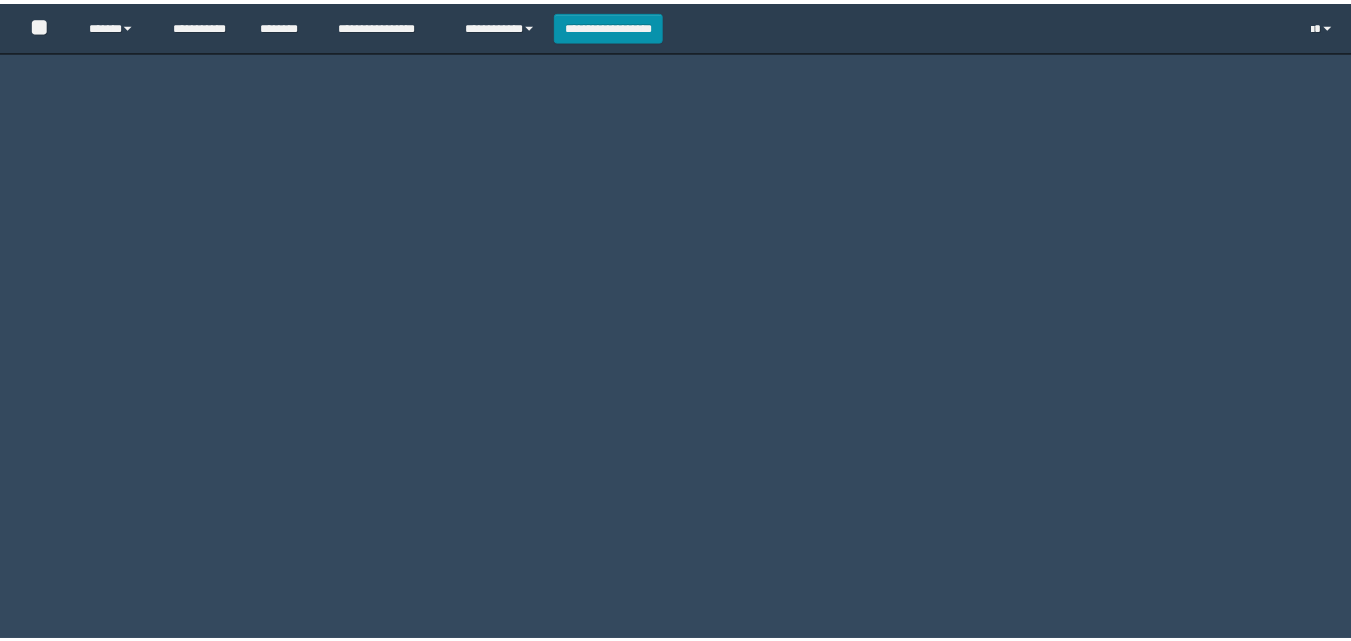 scroll, scrollTop: 0, scrollLeft: 0, axis: both 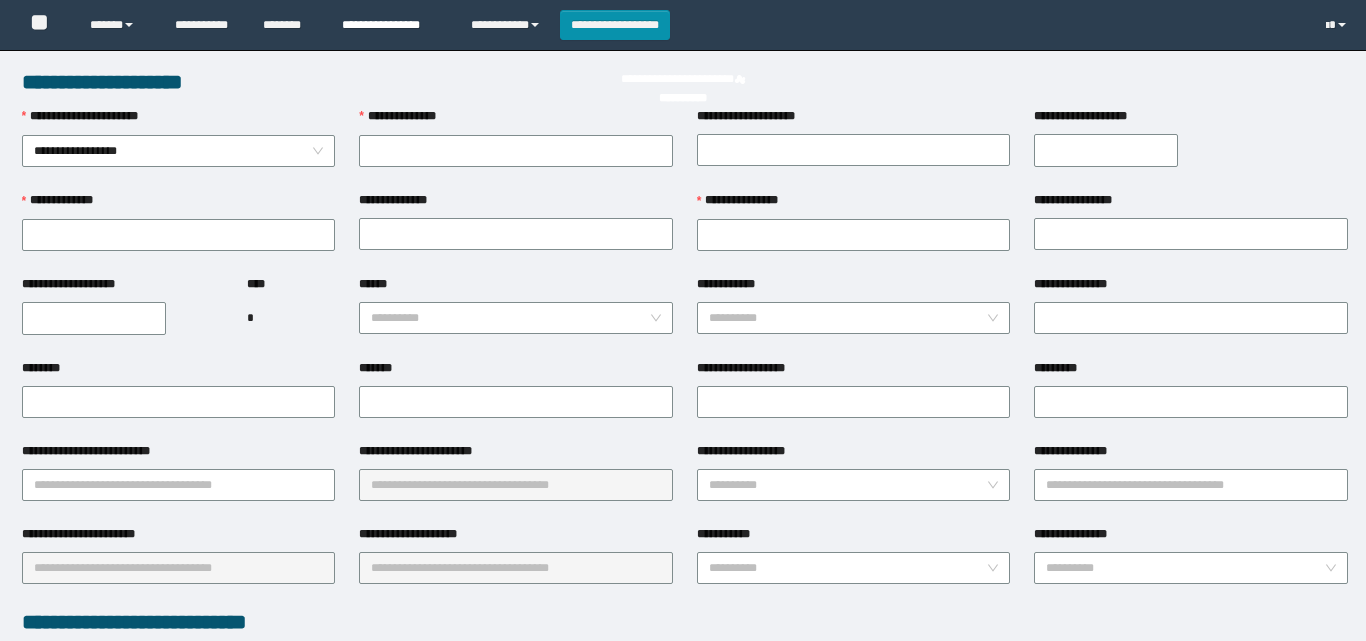 type on "**********" 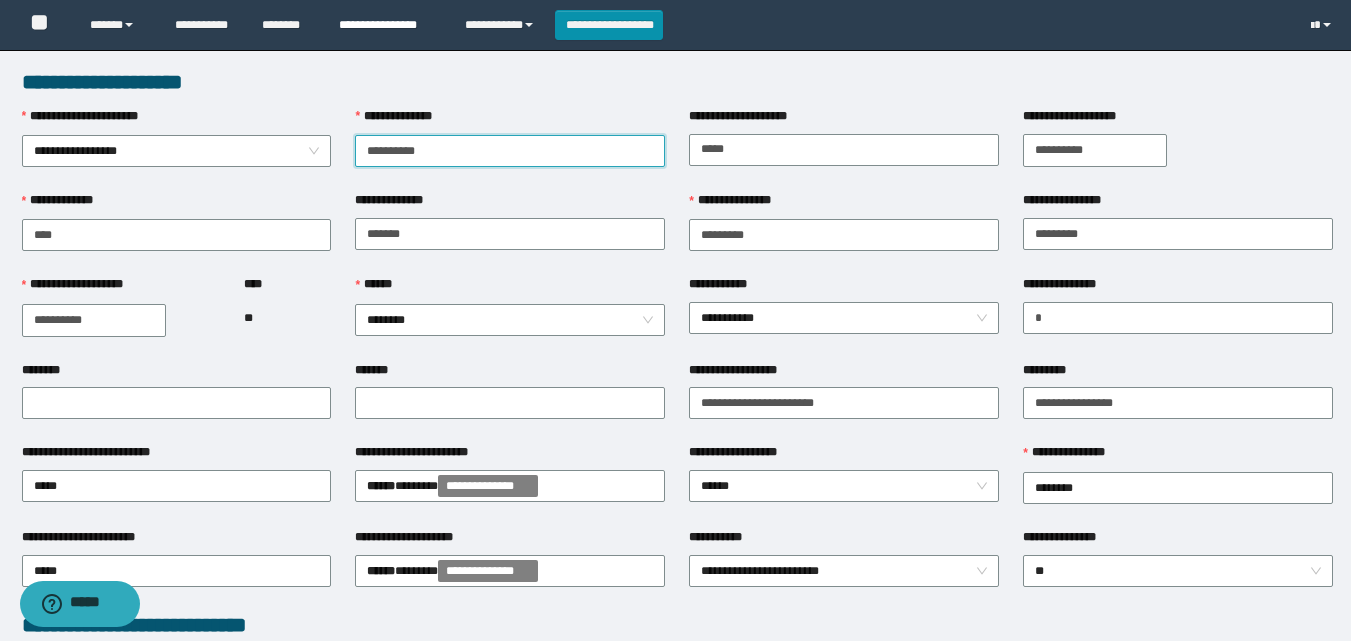 scroll, scrollTop: 0, scrollLeft: 0, axis: both 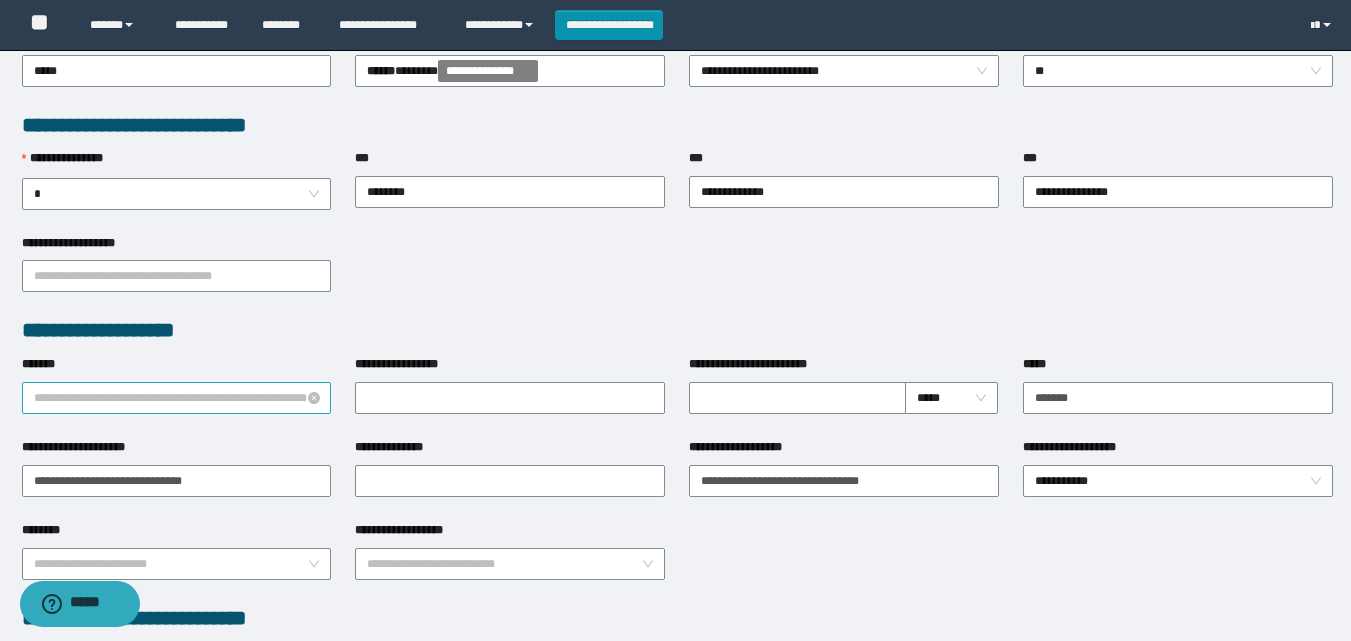 click on "**********" at bounding box center (177, 398) 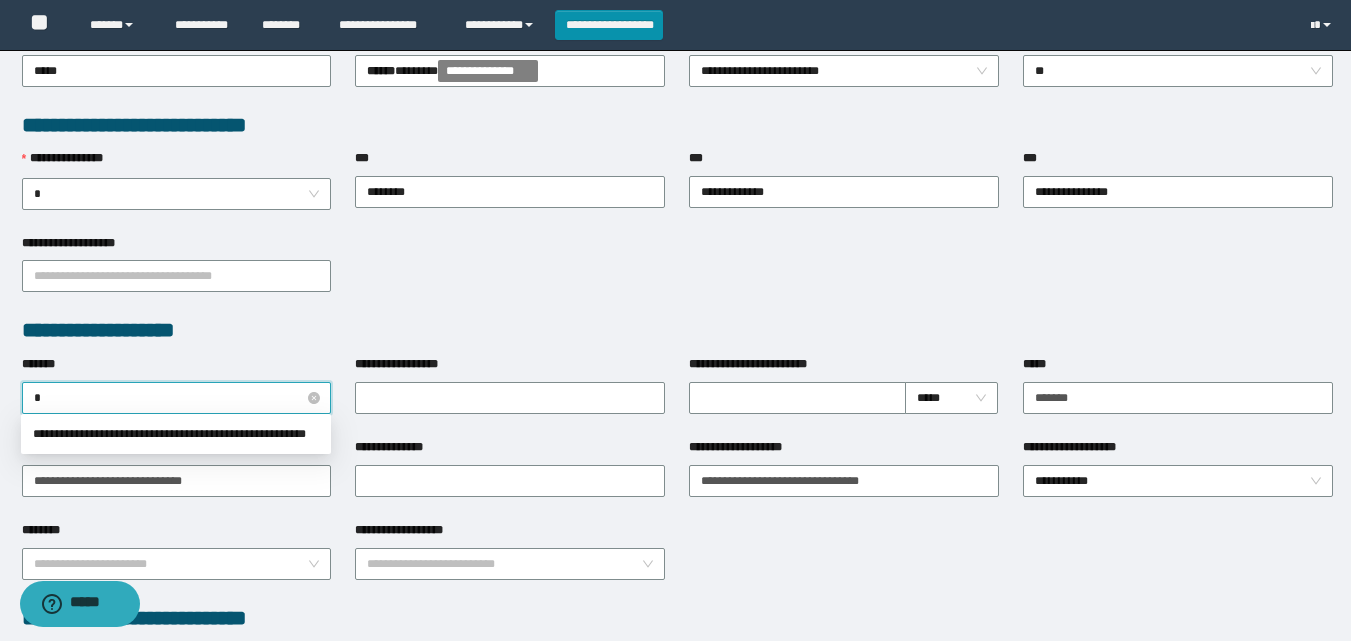 type on "**" 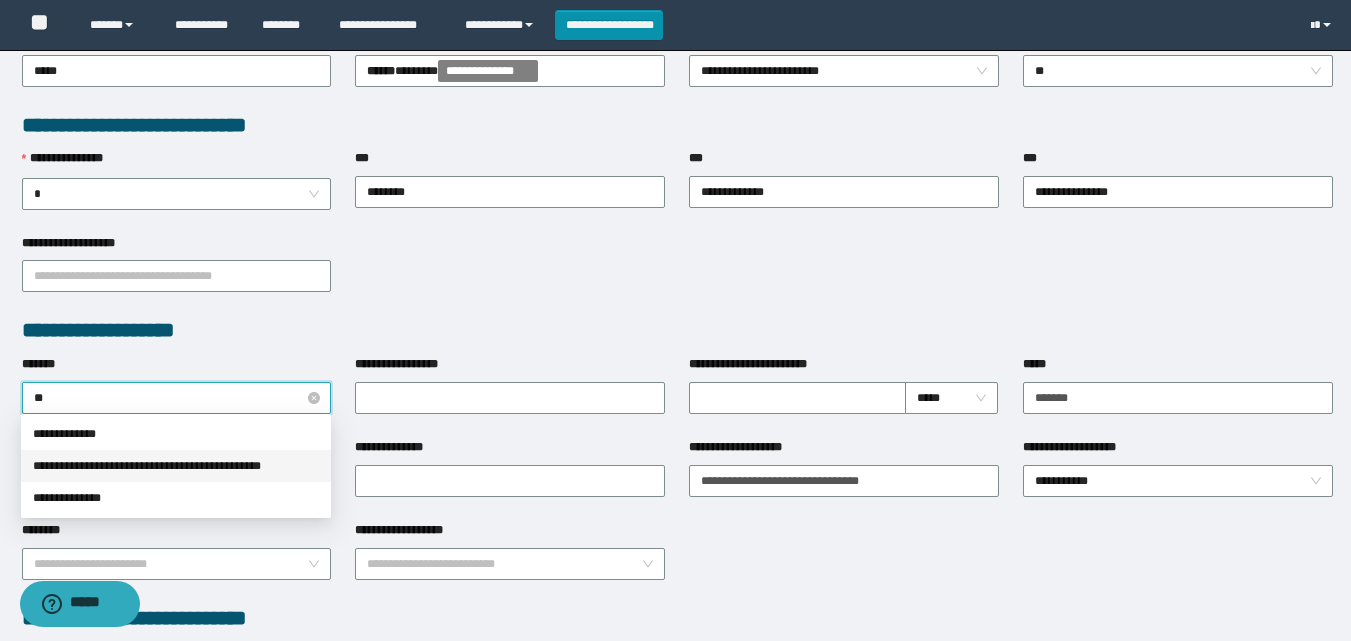 click on "**********" at bounding box center (176, 466) 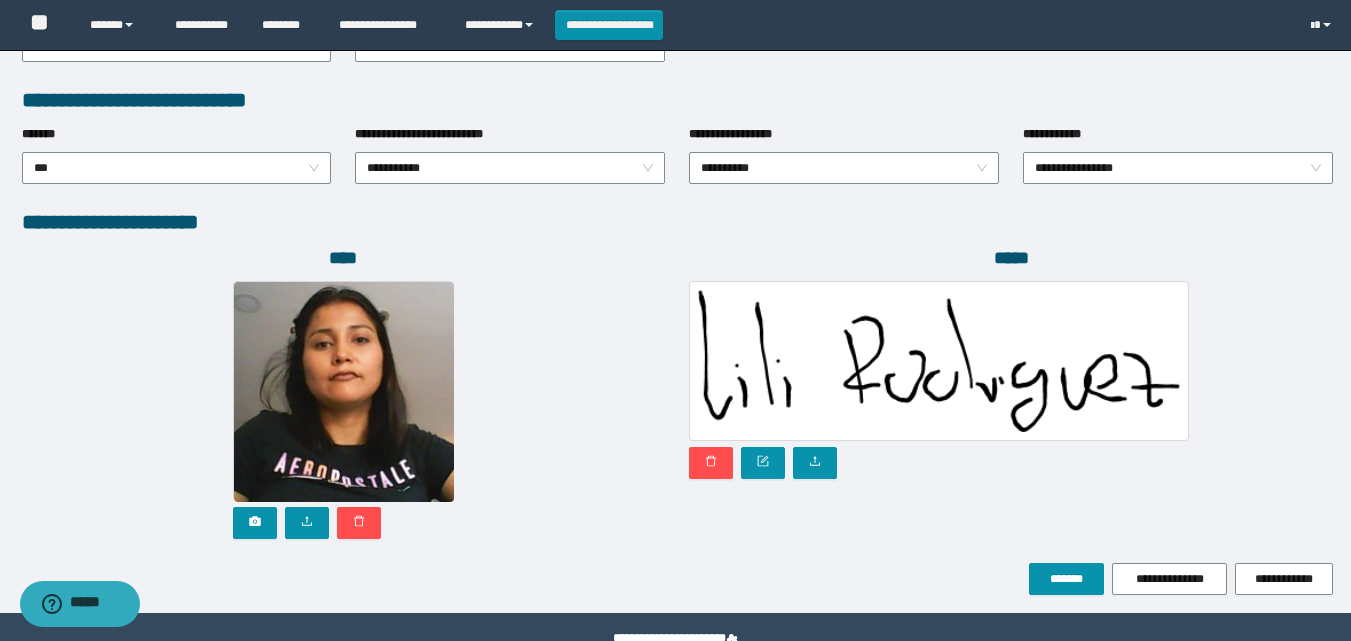 scroll, scrollTop: 1064, scrollLeft: 0, axis: vertical 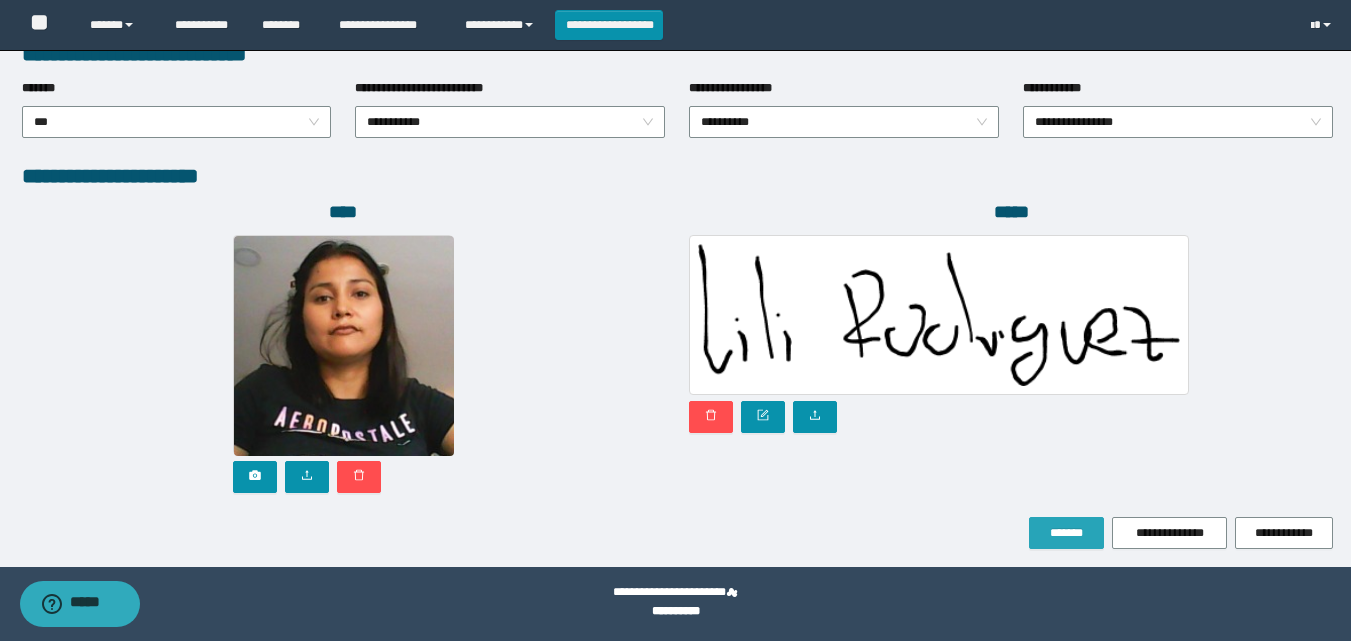 click on "*******" at bounding box center (1066, 533) 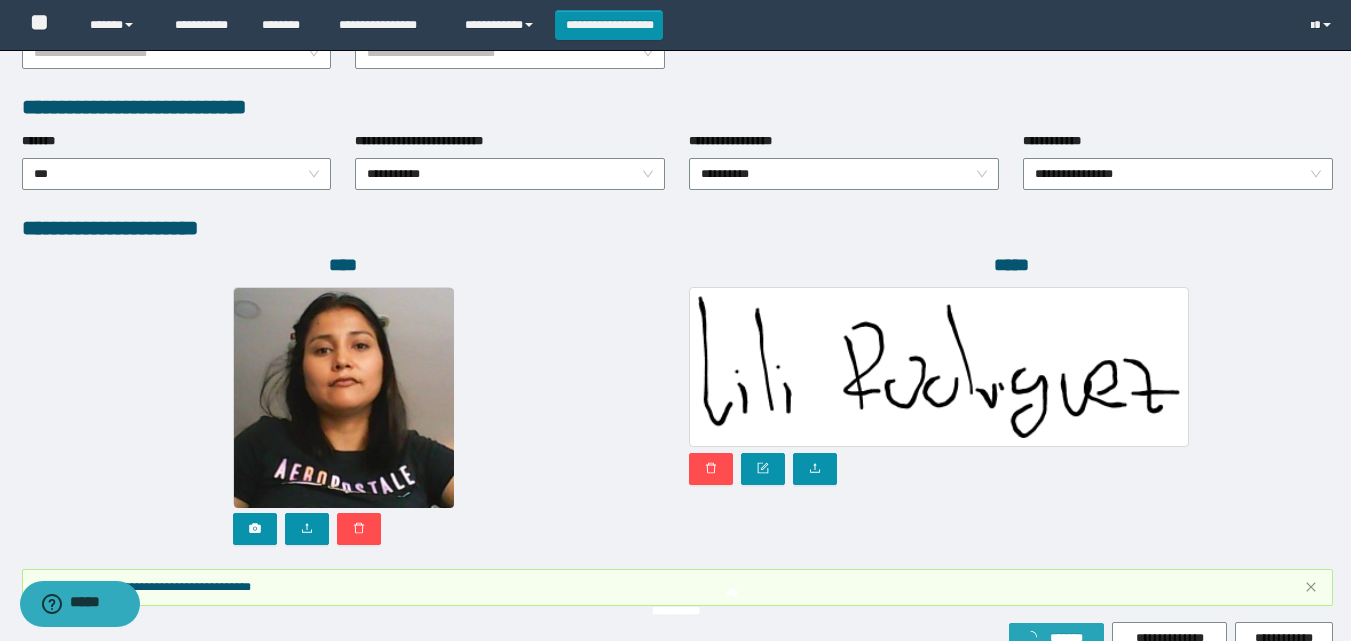 scroll, scrollTop: 1117, scrollLeft: 0, axis: vertical 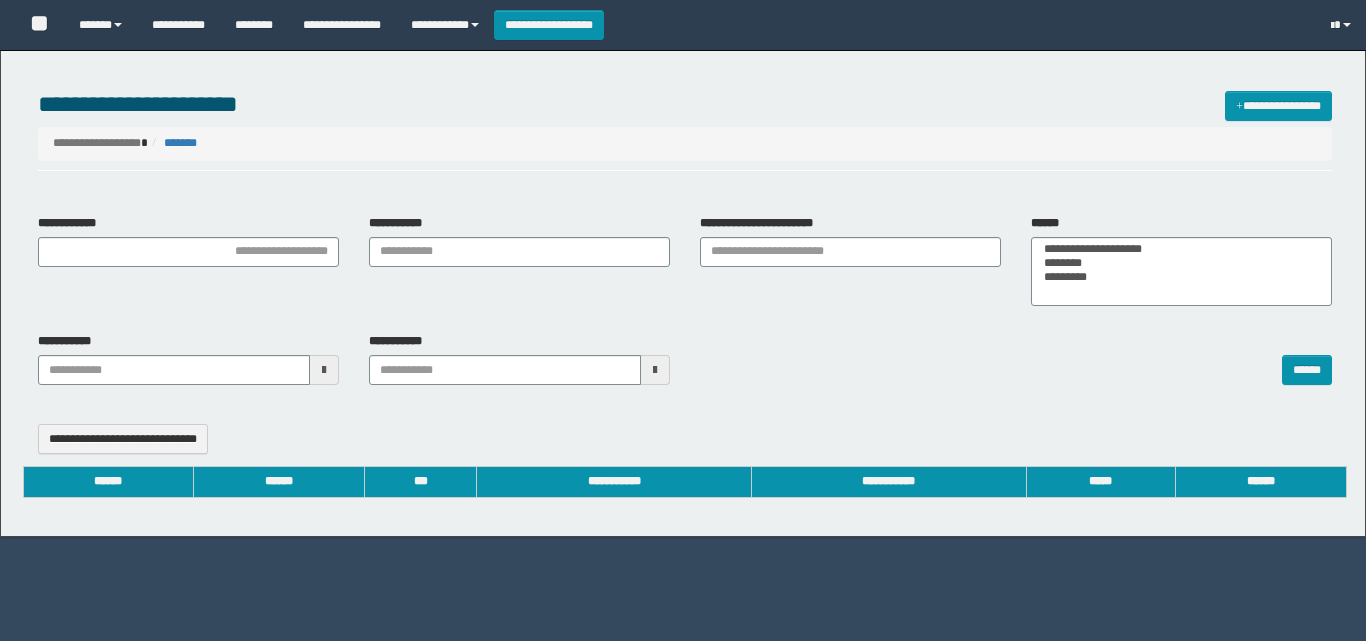 select 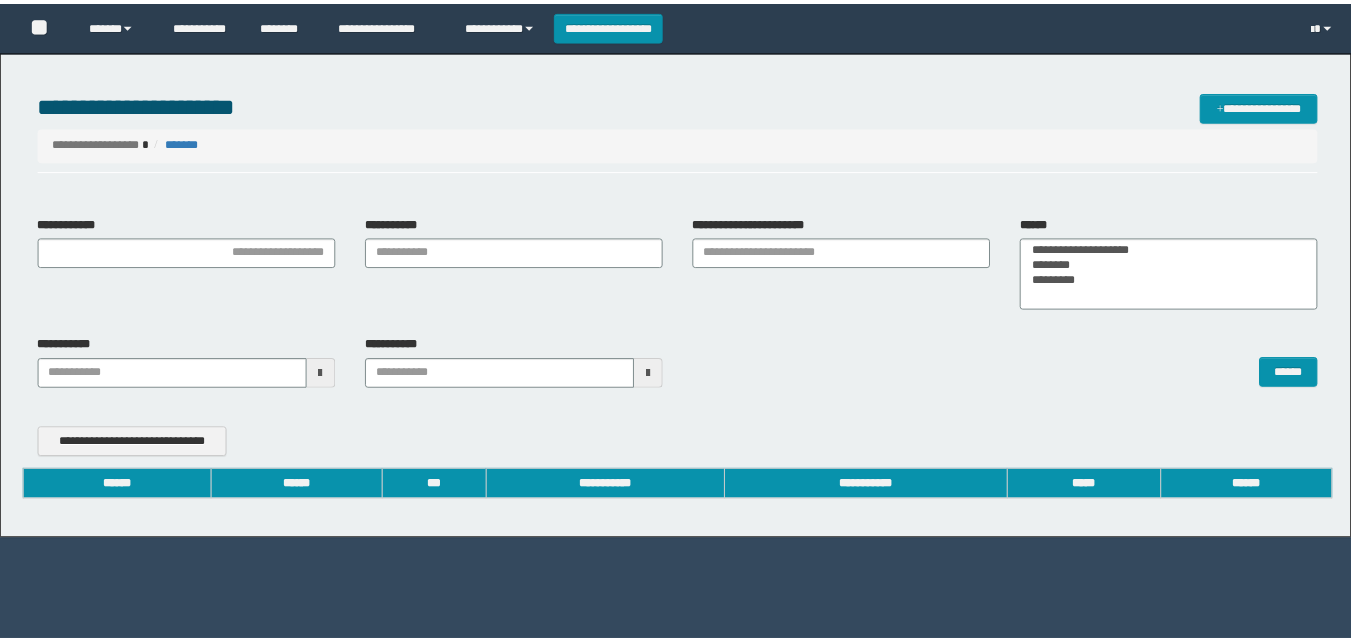 scroll, scrollTop: 0, scrollLeft: 0, axis: both 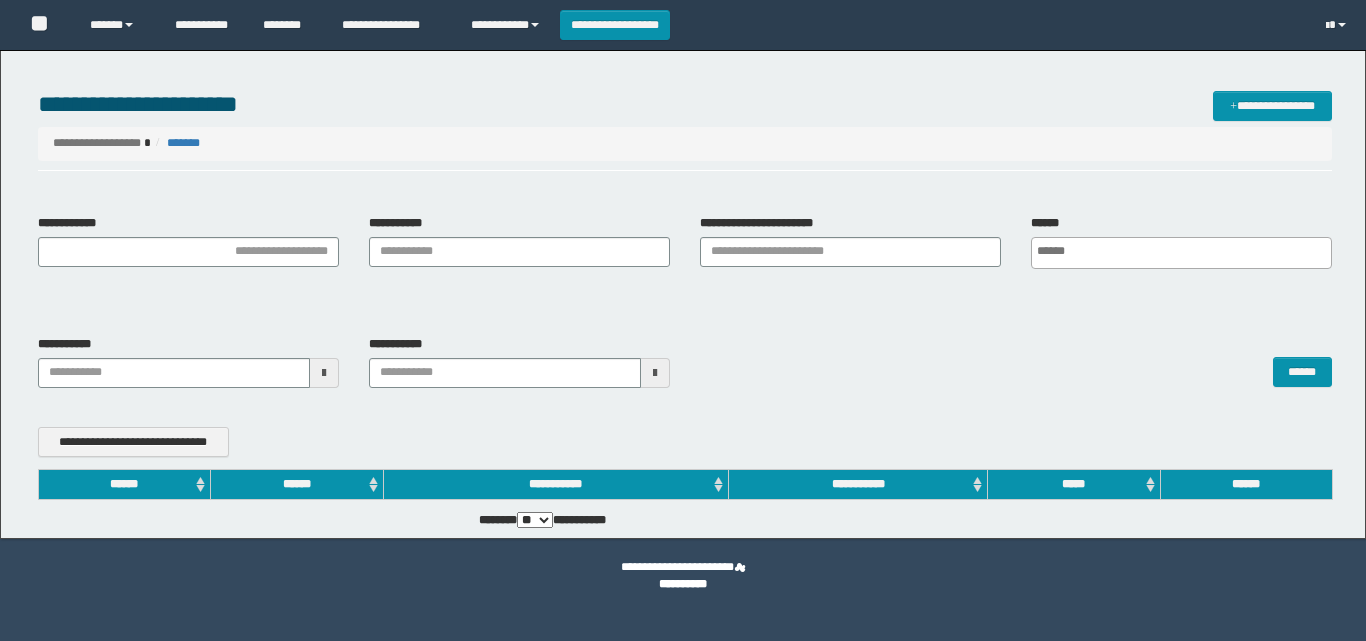 type on "**********" 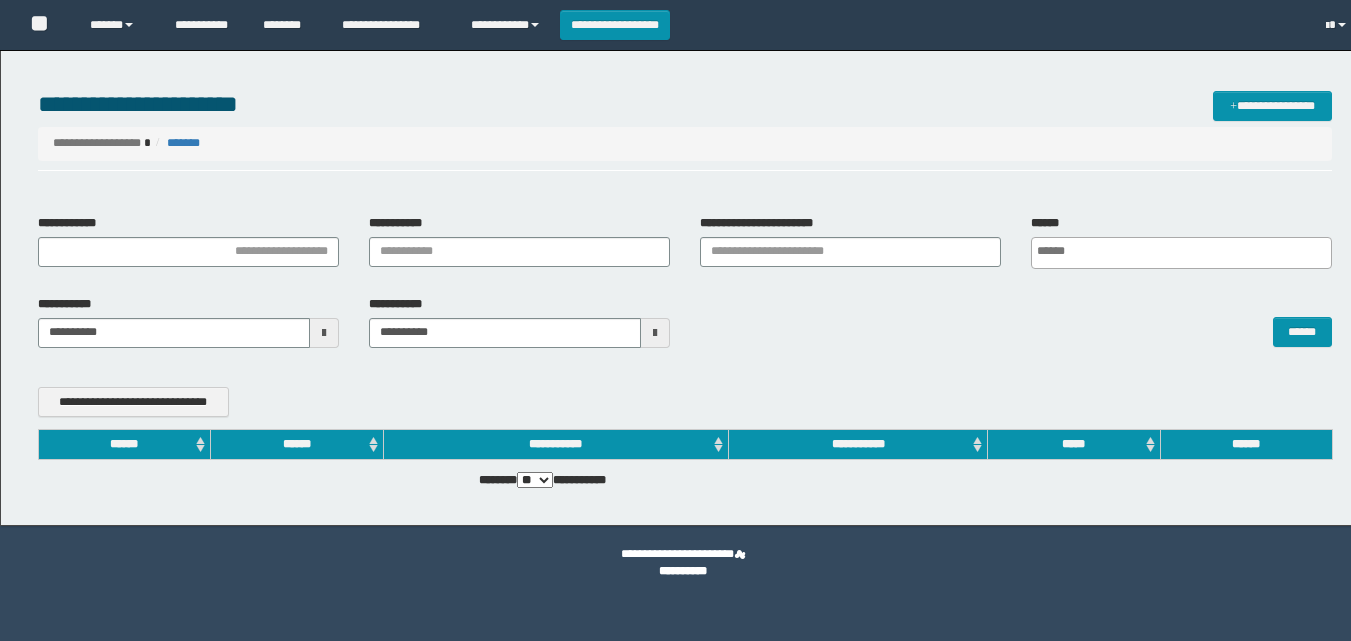 scroll, scrollTop: 0, scrollLeft: 0, axis: both 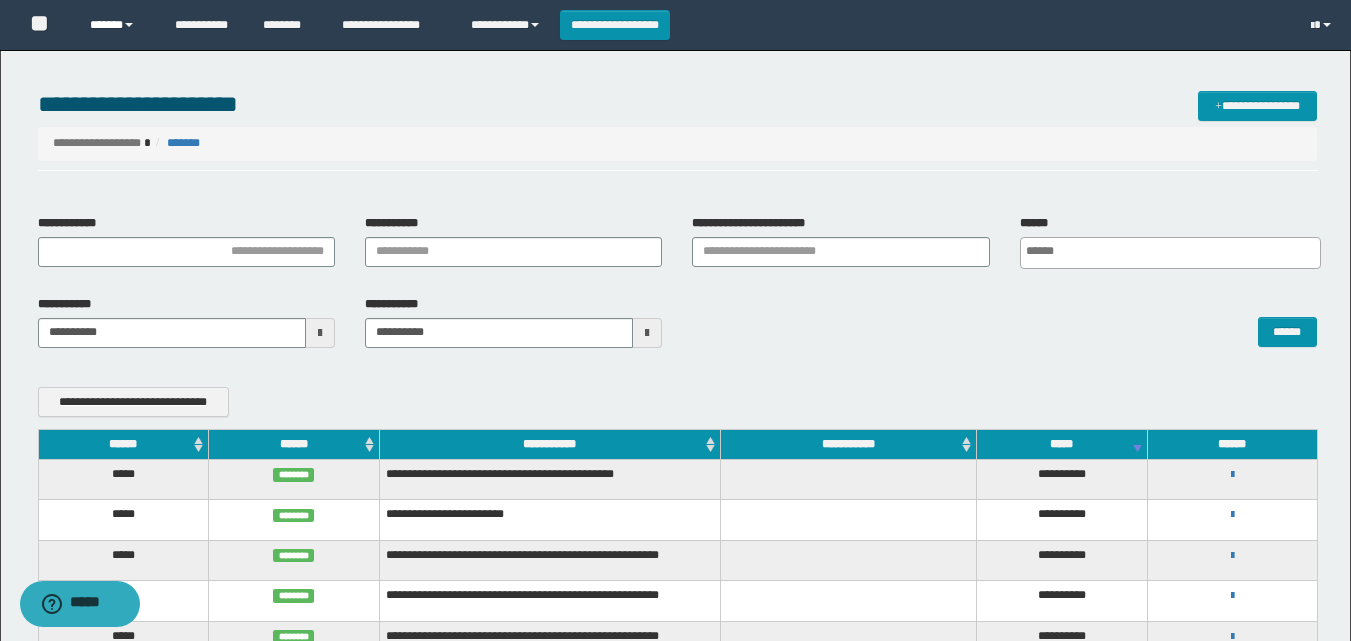 click on "******" at bounding box center [117, 25] 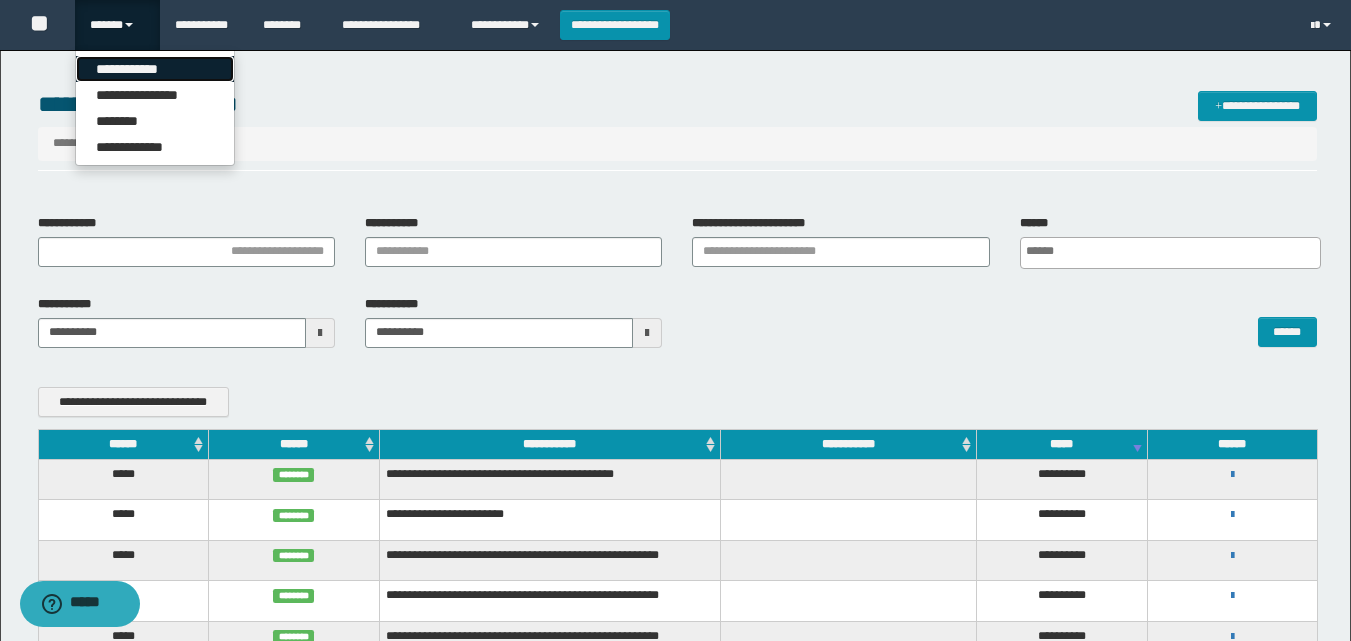click on "**********" at bounding box center (155, 69) 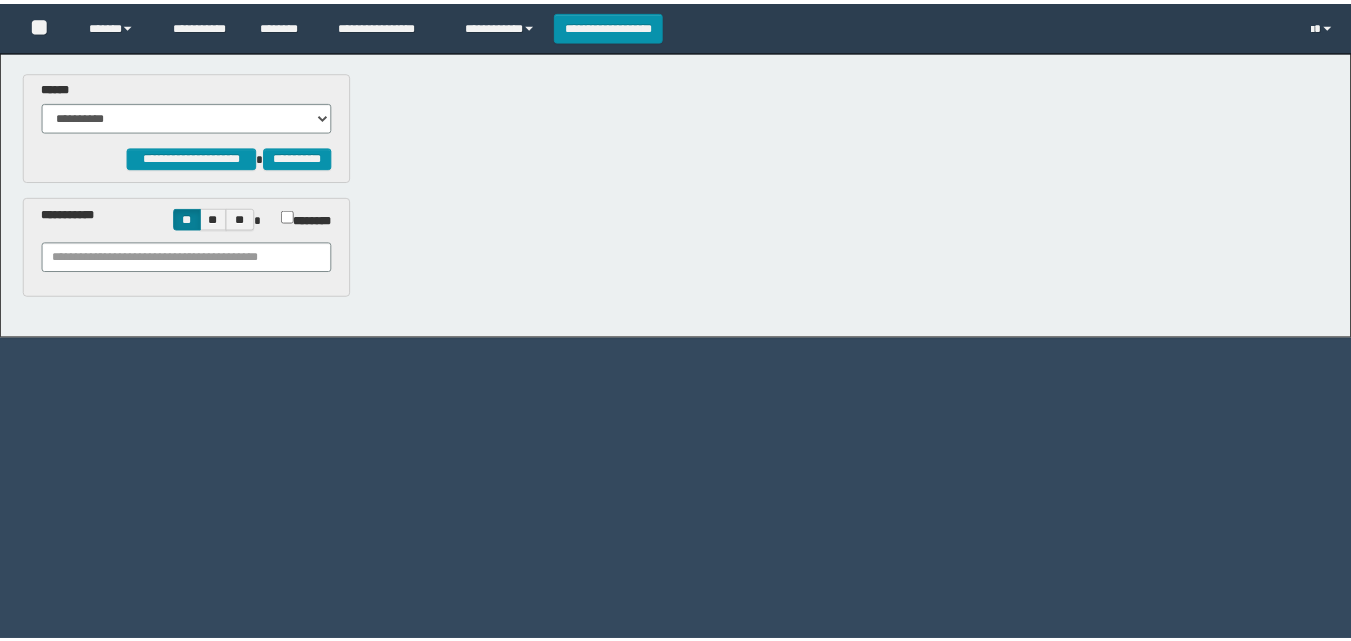 scroll, scrollTop: 0, scrollLeft: 0, axis: both 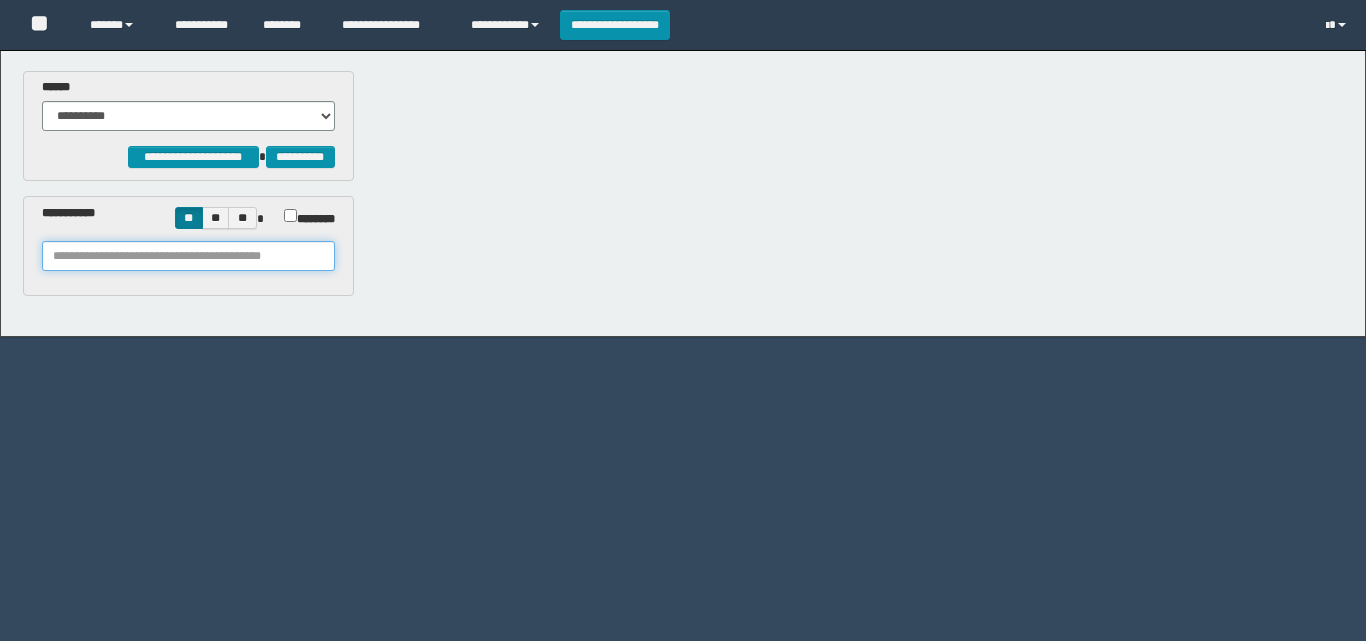 click at bounding box center (188, 256) 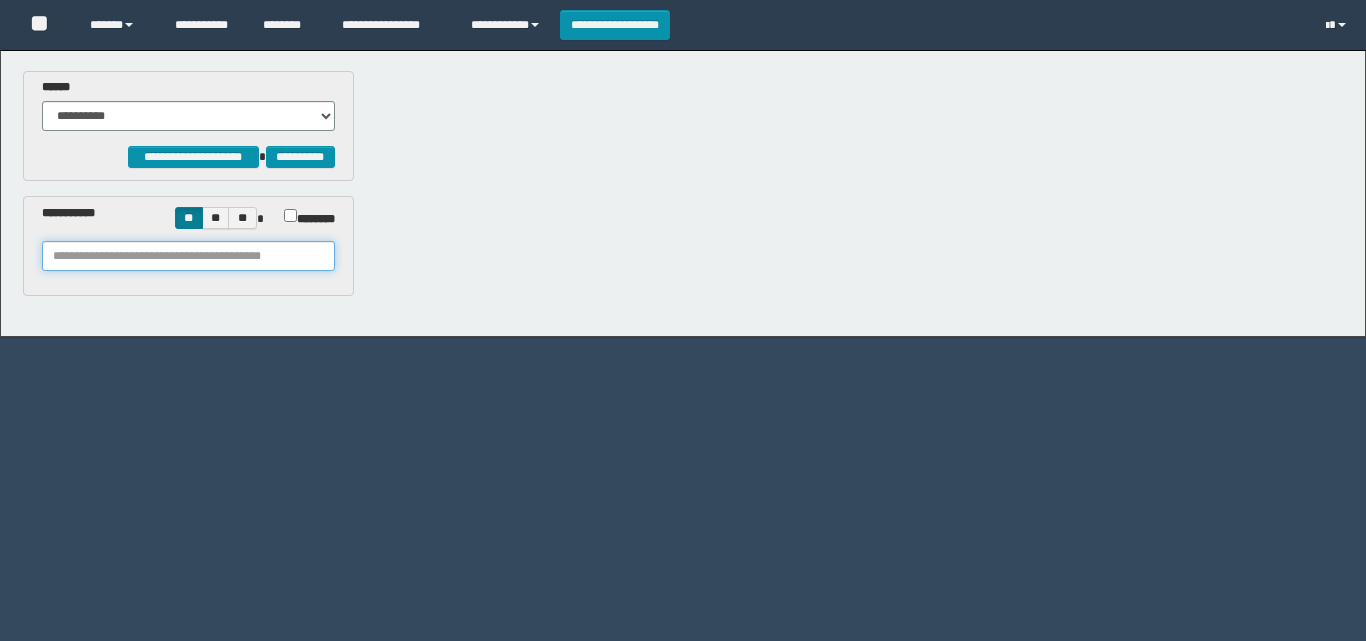 paste on "**********" 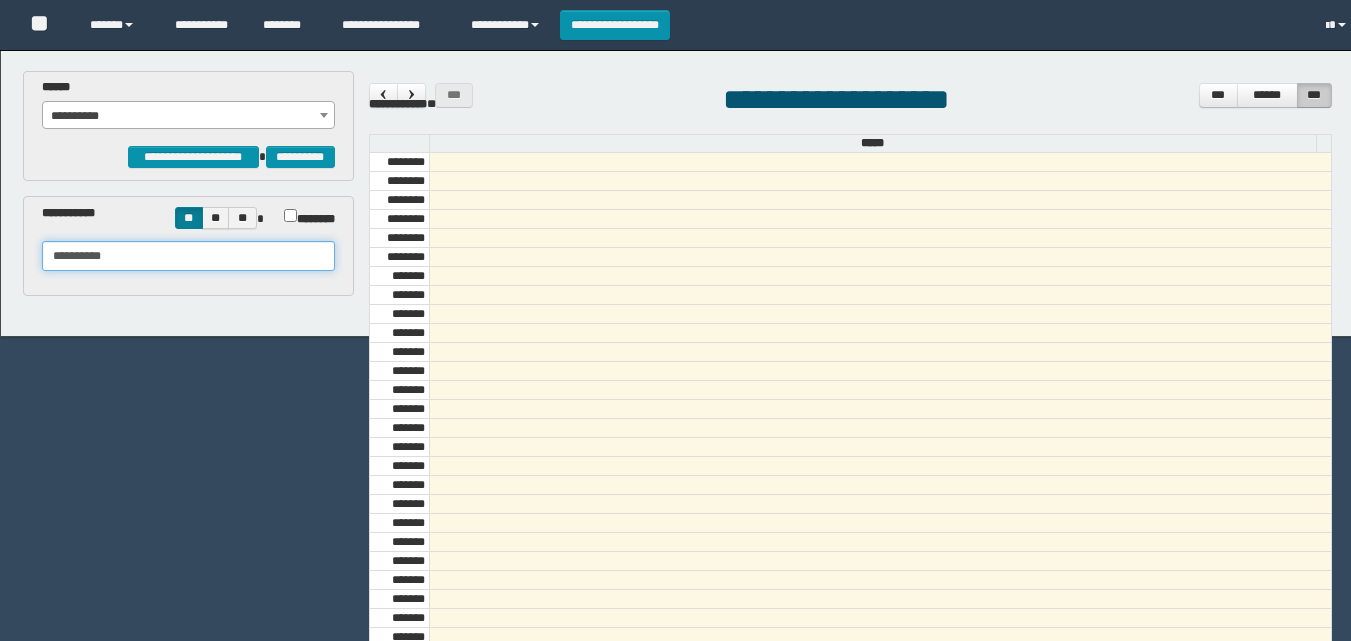 scroll, scrollTop: 685, scrollLeft: 0, axis: vertical 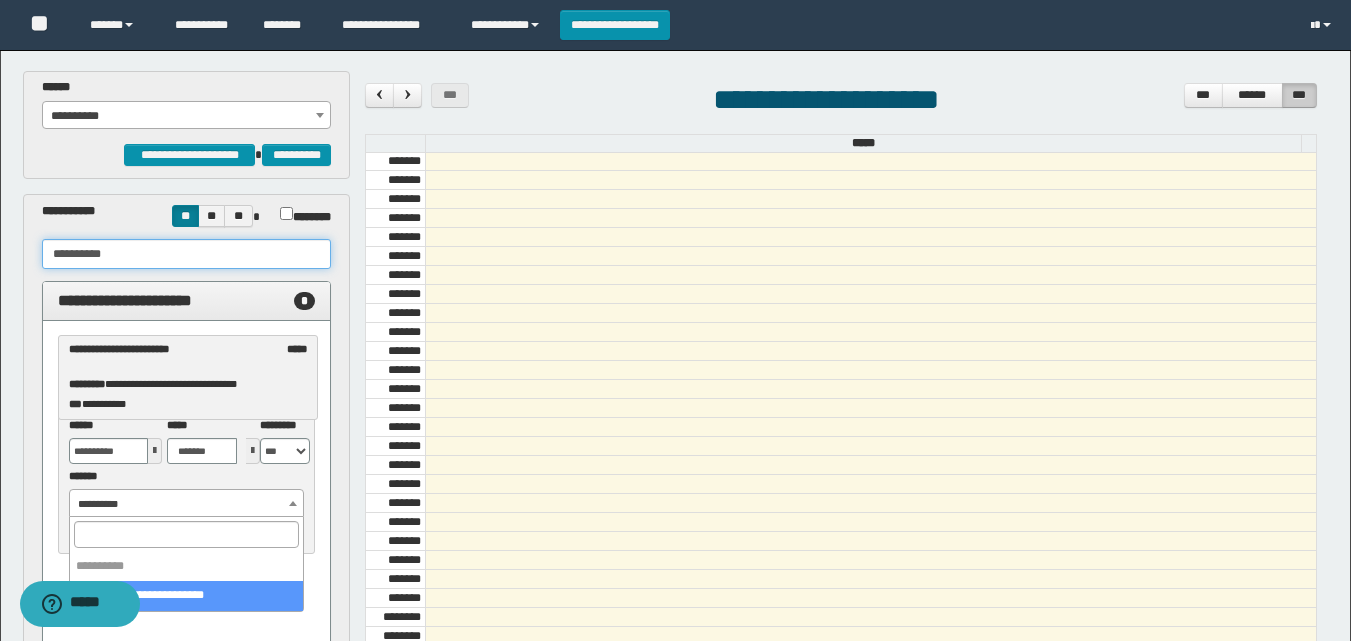 click on "**********" at bounding box center [186, 504] 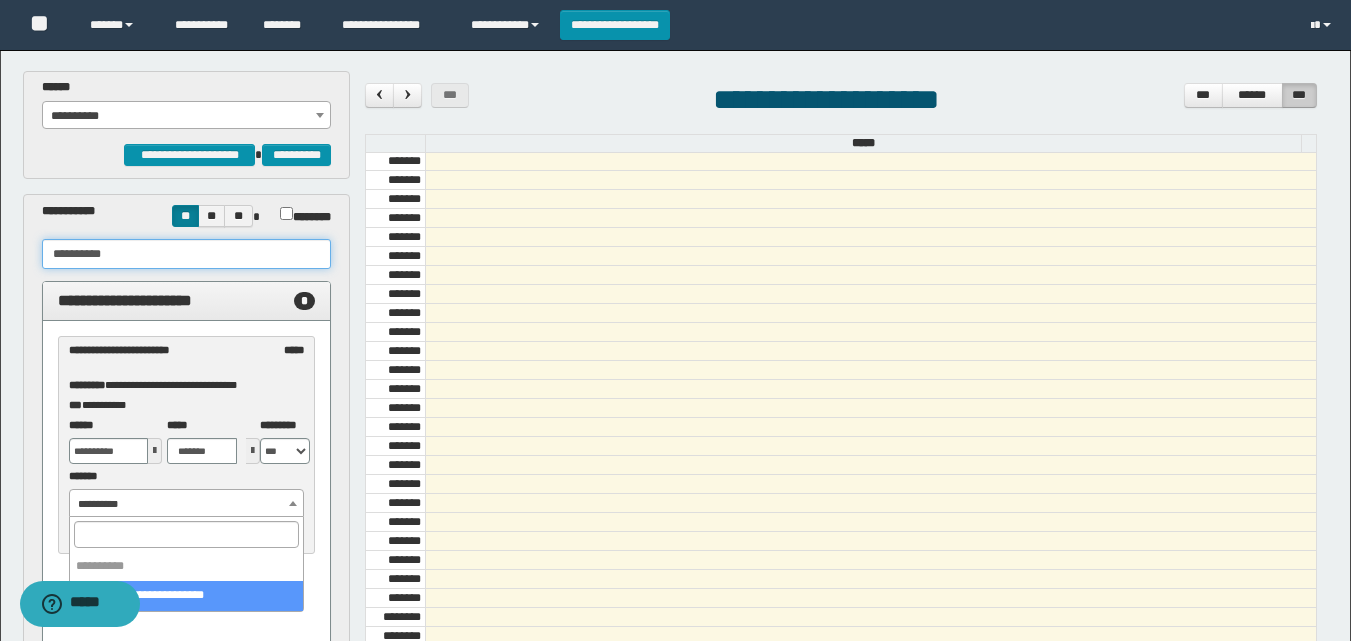 type on "**********" 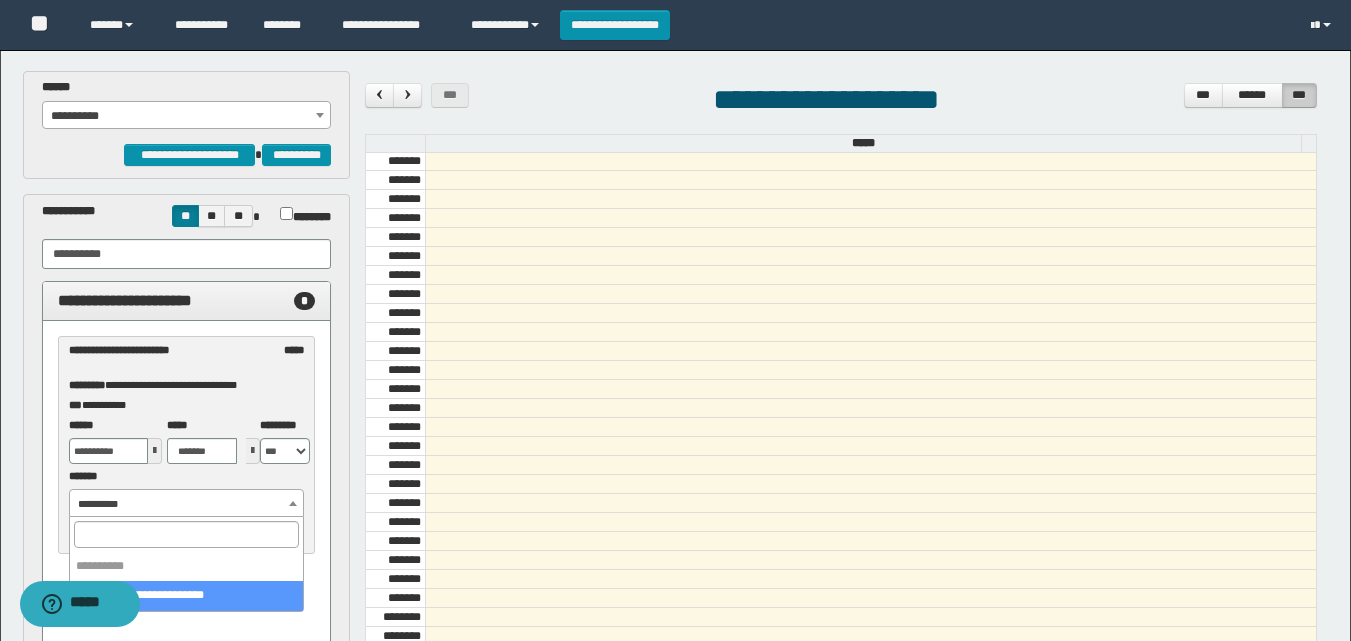 select on "******" 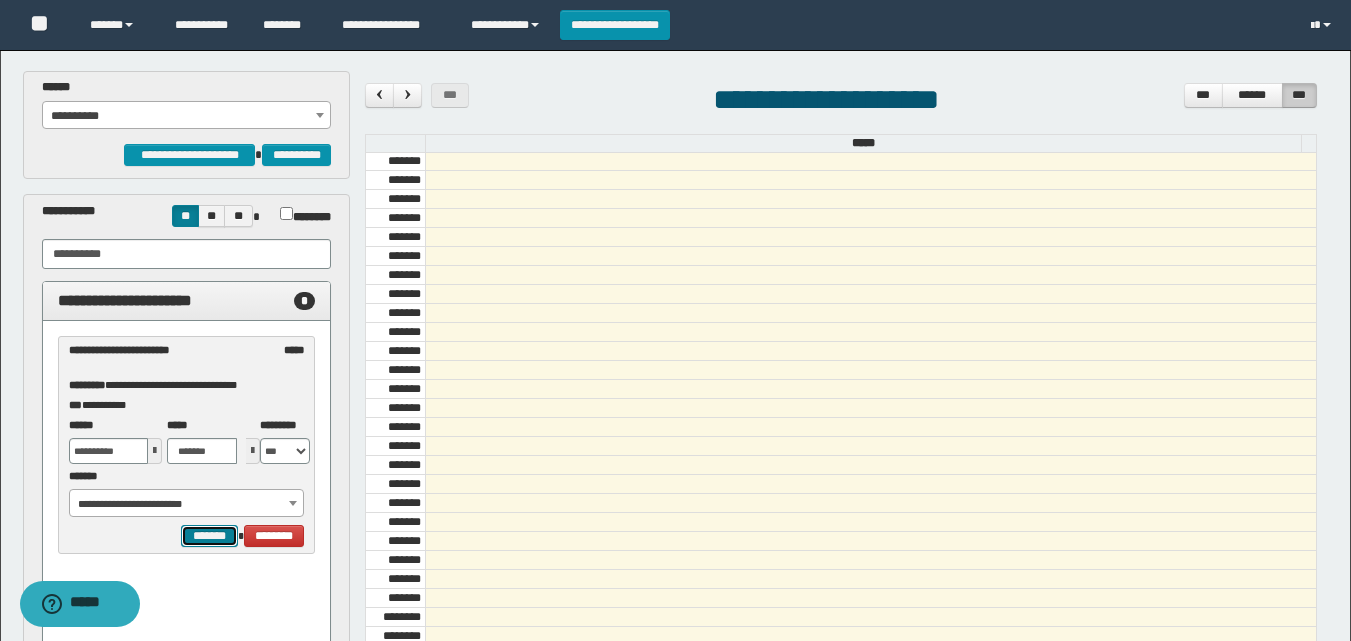click on "*******" at bounding box center (209, 536) 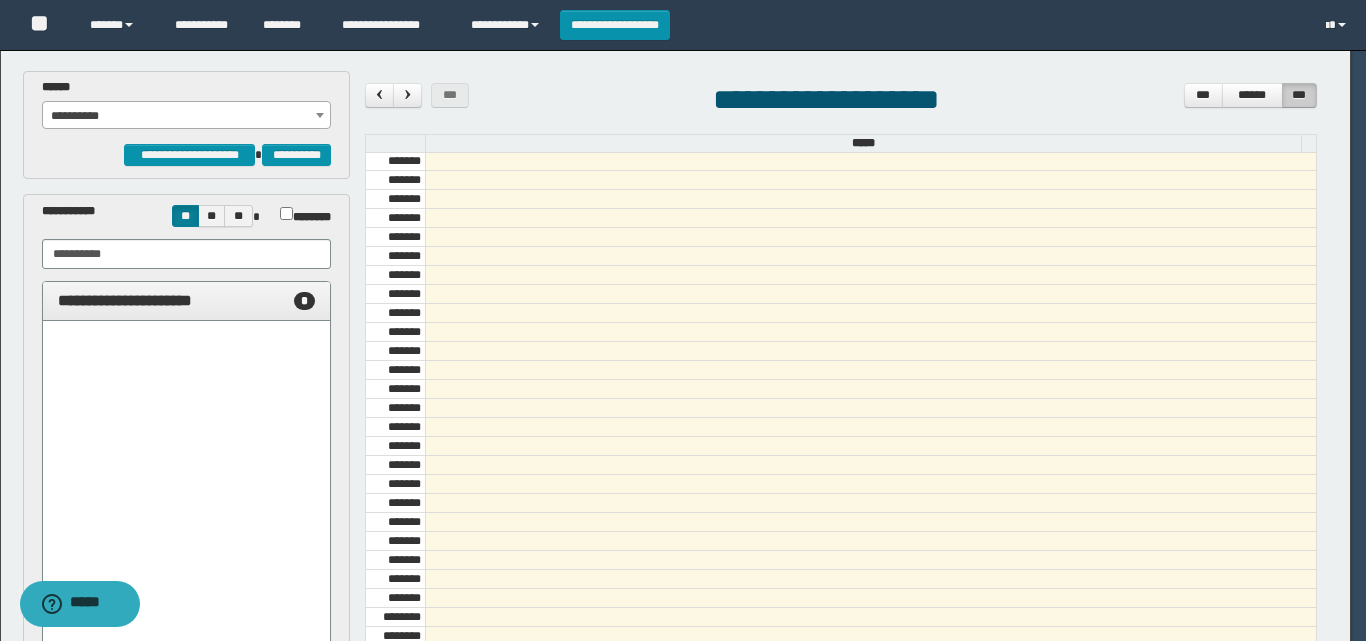 select on "******" 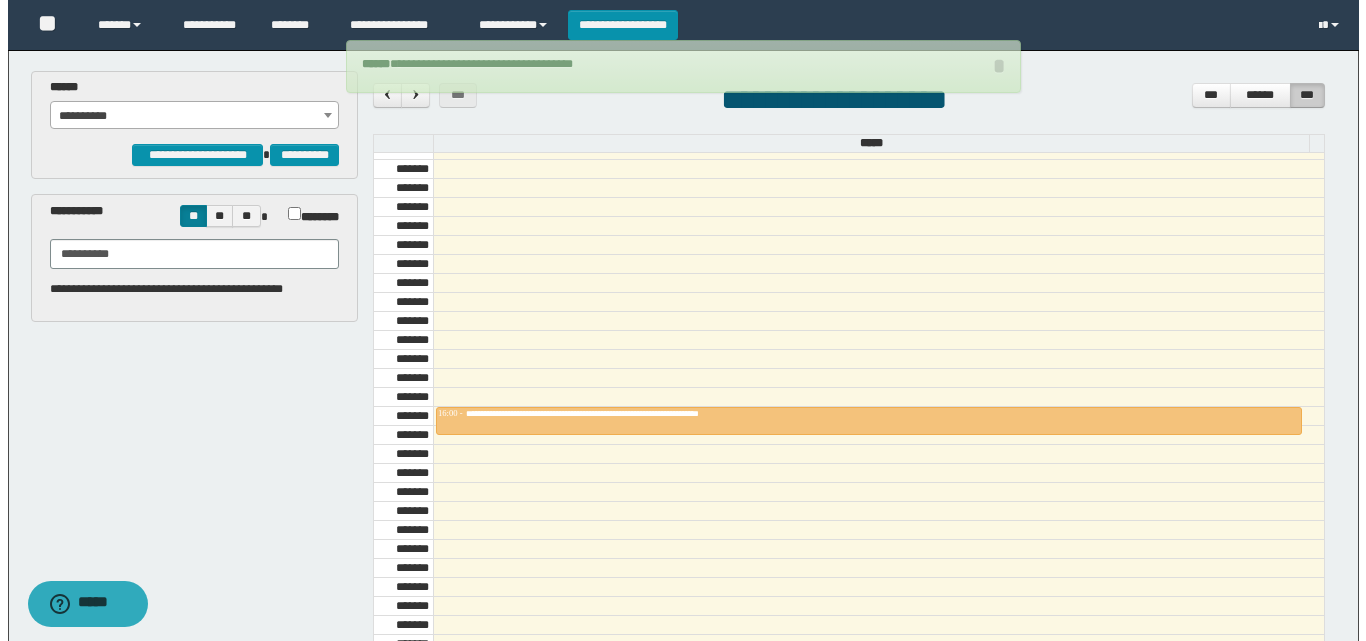 scroll, scrollTop: 1554, scrollLeft: 0, axis: vertical 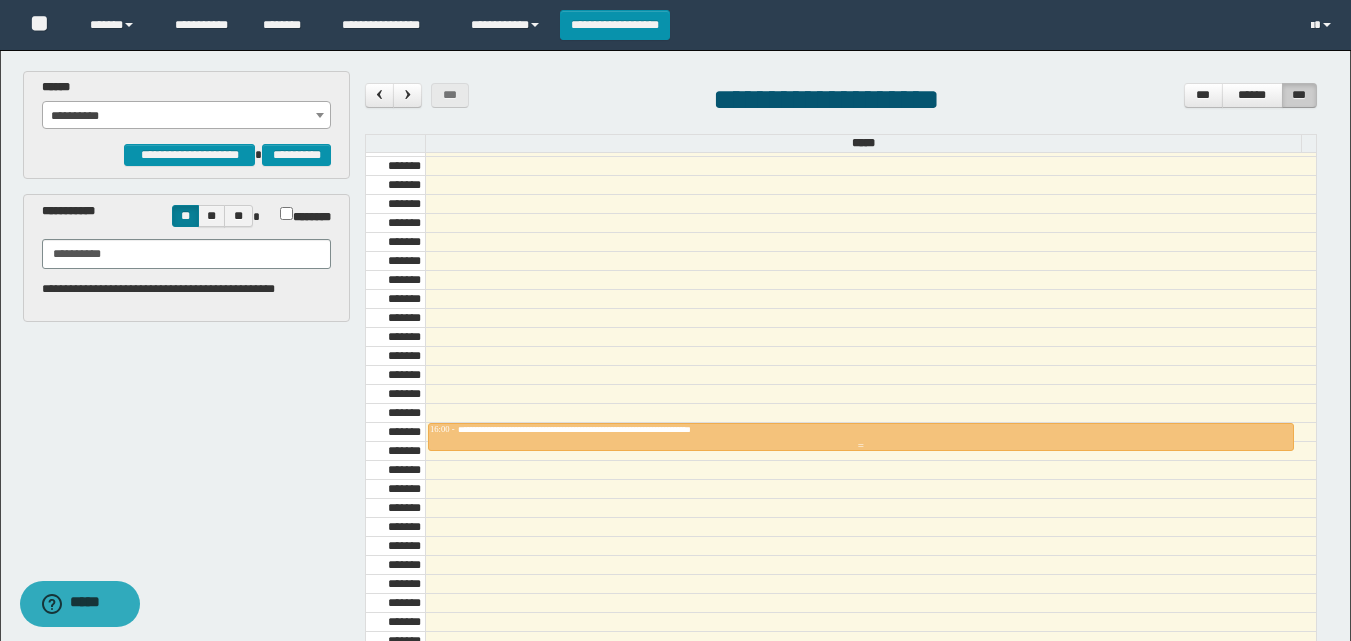 click on "**********" at bounding box center (861, 430) 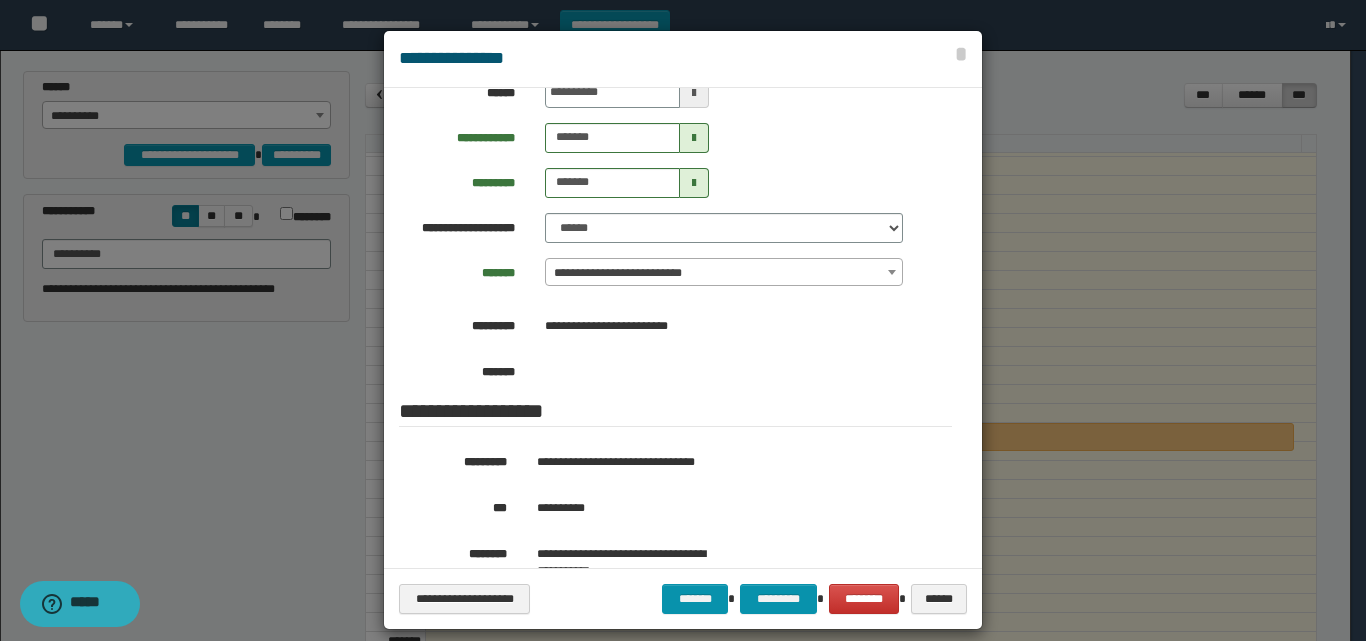 scroll, scrollTop: 200, scrollLeft: 0, axis: vertical 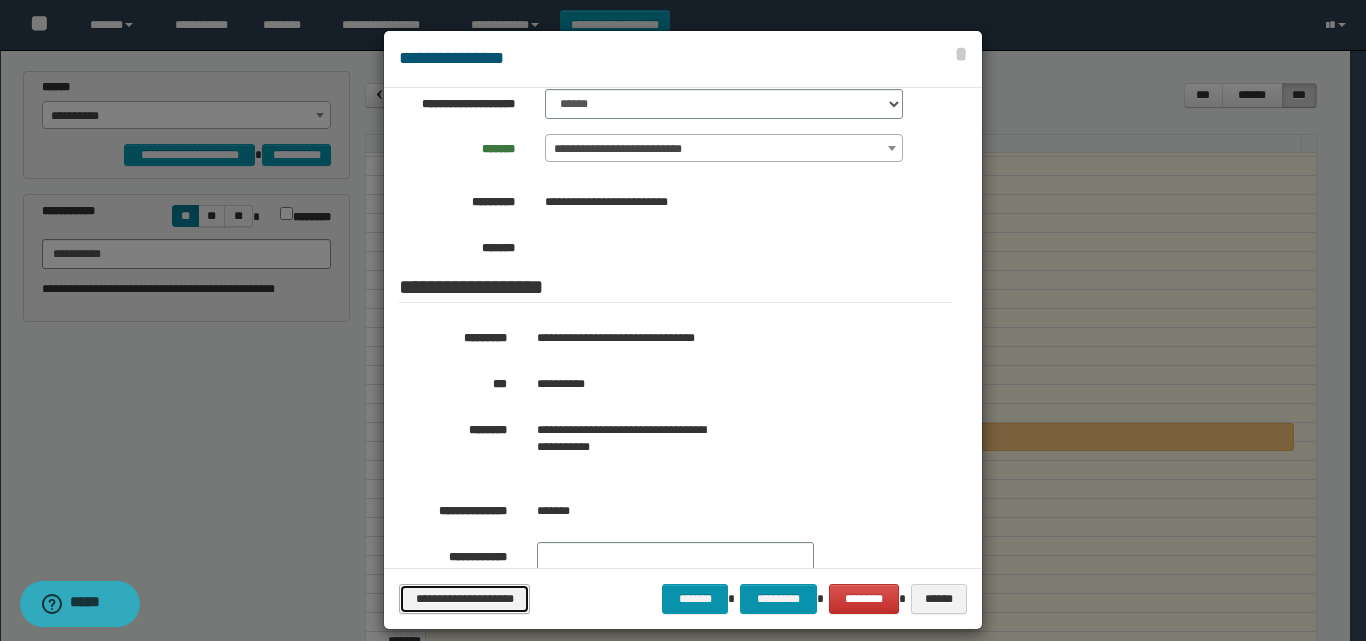 click on "**********" at bounding box center (464, 599) 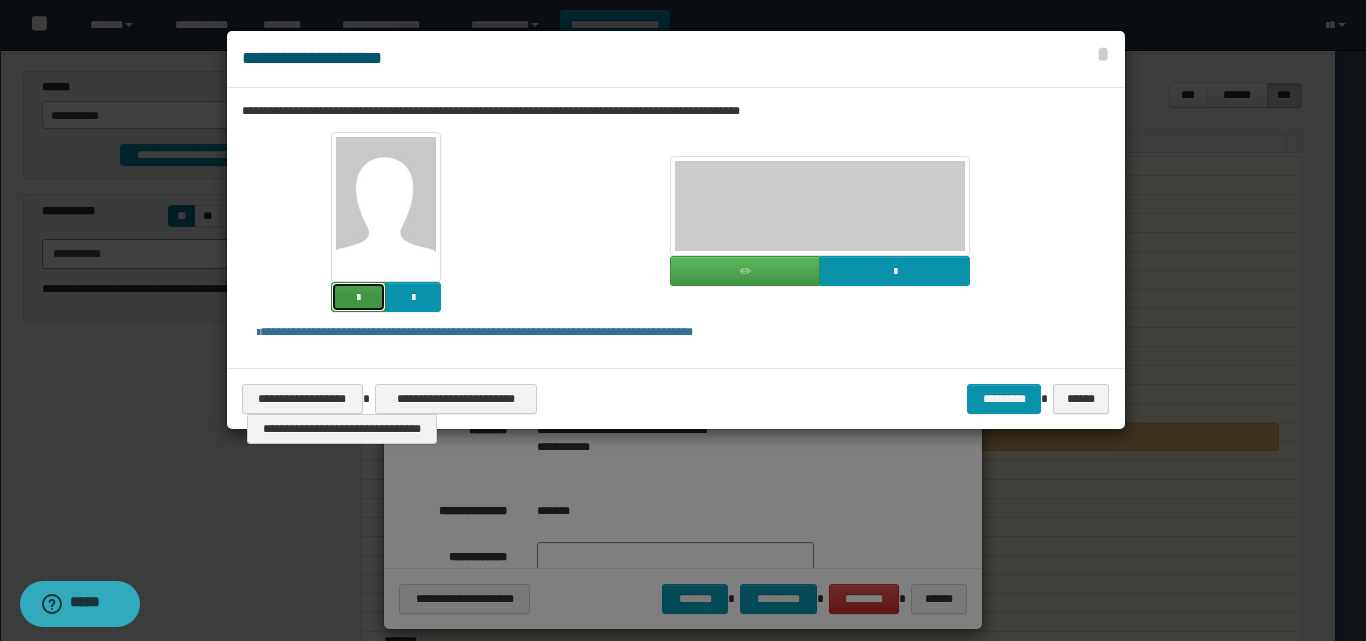 click at bounding box center [358, 297] 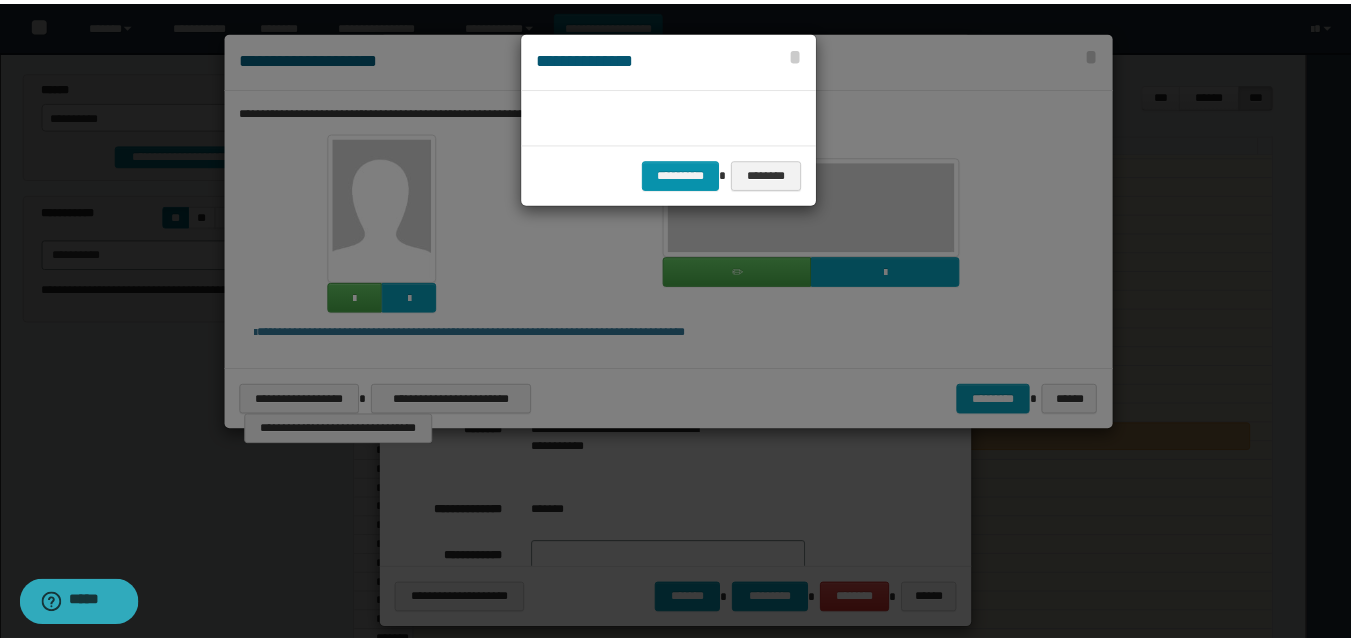 scroll, scrollTop: 45, scrollLeft: 105, axis: both 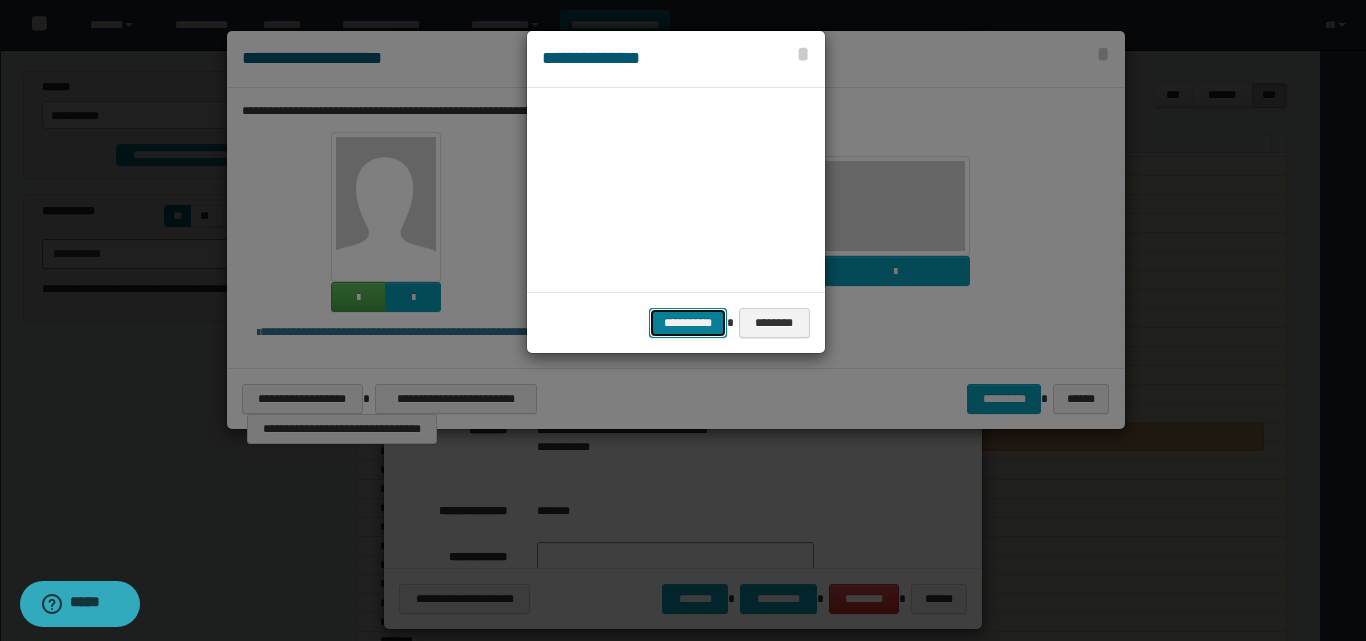 click on "**********" at bounding box center (688, 323) 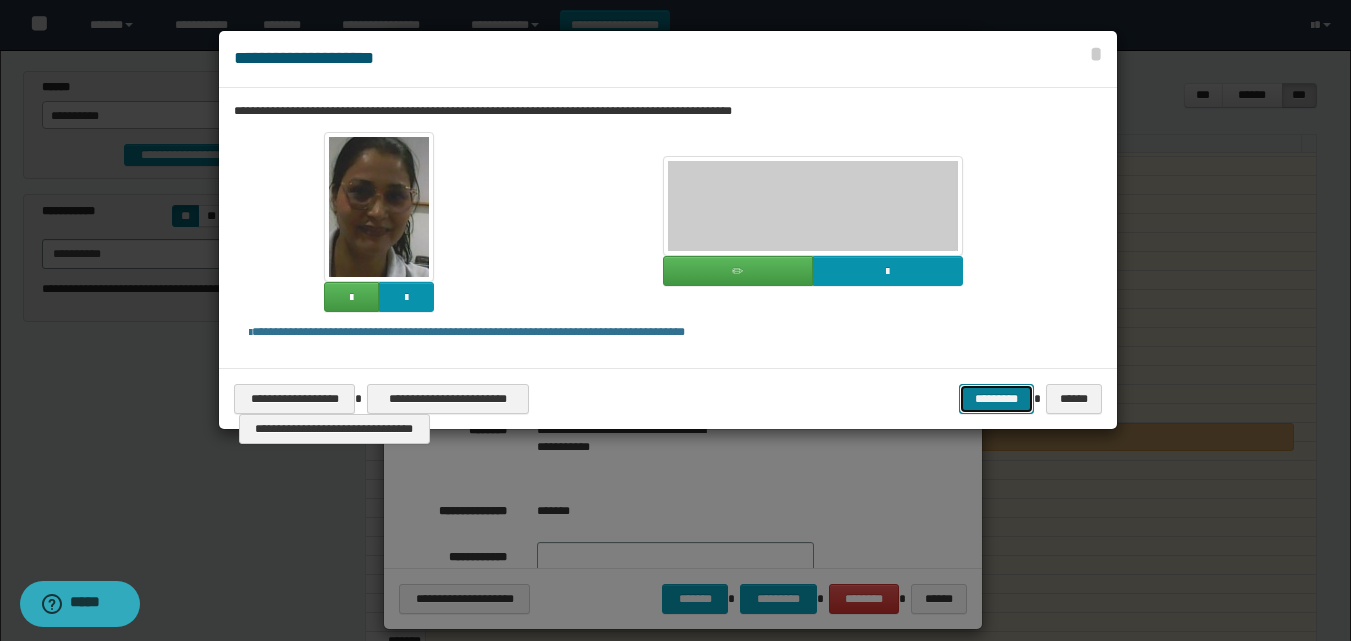 click on "*********" at bounding box center [996, 399] 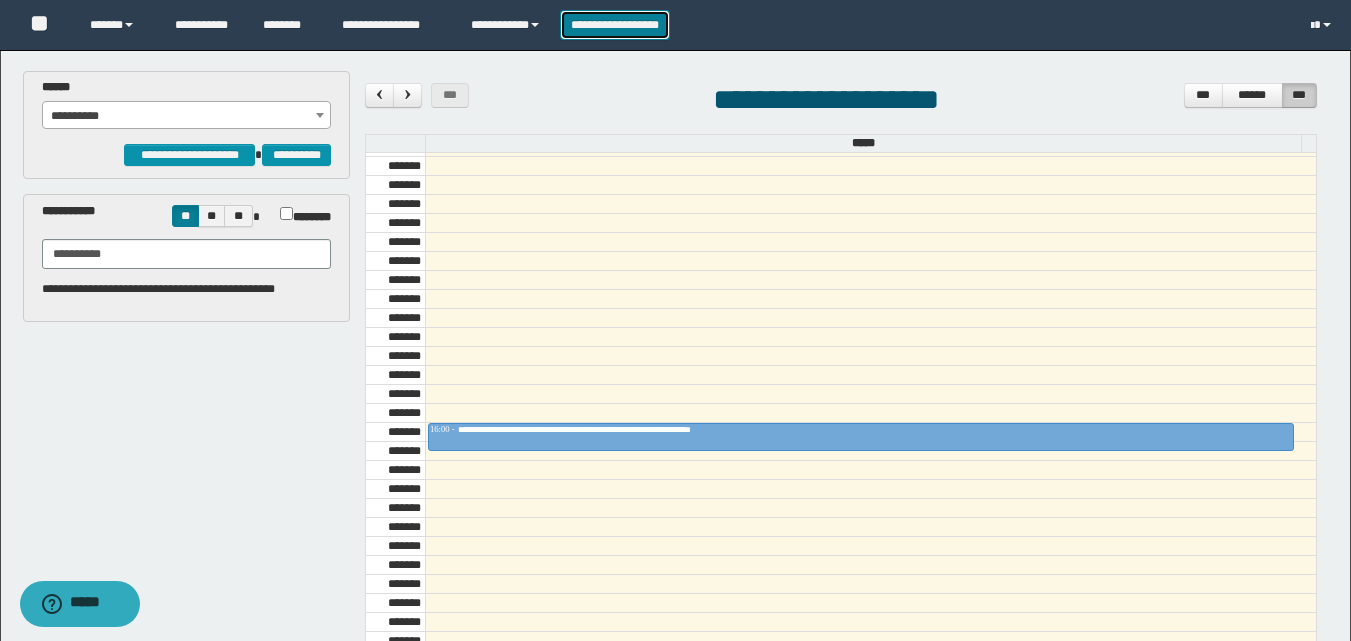 click on "**********" at bounding box center [615, 25] 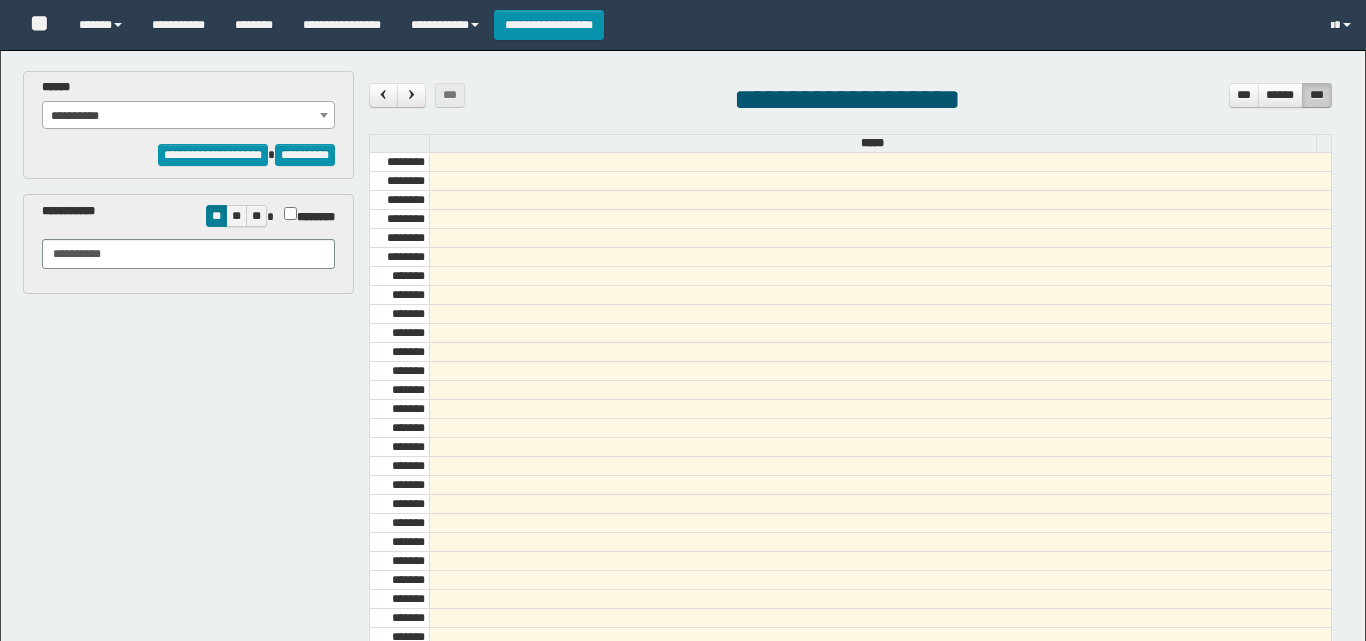 select on "******" 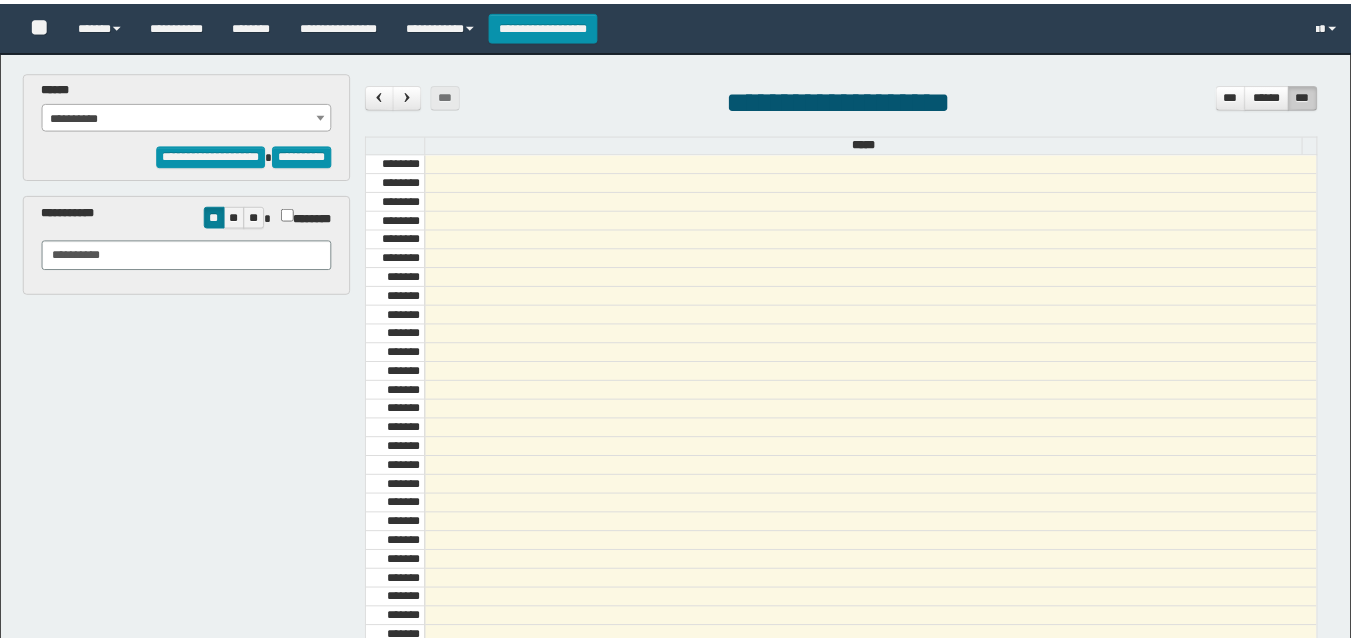 scroll, scrollTop: 0, scrollLeft: 0, axis: both 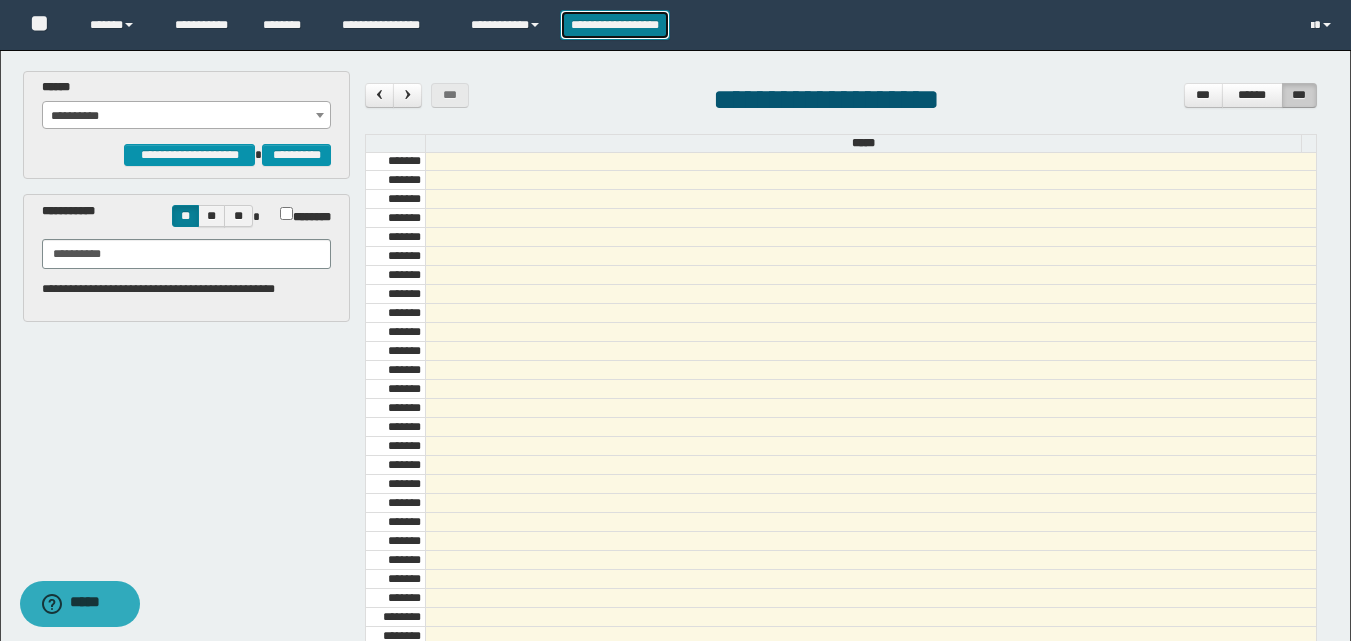 click on "**********" at bounding box center [615, 25] 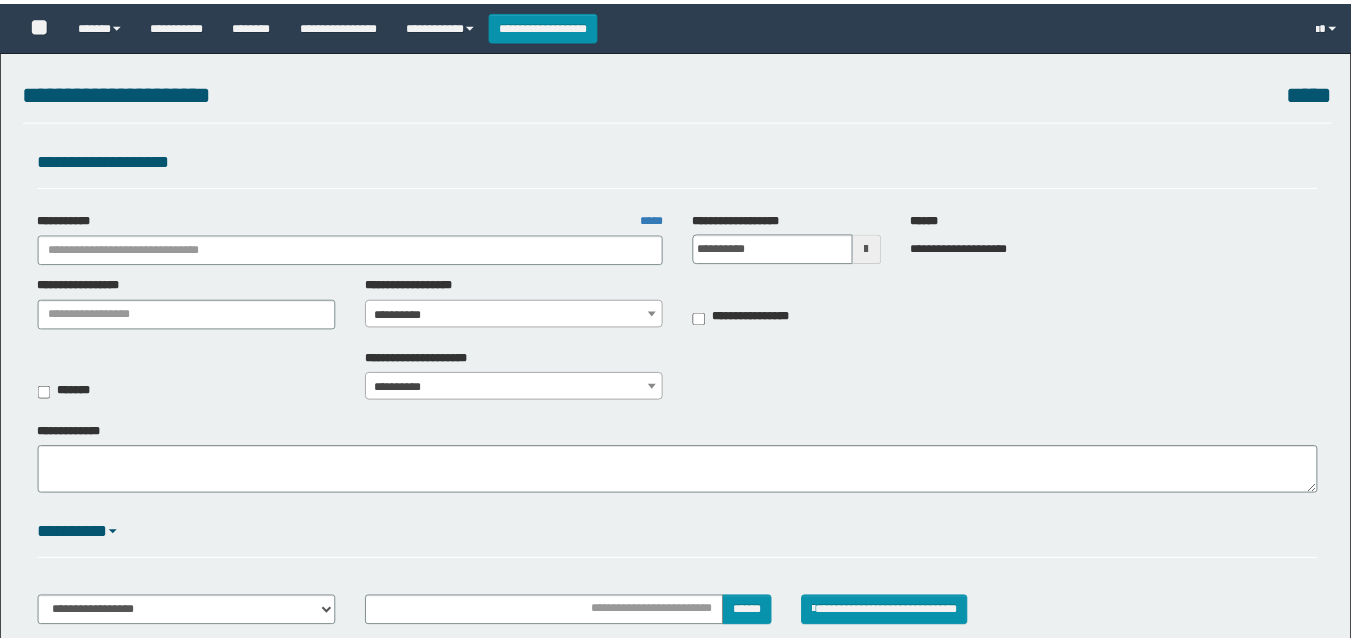 scroll, scrollTop: 0, scrollLeft: 0, axis: both 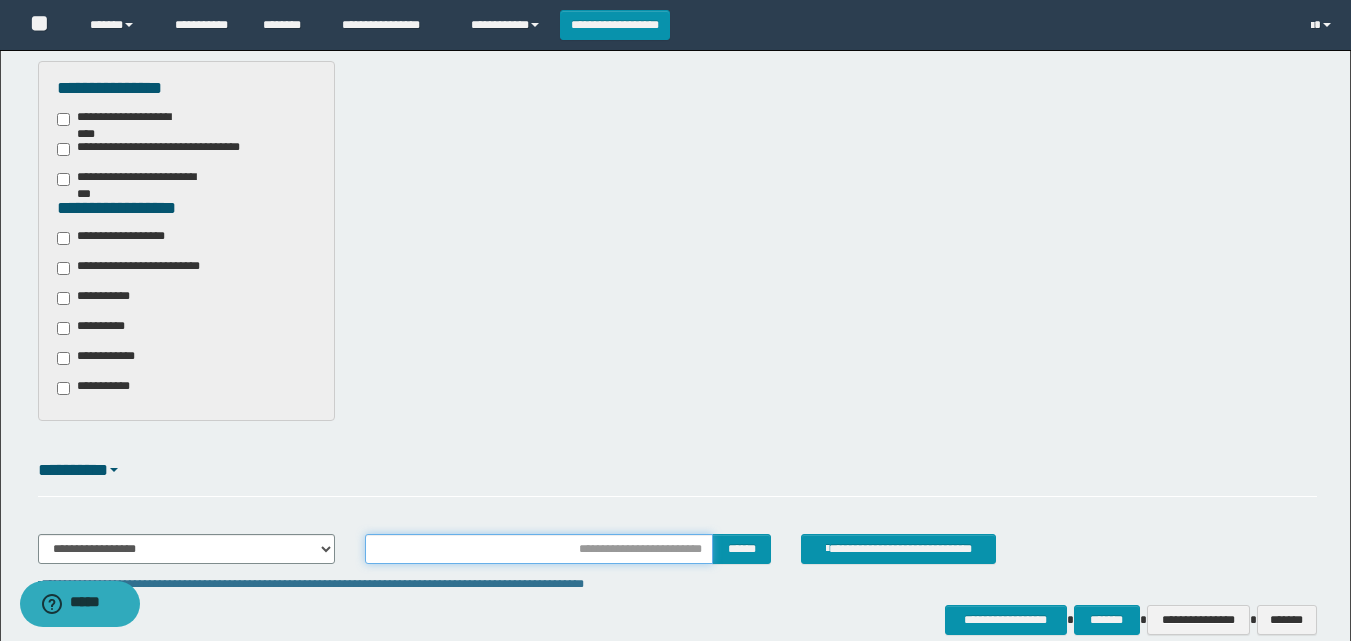 click at bounding box center [539, 549] 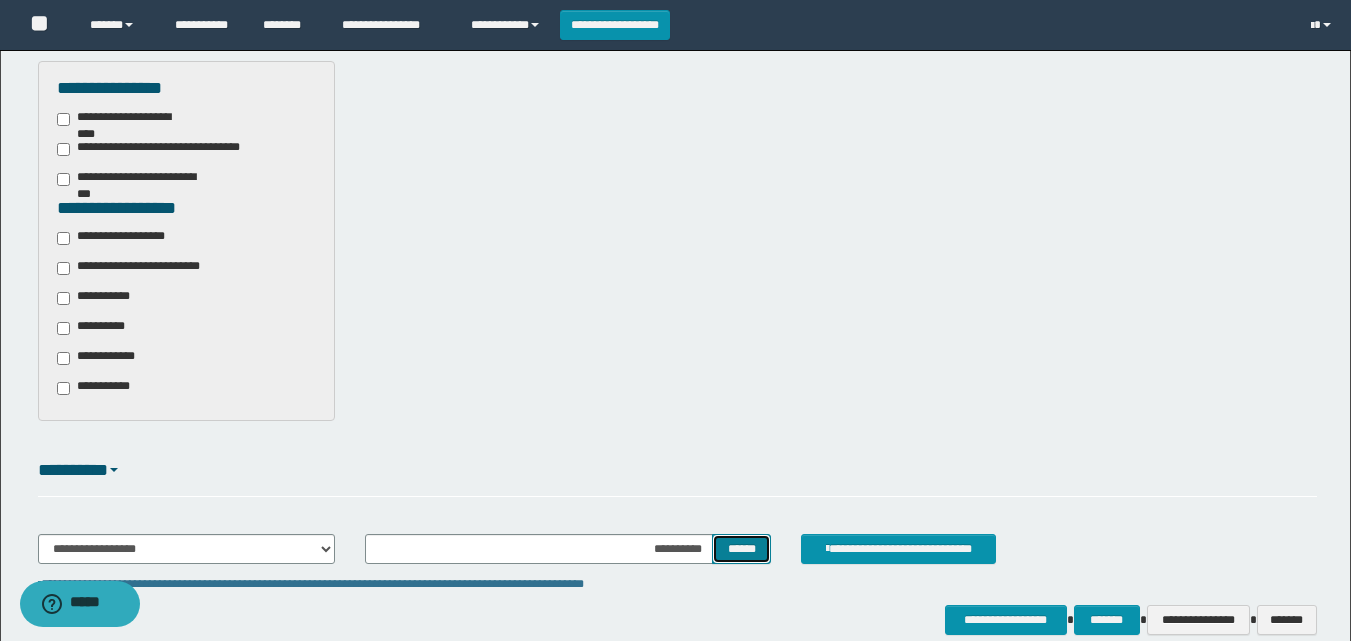 click on "******" at bounding box center (741, 549) 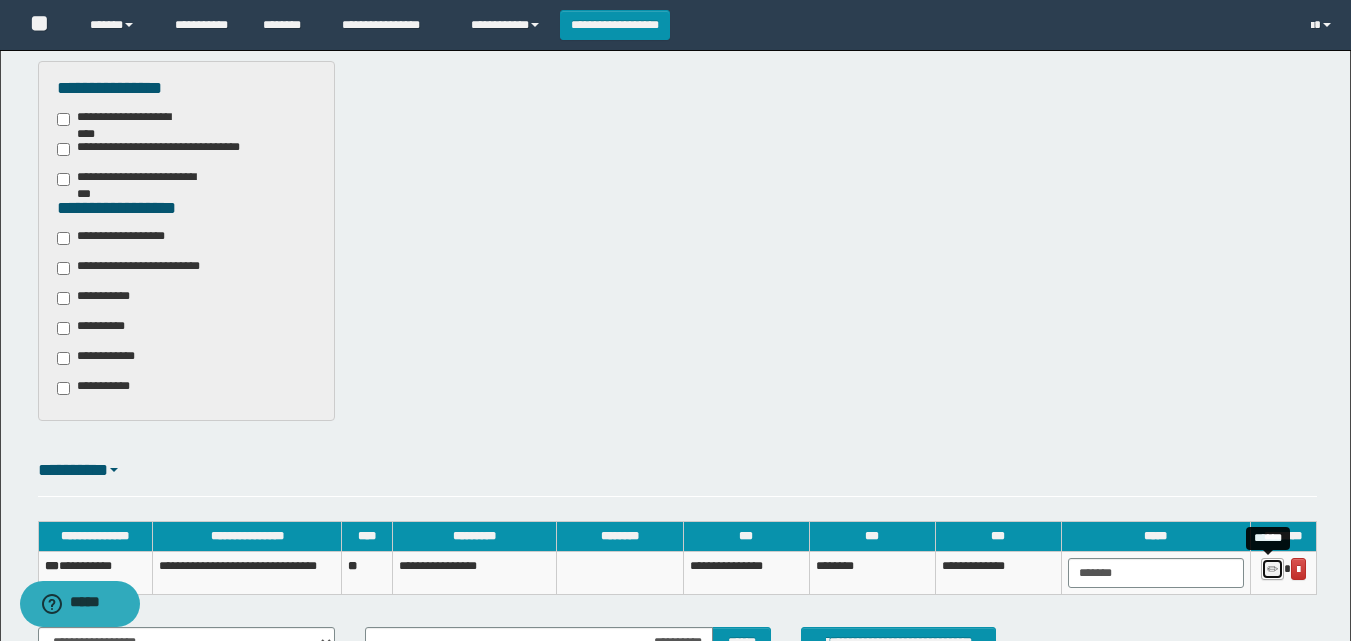 click at bounding box center (1272, 570) 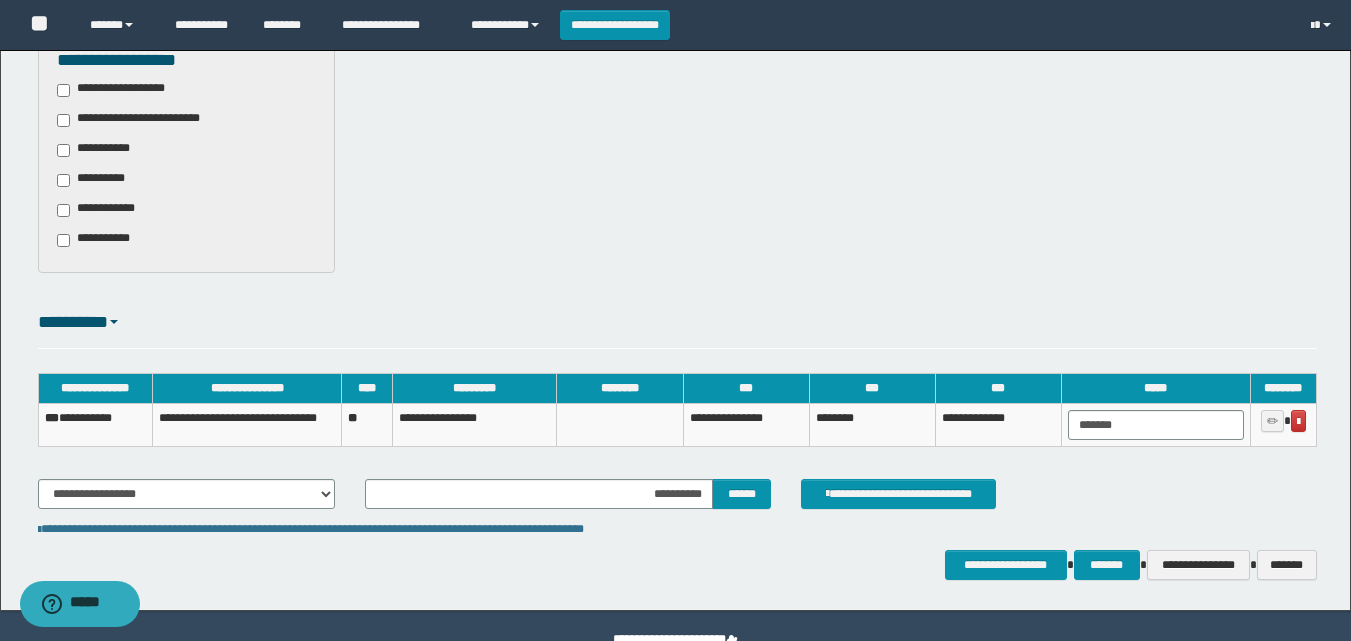 scroll, scrollTop: 716, scrollLeft: 0, axis: vertical 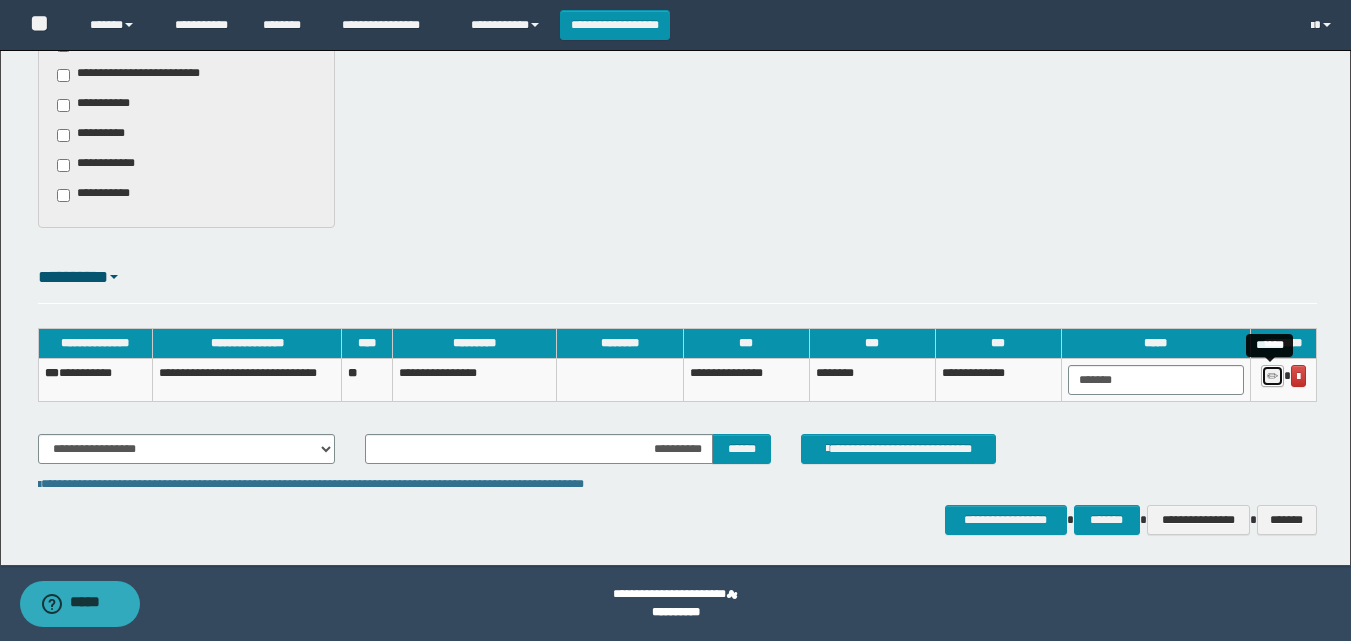 click at bounding box center (1272, 377) 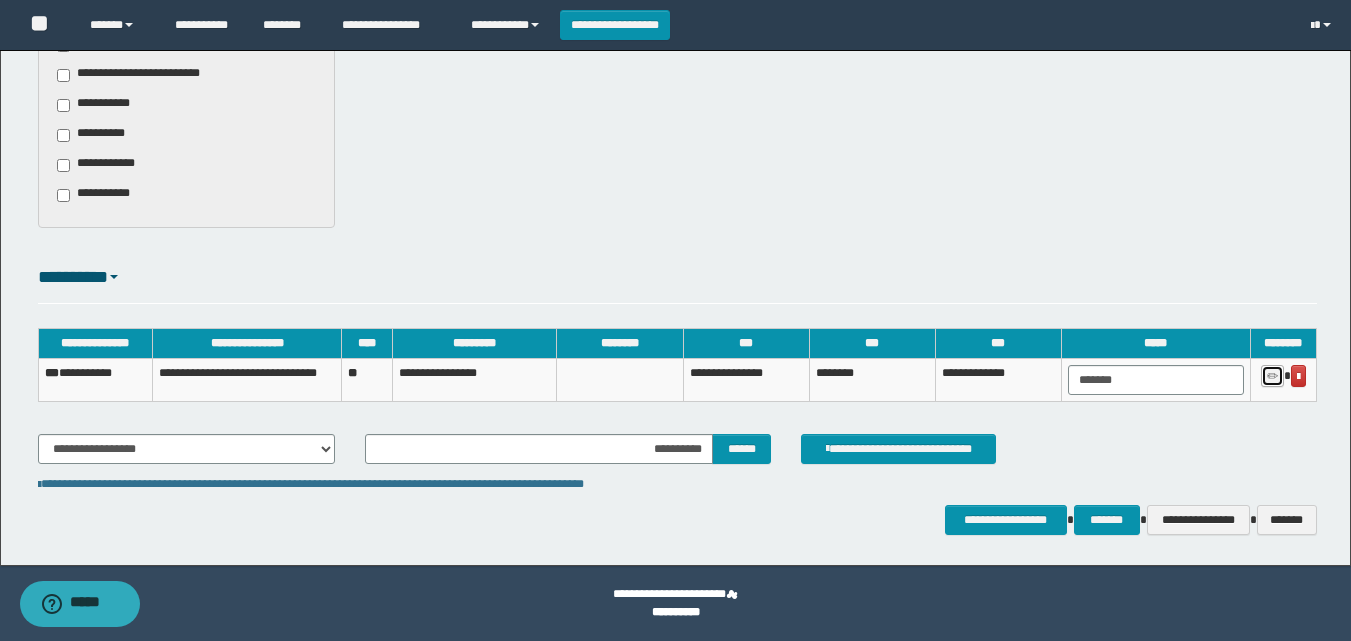 click at bounding box center [1272, 376] 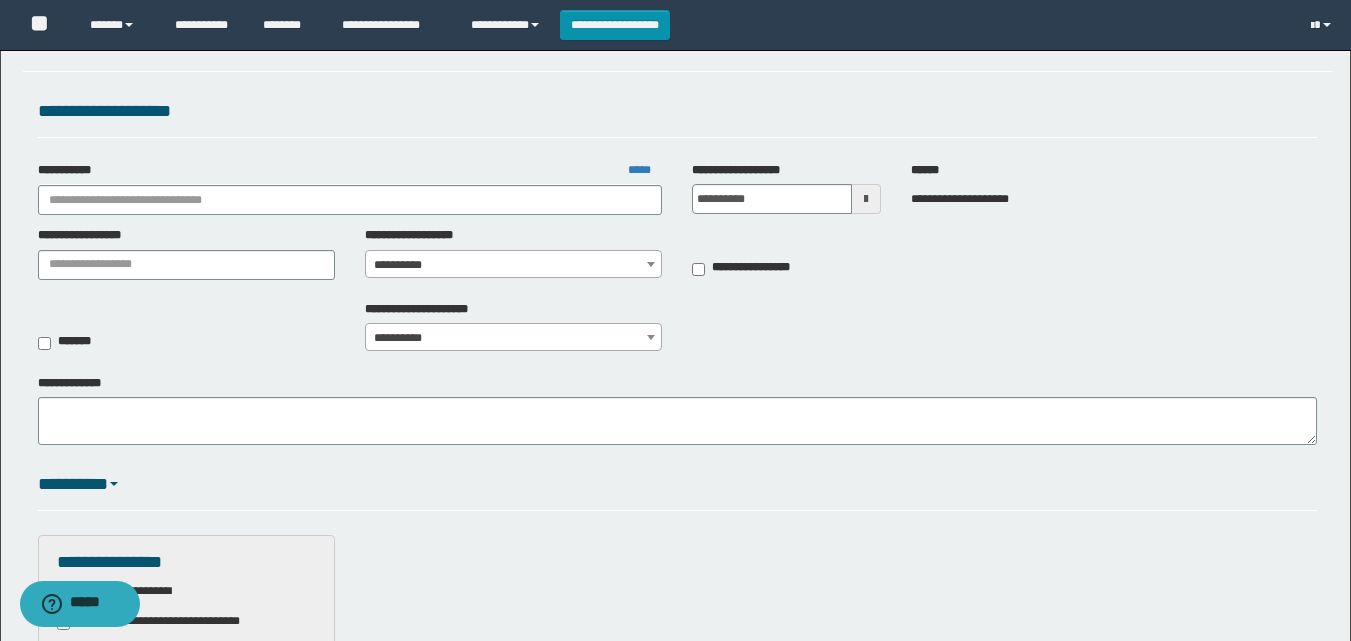 scroll, scrollTop: 0, scrollLeft: 0, axis: both 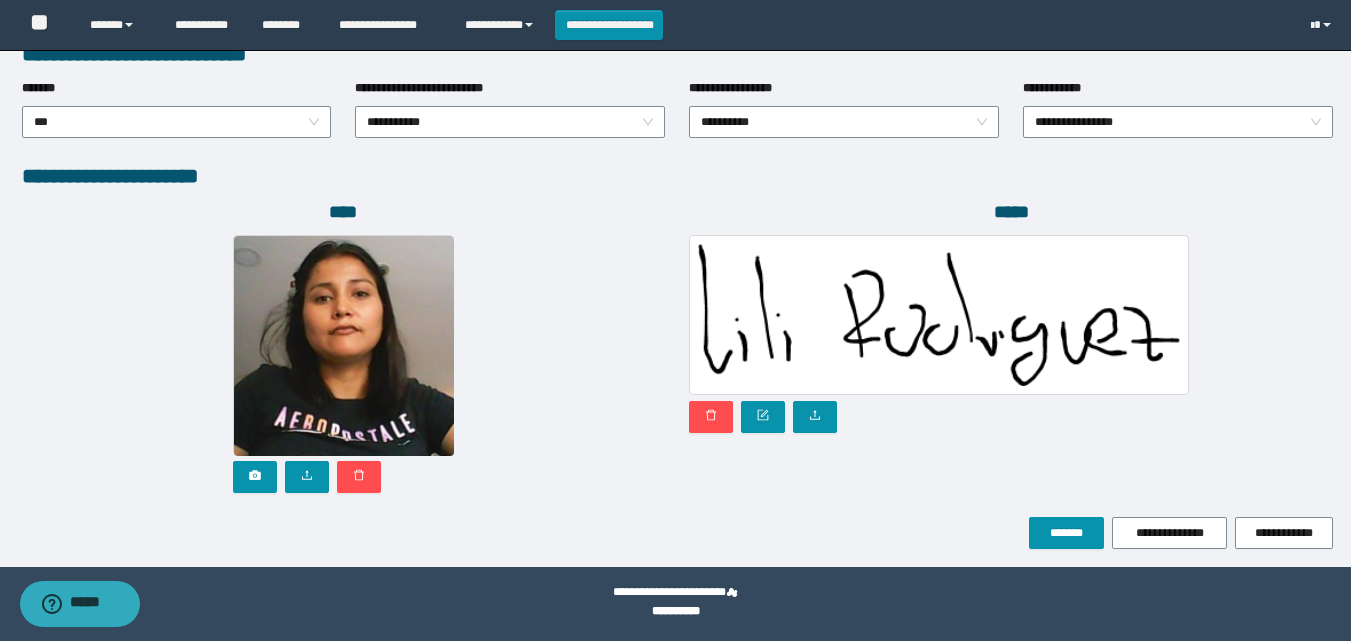 type on "**********" 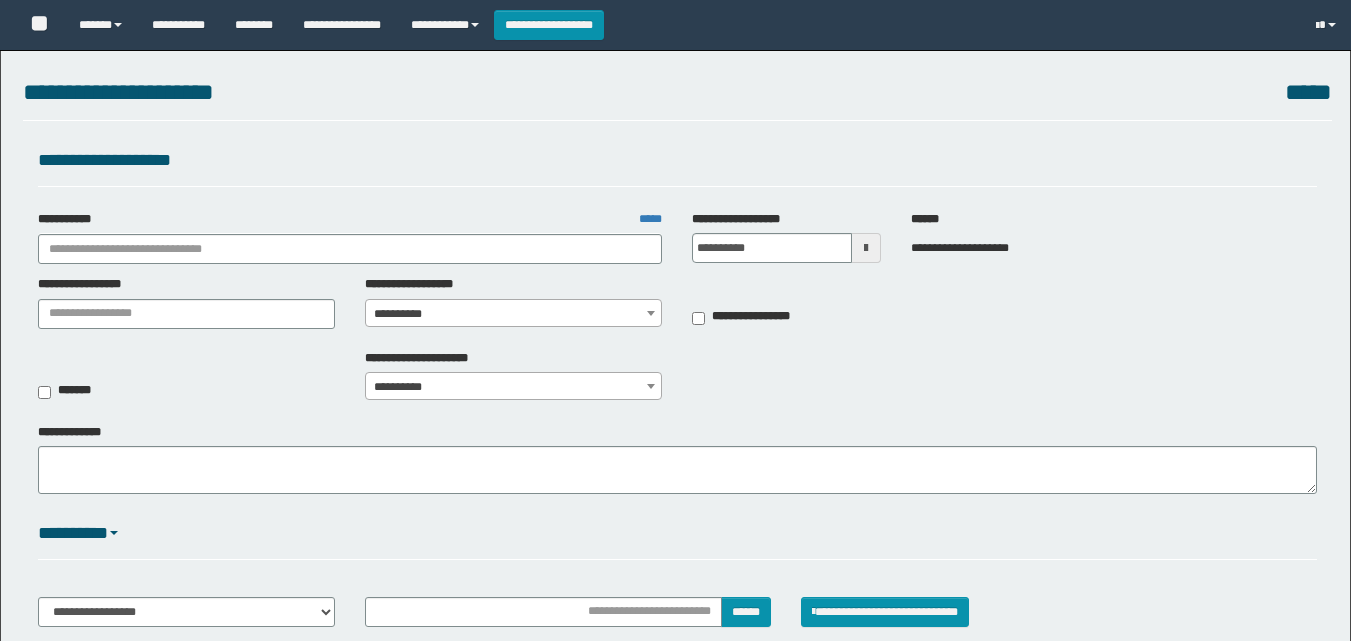 scroll, scrollTop: 0, scrollLeft: 0, axis: both 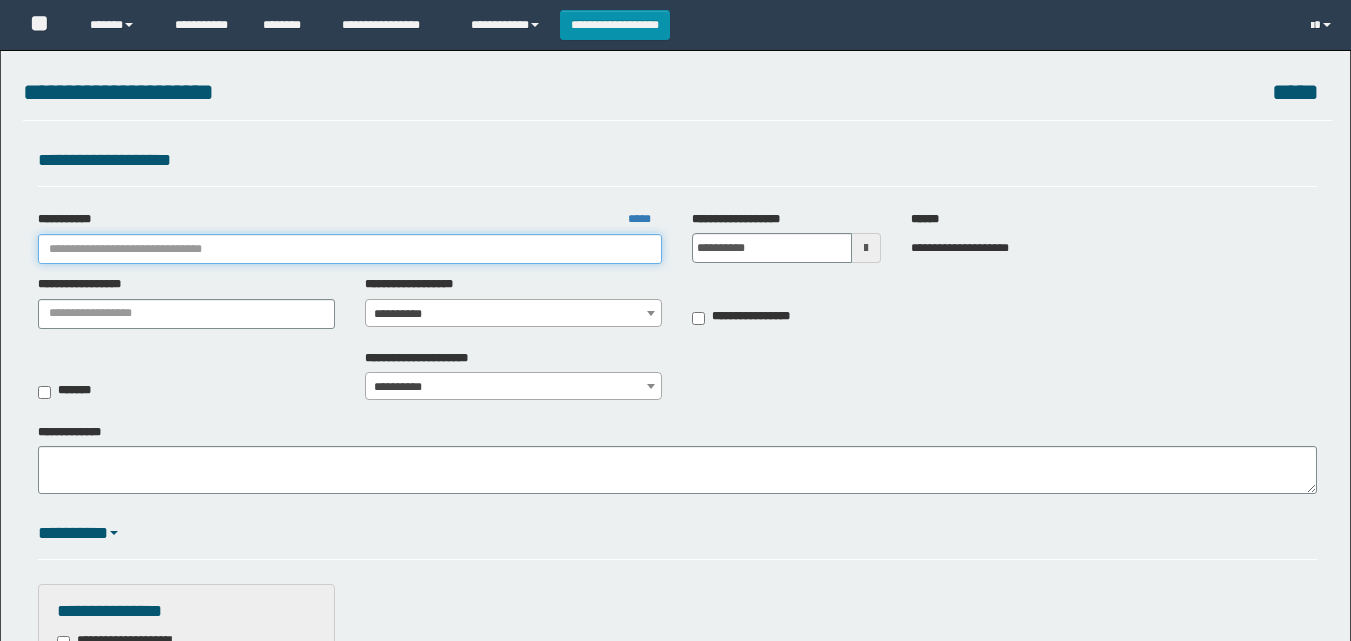 click on "**********" at bounding box center [350, 249] 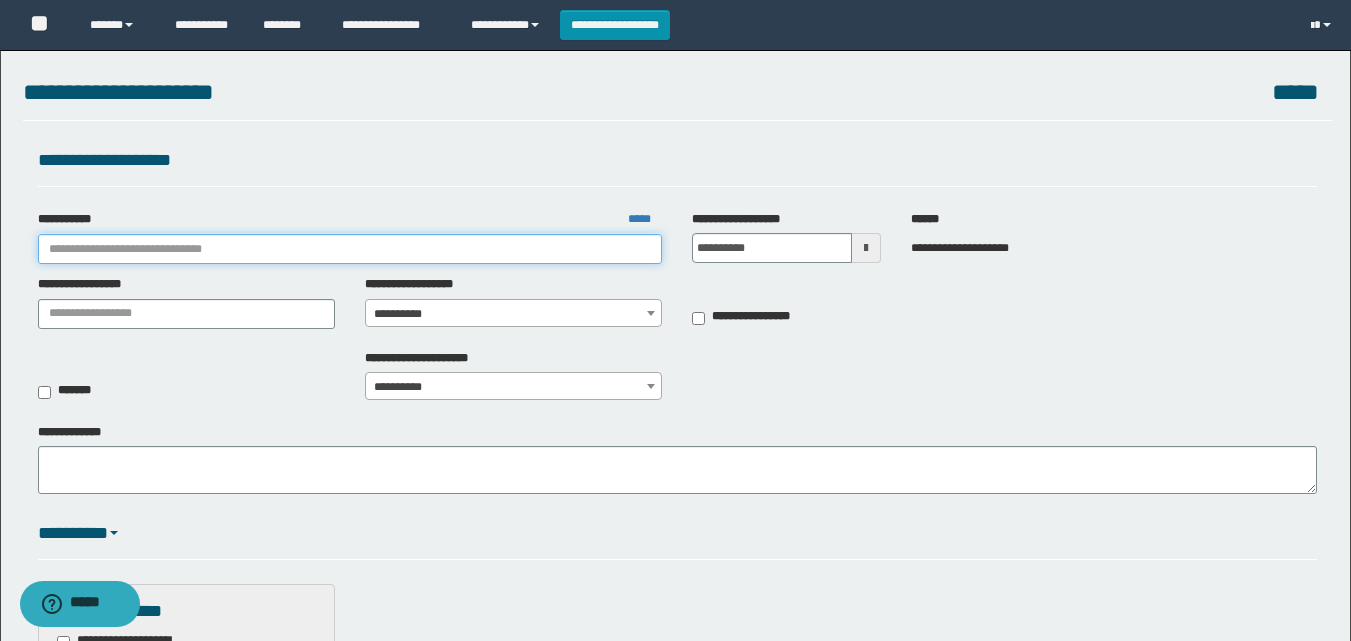 scroll, scrollTop: 0, scrollLeft: 0, axis: both 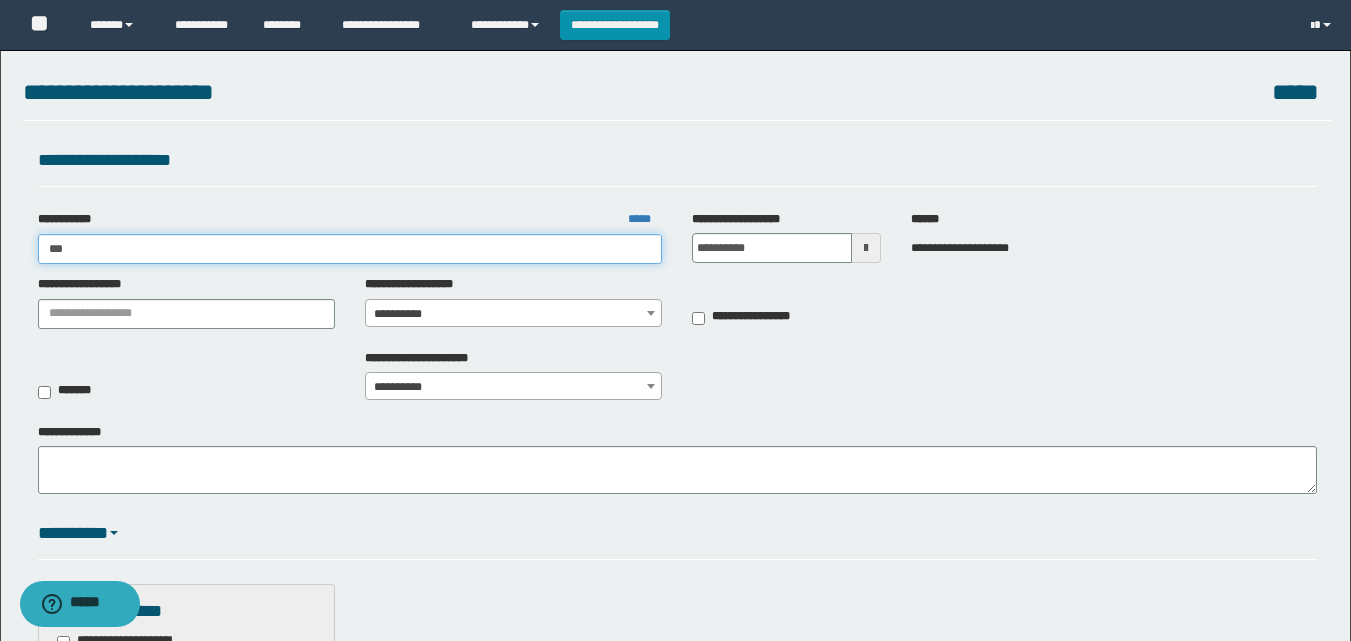 type on "****" 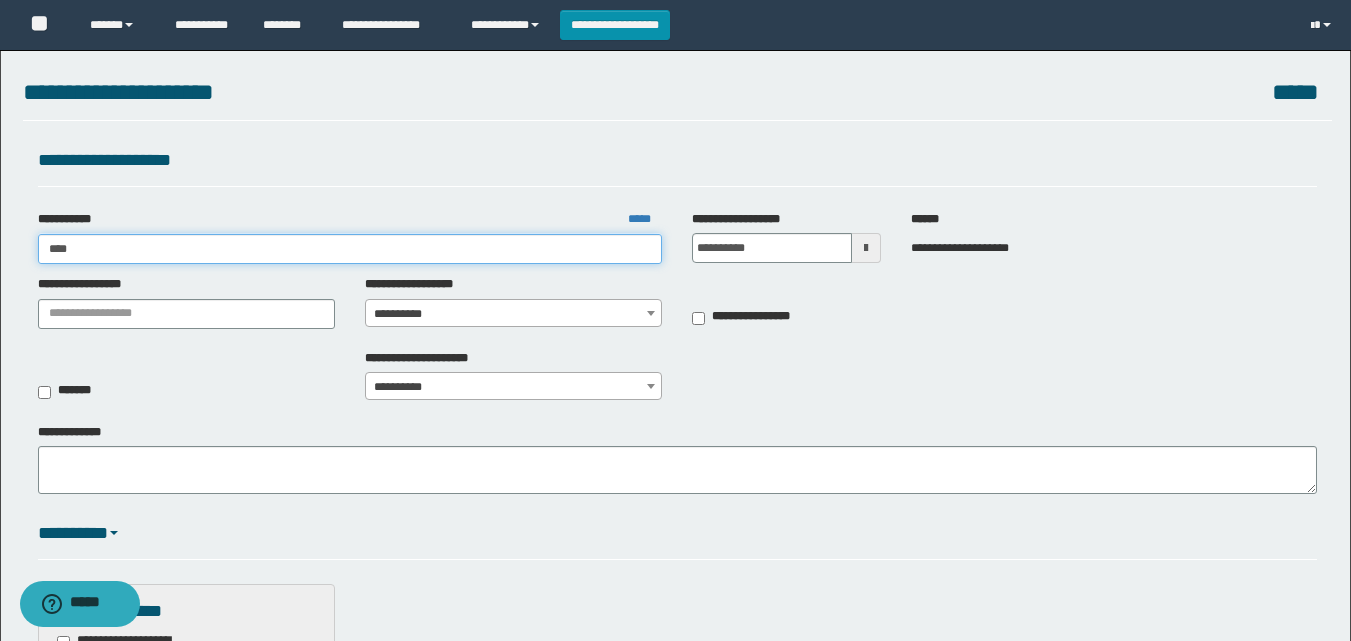 type on "****" 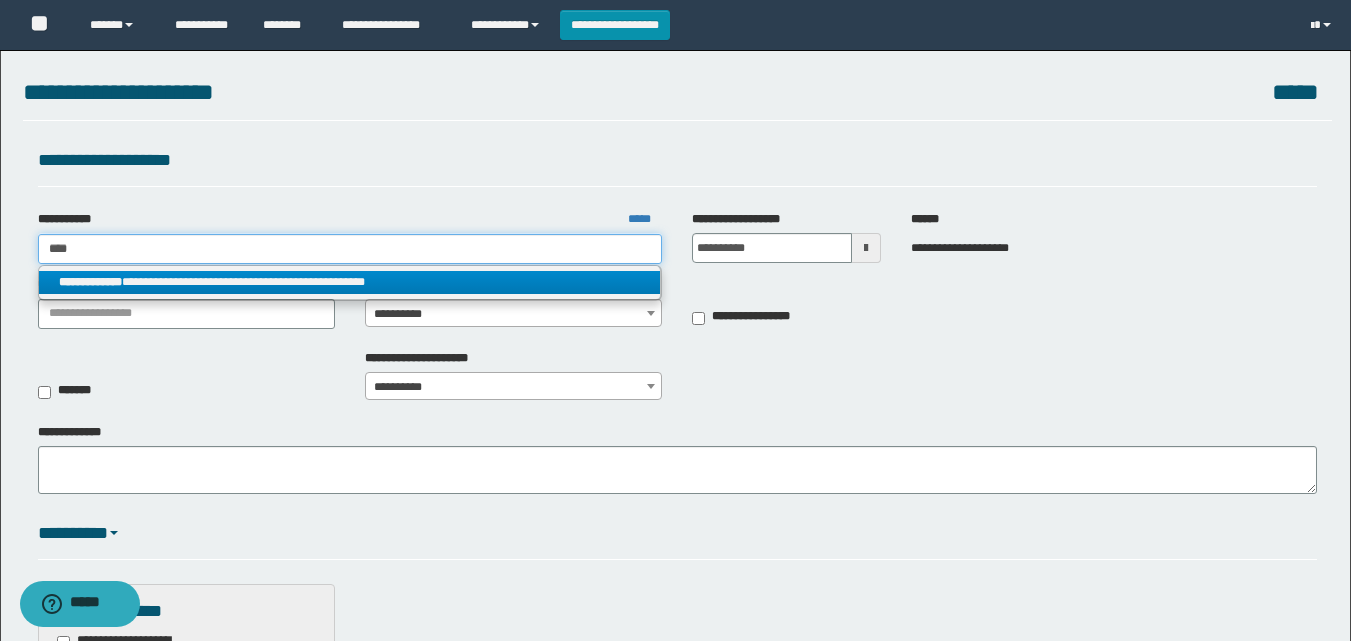 type on "****" 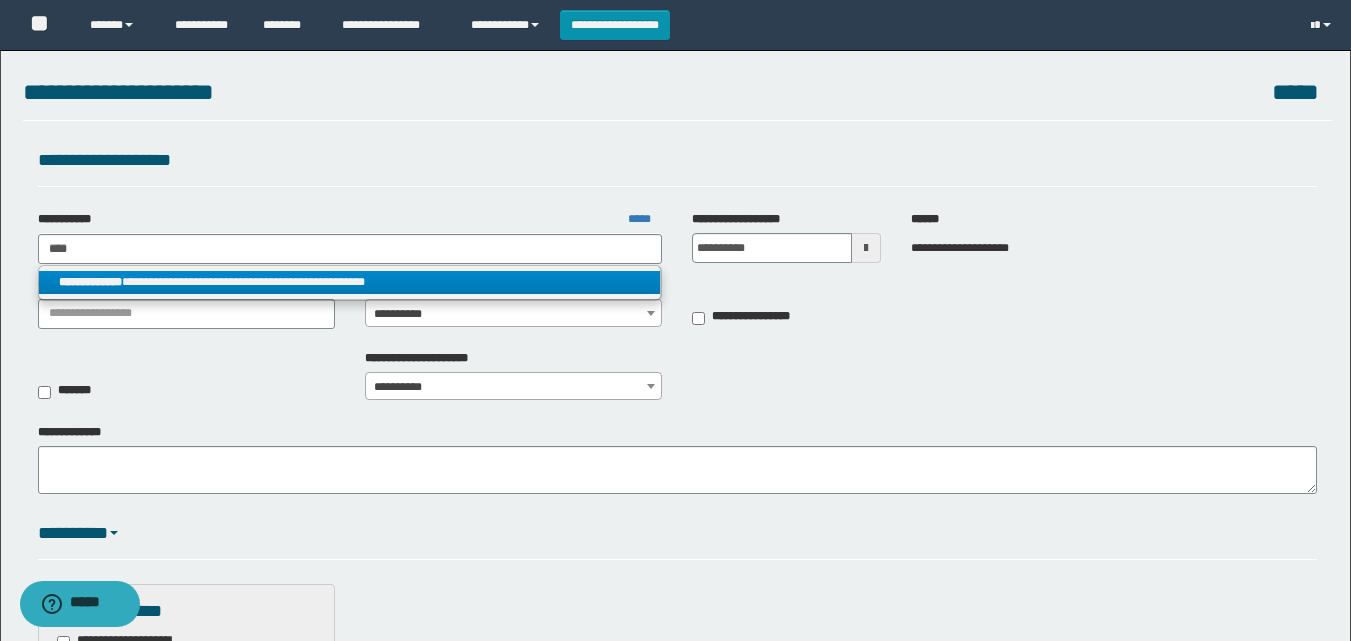 click on "**********" at bounding box center [350, 282] 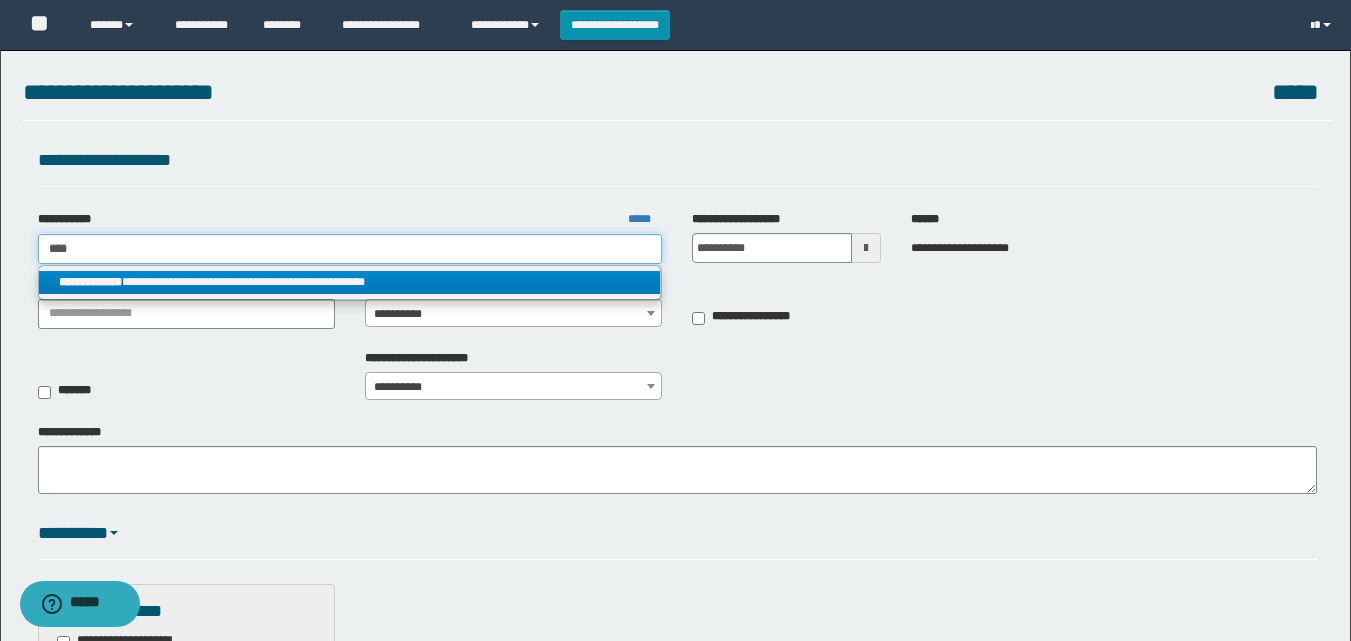 type 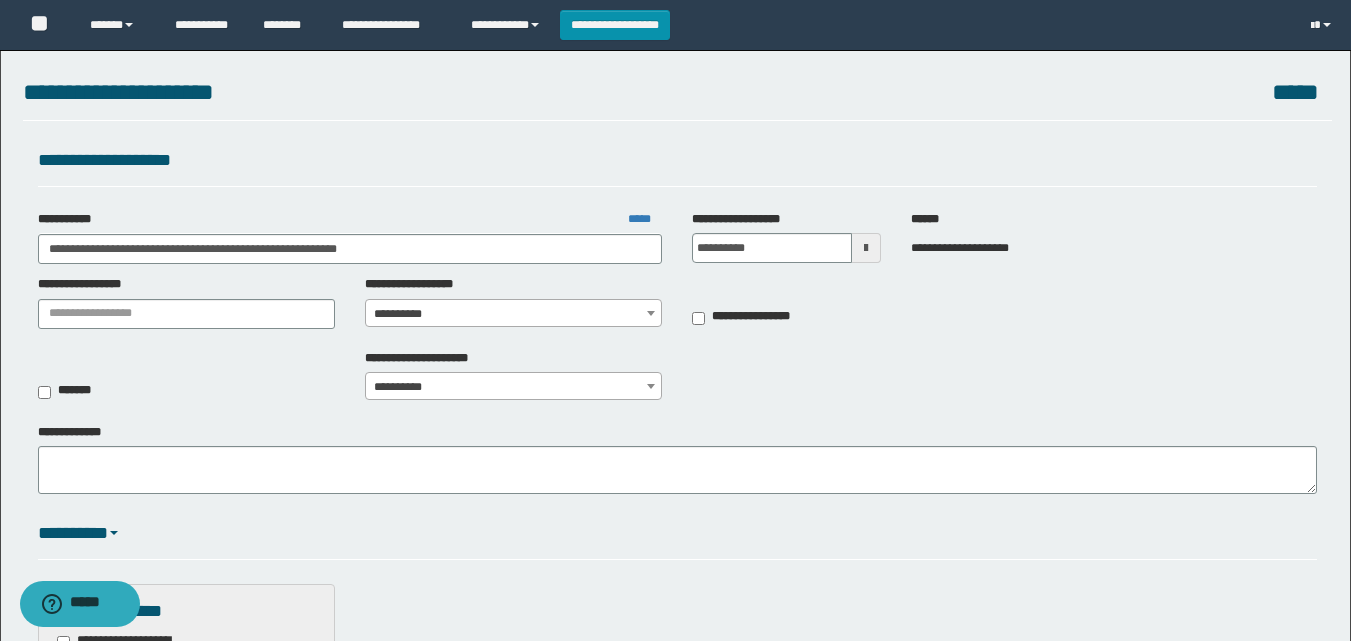 click on "**********" at bounding box center [513, 314] 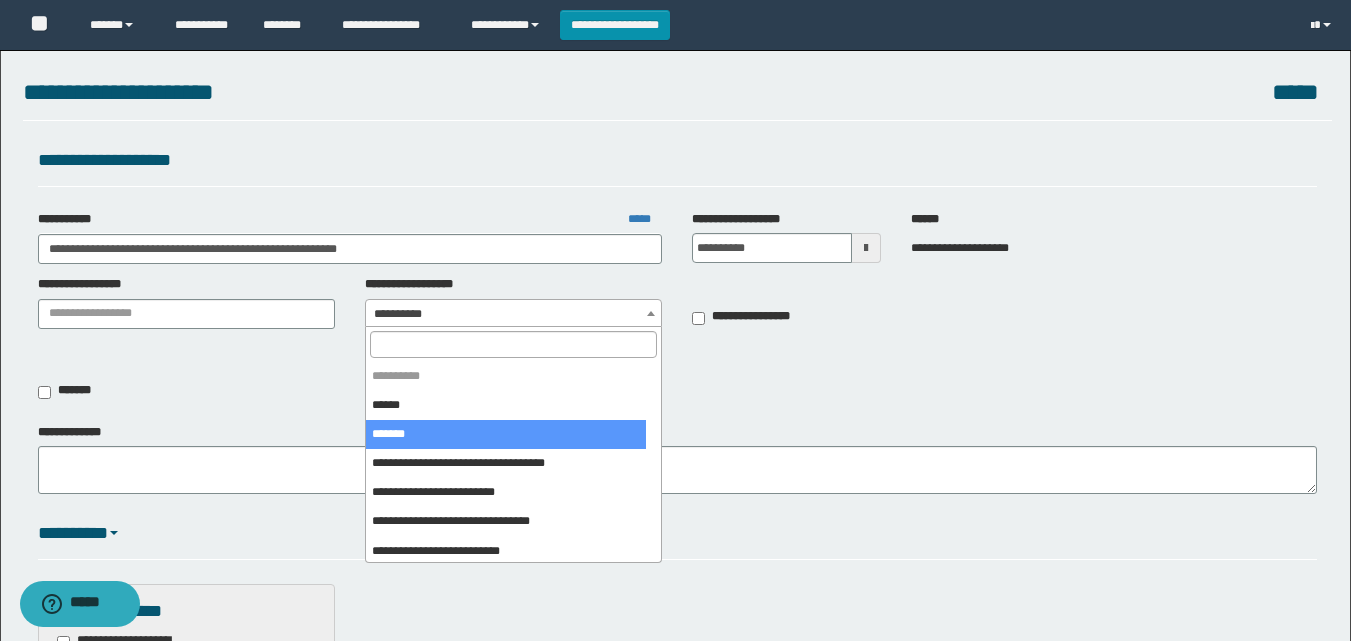 drag, startPoint x: 406, startPoint y: 417, endPoint x: 401, endPoint y: 432, distance: 15.811388 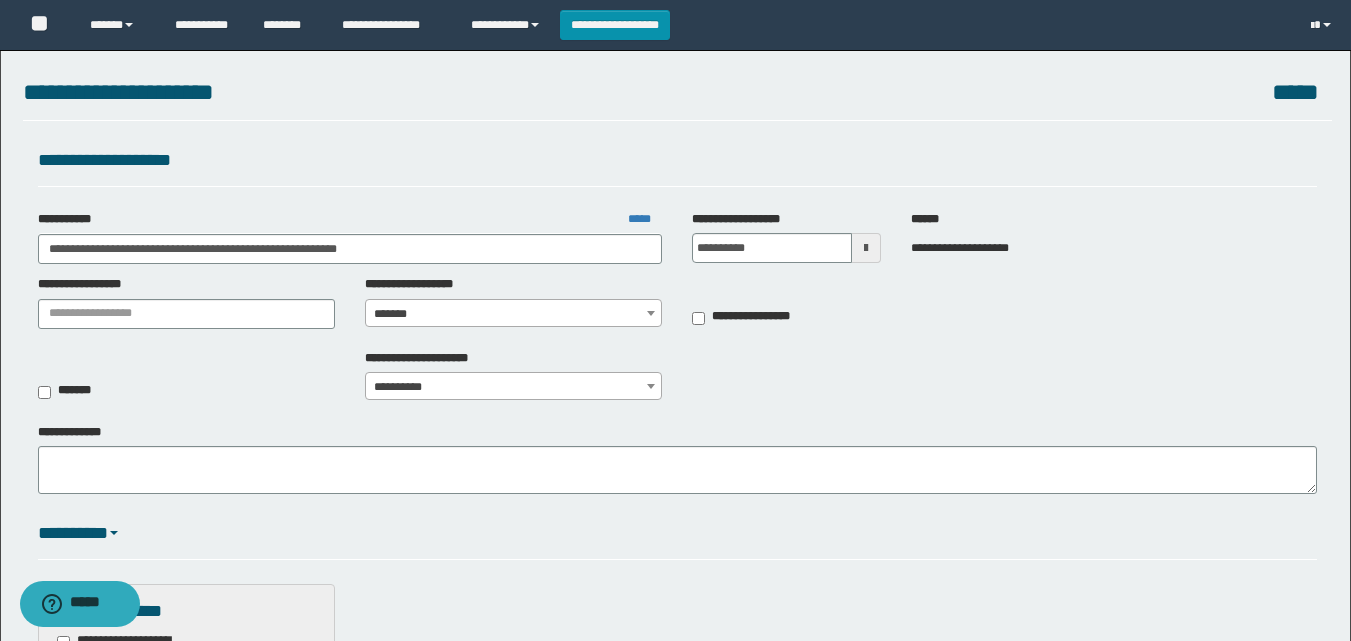 drag, startPoint x: 408, startPoint y: 382, endPoint x: 418, endPoint y: 398, distance: 18.867962 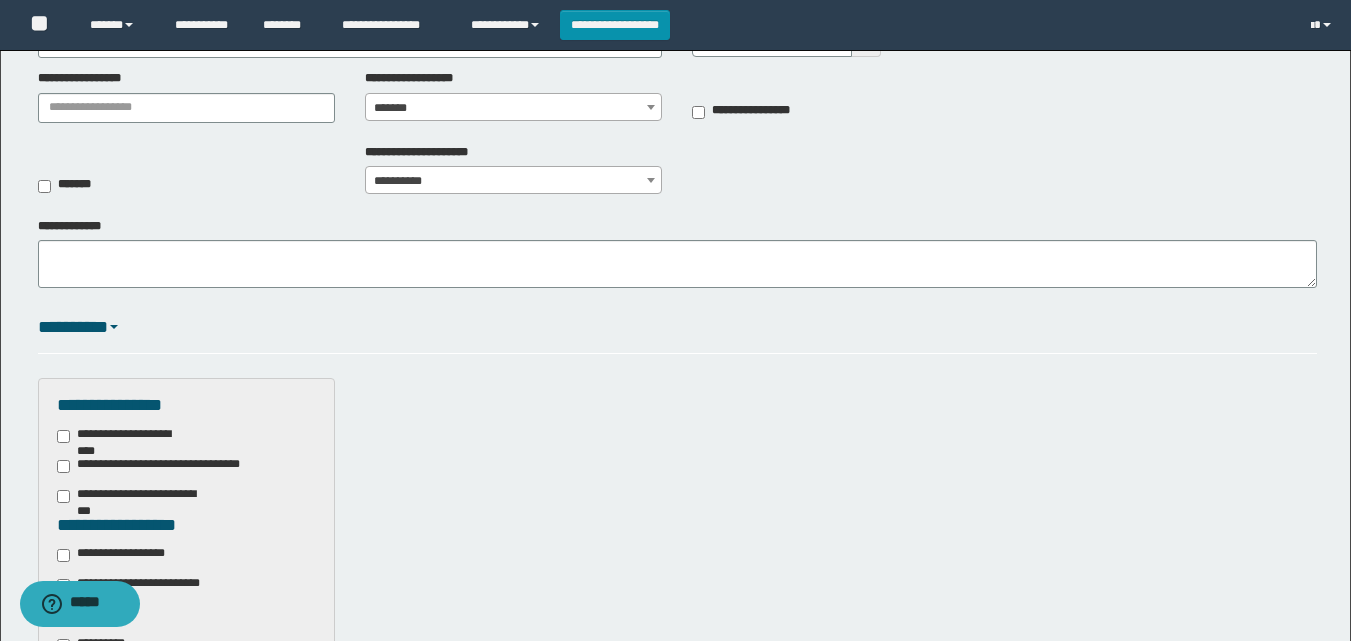 scroll, scrollTop: 600, scrollLeft: 0, axis: vertical 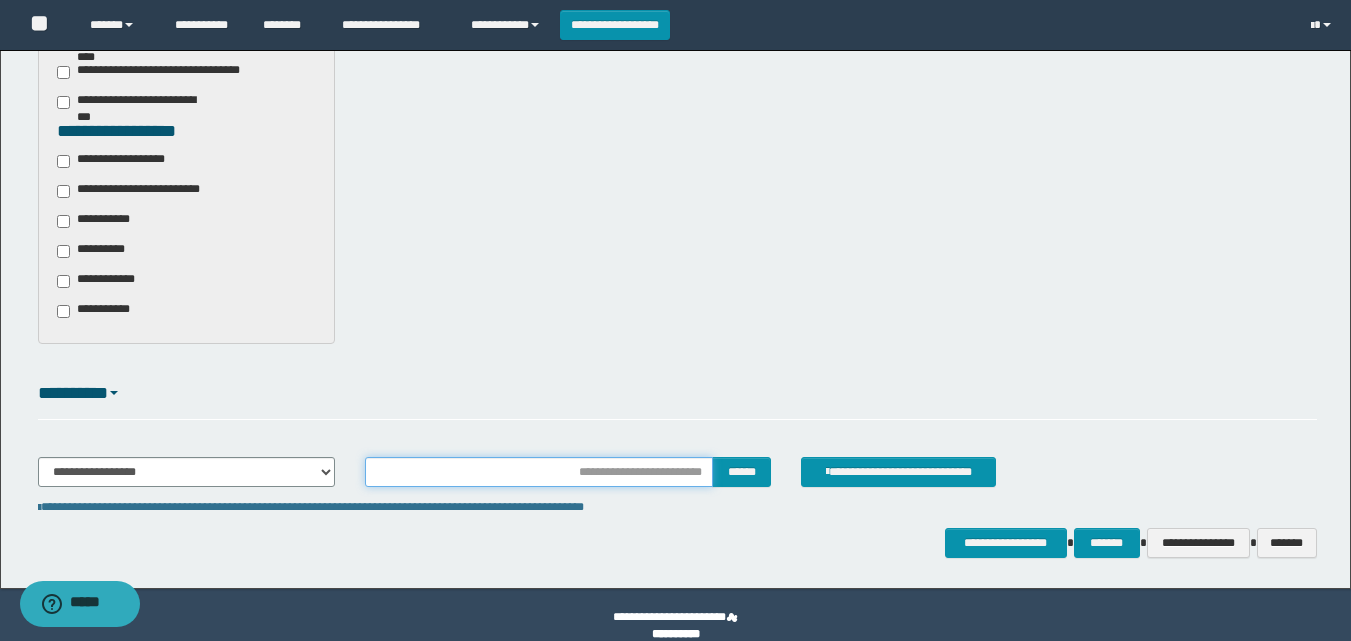 click at bounding box center [539, 472] 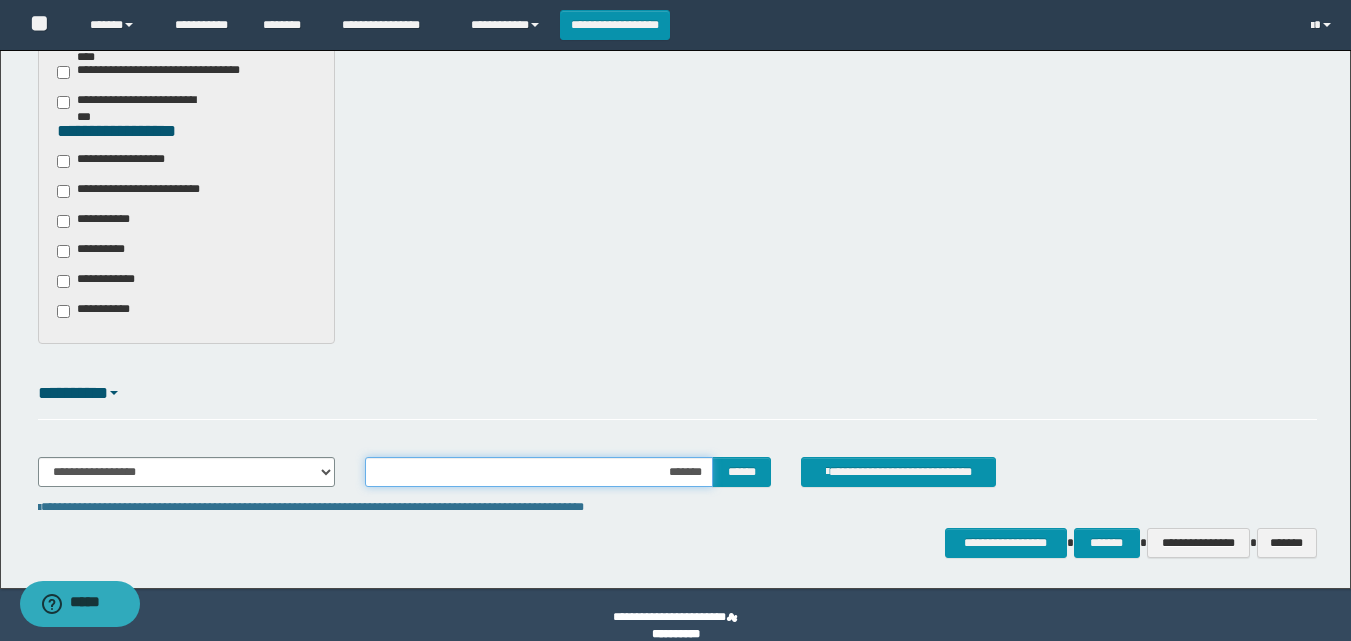 type on "********" 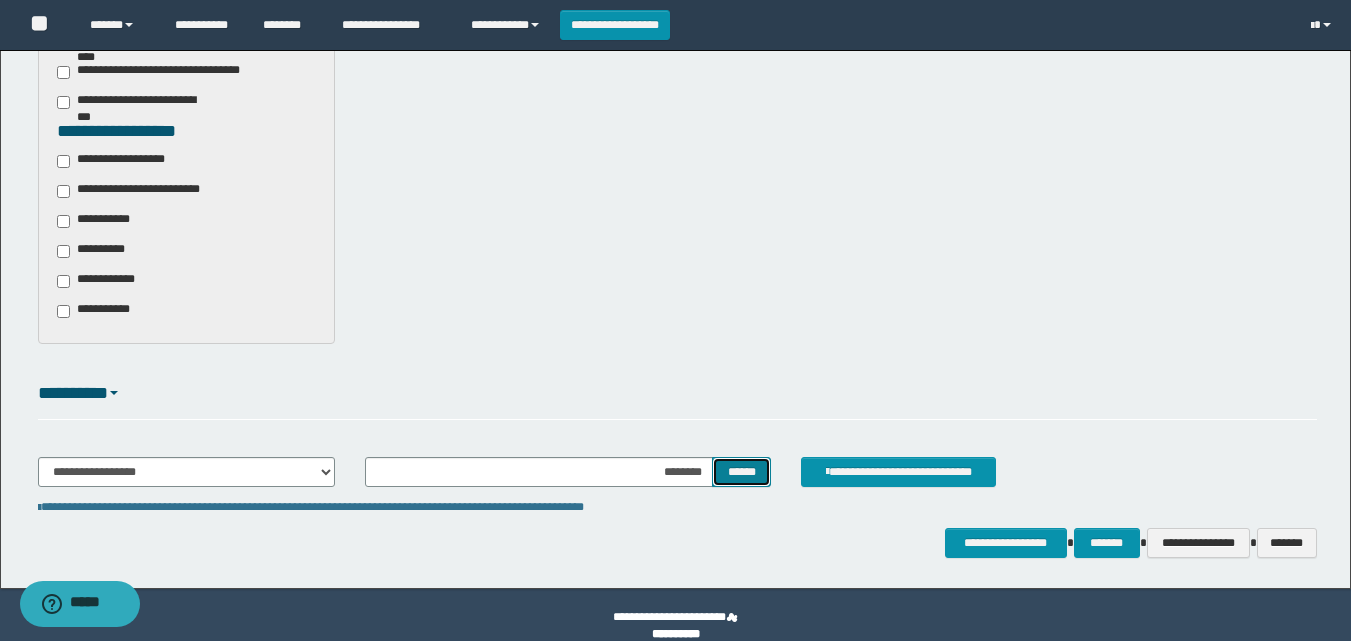 click on "******" at bounding box center [741, 472] 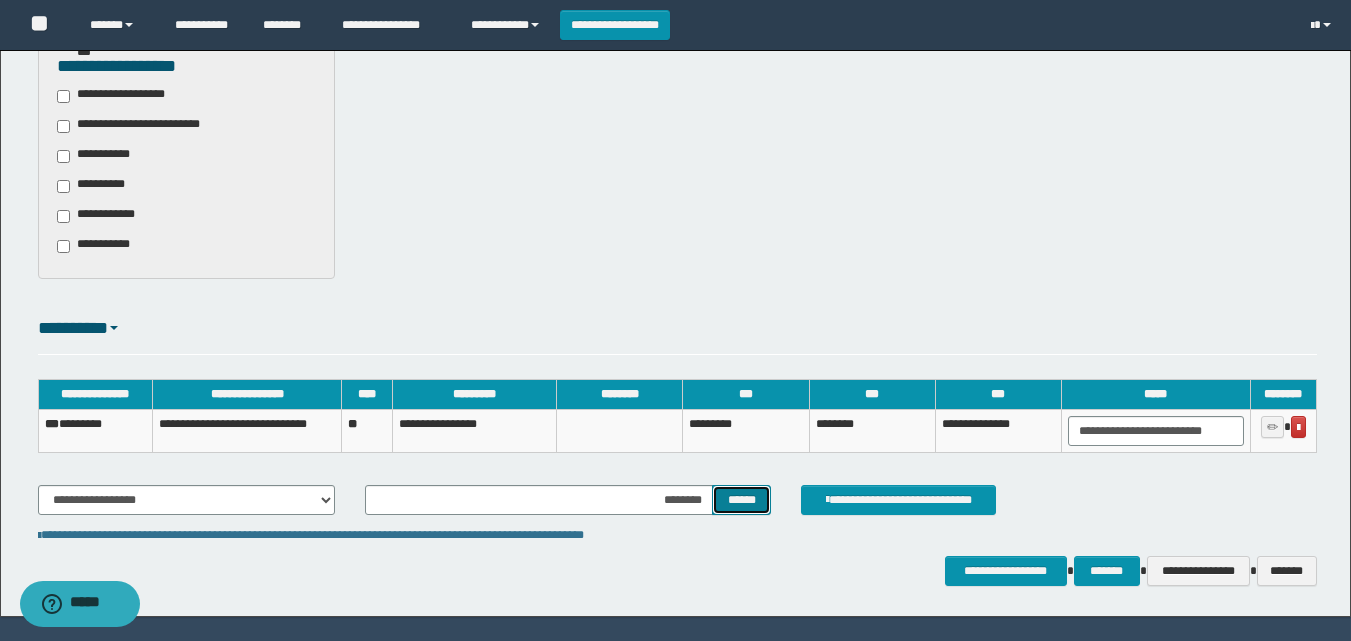 scroll, scrollTop: 700, scrollLeft: 0, axis: vertical 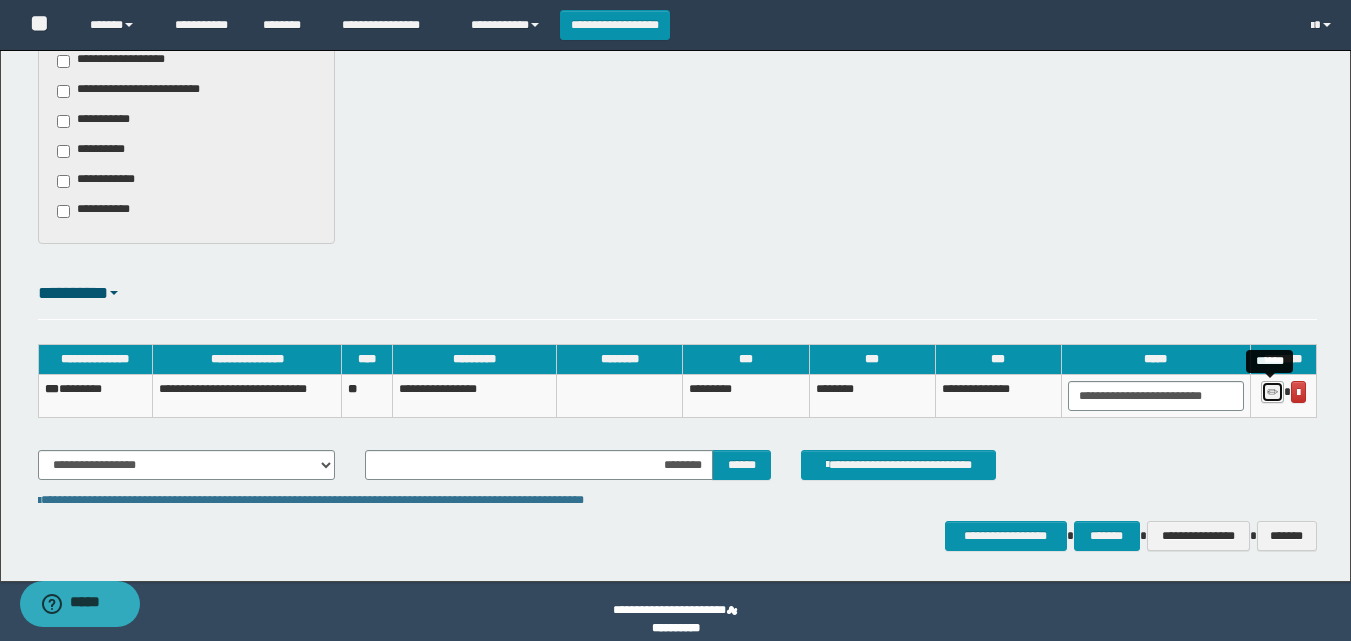 click at bounding box center [1272, 393] 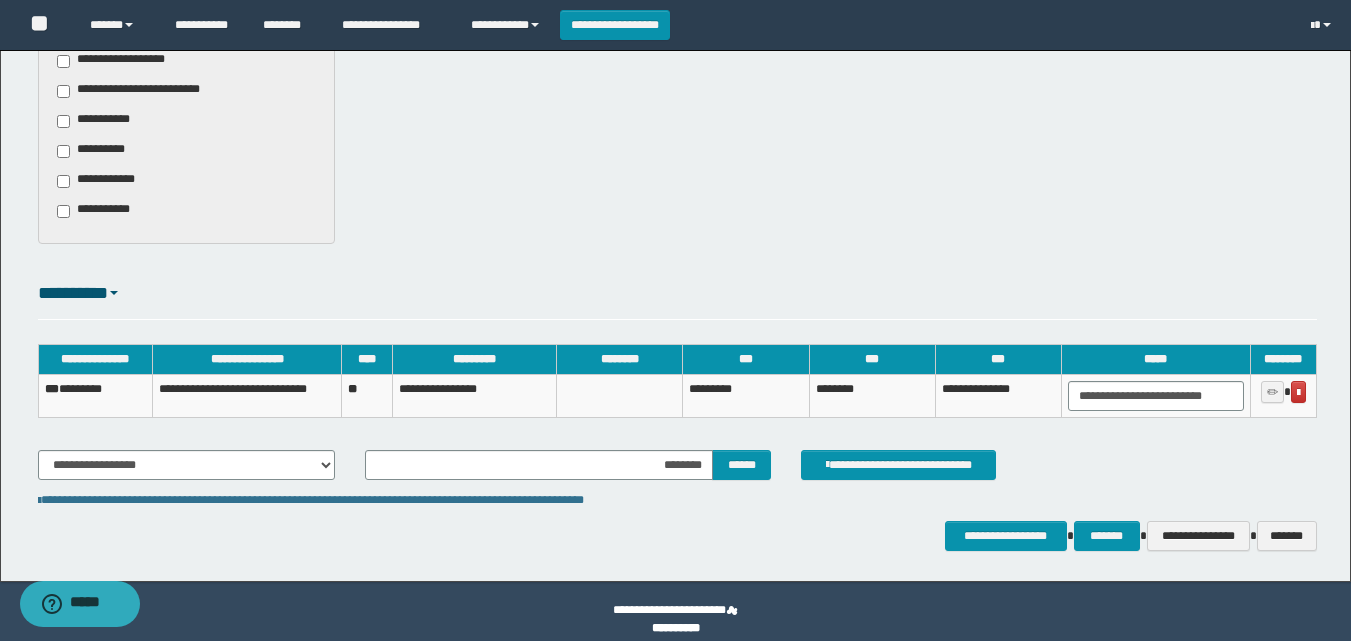 click on "*** ********" at bounding box center (95, 396) 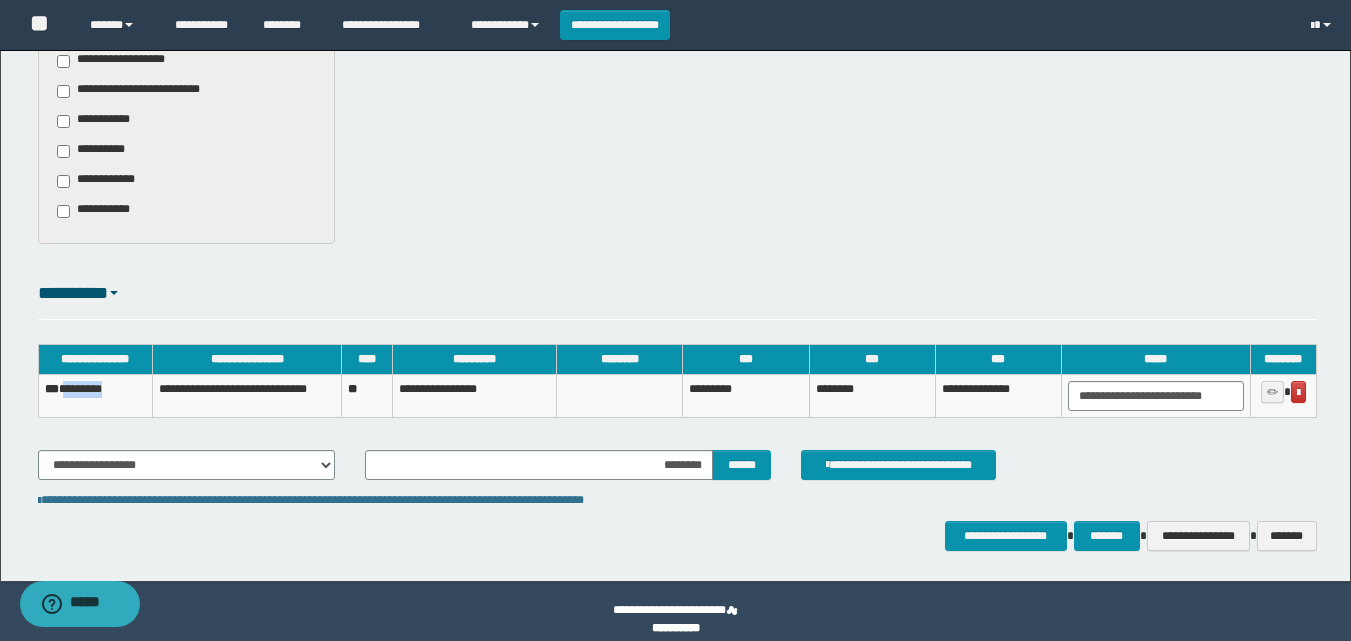 click on "*** ********" at bounding box center [95, 396] 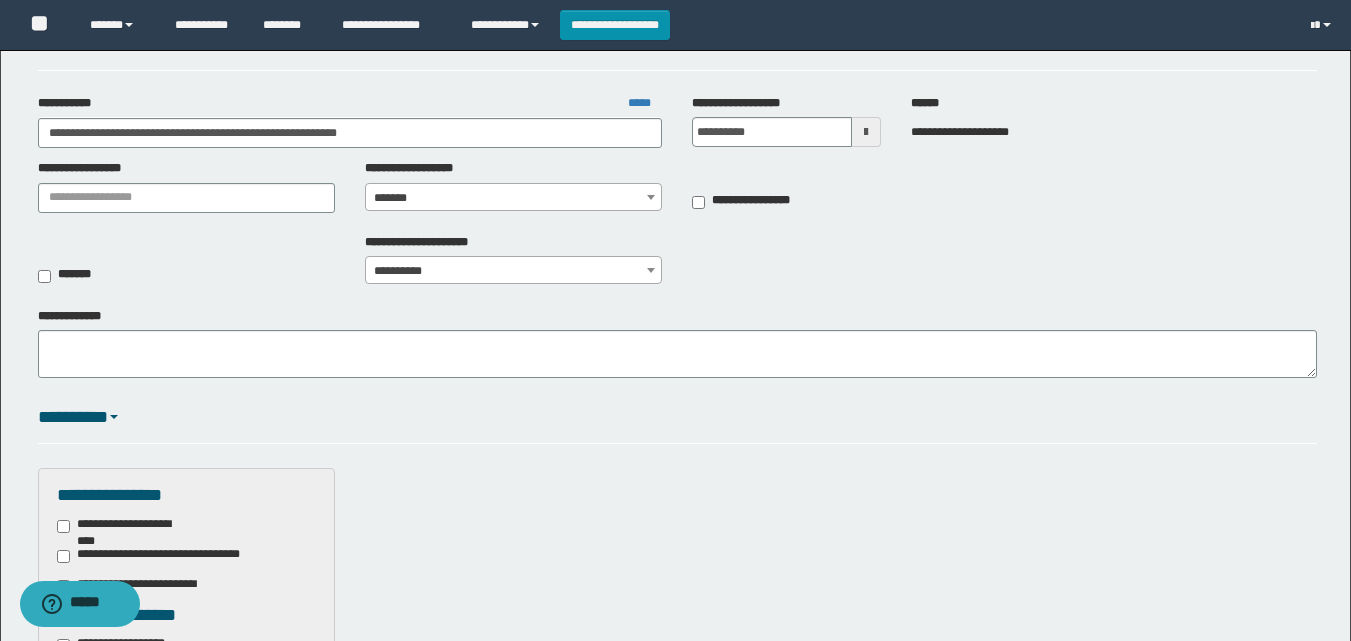 scroll, scrollTop: 716, scrollLeft: 0, axis: vertical 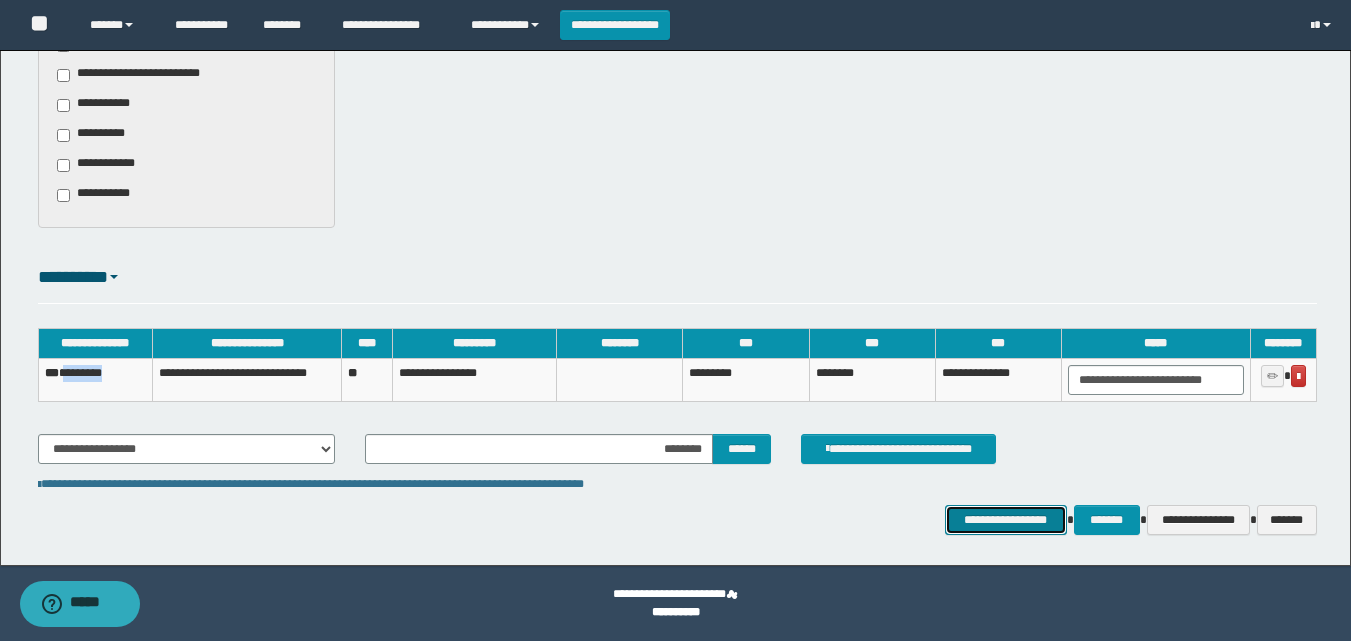 click on "**********" at bounding box center [1006, 520] 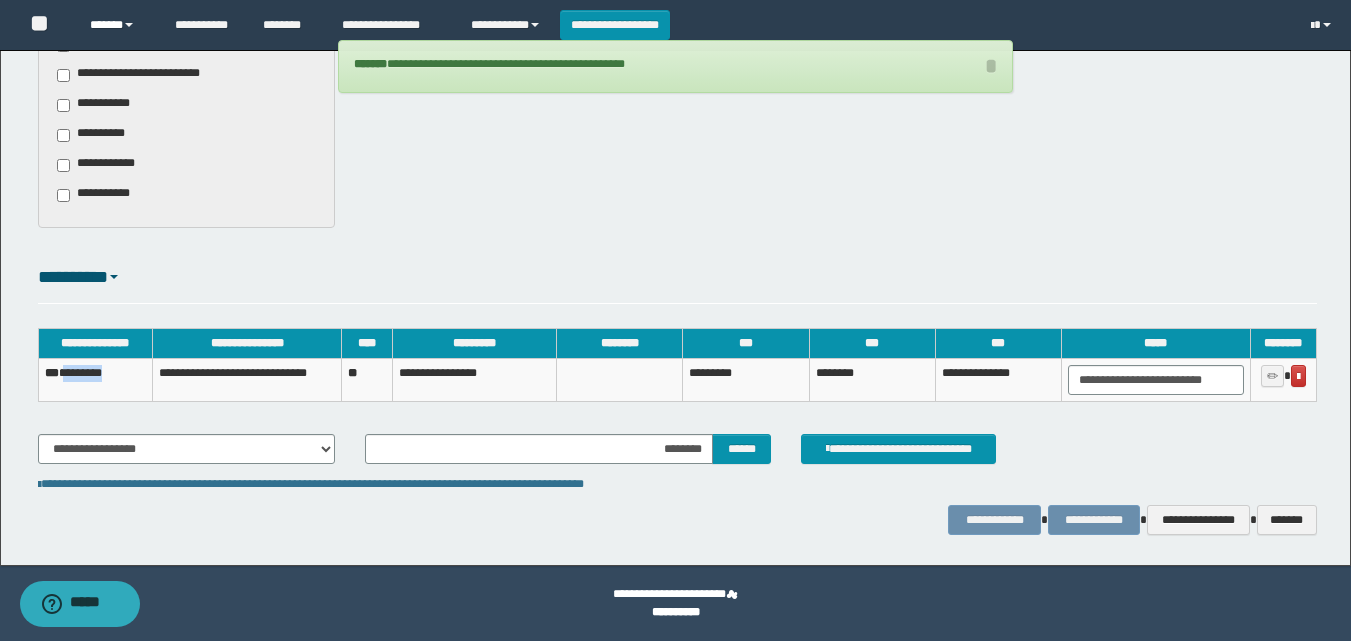 click on "******" at bounding box center [117, 25] 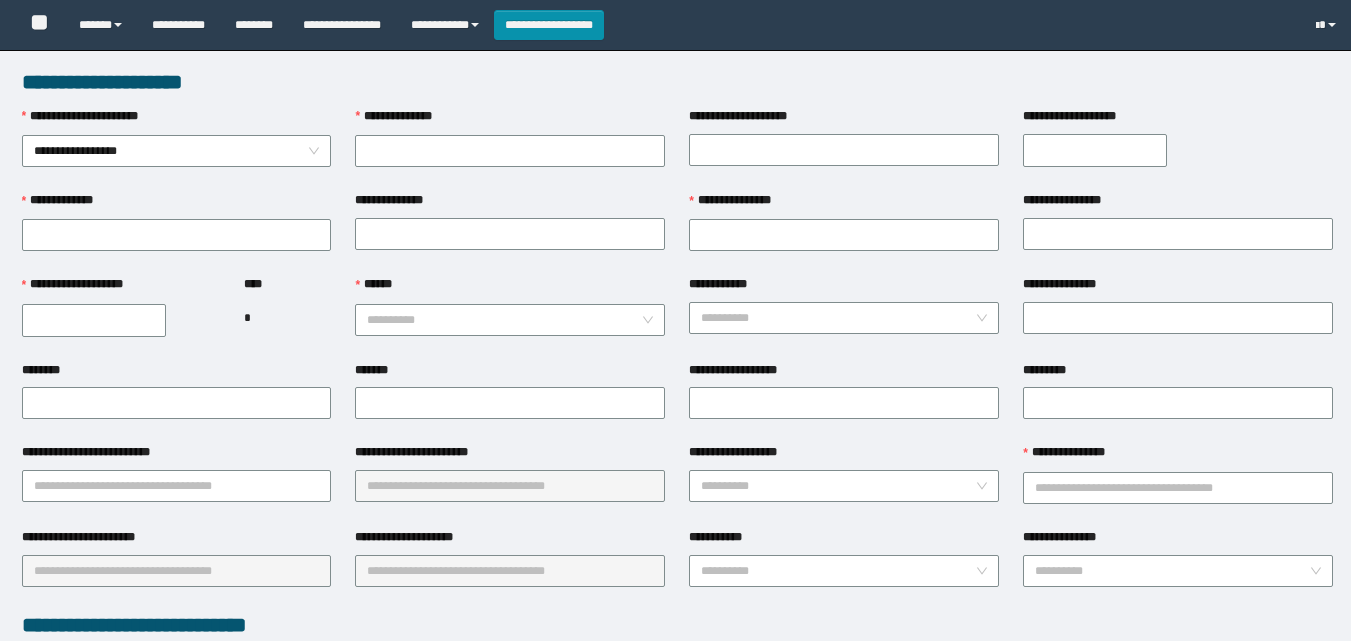 scroll, scrollTop: 0, scrollLeft: 0, axis: both 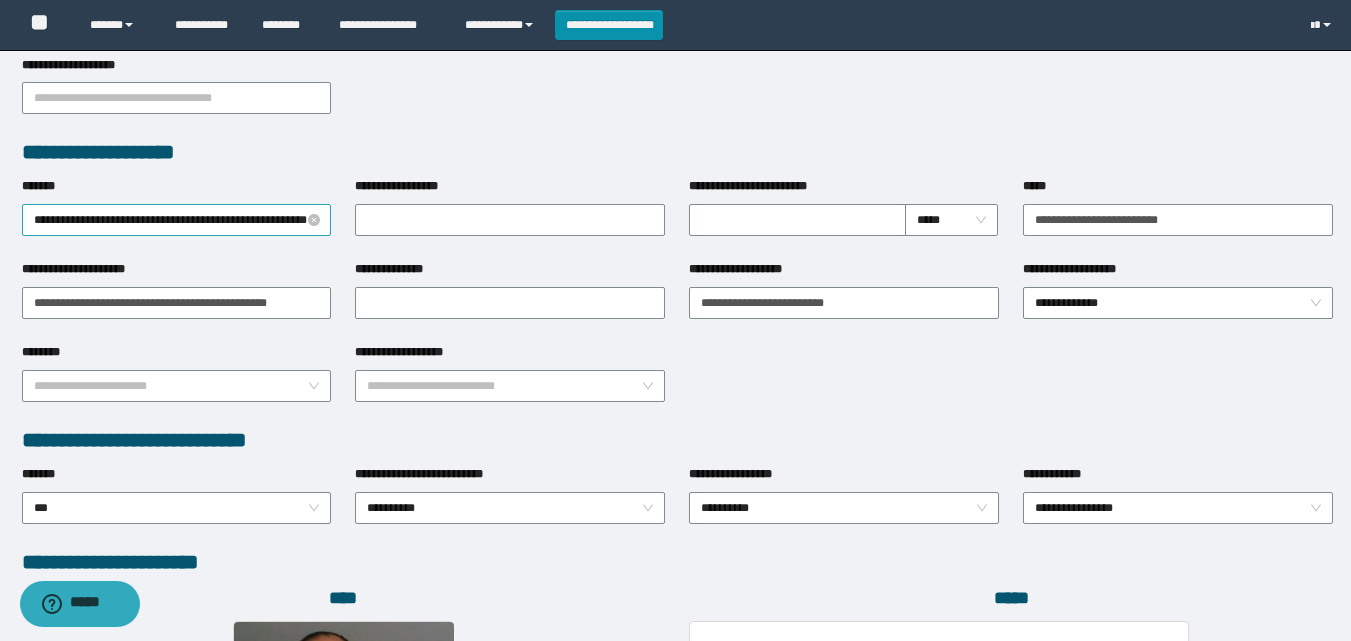 drag, startPoint x: 297, startPoint y: 217, endPoint x: 326, endPoint y: 223, distance: 29.614185 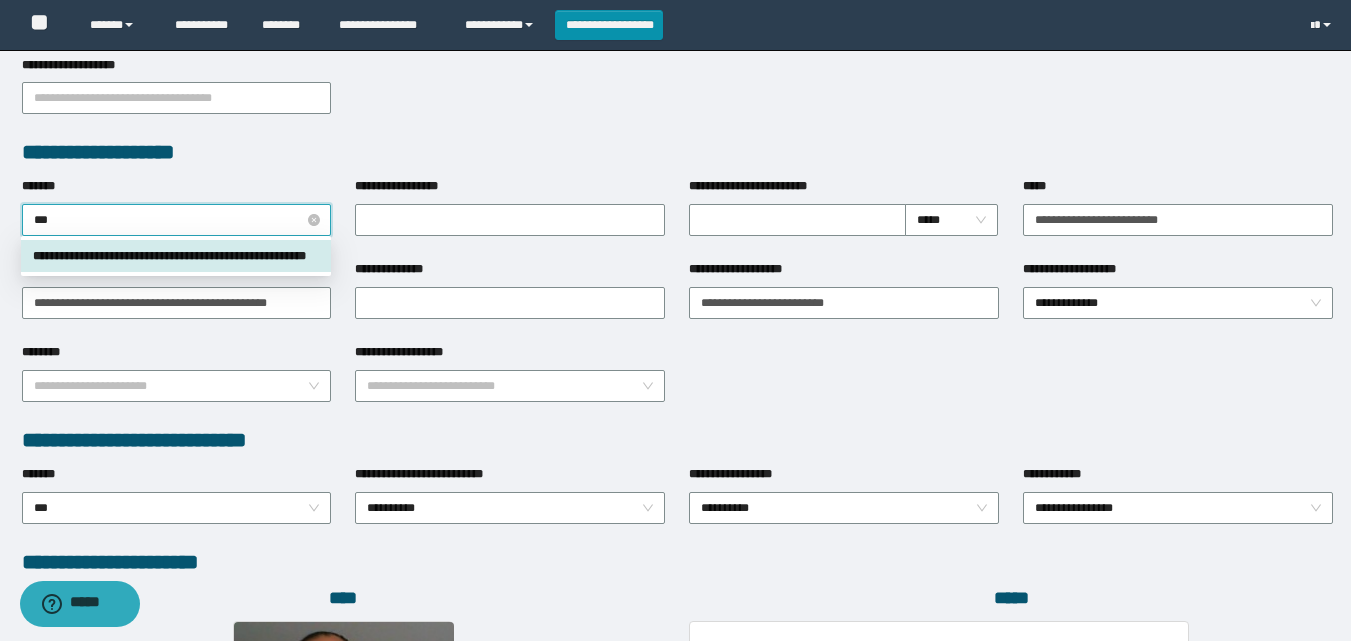 type on "****" 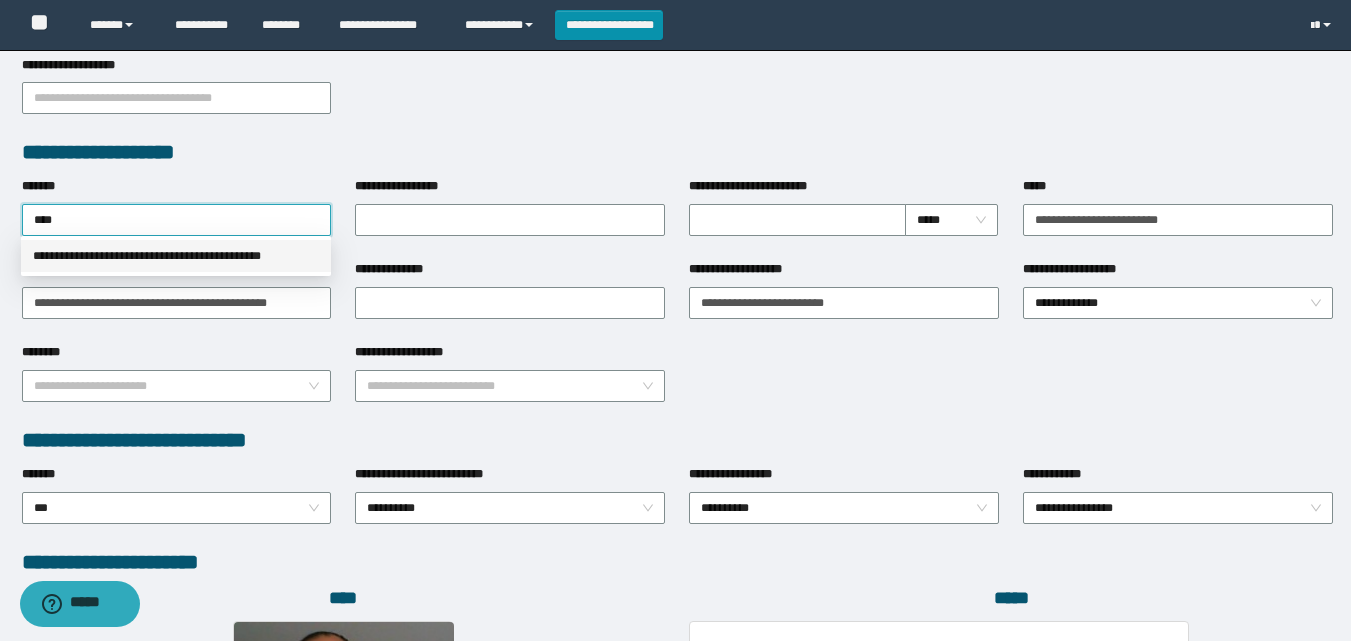 click on "**********" at bounding box center [176, 256] 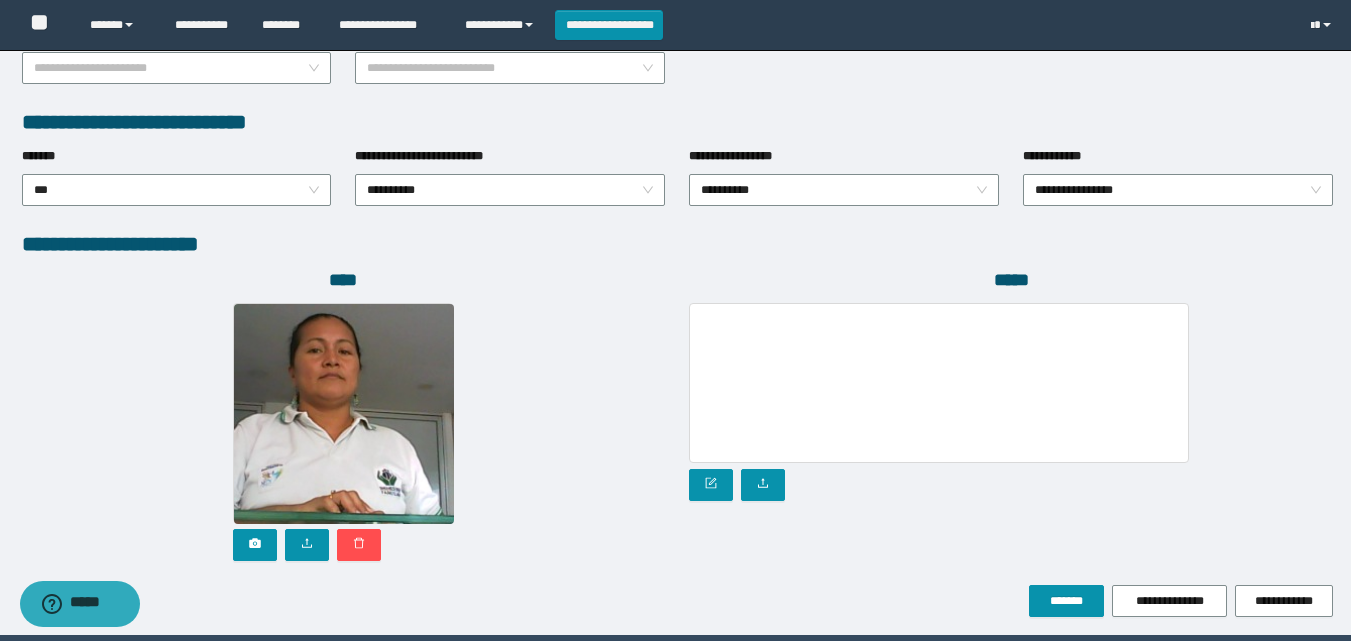 scroll, scrollTop: 1064, scrollLeft: 0, axis: vertical 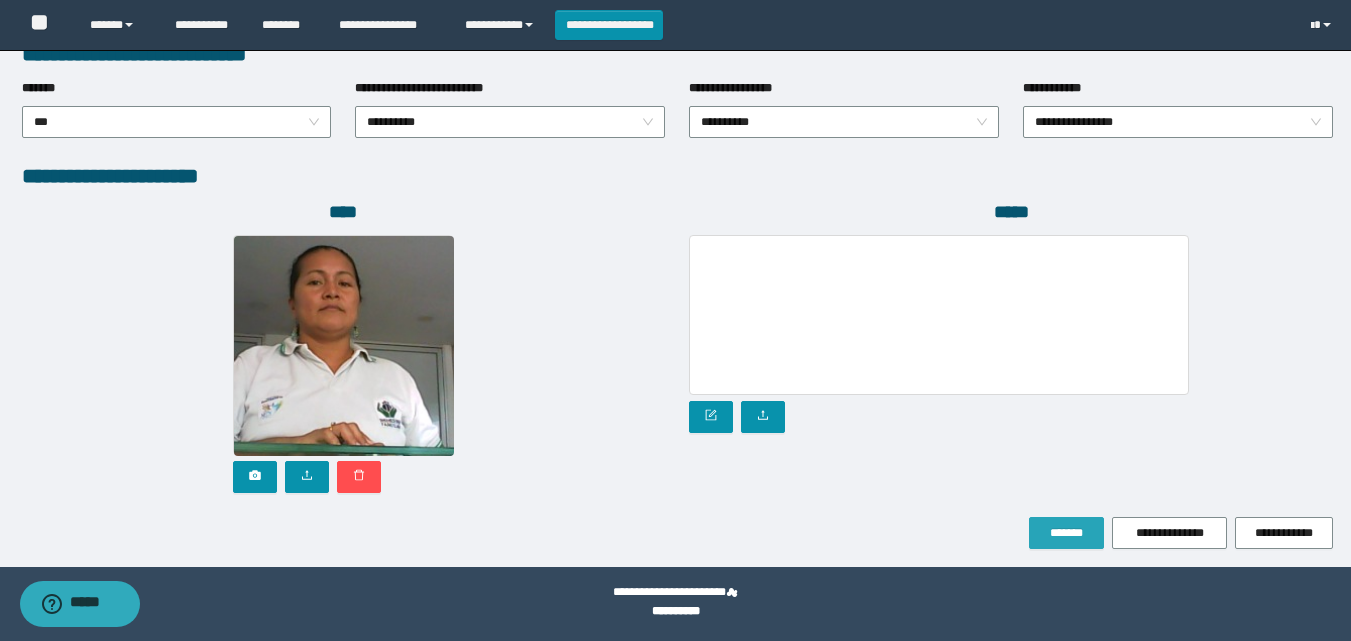 click on "*******" at bounding box center (1066, 533) 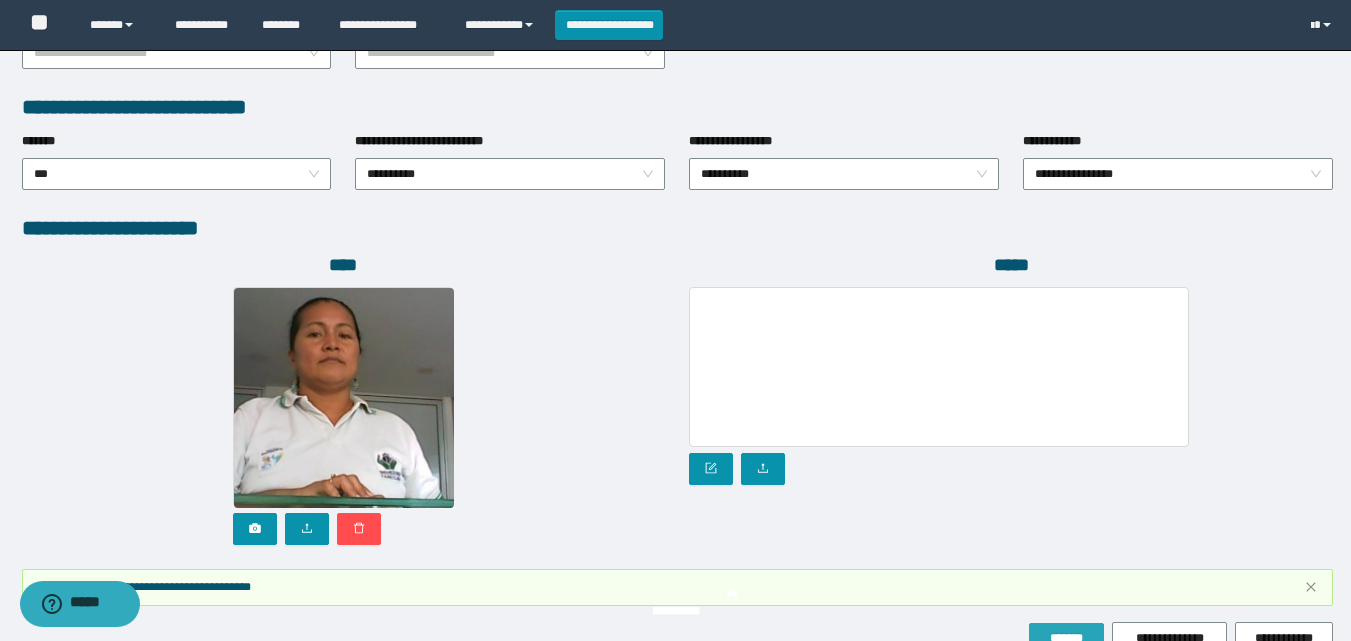 scroll, scrollTop: 1117, scrollLeft: 0, axis: vertical 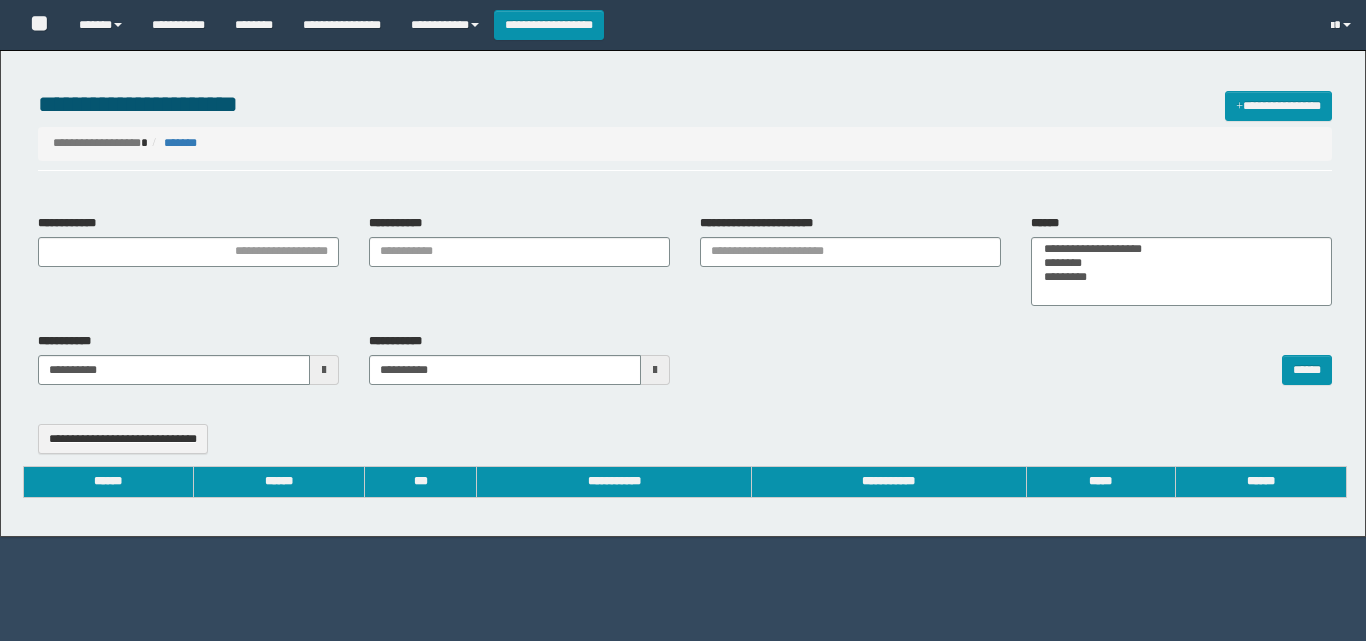 select 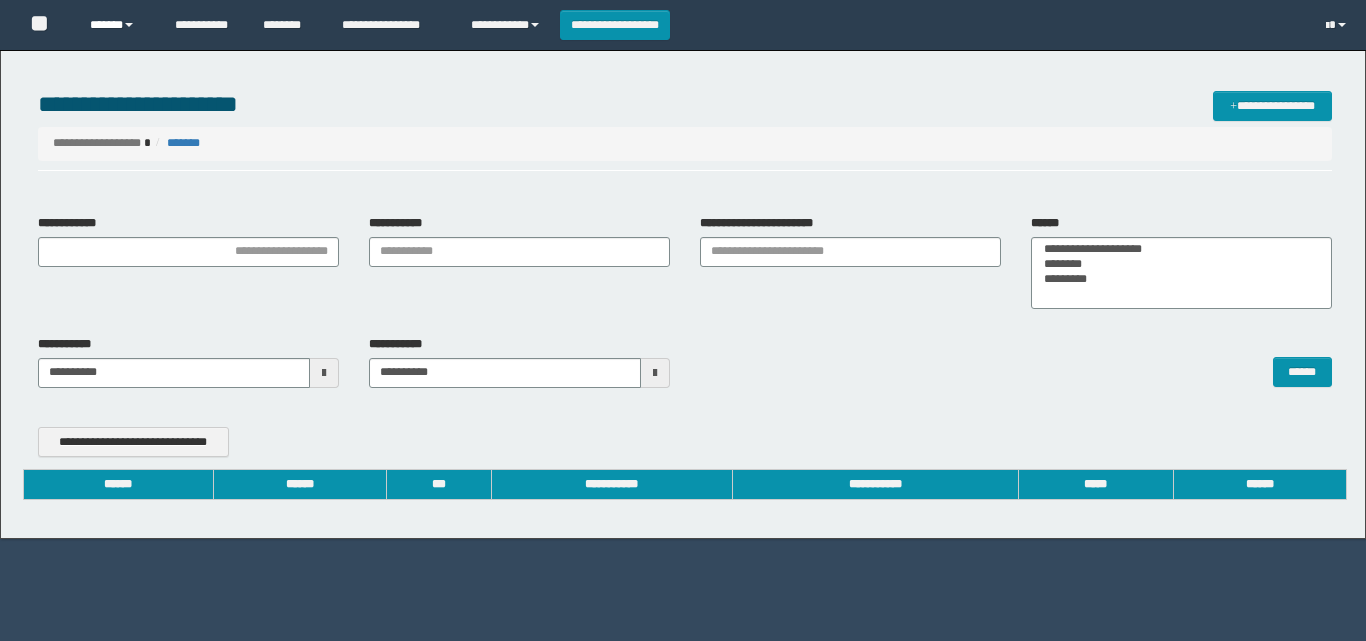 scroll, scrollTop: 0, scrollLeft: 0, axis: both 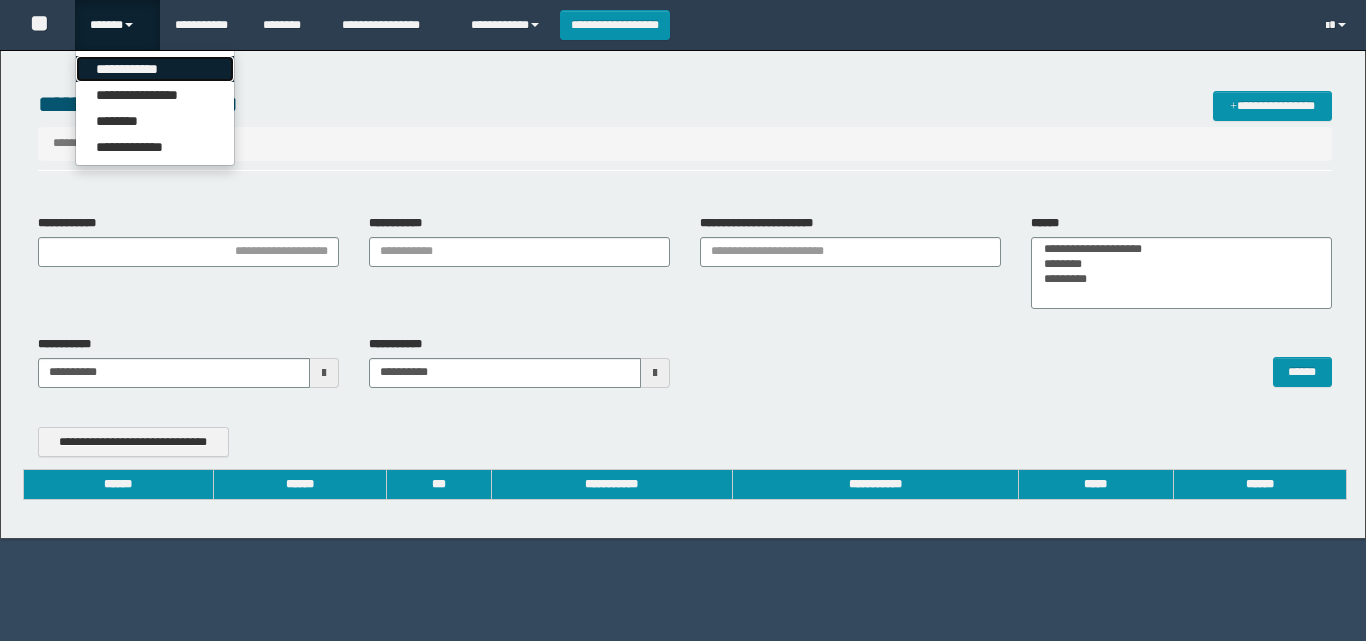 click on "**********" at bounding box center (155, 69) 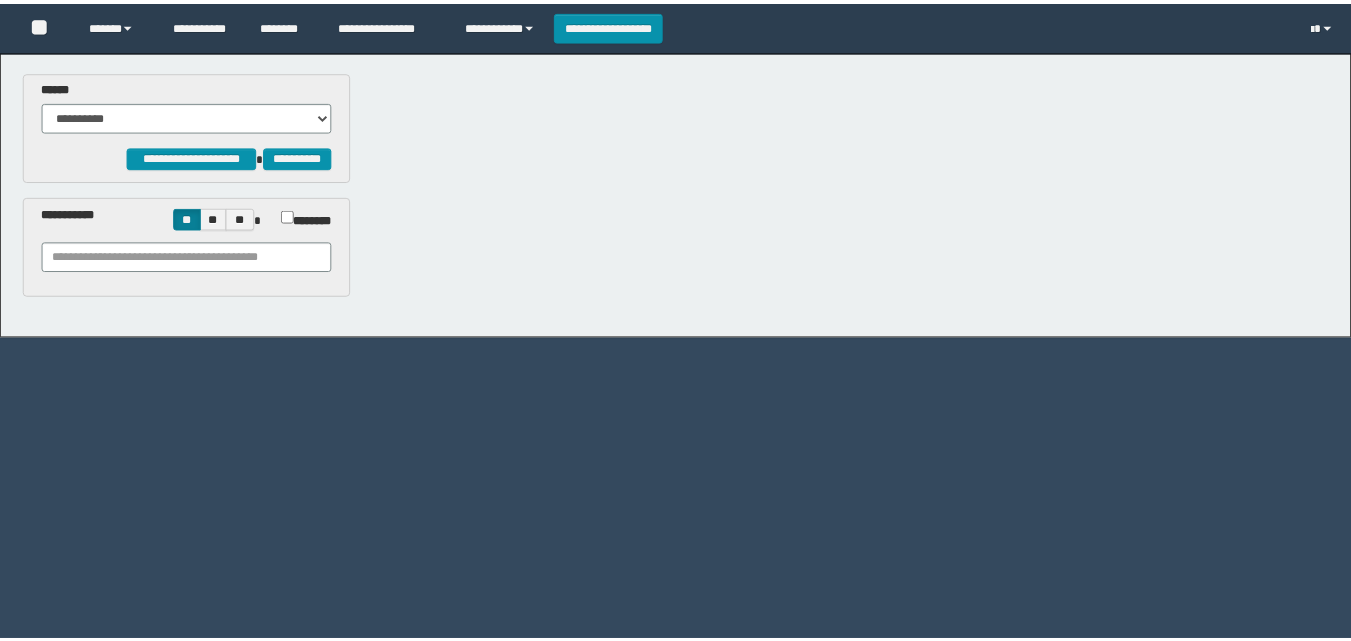 scroll, scrollTop: 0, scrollLeft: 0, axis: both 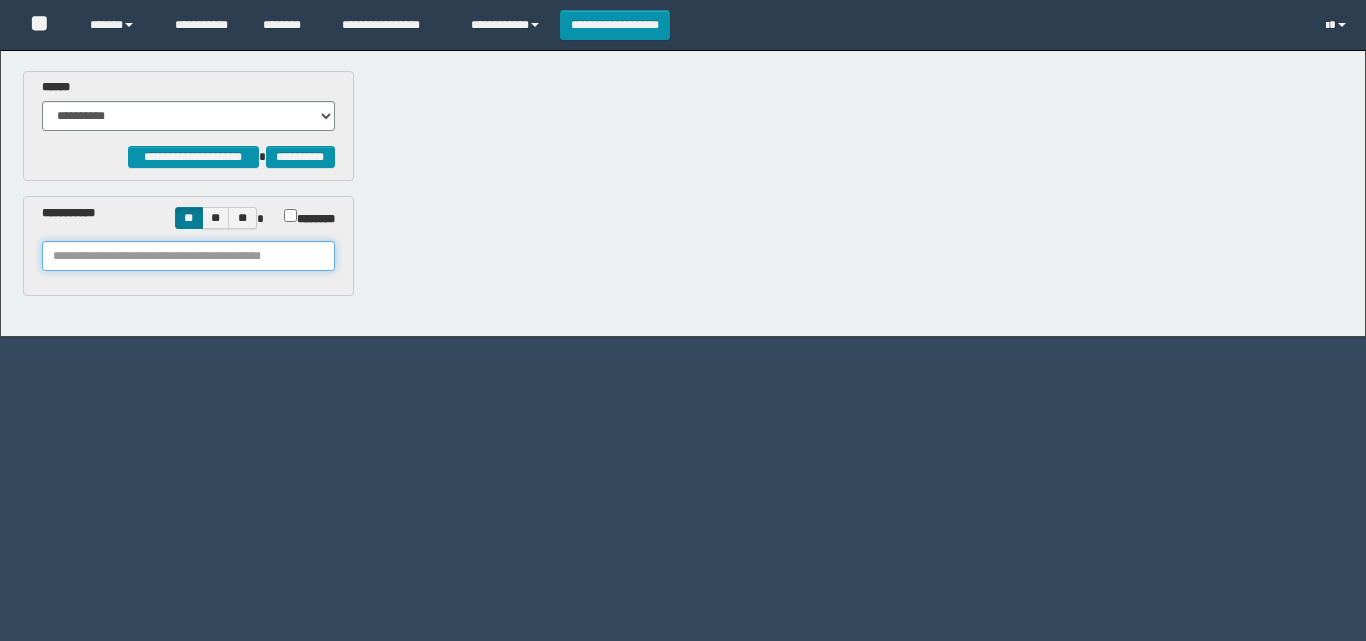 click at bounding box center [188, 256] 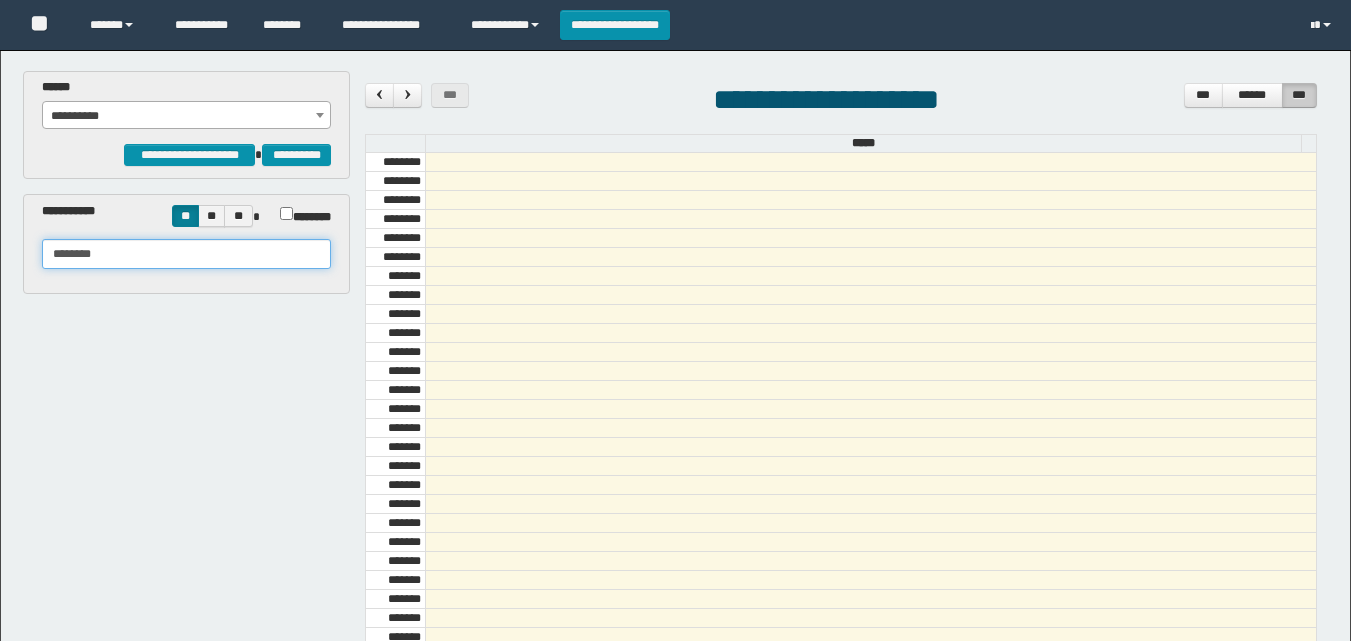 scroll, scrollTop: 685, scrollLeft: 0, axis: vertical 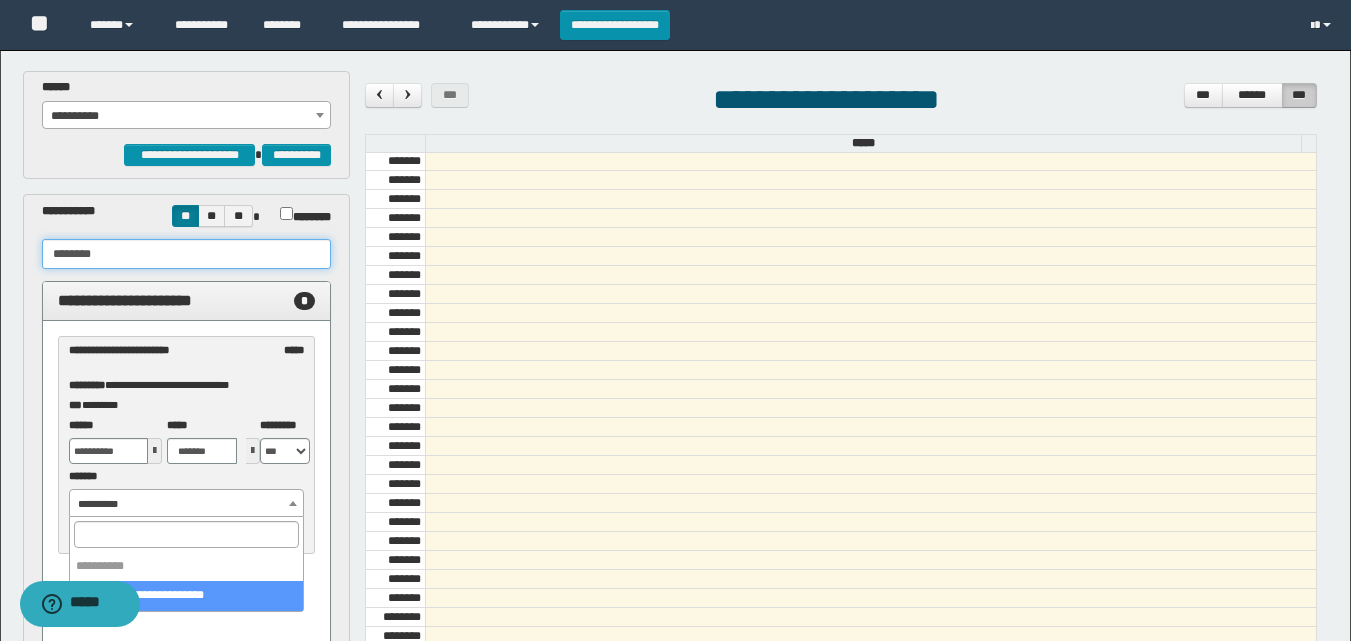 click on "**********" at bounding box center [186, 504] 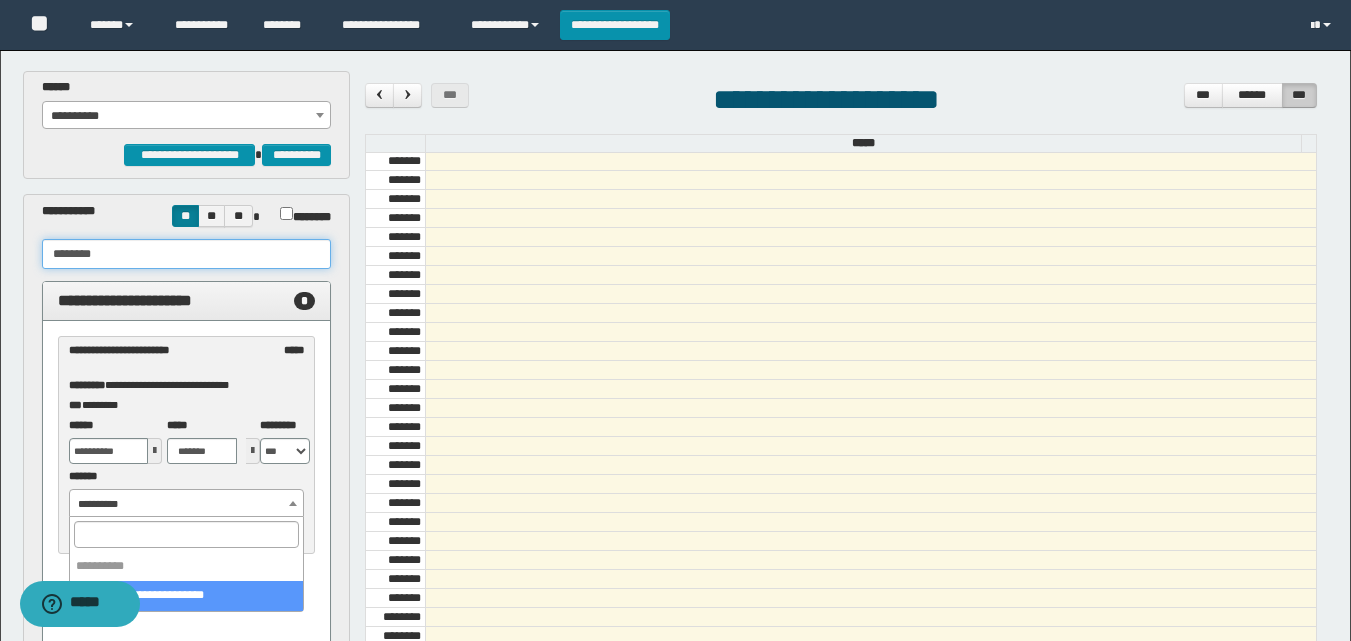 type on "********" 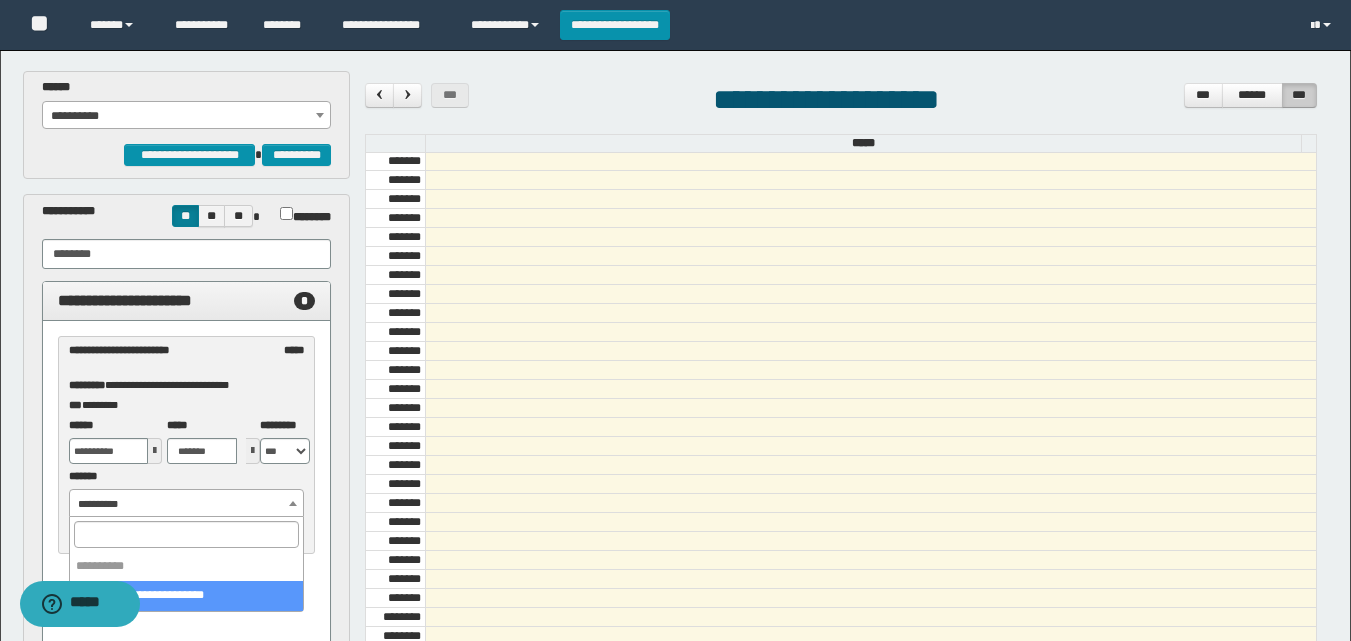 select on "******" 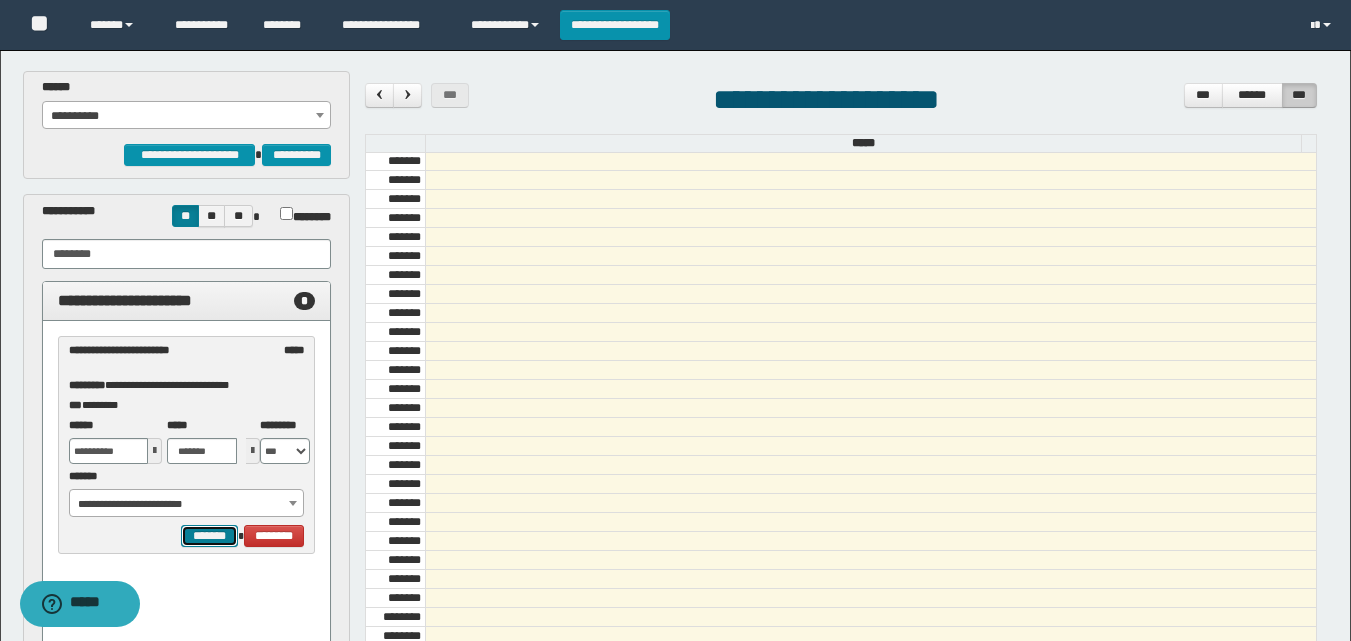 click on "*******" at bounding box center (209, 536) 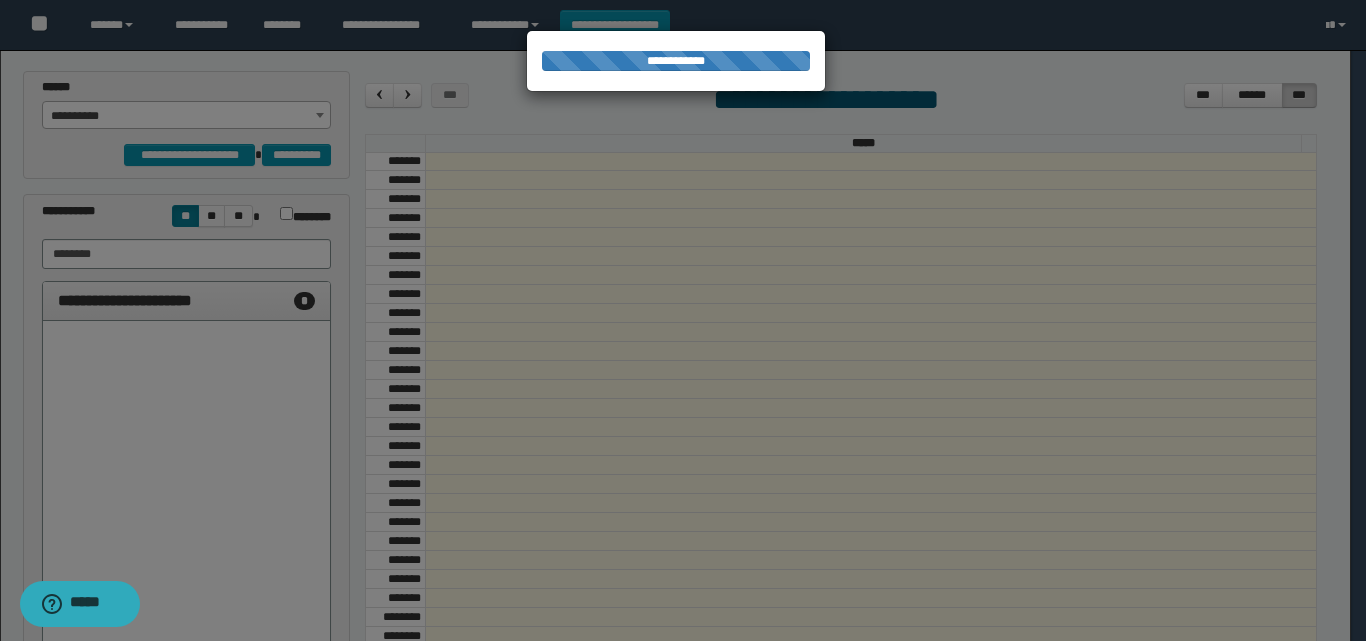 select on "******" 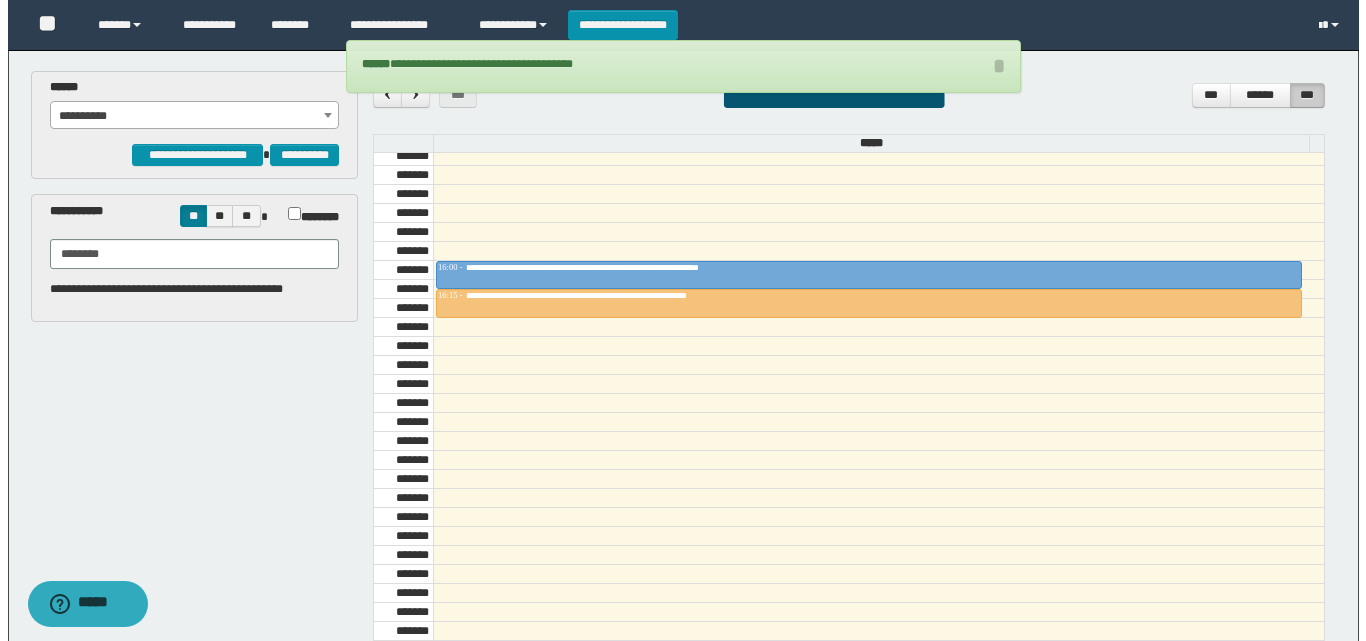 scroll, scrollTop: 1683, scrollLeft: 0, axis: vertical 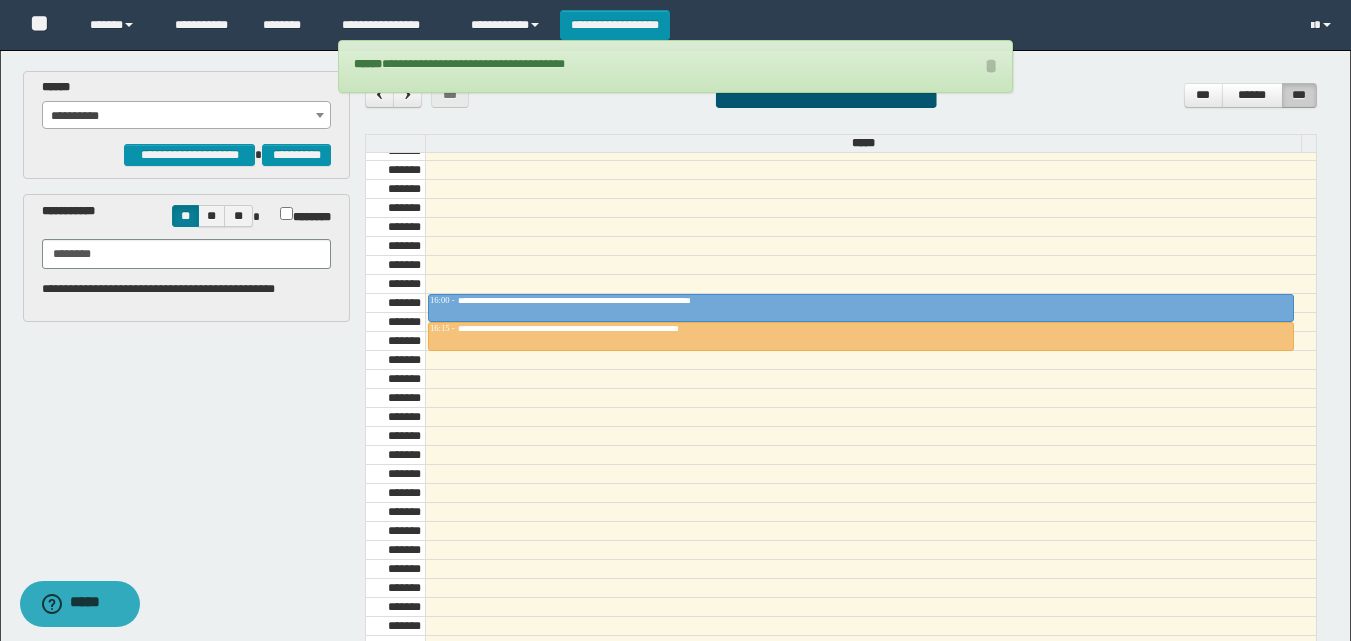 click at bounding box center [0, 0] 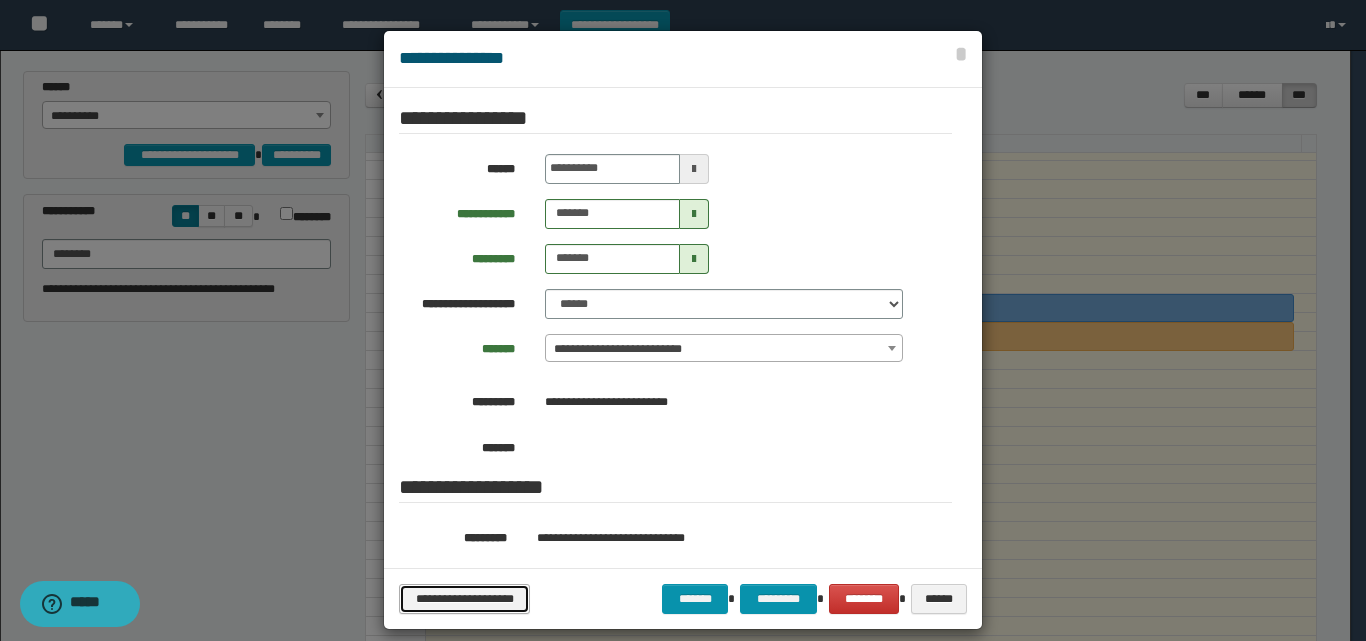 click on "**********" at bounding box center [464, 599] 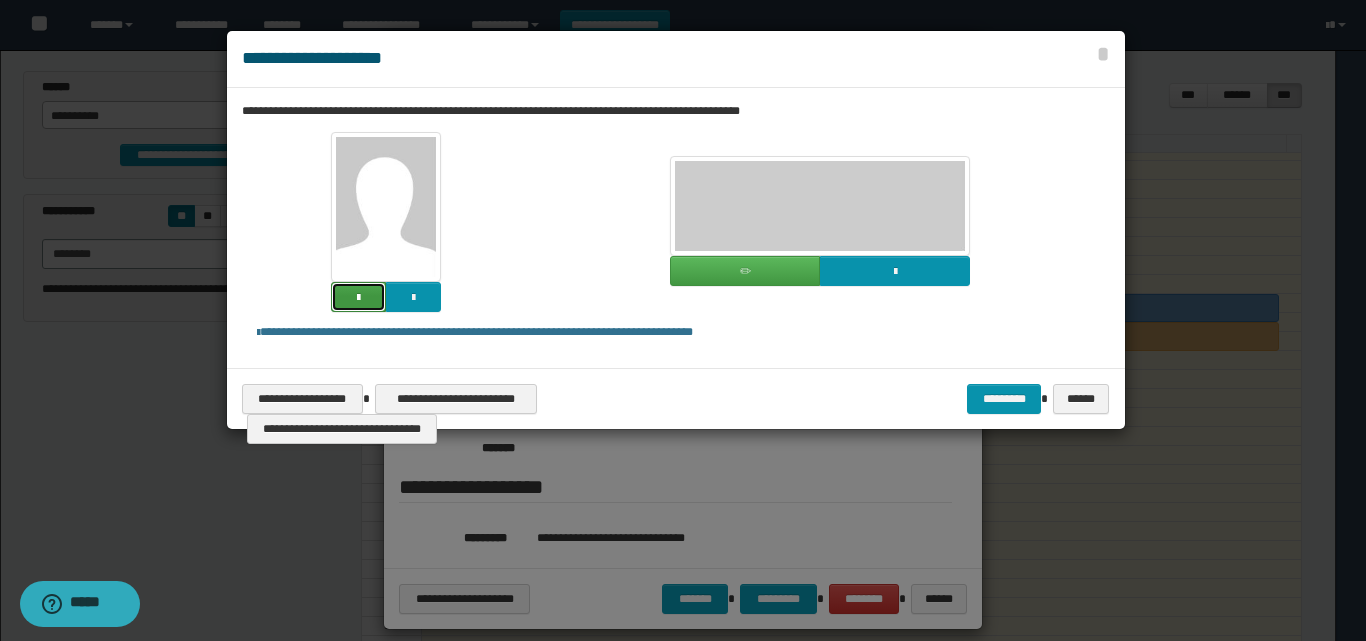 click at bounding box center [358, 297] 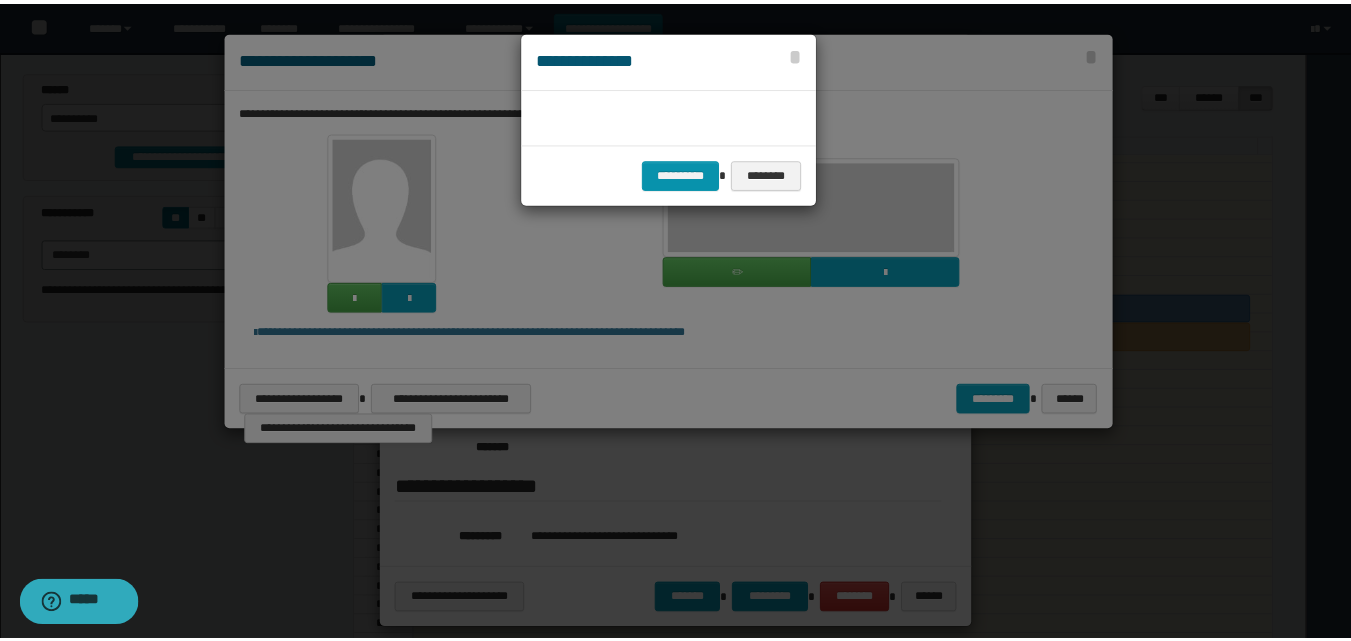 scroll, scrollTop: 45, scrollLeft: 105, axis: both 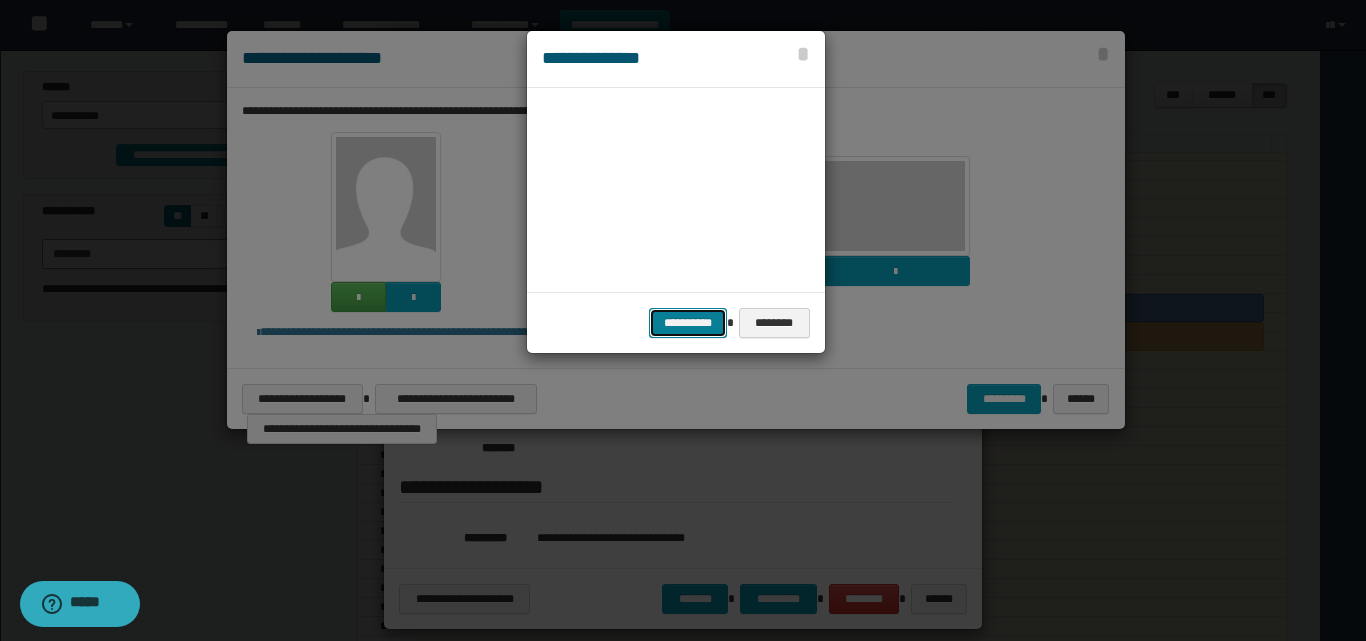 click on "**********" at bounding box center [688, 323] 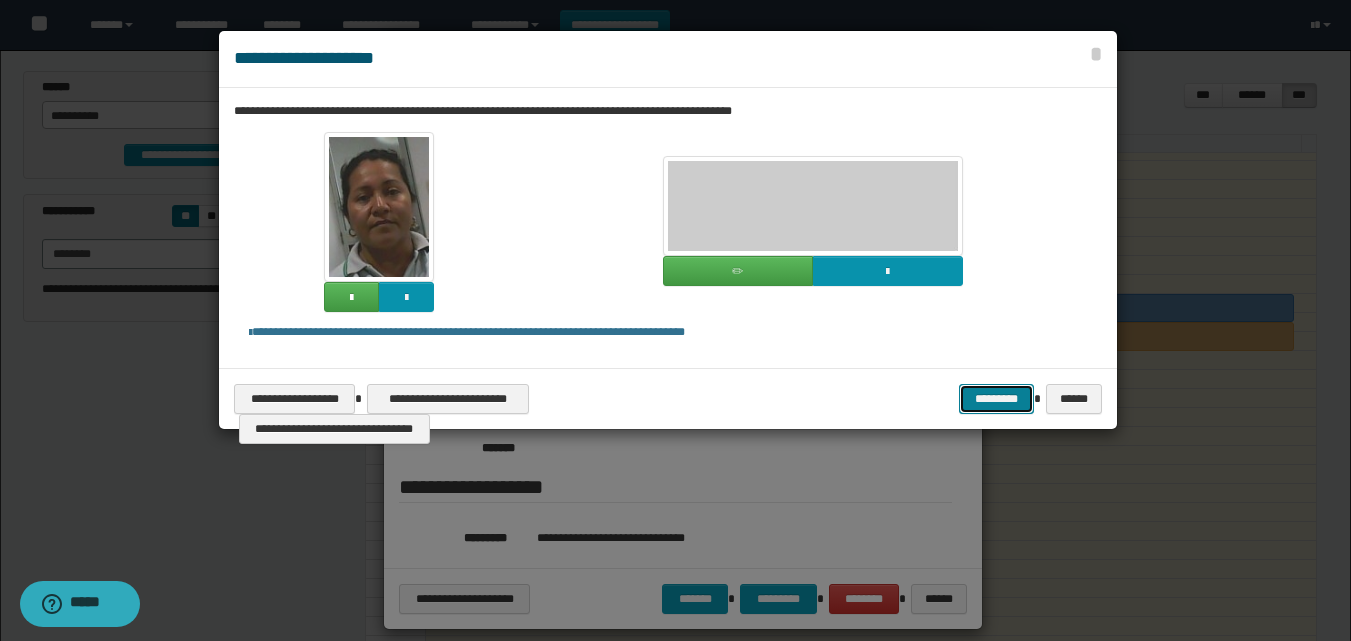 click on "*********" at bounding box center [996, 399] 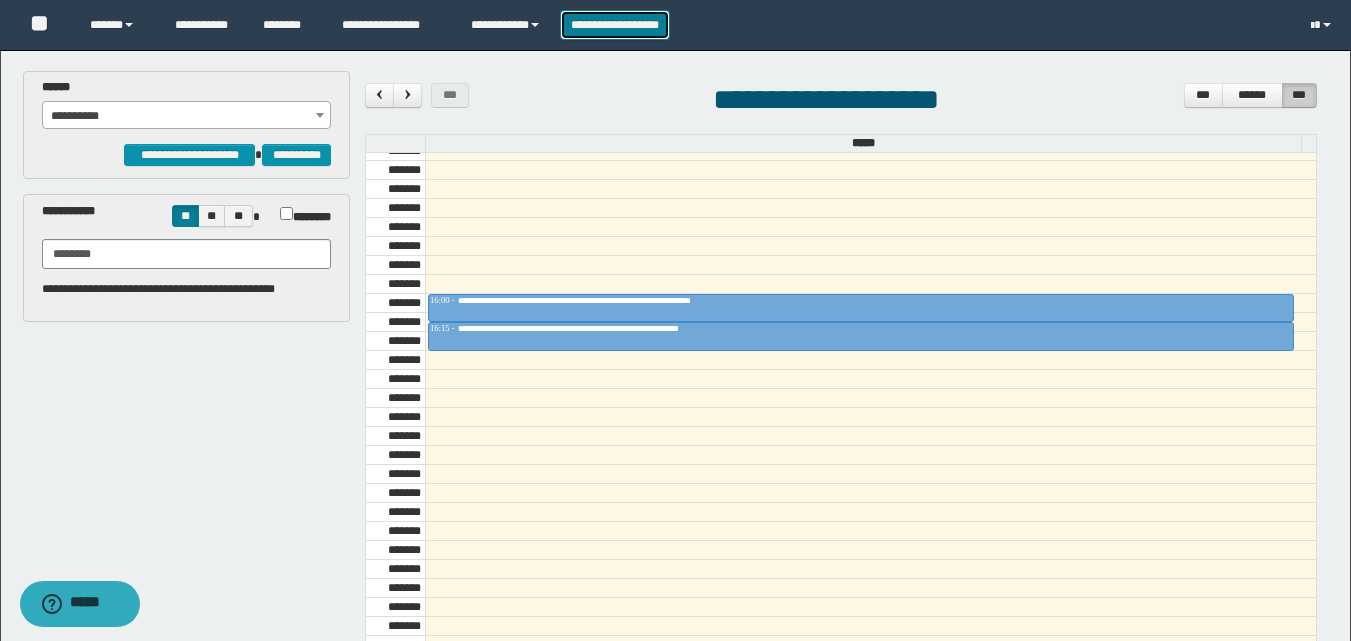 click on "**********" at bounding box center [615, 25] 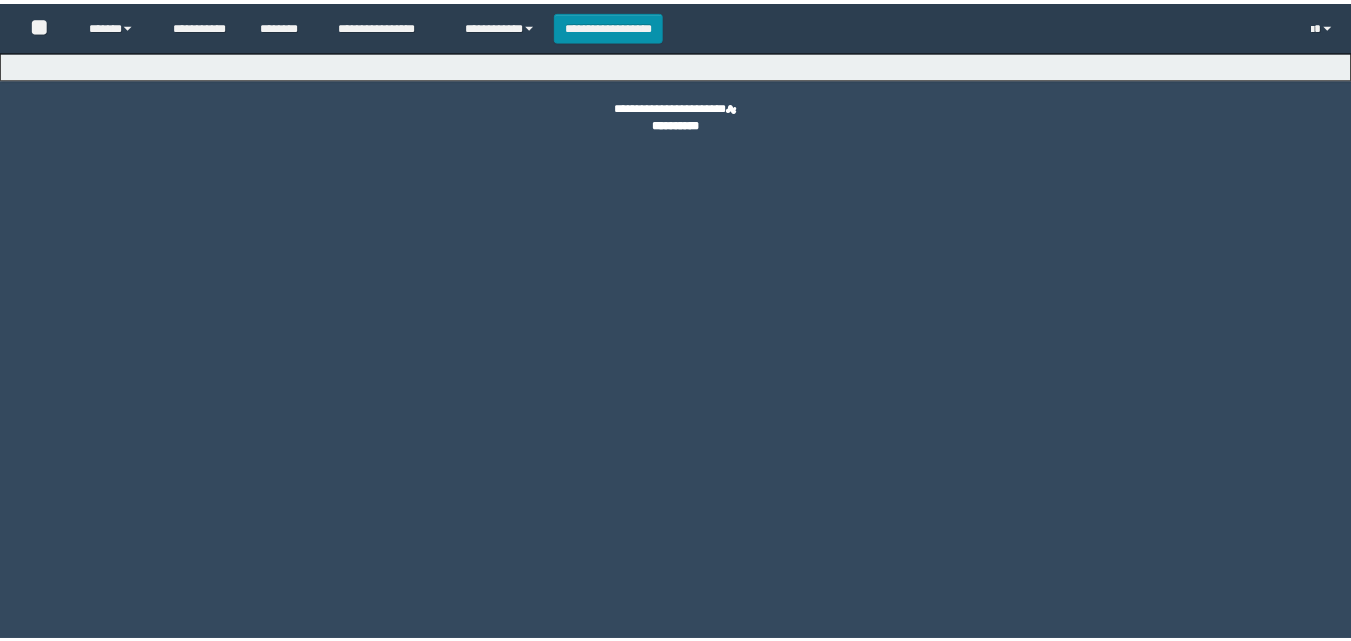 scroll, scrollTop: 0, scrollLeft: 0, axis: both 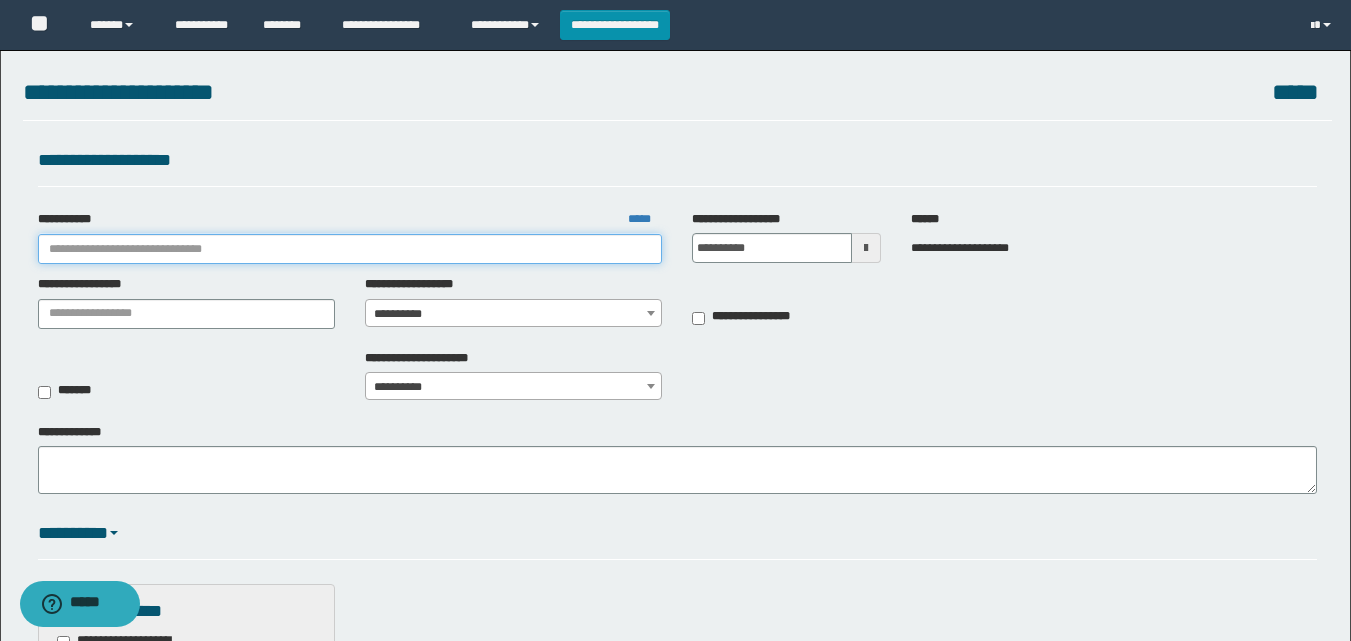 click on "**********" at bounding box center [350, 249] 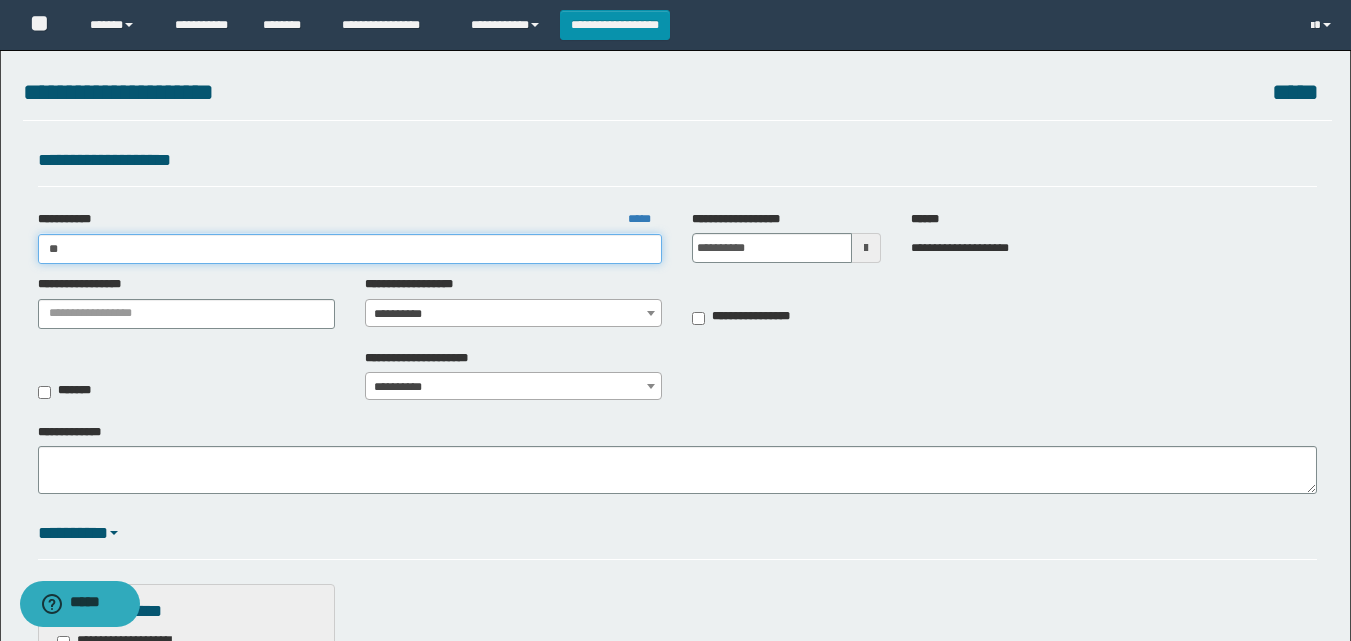 type on "***" 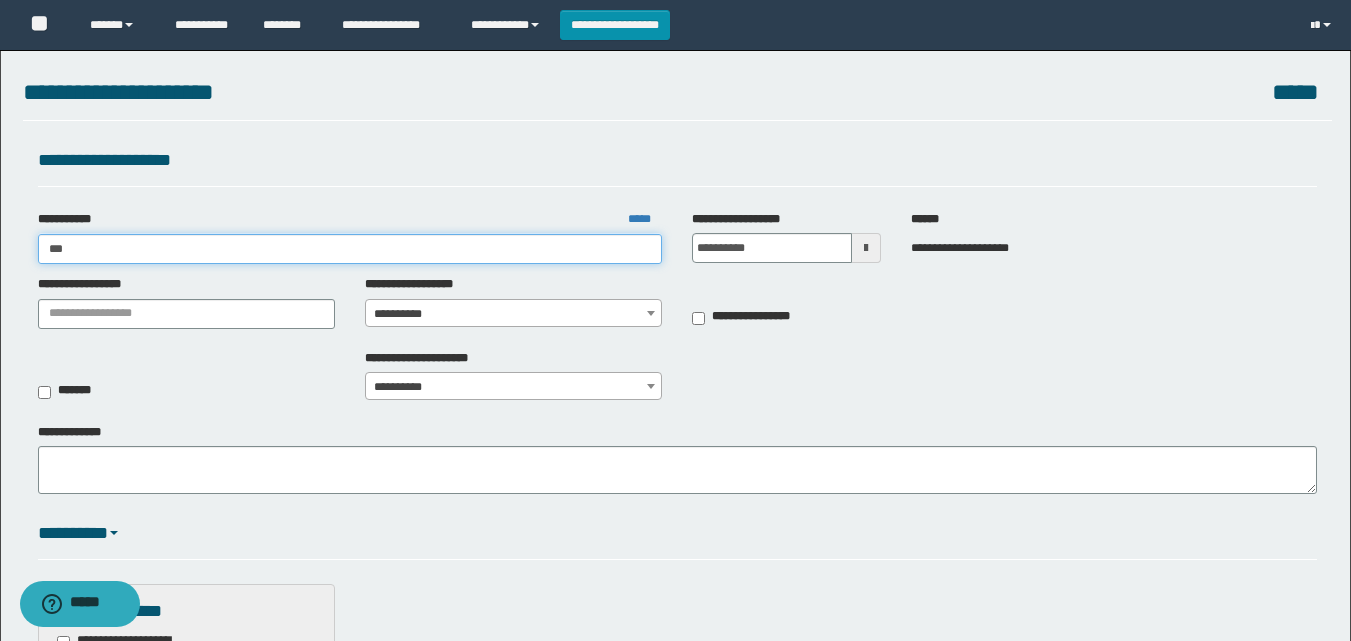 type on "***" 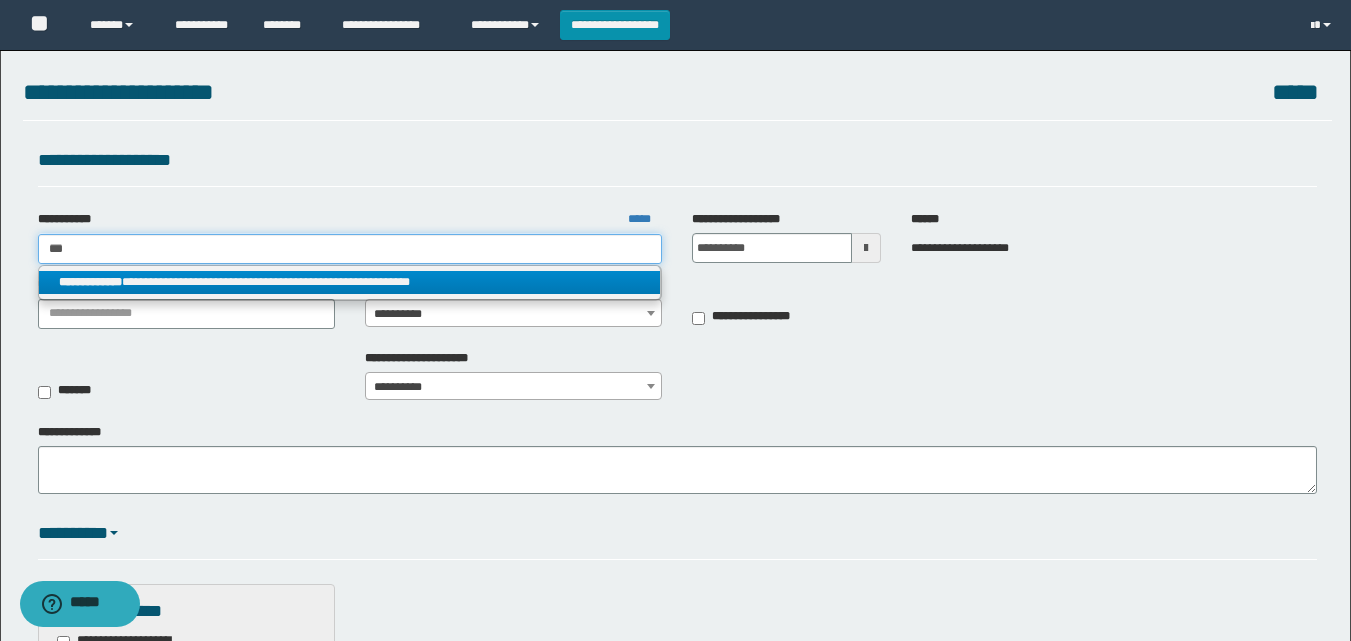 type on "***" 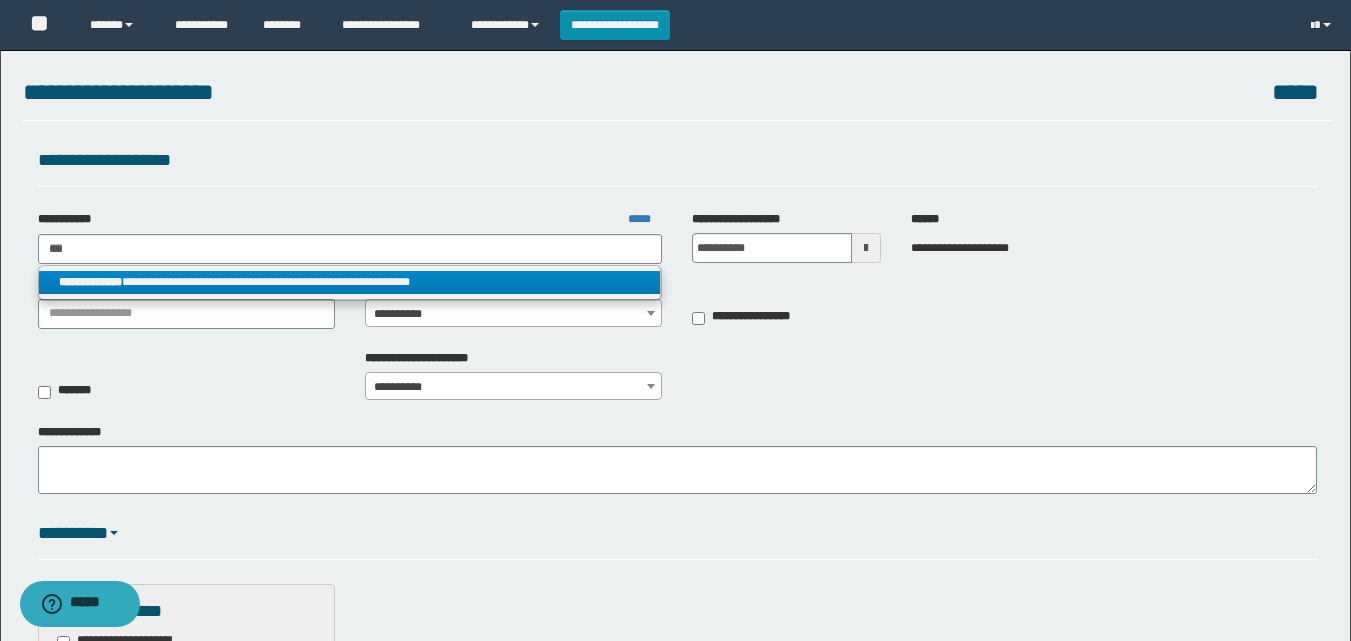click on "**********" at bounding box center (350, 282) 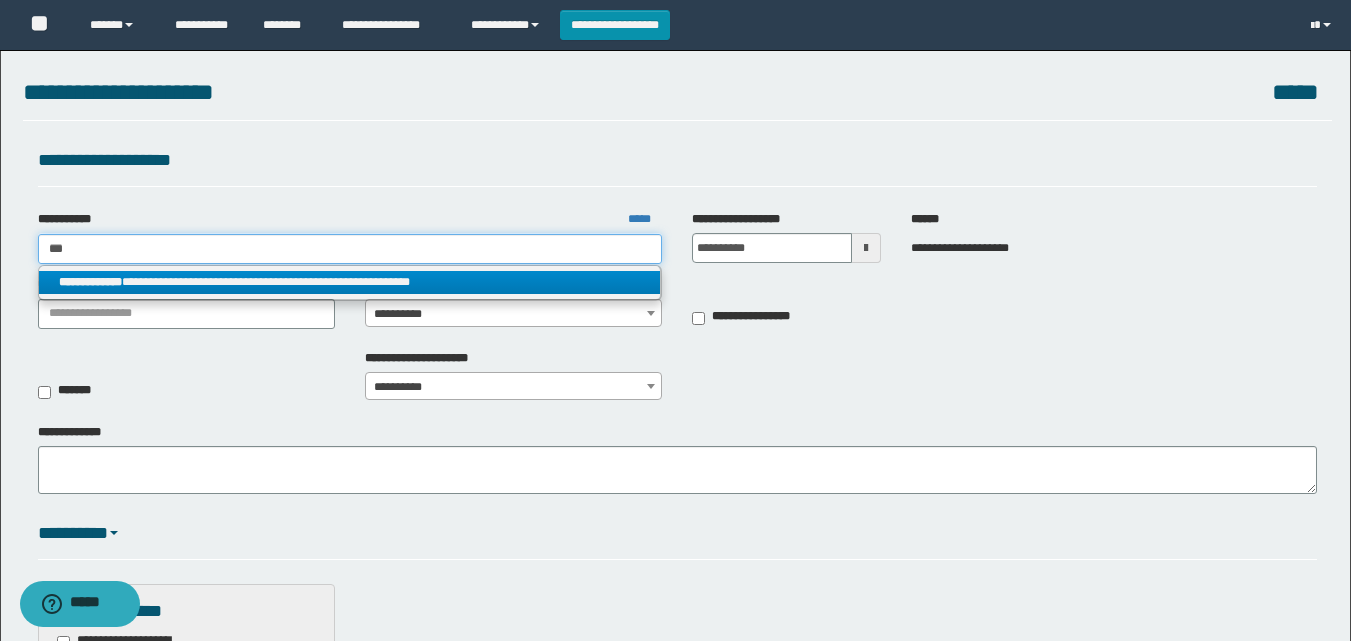type 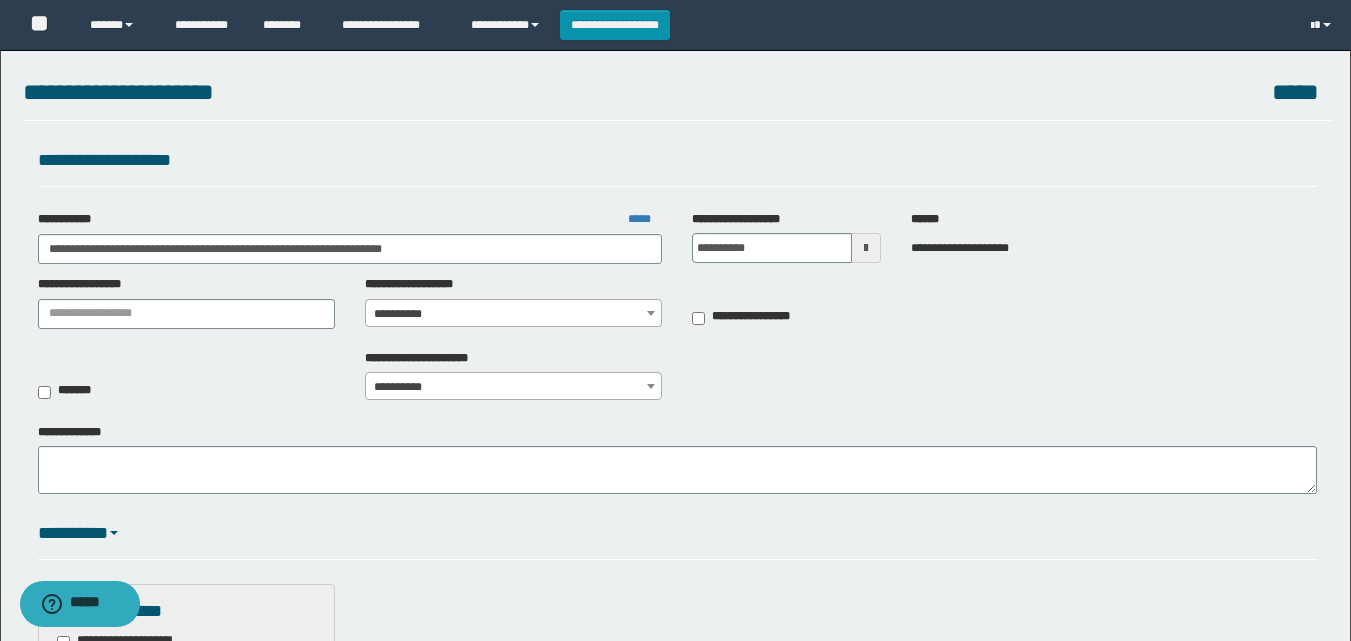 click on "**********" at bounding box center (419, 284) 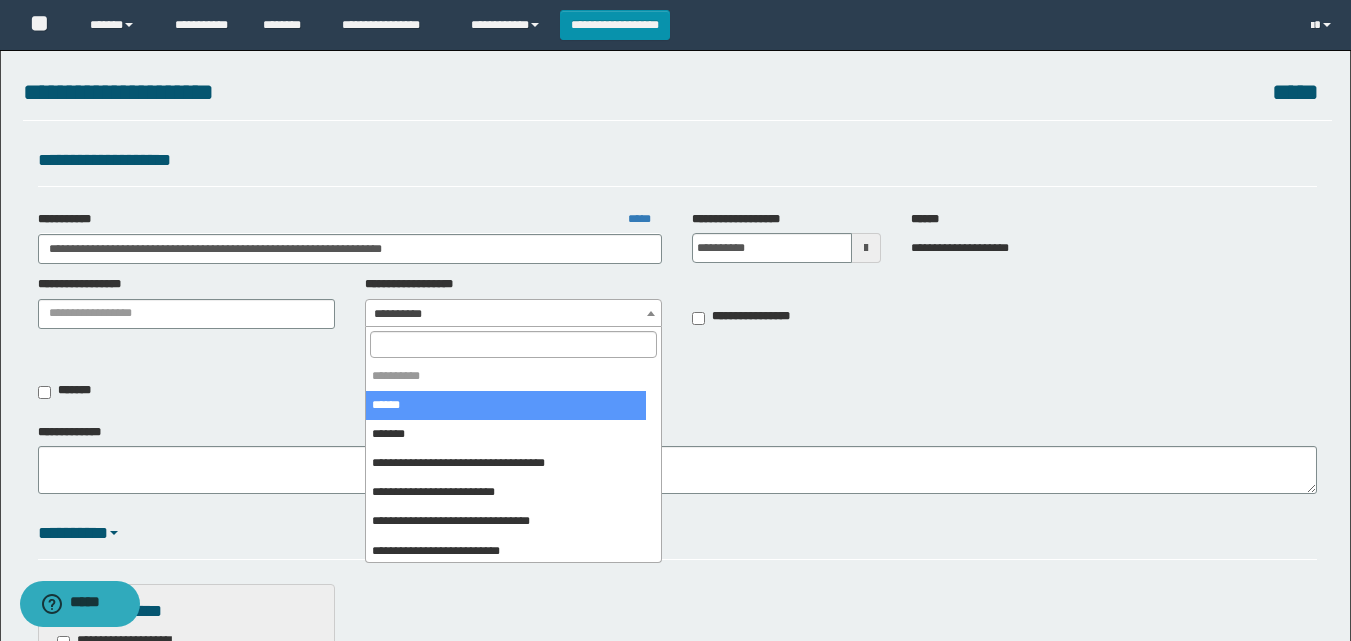 drag, startPoint x: 465, startPoint y: 312, endPoint x: 432, endPoint y: 391, distance: 85.61542 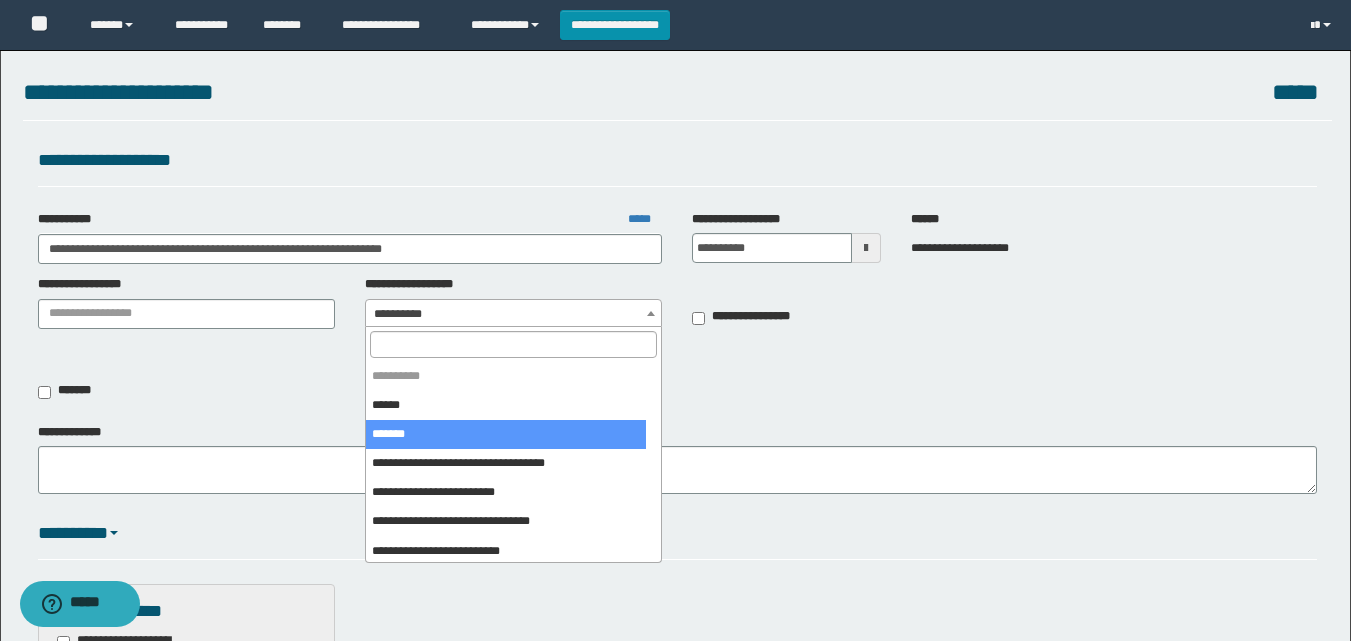 drag, startPoint x: 414, startPoint y: 437, endPoint x: 433, endPoint y: 429, distance: 20.615528 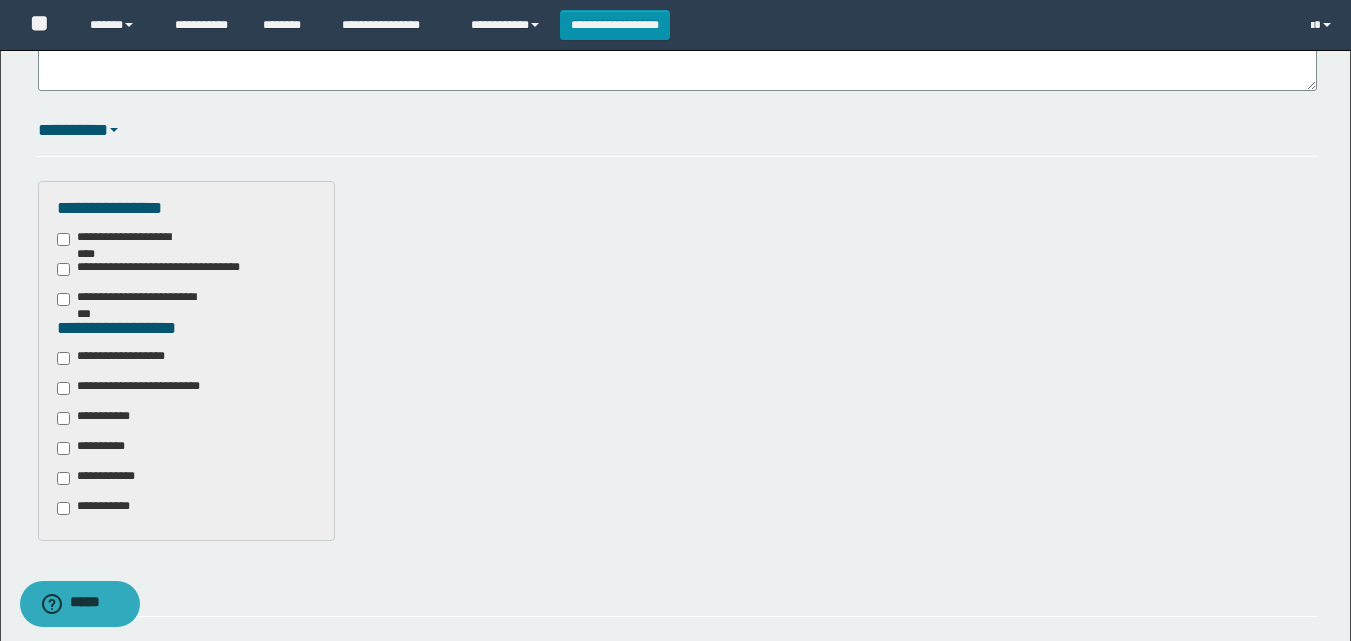 scroll, scrollTop: 406, scrollLeft: 0, axis: vertical 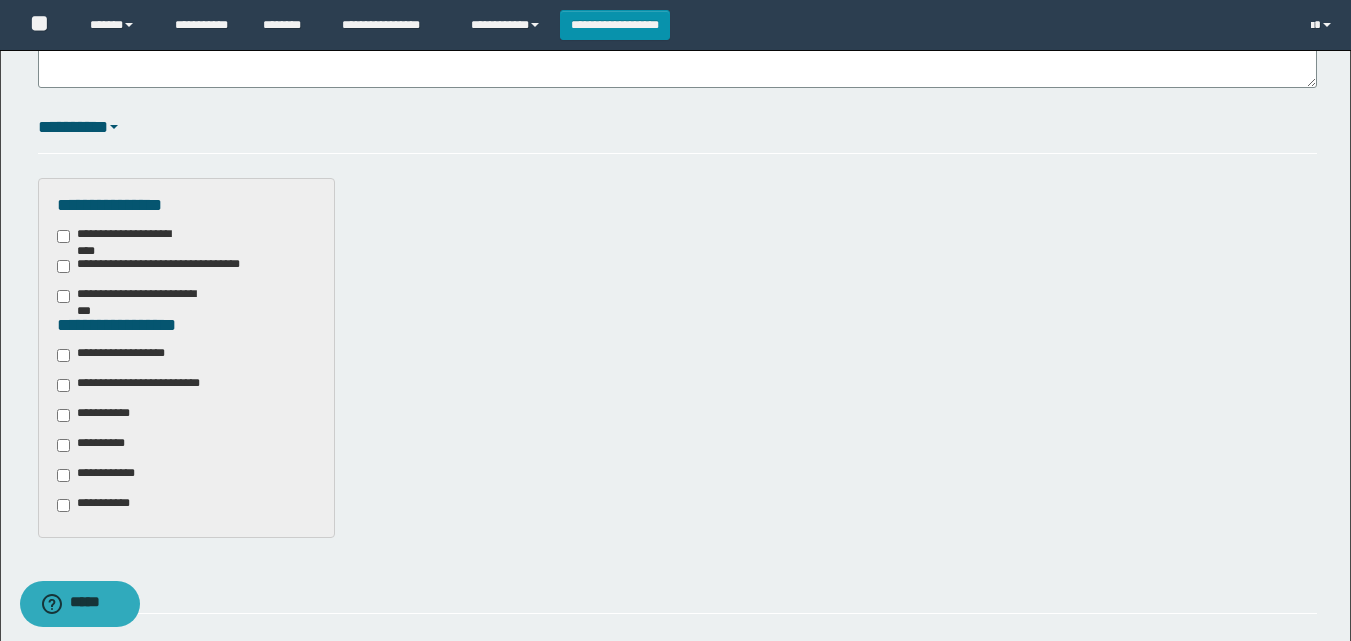 click on "**********" at bounding box center [145, 385] 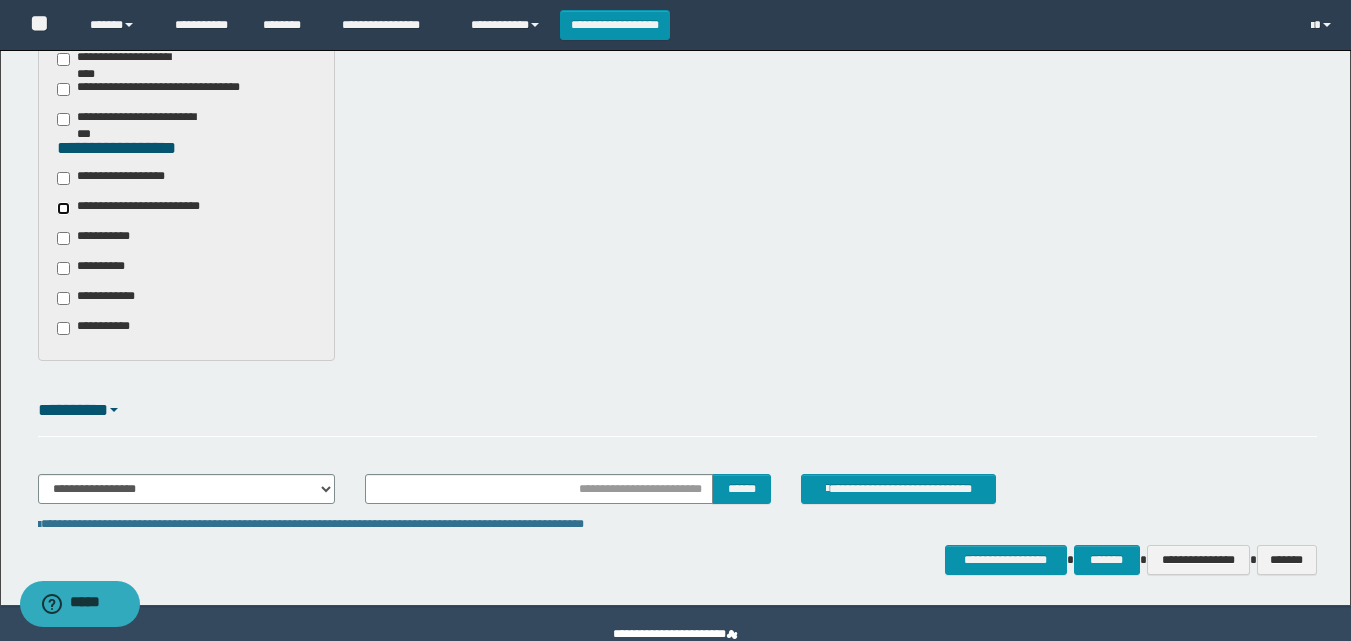 scroll, scrollTop: 623, scrollLeft: 0, axis: vertical 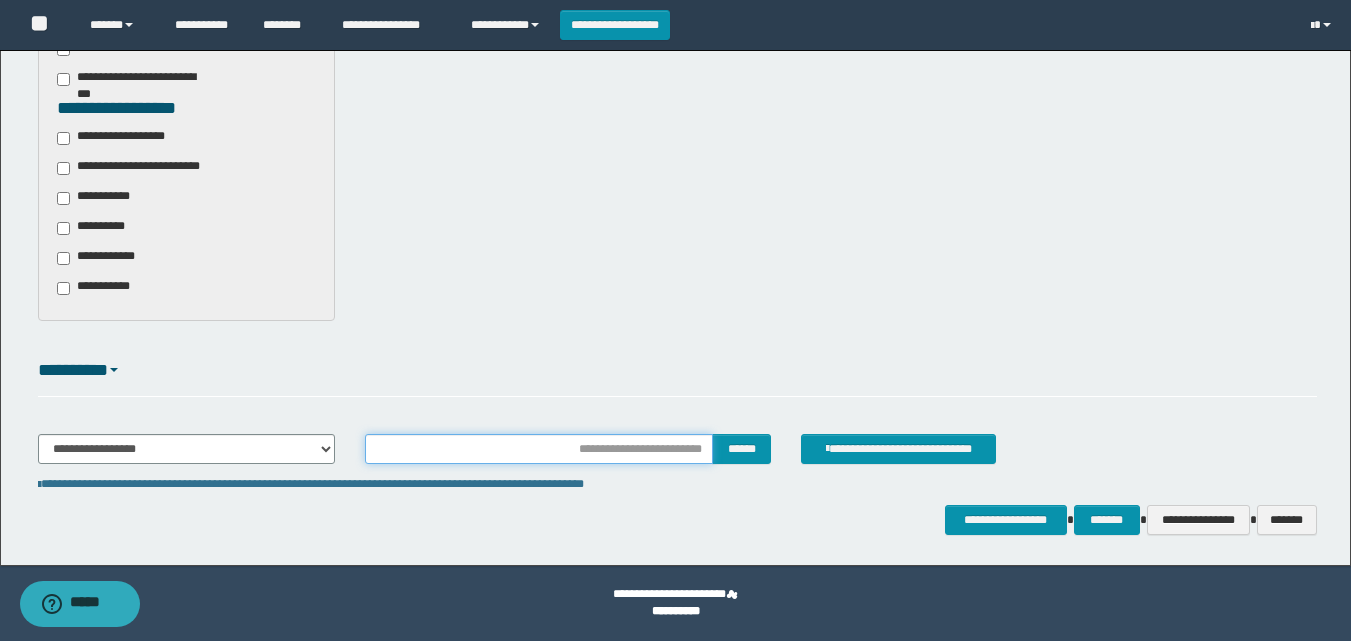 click at bounding box center [539, 449] 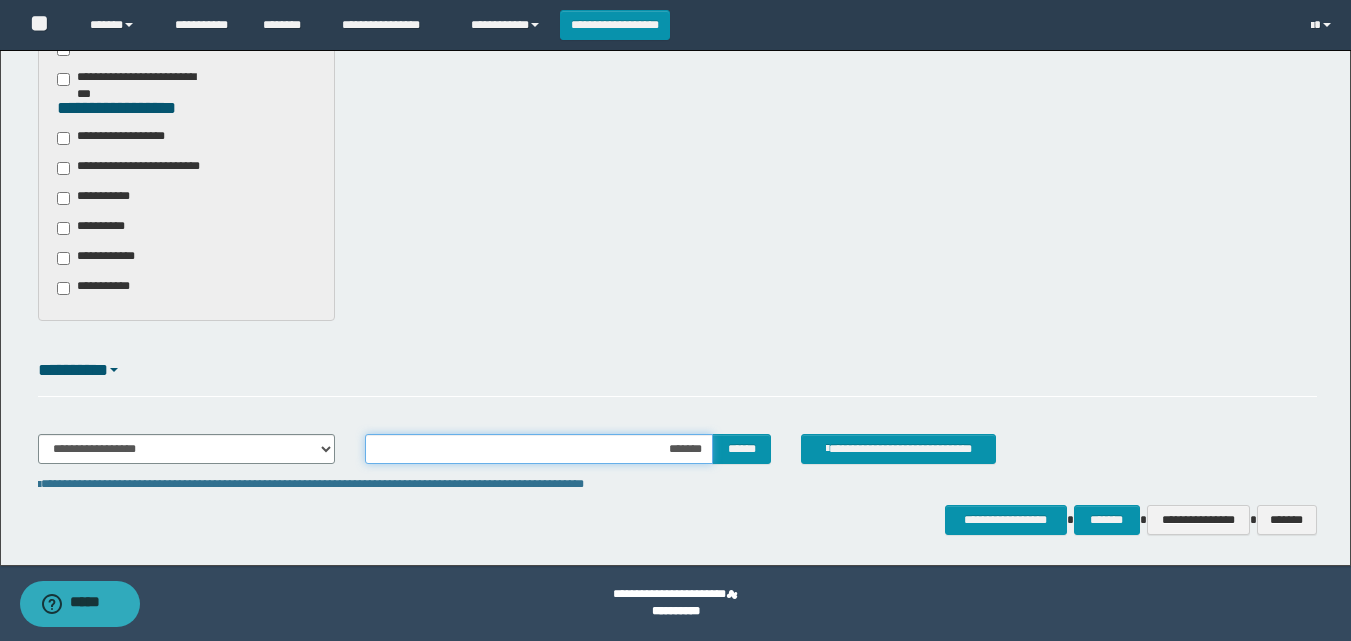 type on "********" 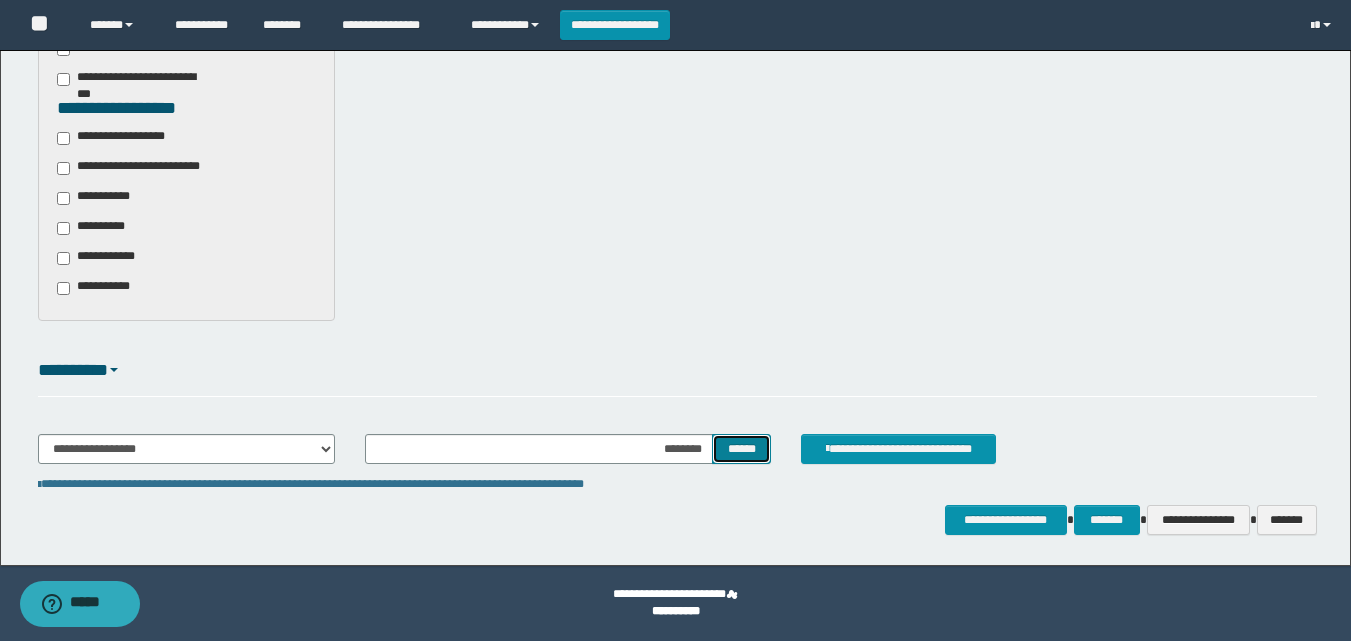 click on "******" at bounding box center [741, 449] 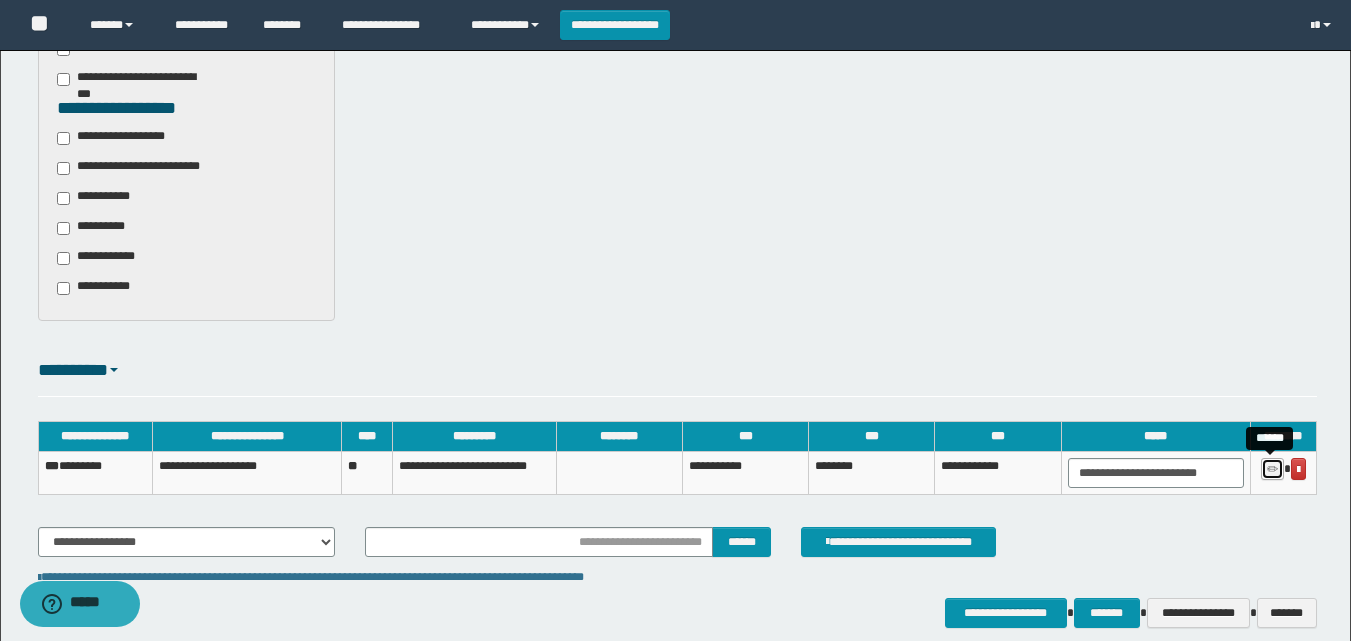 click at bounding box center (1272, 470) 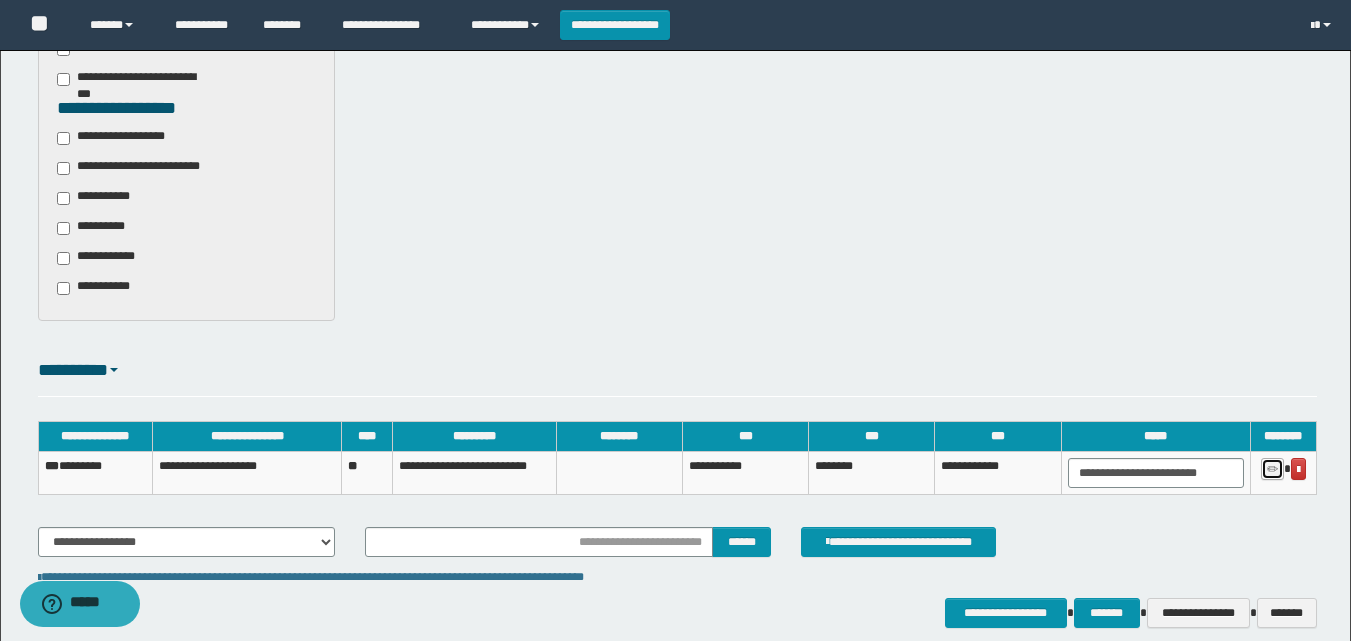 type on "********" 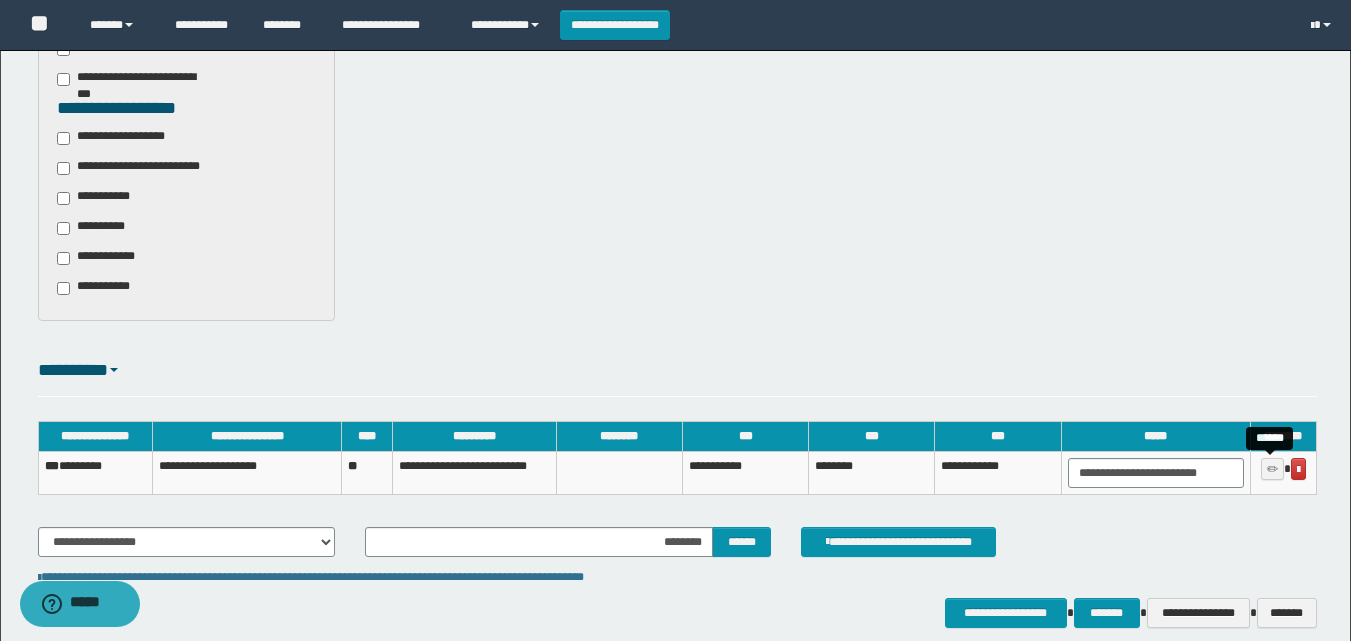 type 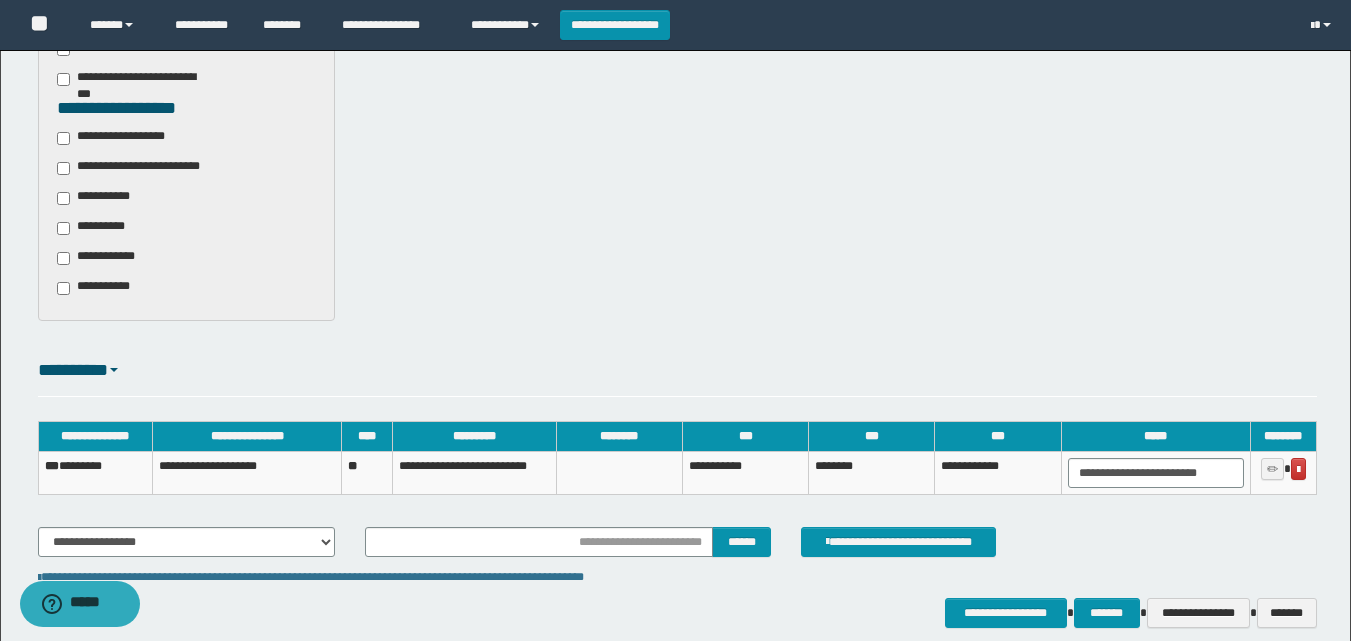 click on "*** ********" at bounding box center [95, 473] 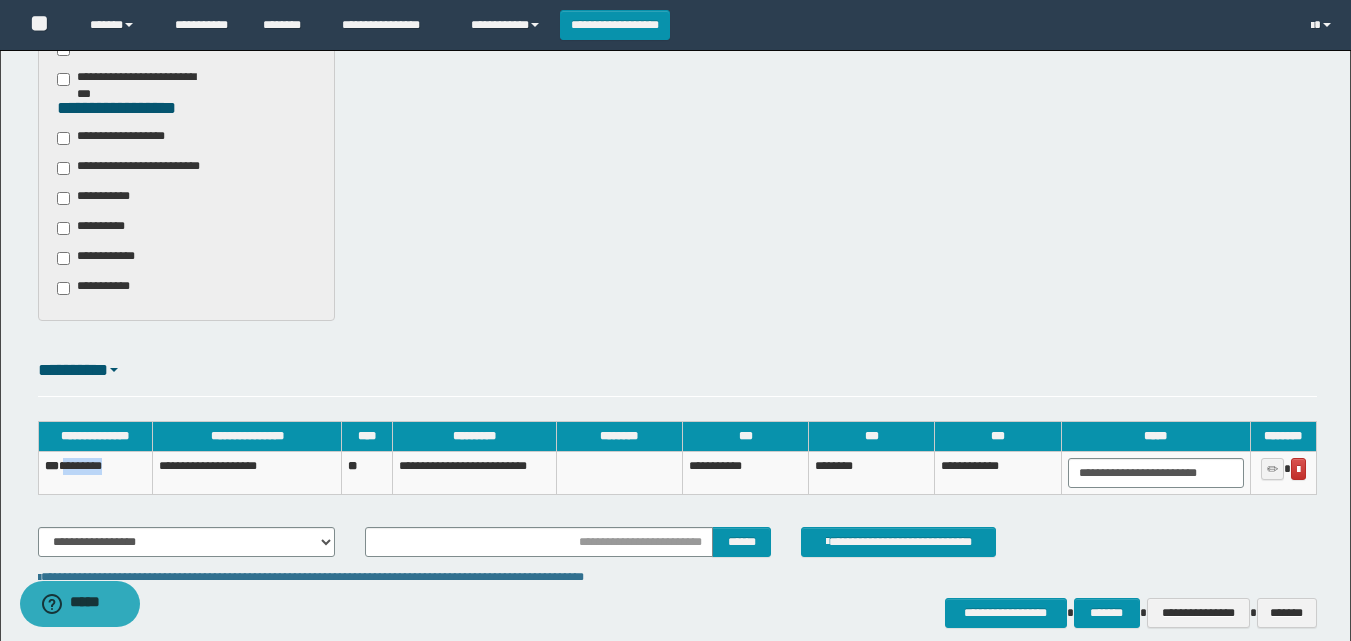 click on "*** ********" at bounding box center (95, 473) 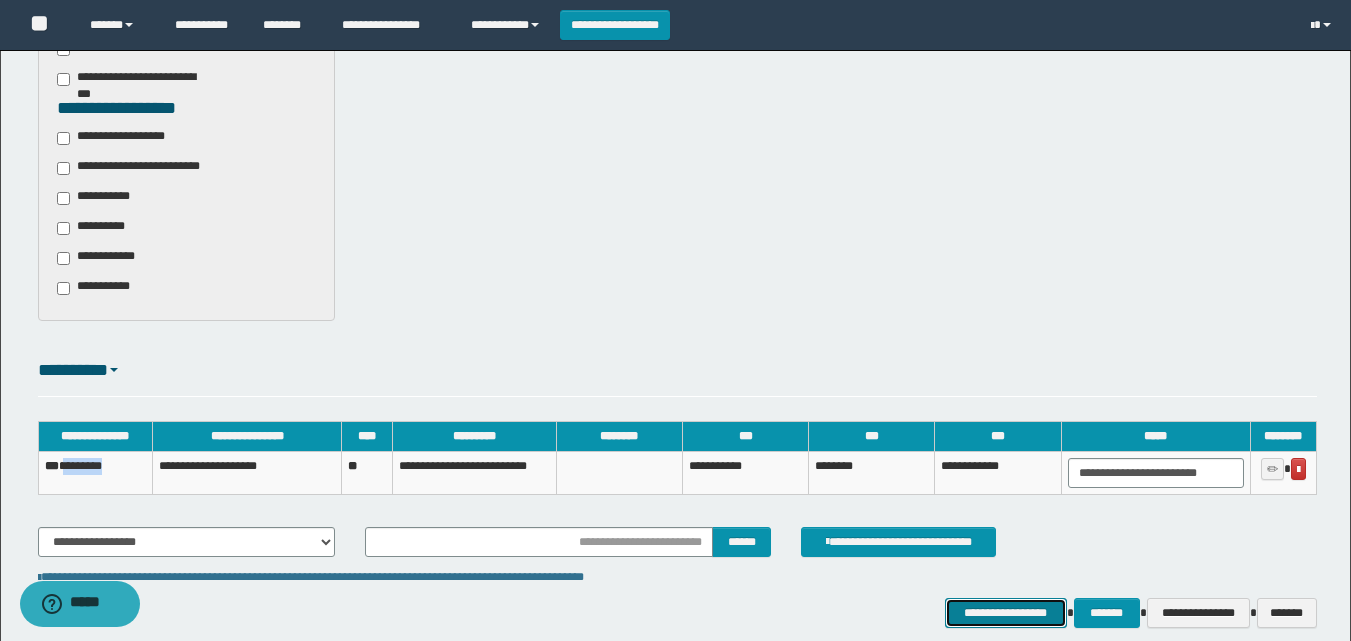 click on "**********" at bounding box center (1006, 613) 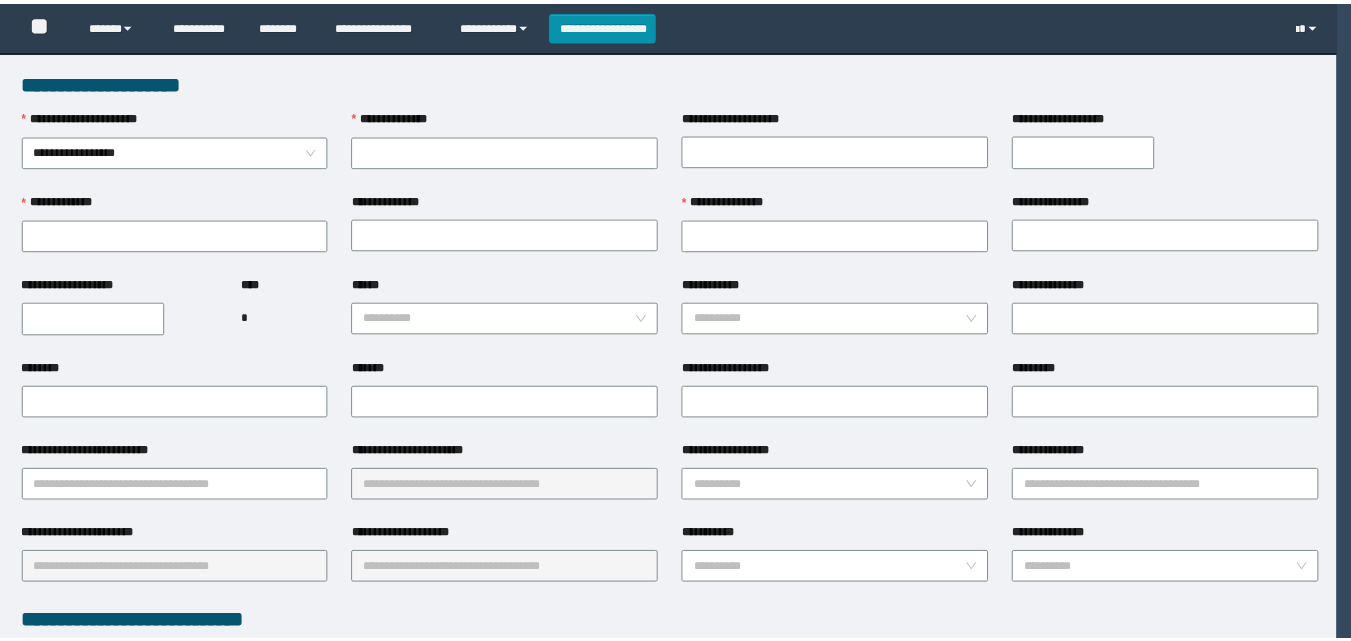 scroll, scrollTop: 0, scrollLeft: 0, axis: both 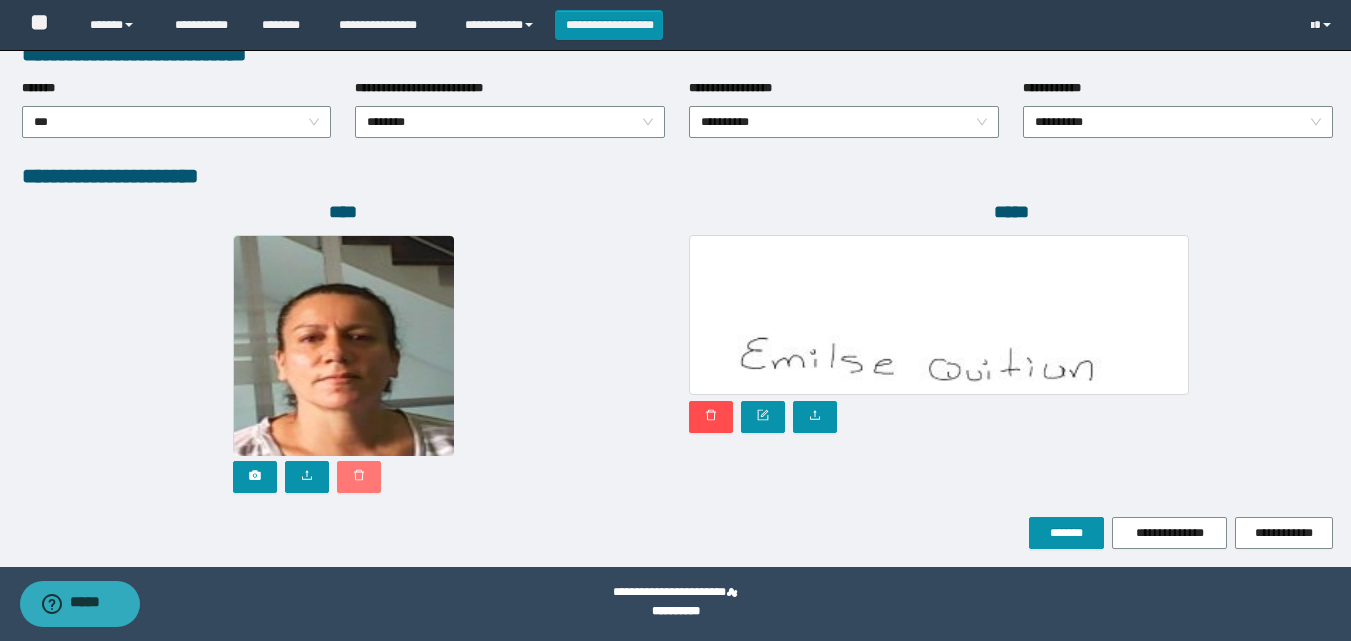 click at bounding box center [359, 477] 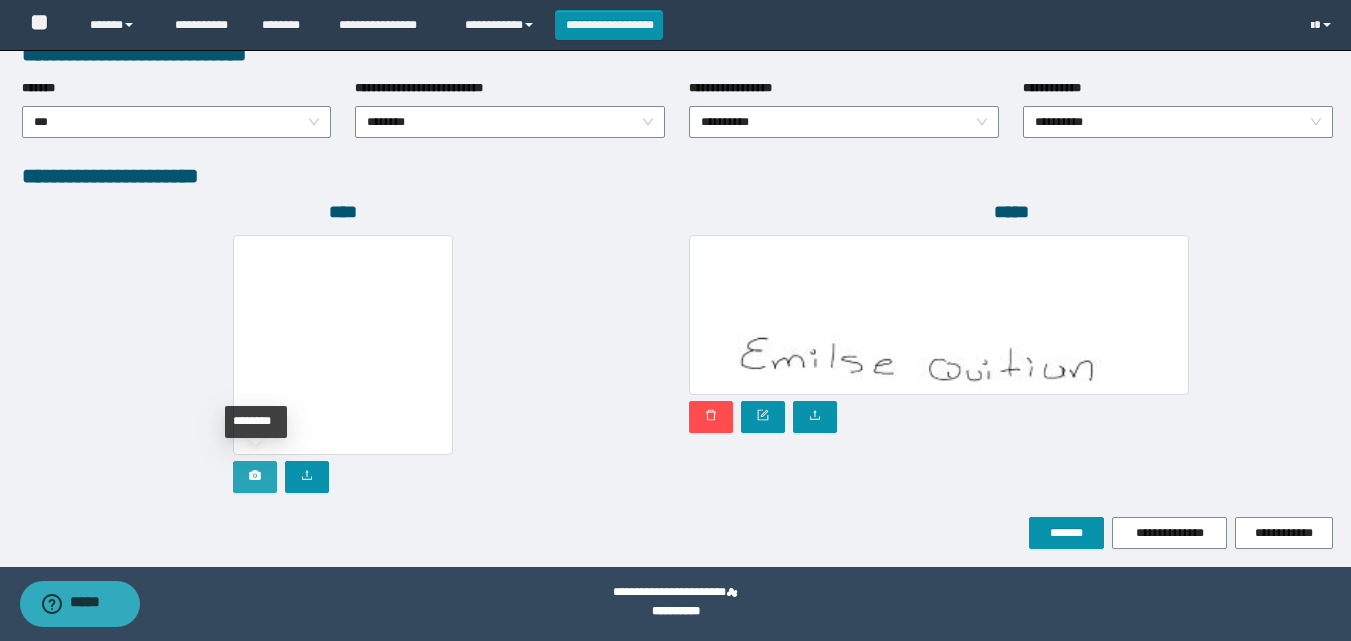 click at bounding box center [255, 477] 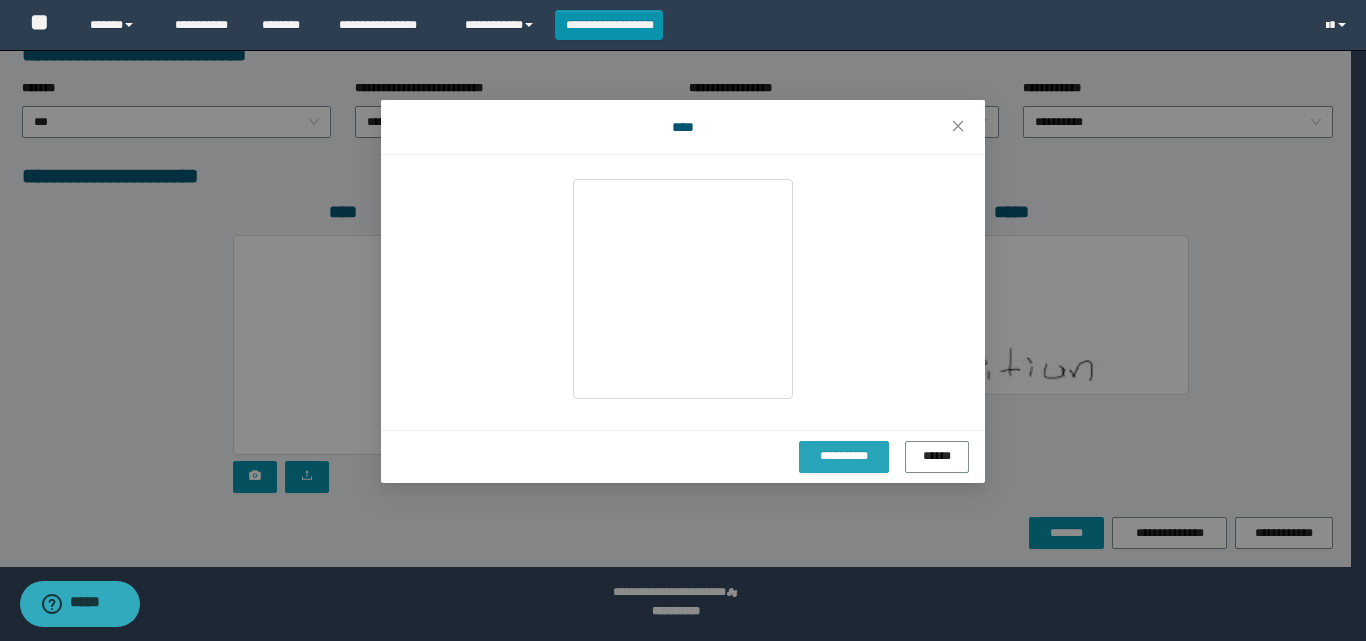 click on "**********" at bounding box center (844, 456) 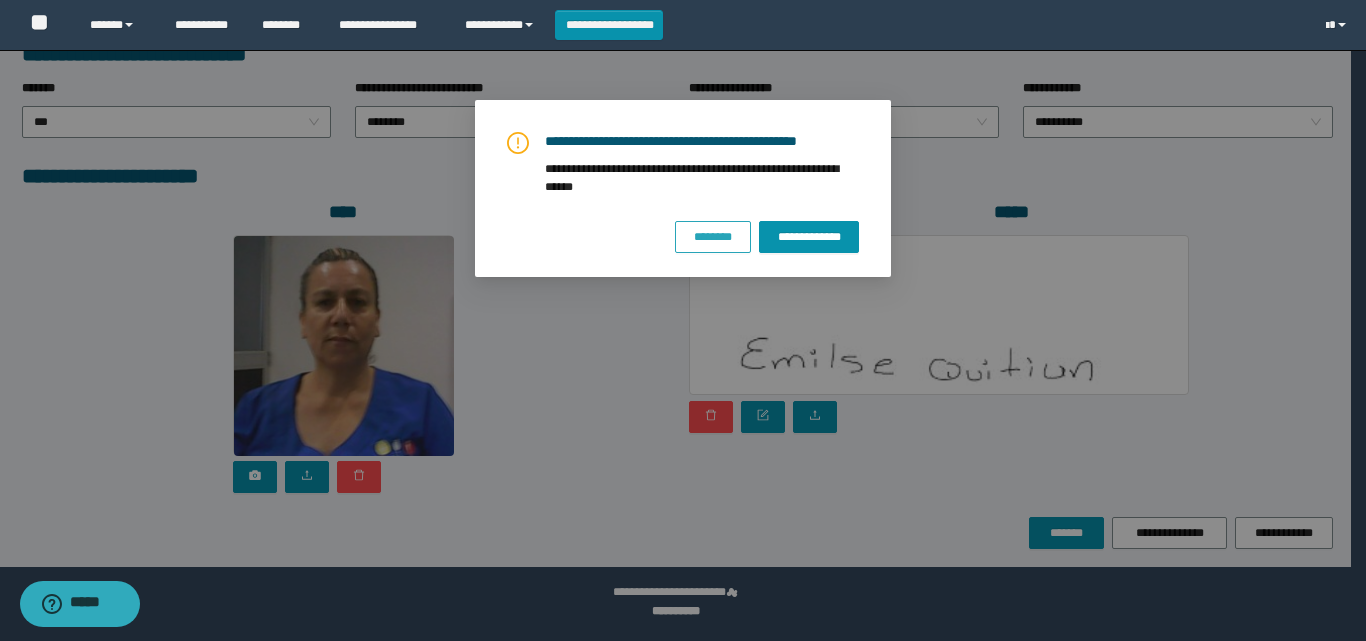 drag, startPoint x: 727, startPoint y: 244, endPoint x: 553, endPoint y: 356, distance: 206.92995 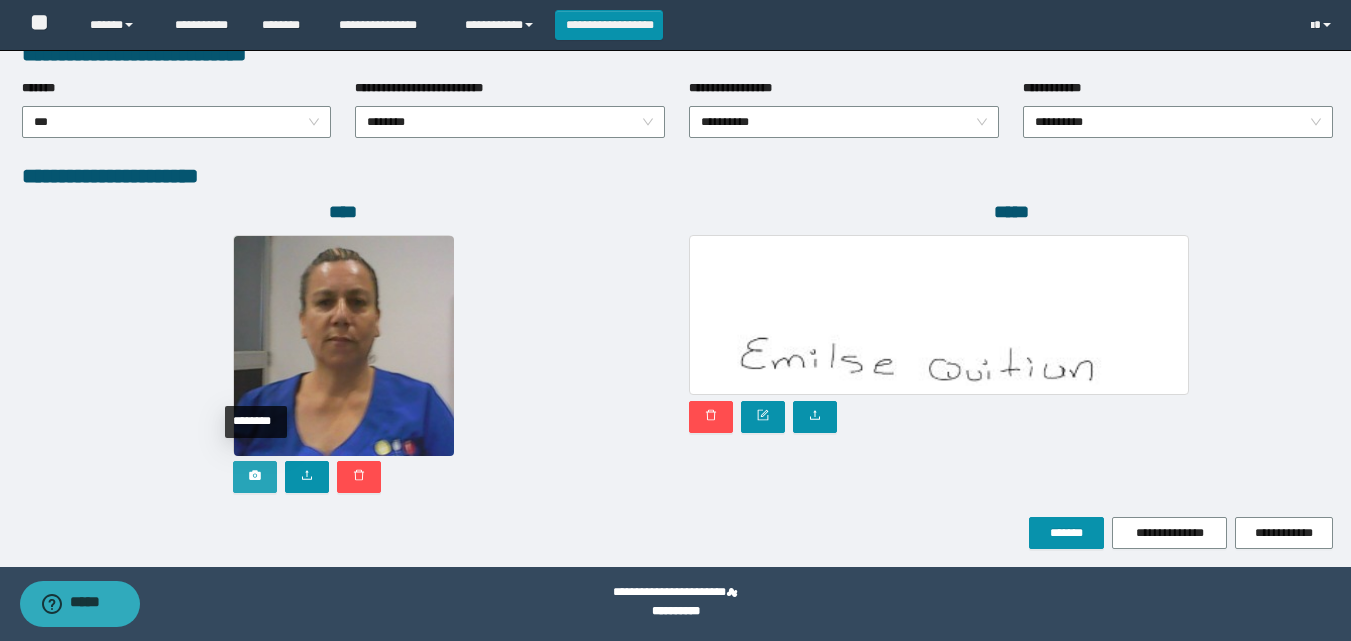 click 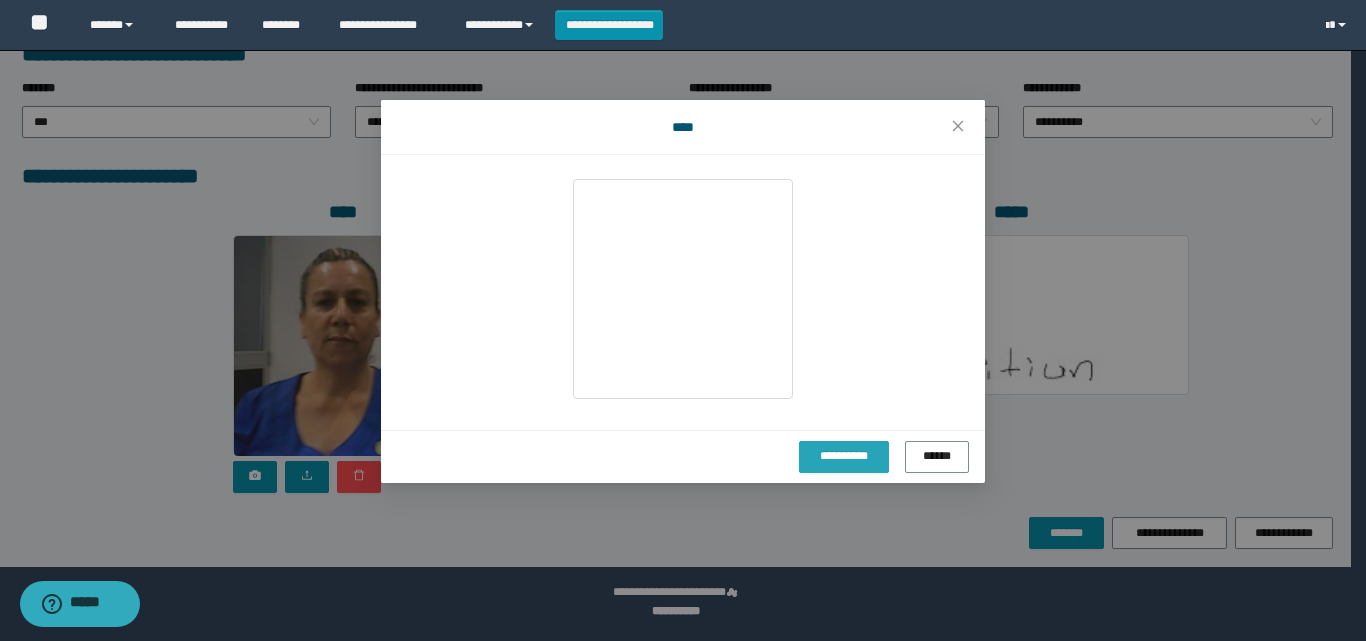 click on "**********" at bounding box center [844, 456] 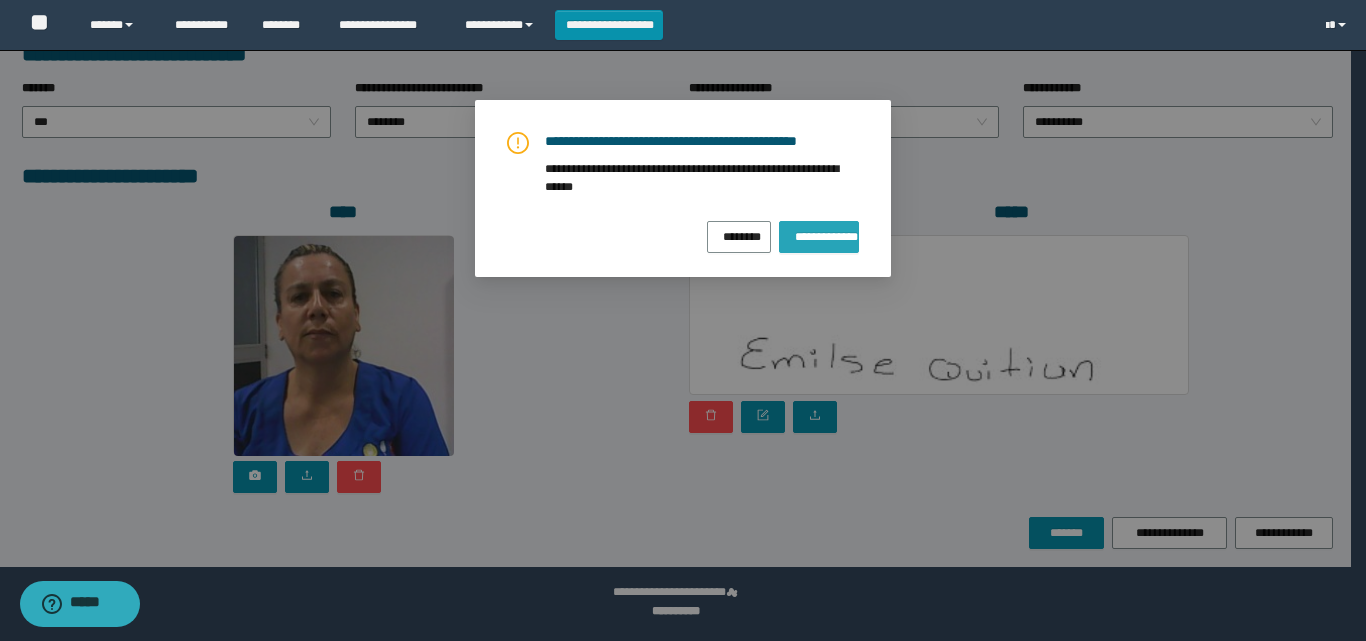 click on "**********" at bounding box center [819, 237] 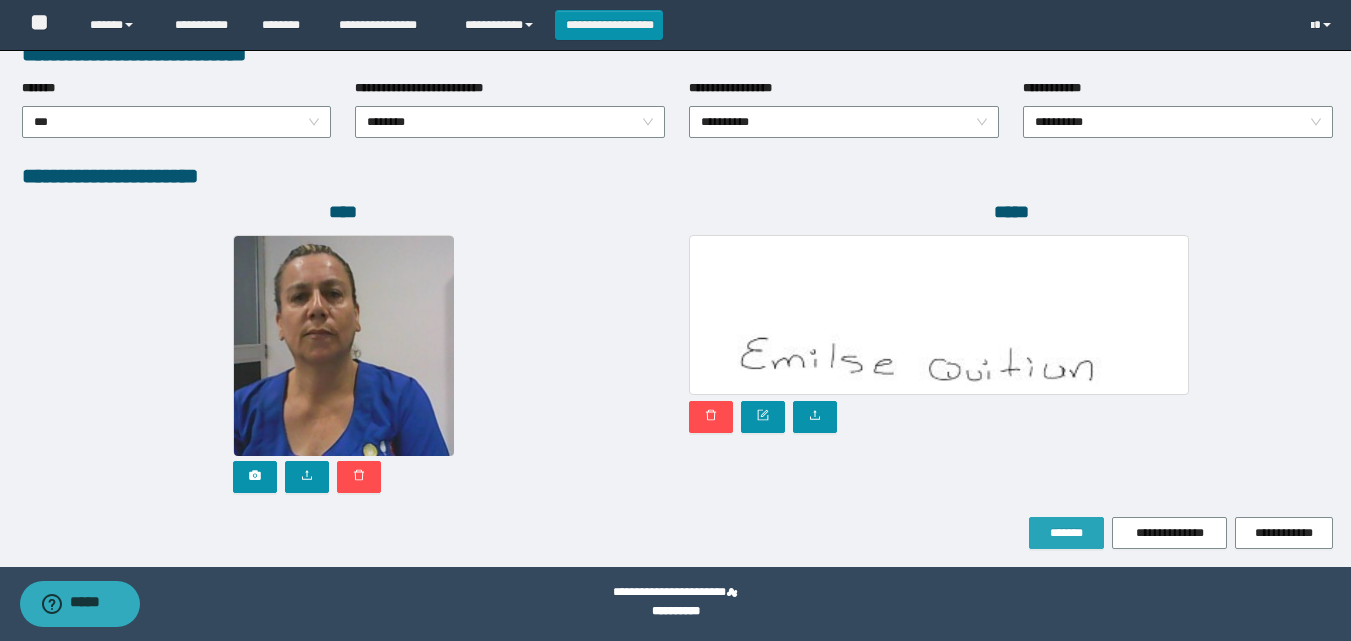 click on "*******" at bounding box center [1066, 533] 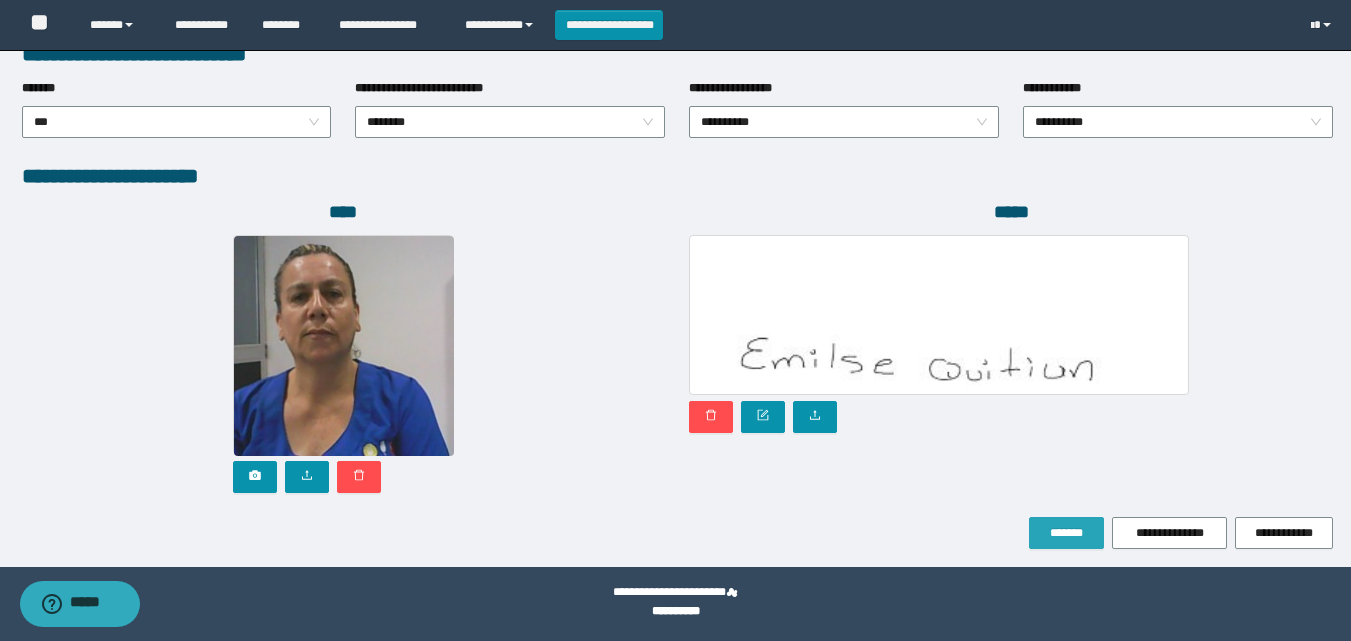 click on "*******" at bounding box center (1066, 533) 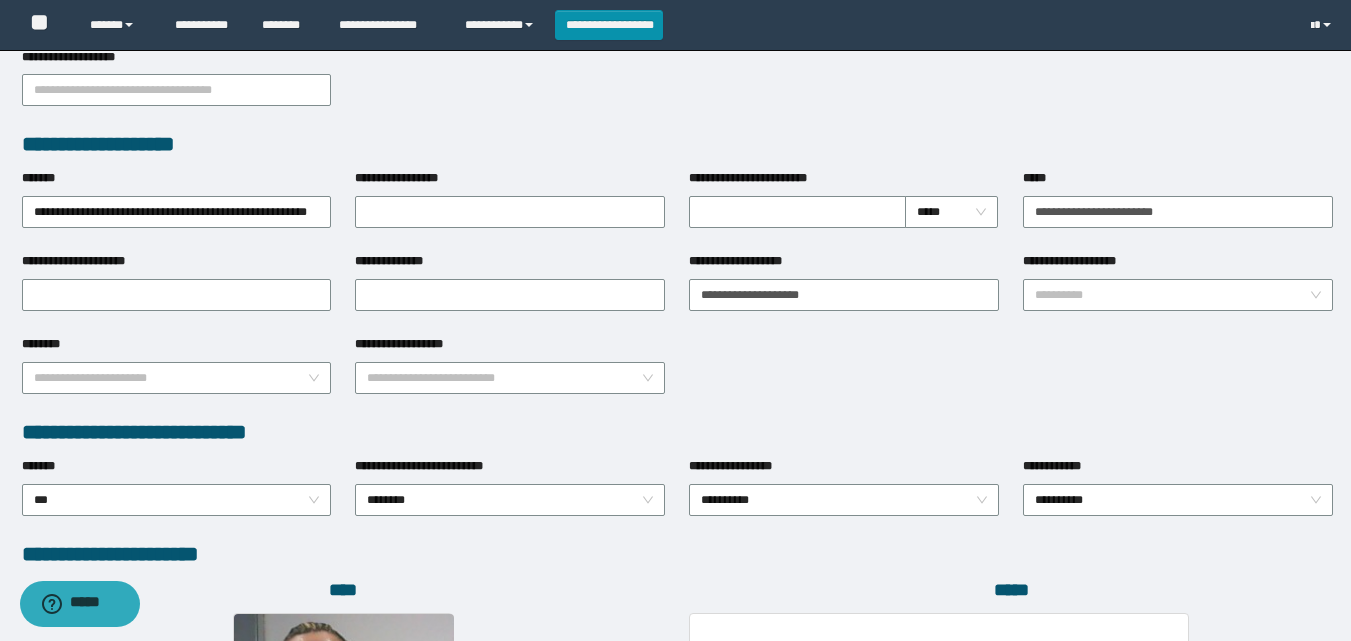 scroll, scrollTop: 689, scrollLeft: 0, axis: vertical 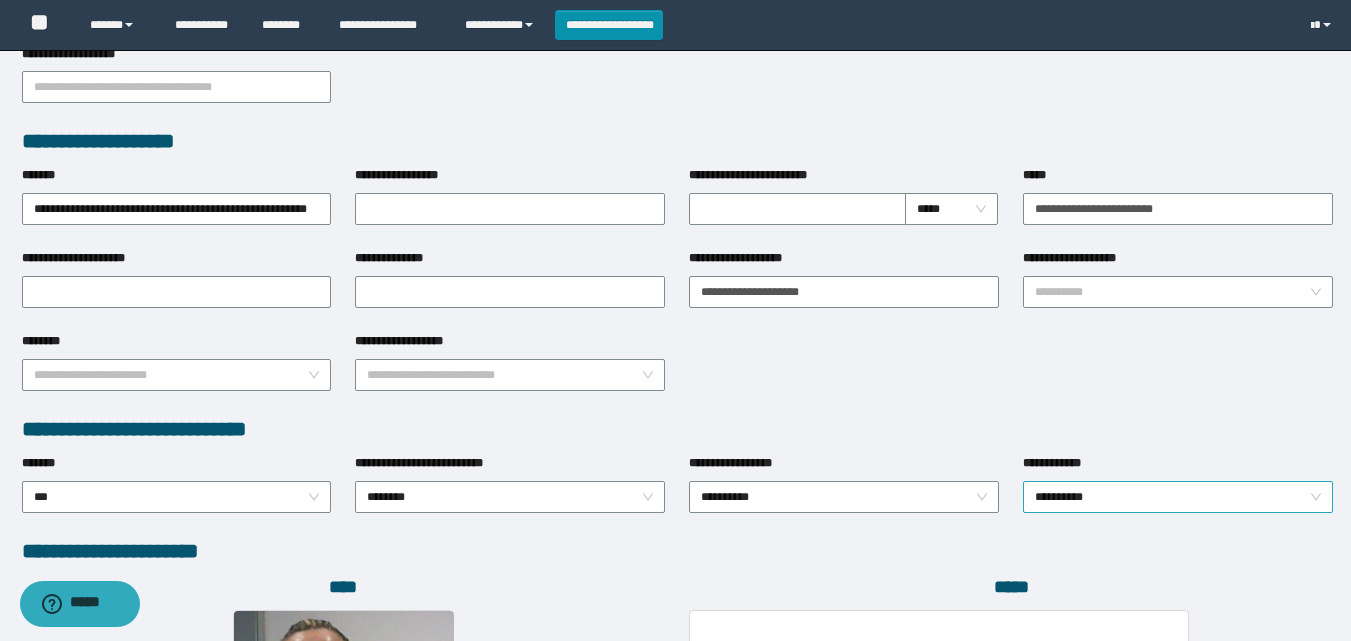 drag, startPoint x: 1034, startPoint y: 476, endPoint x: 1044, endPoint y: 484, distance: 12.806249 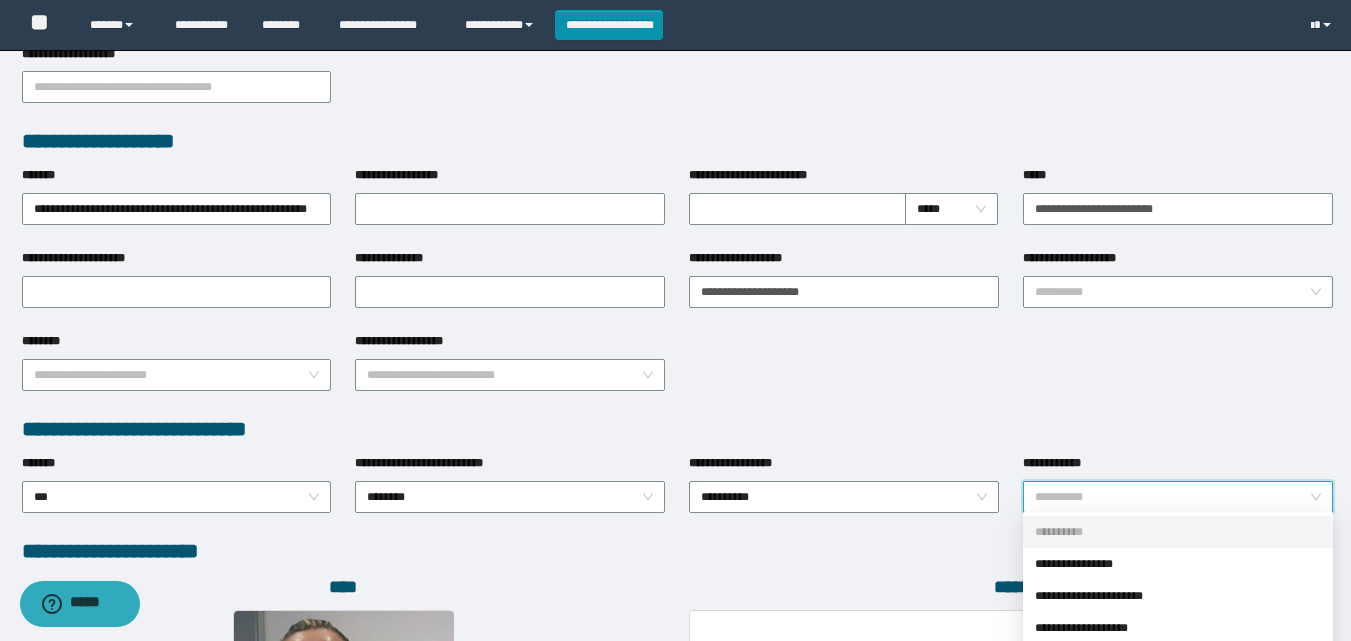 click on "**********" at bounding box center [1178, 497] 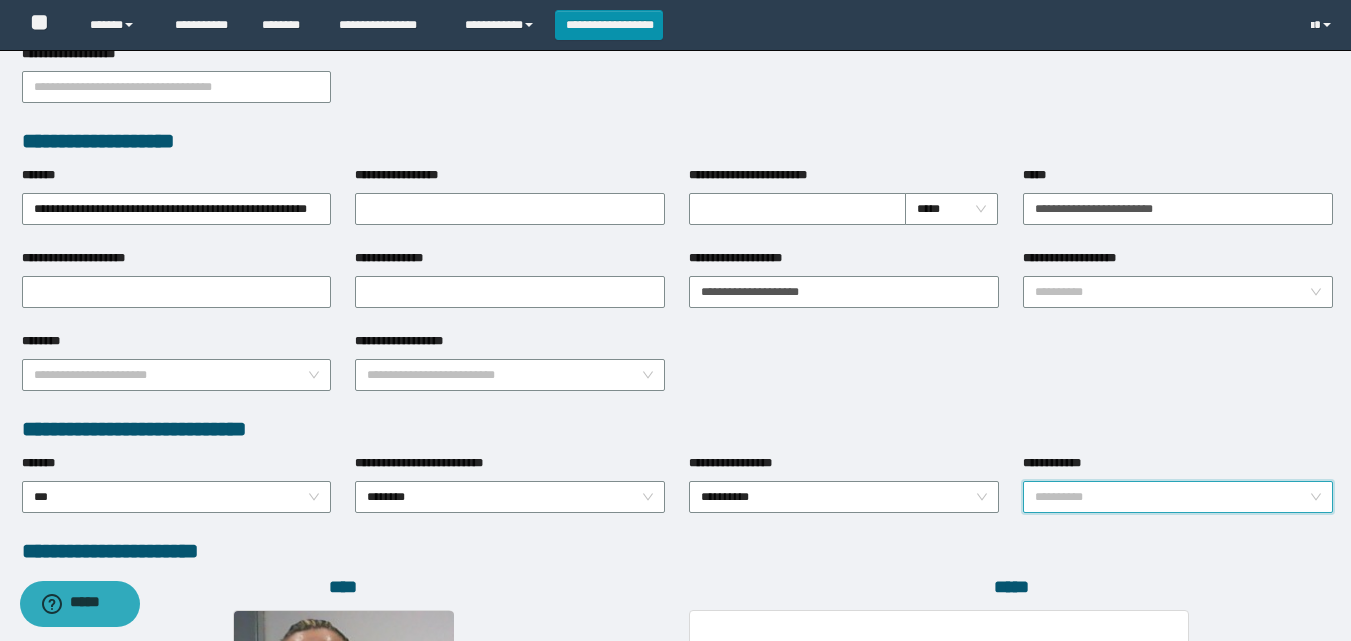 click on "**********" at bounding box center [1178, 497] 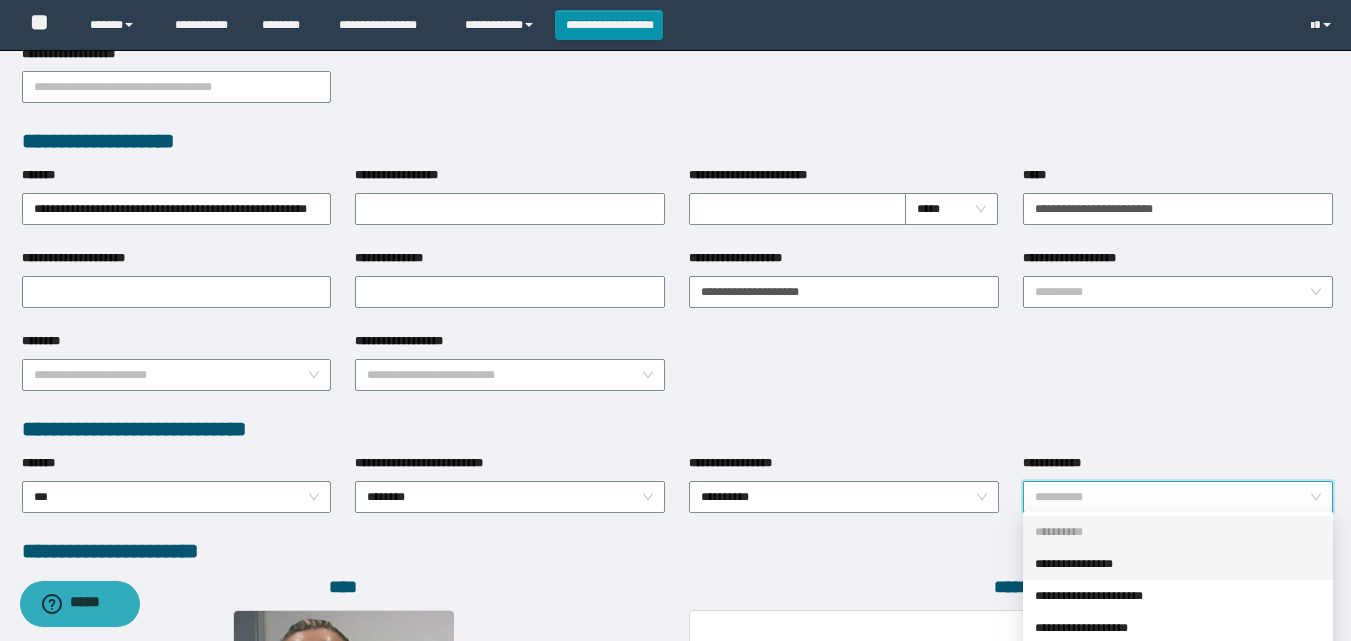 click on "**********" at bounding box center [1178, 564] 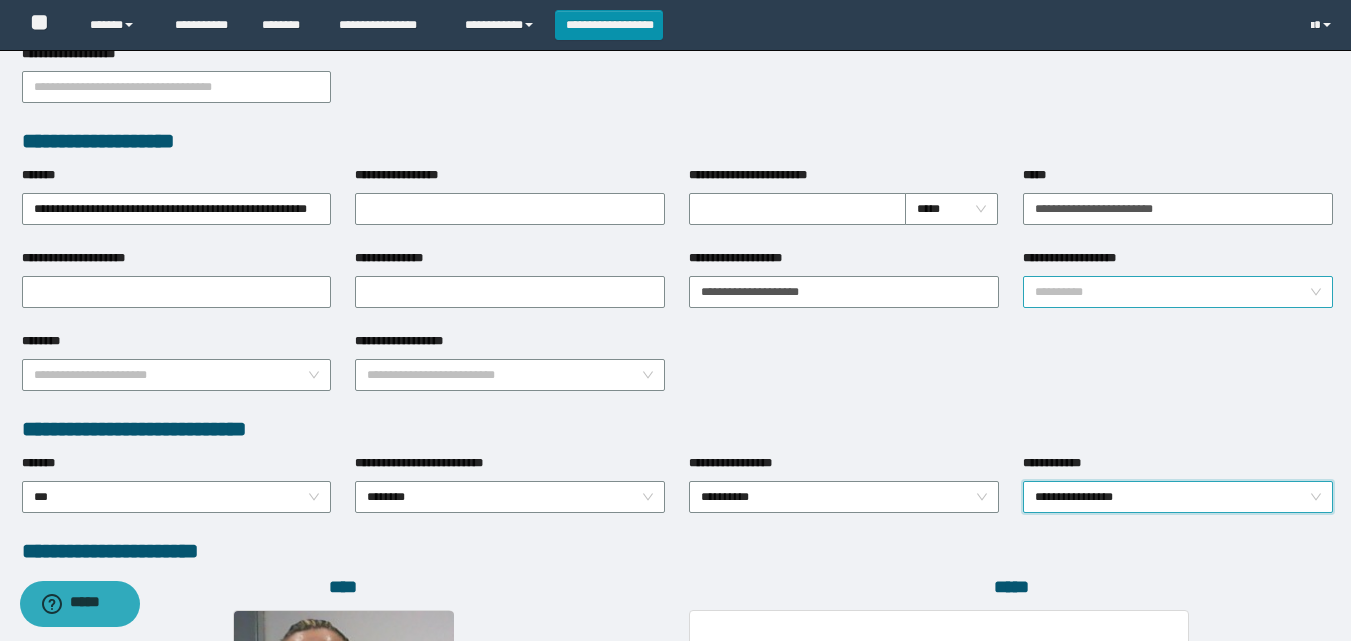 drag, startPoint x: 1164, startPoint y: 268, endPoint x: 1141, endPoint y: 287, distance: 29.832869 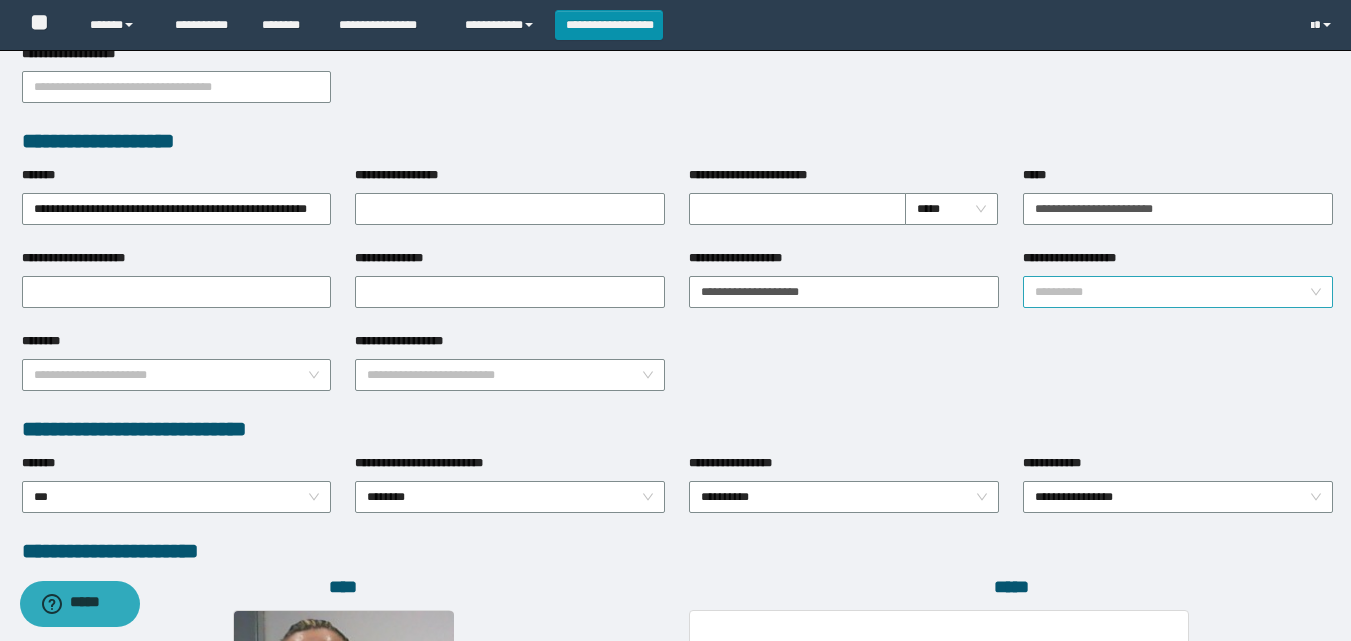 click on "**********" at bounding box center [1172, 292] 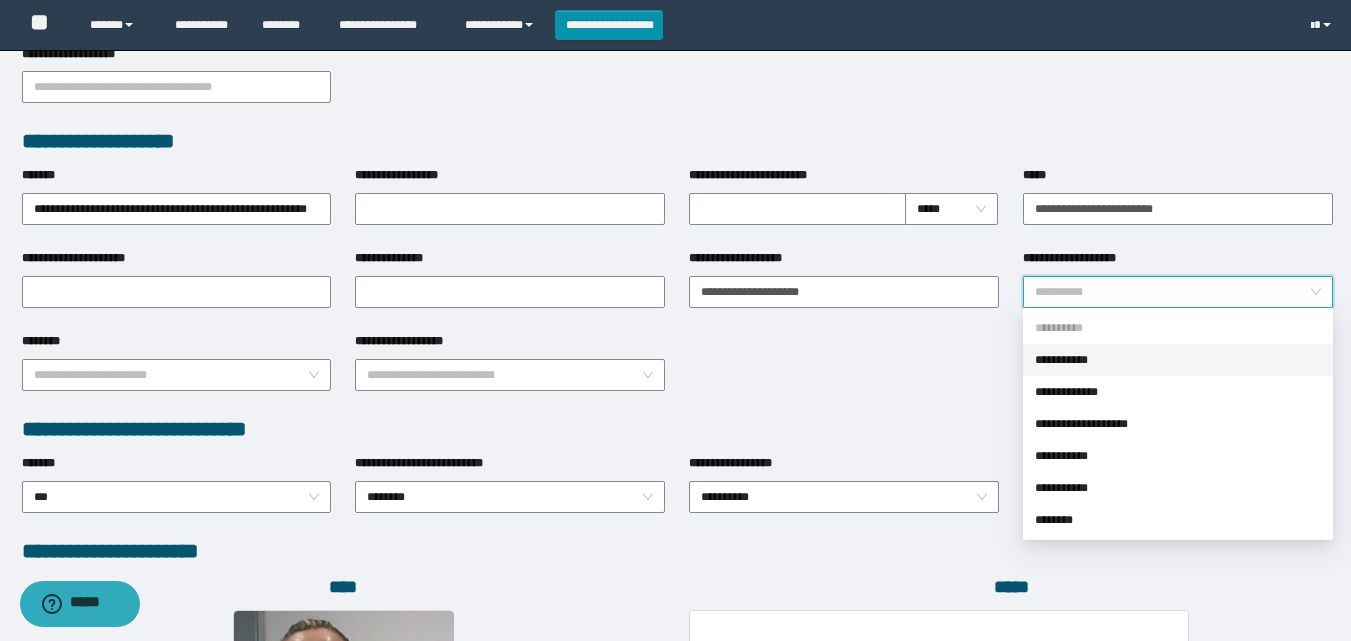 click on "**********" at bounding box center (1178, 360) 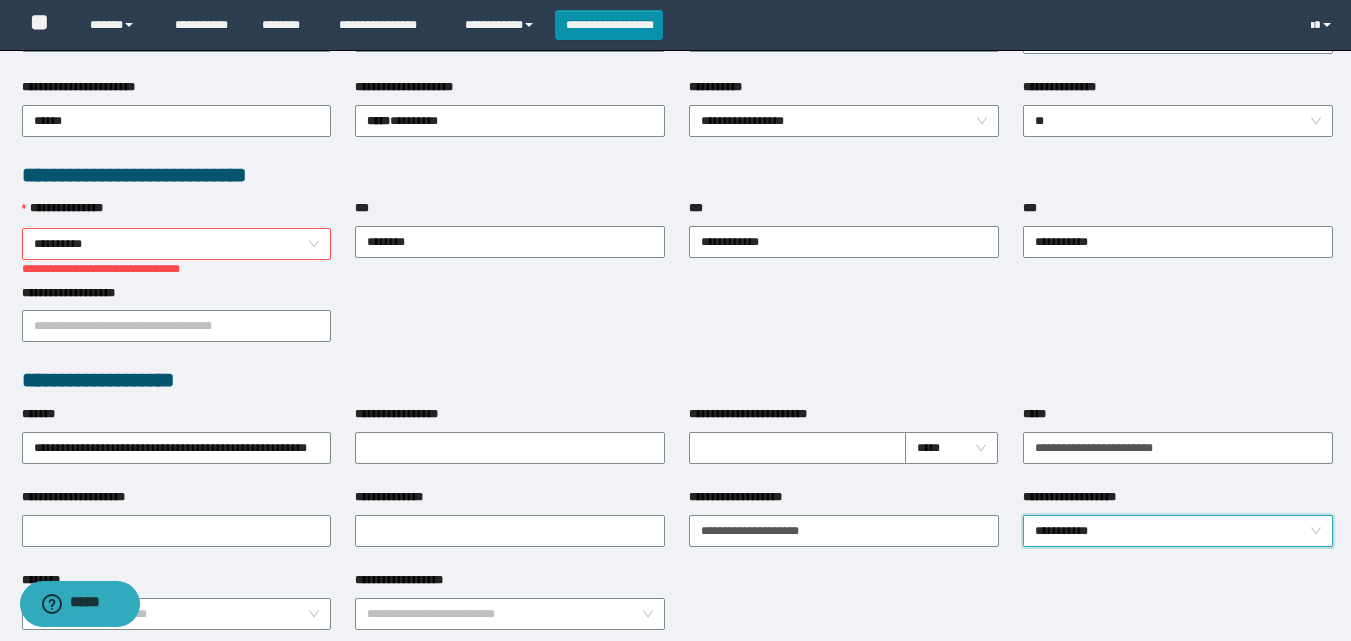scroll, scrollTop: 447, scrollLeft: 0, axis: vertical 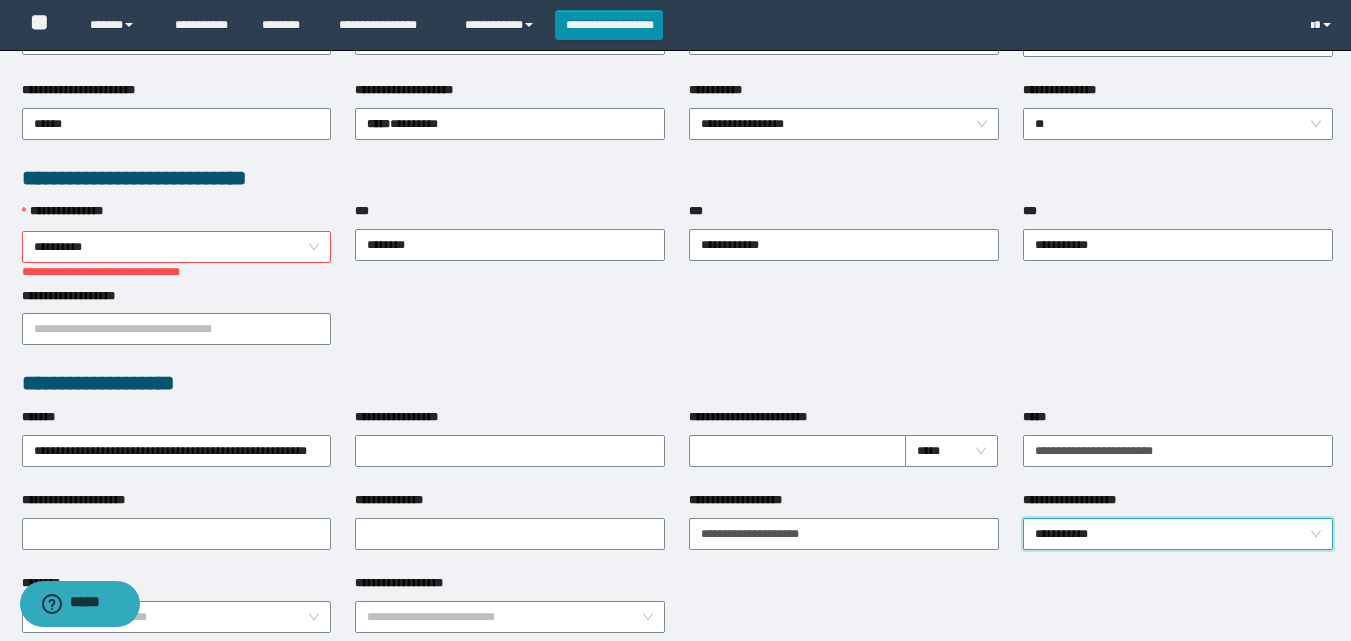 drag, startPoint x: 232, startPoint y: 256, endPoint x: 218, endPoint y: 249, distance: 15.652476 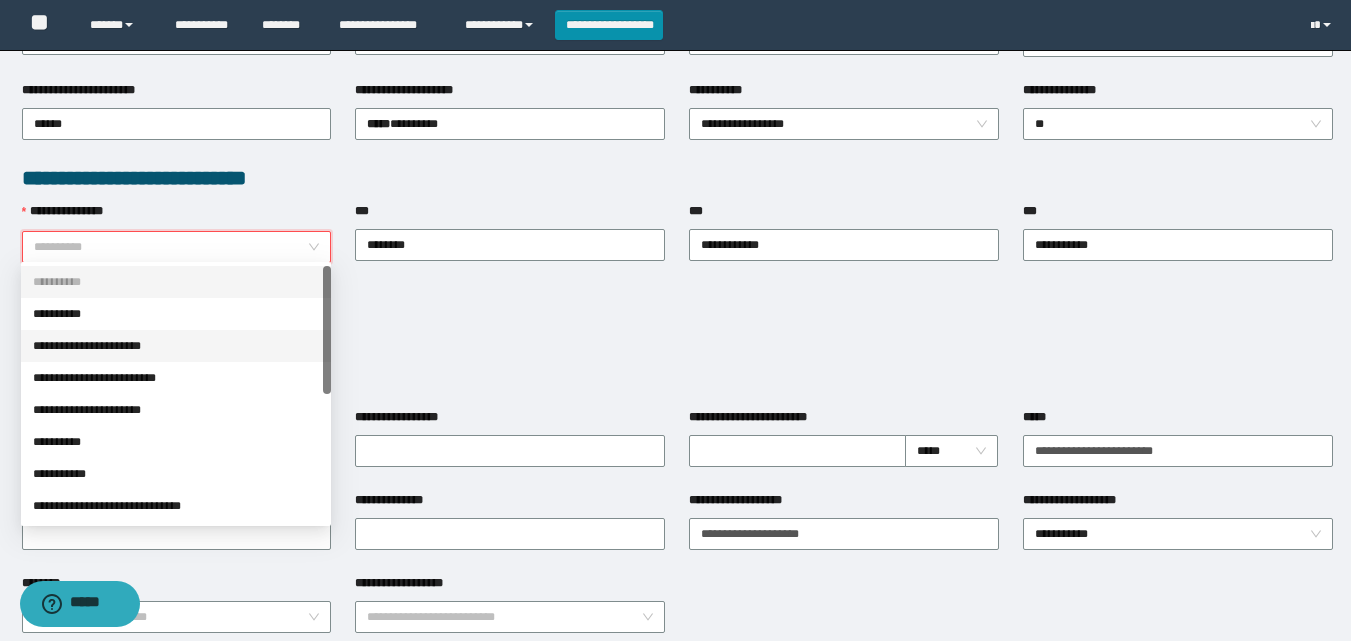 click on "**********" at bounding box center [176, 346] 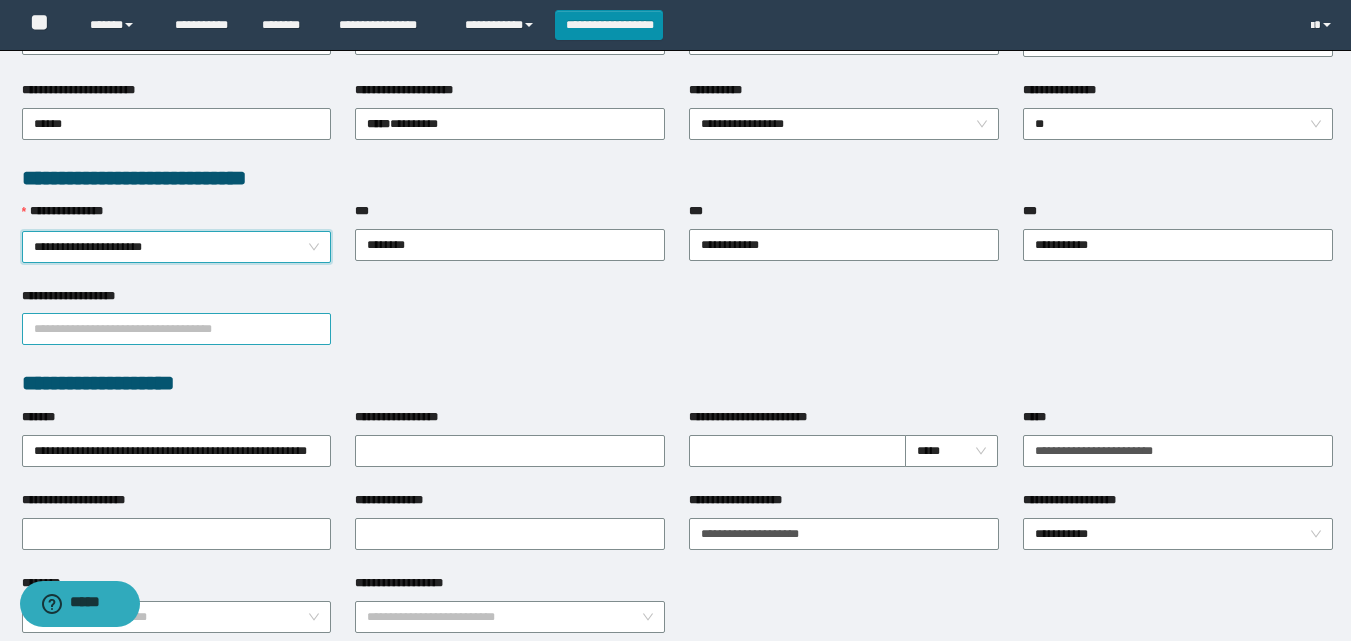 click on "**********" at bounding box center [177, 329] 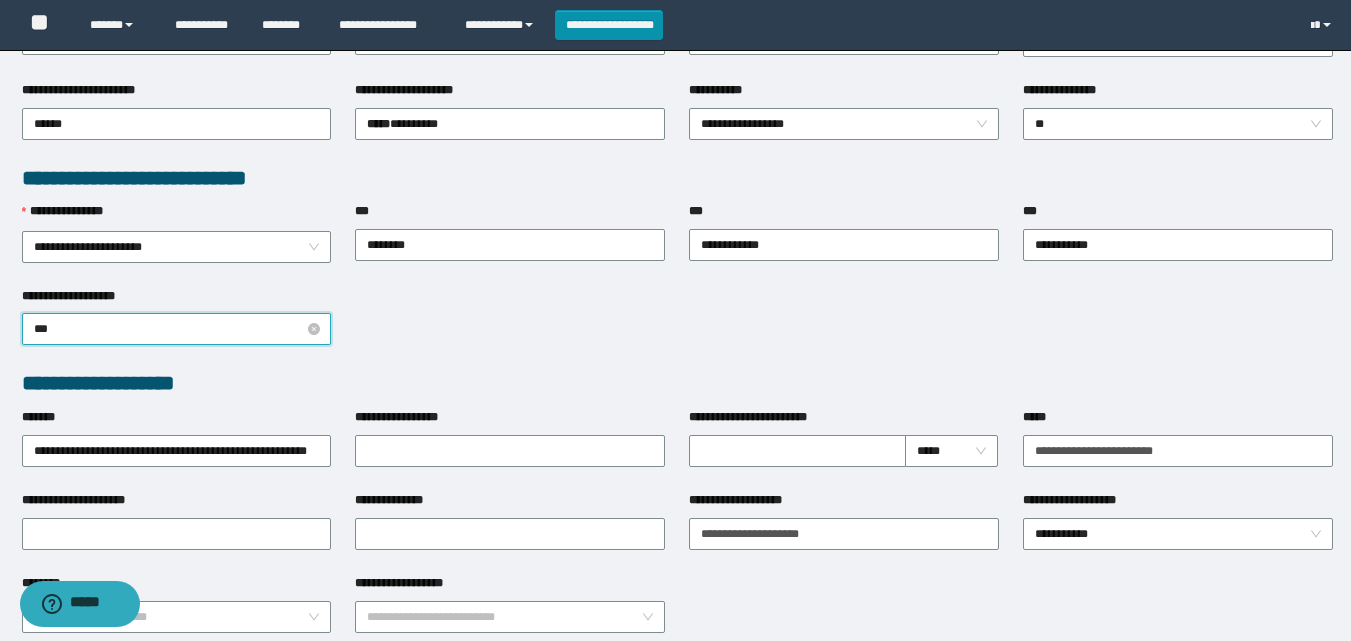 type on "****" 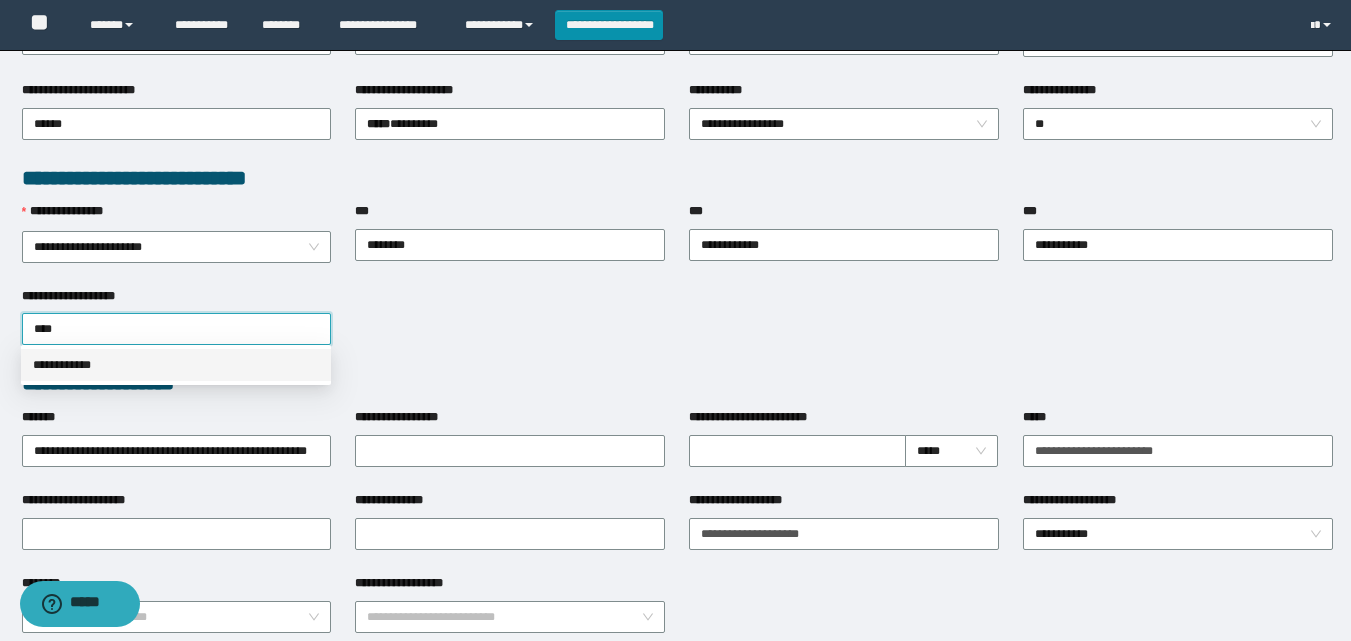 click on "**********" at bounding box center [176, 365] 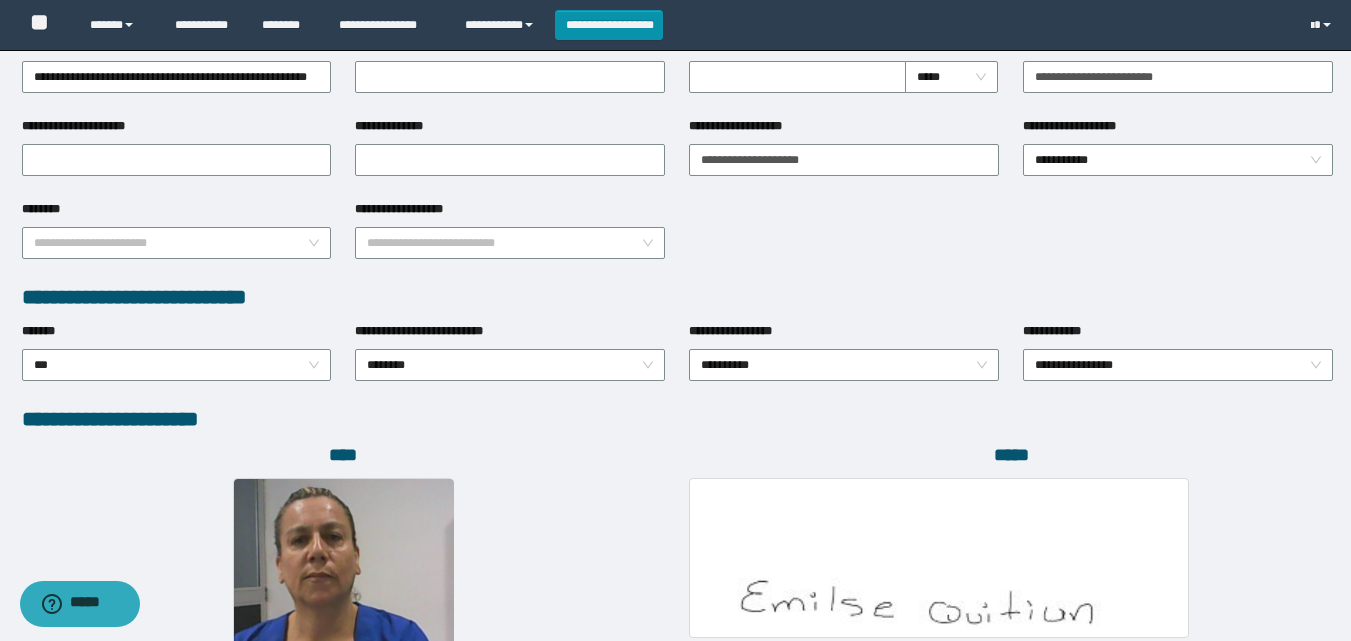 scroll, scrollTop: 1064, scrollLeft: 0, axis: vertical 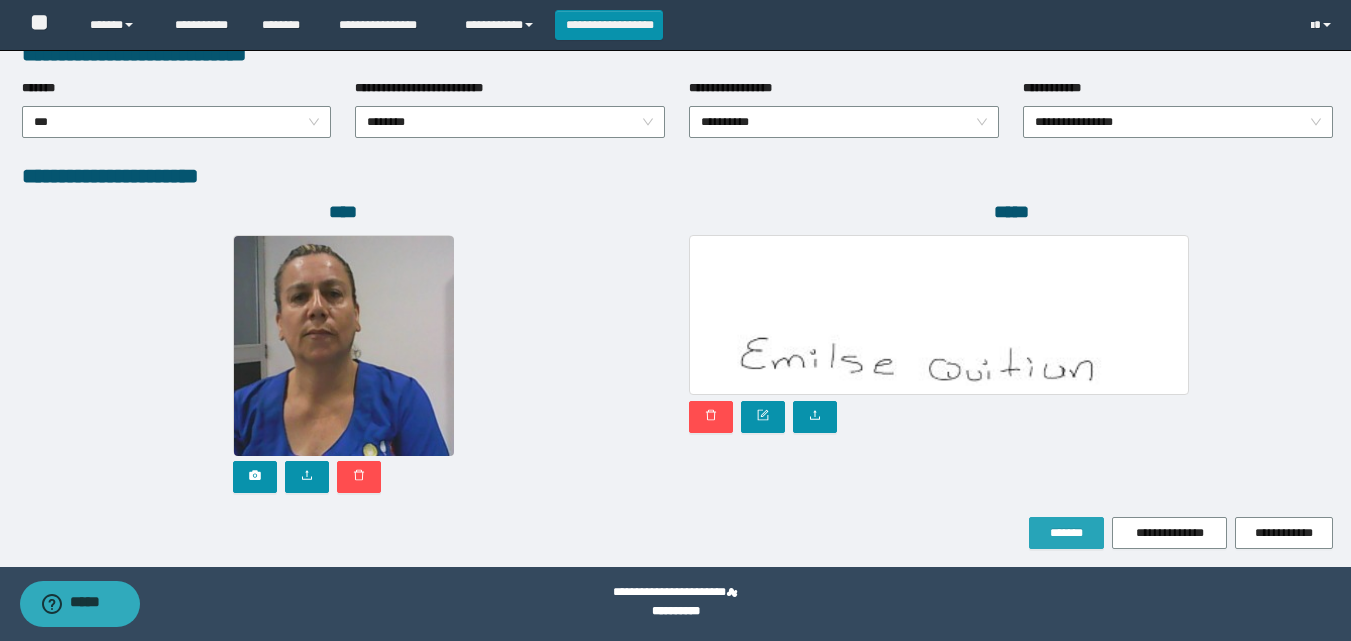 click on "*******" at bounding box center [1066, 533] 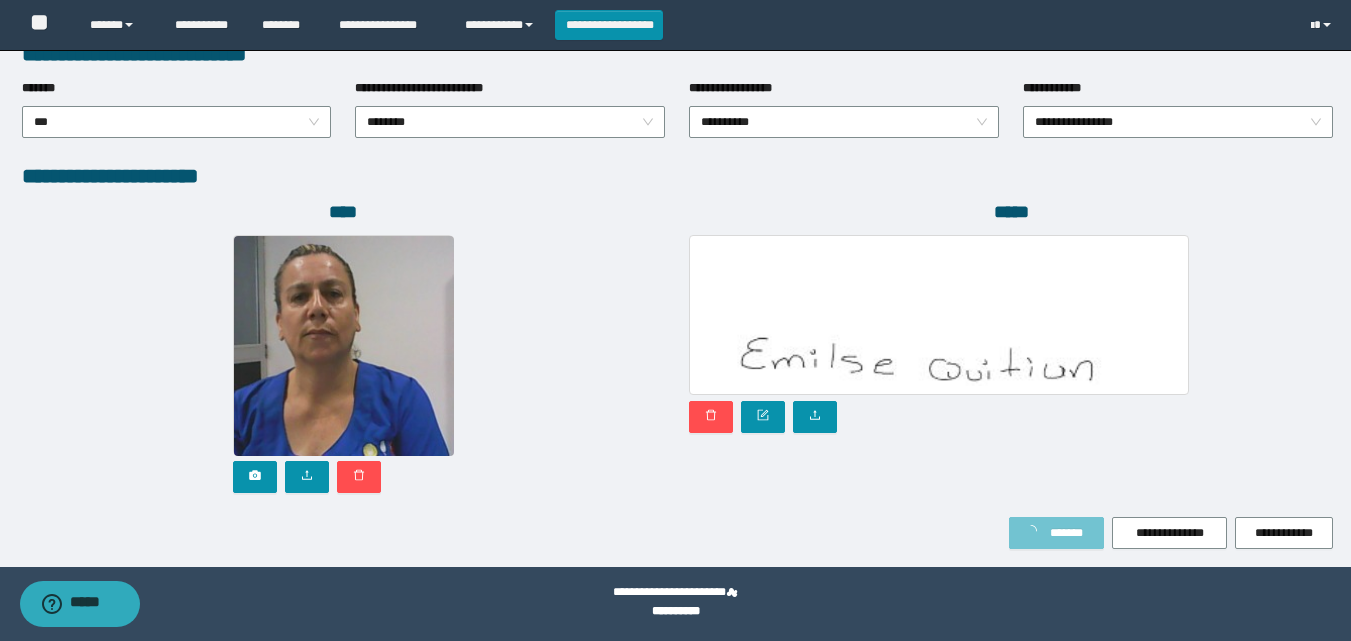 scroll, scrollTop: 1117, scrollLeft: 0, axis: vertical 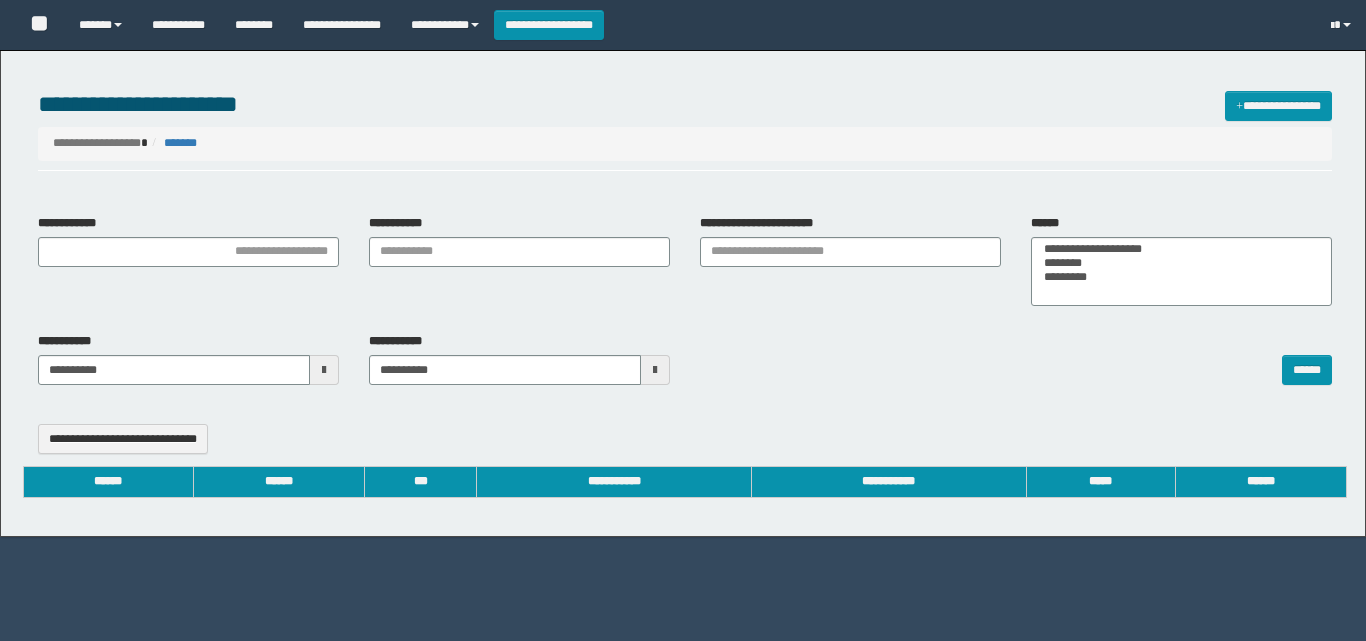 select 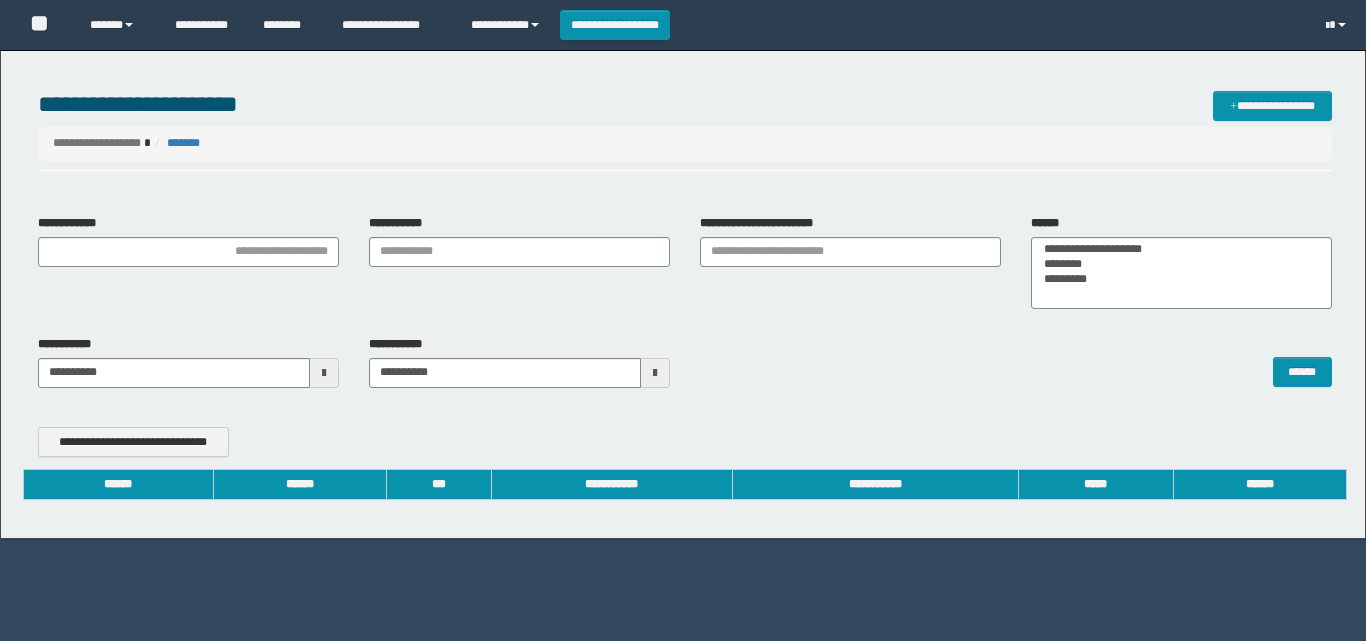 scroll, scrollTop: 0, scrollLeft: 0, axis: both 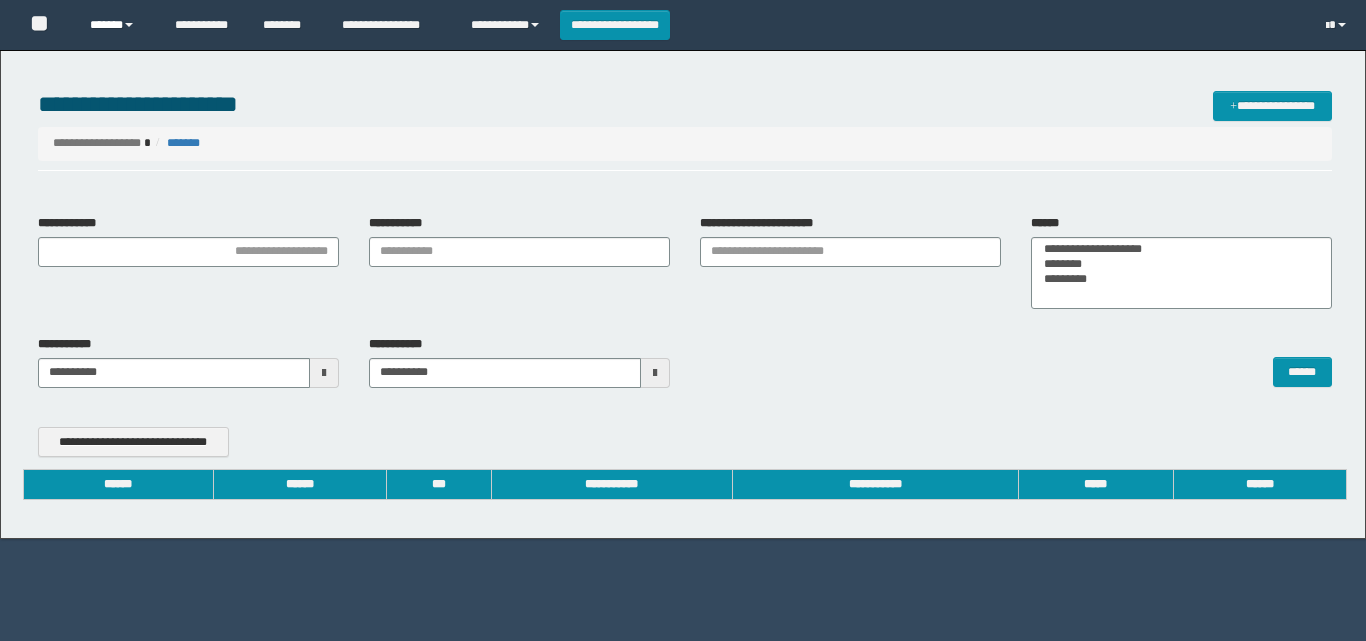 click on "******" at bounding box center (117, 25) 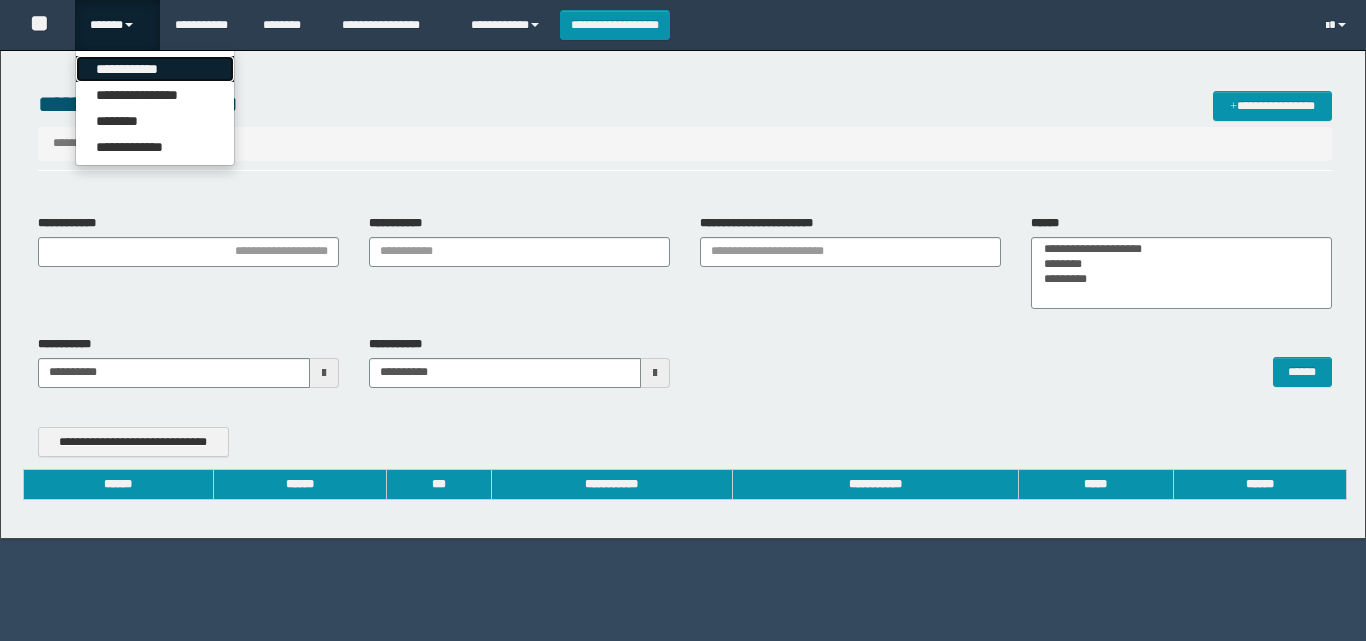 click on "**********" at bounding box center (155, 69) 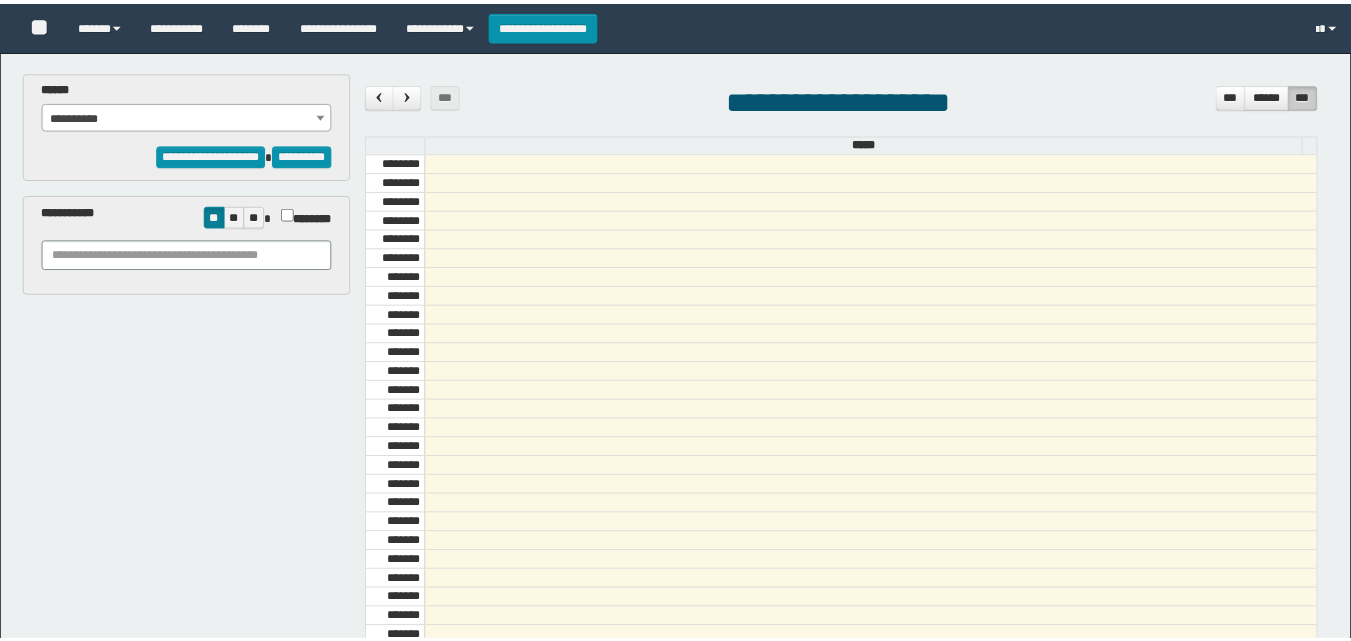 scroll, scrollTop: 0, scrollLeft: 0, axis: both 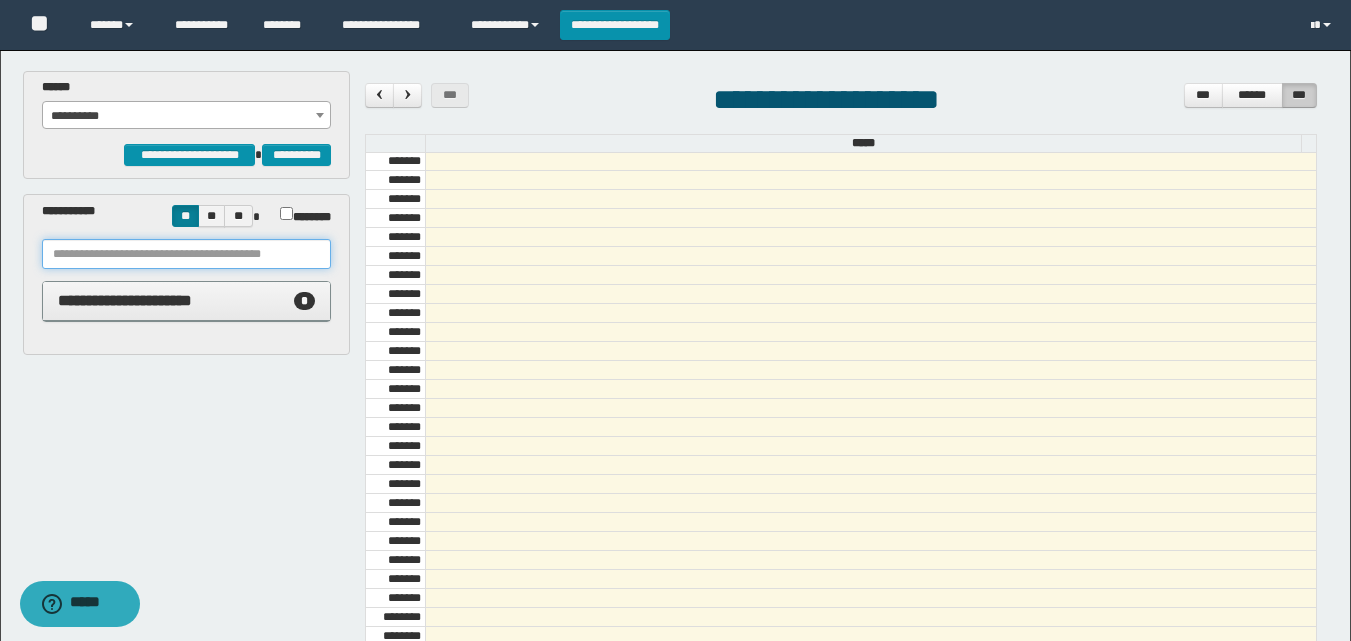 click at bounding box center [186, 254] 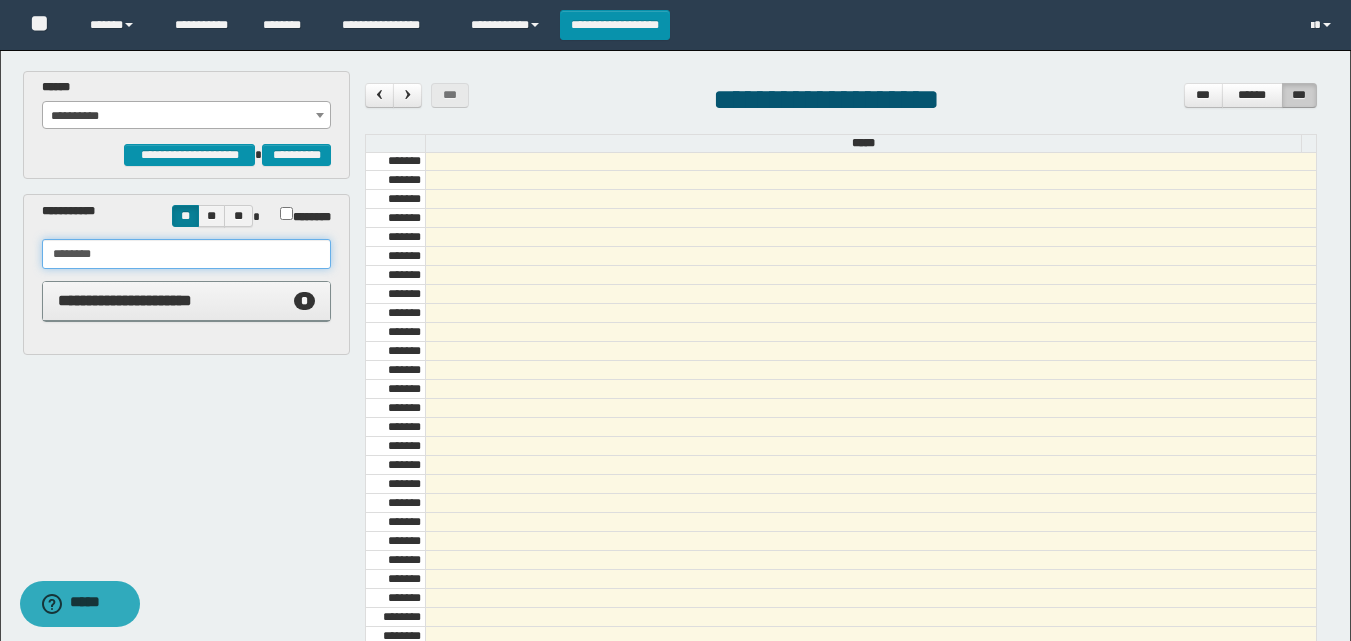 click at bounding box center [870, 313] 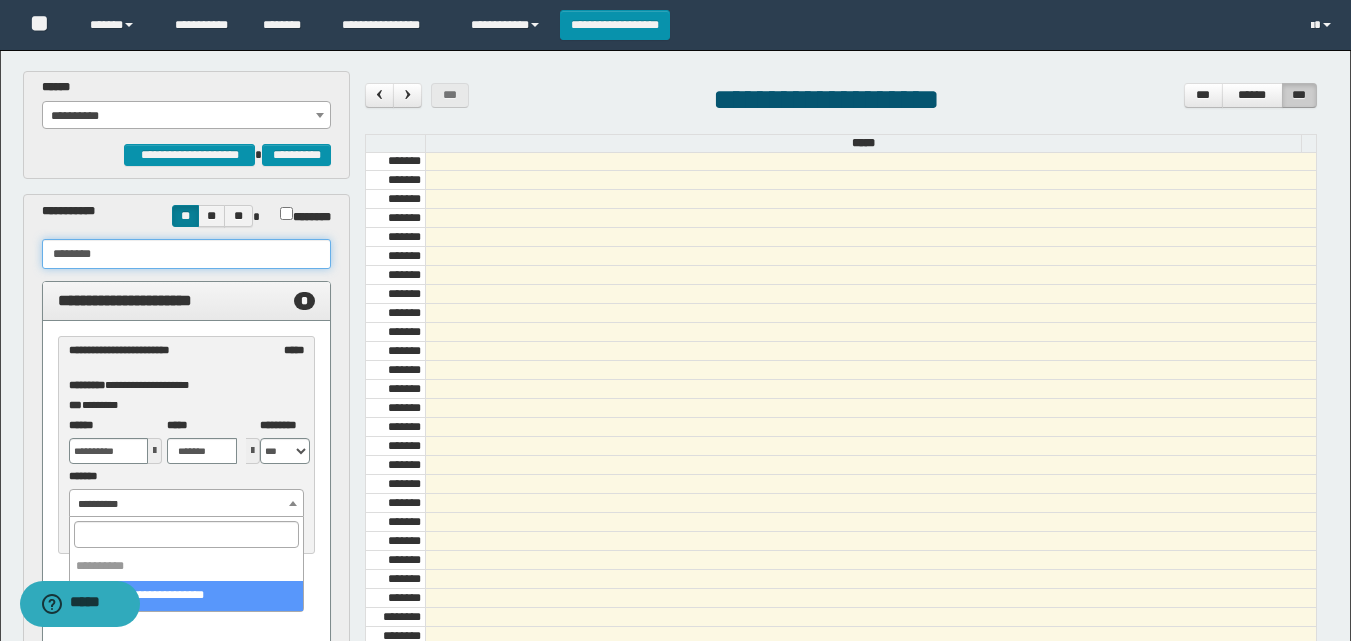 click on "**********" at bounding box center (186, 504) 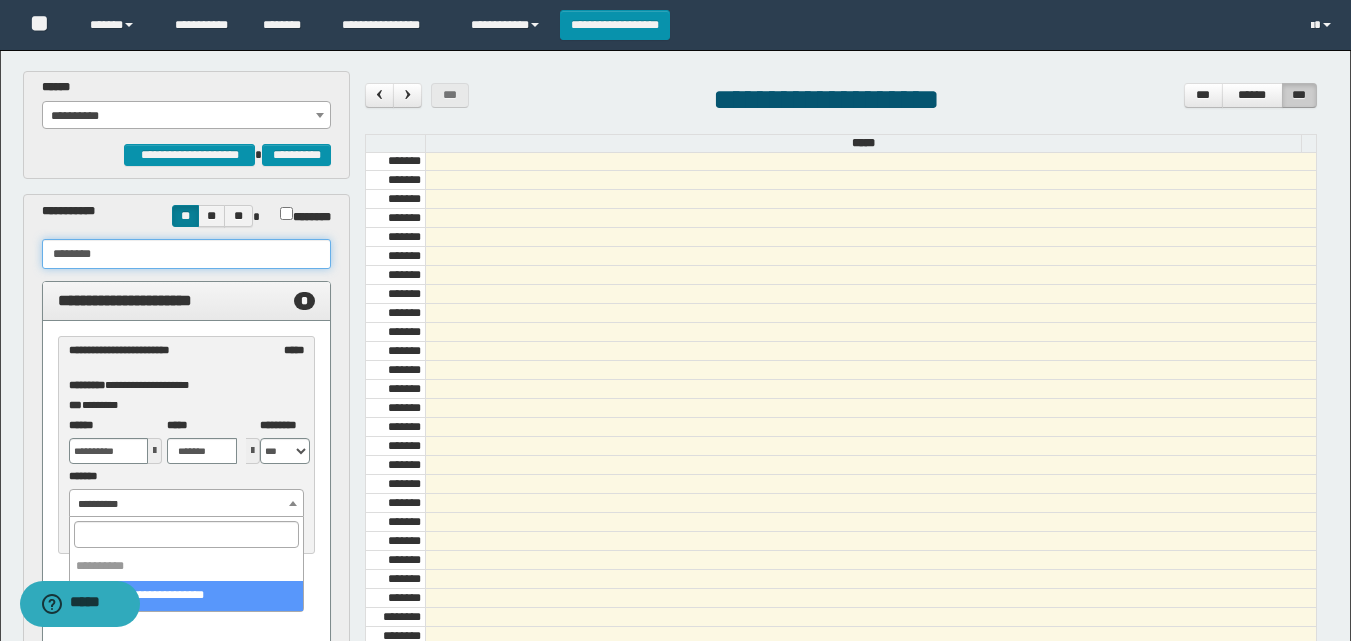 type on "********" 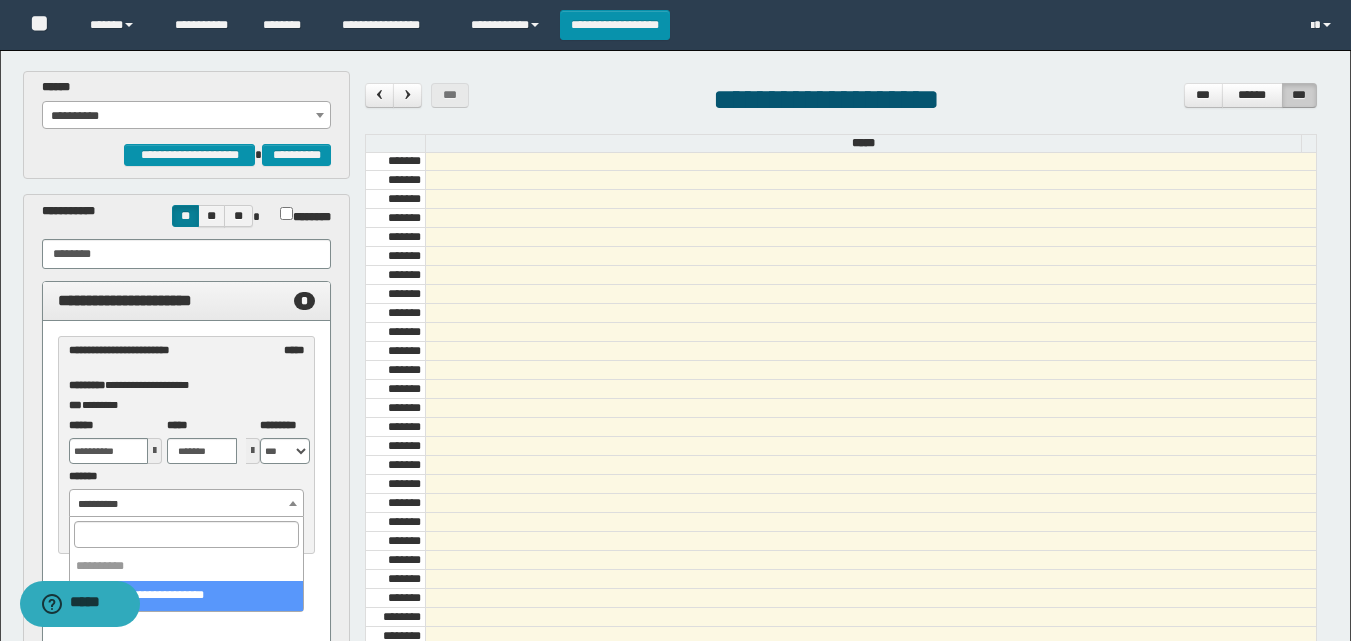 select on "******" 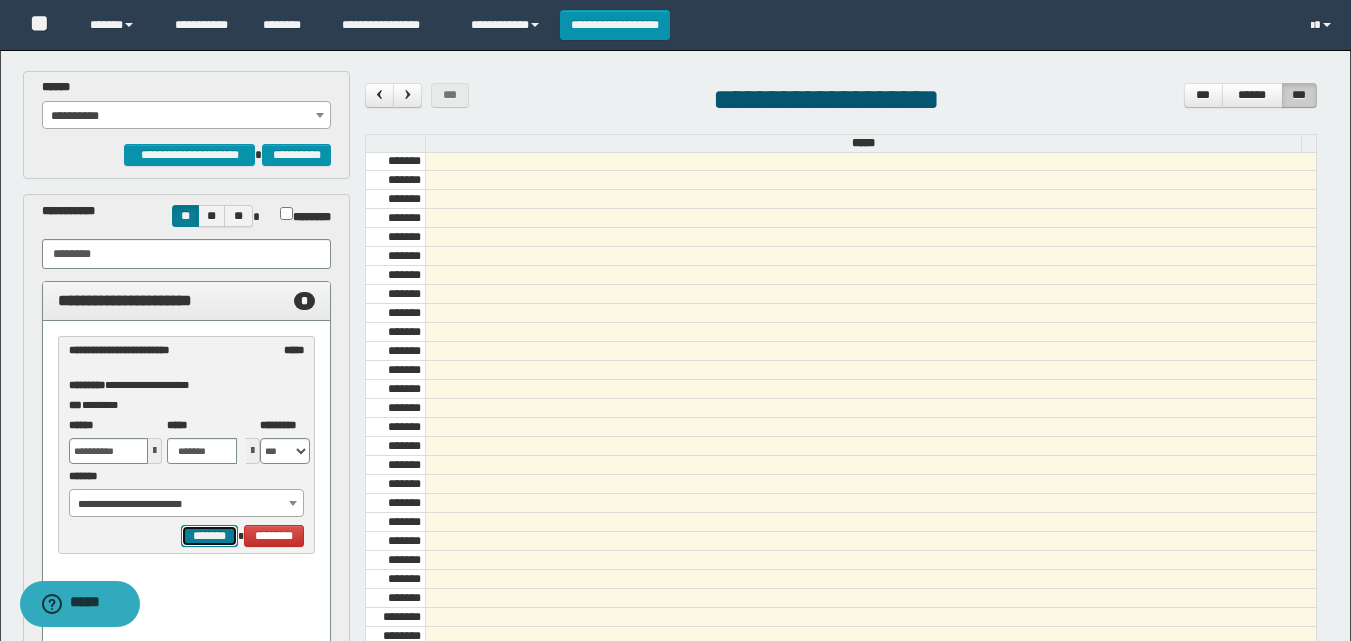 click on "*******" at bounding box center (209, 536) 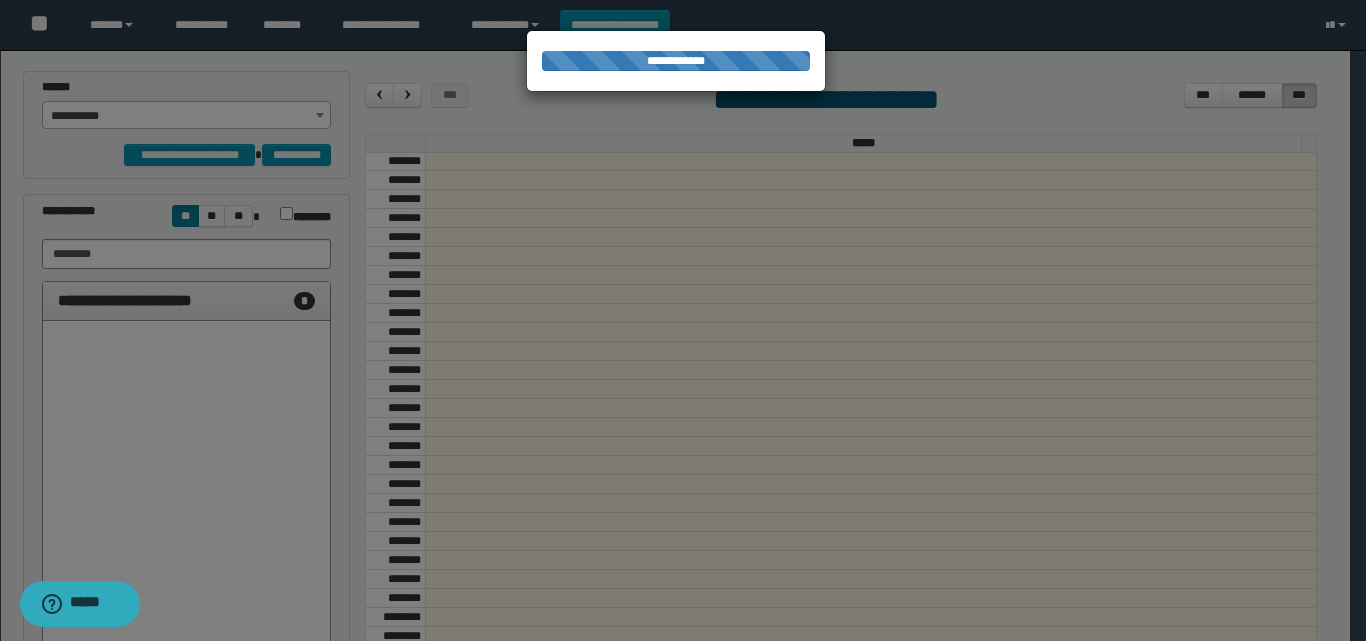 select on "******" 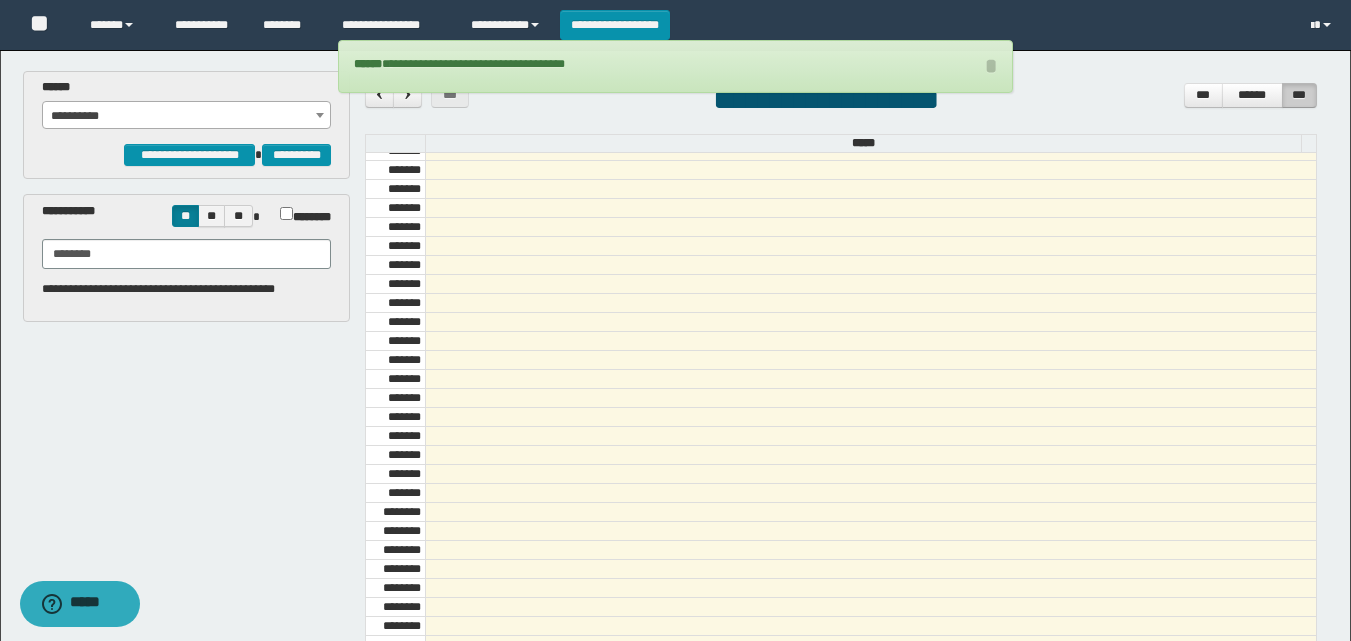 scroll, scrollTop: 885, scrollLeft: 0, axis: vertical 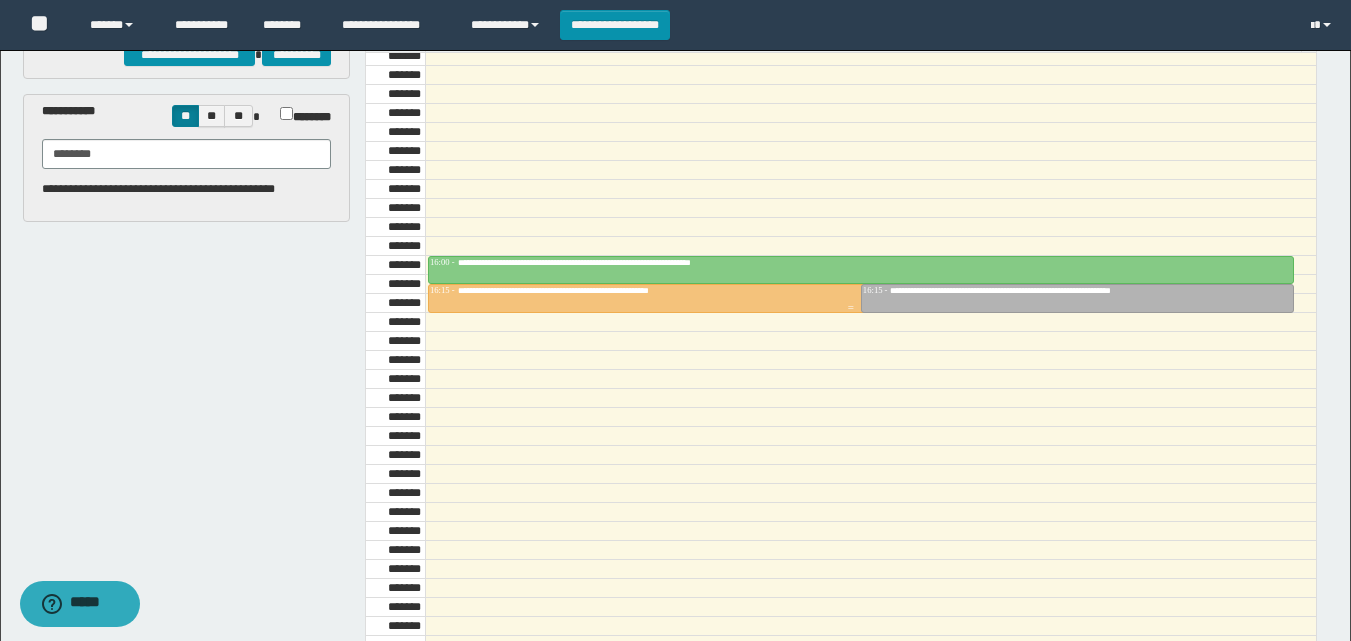click on "**********" at bounding box center [851, 291] 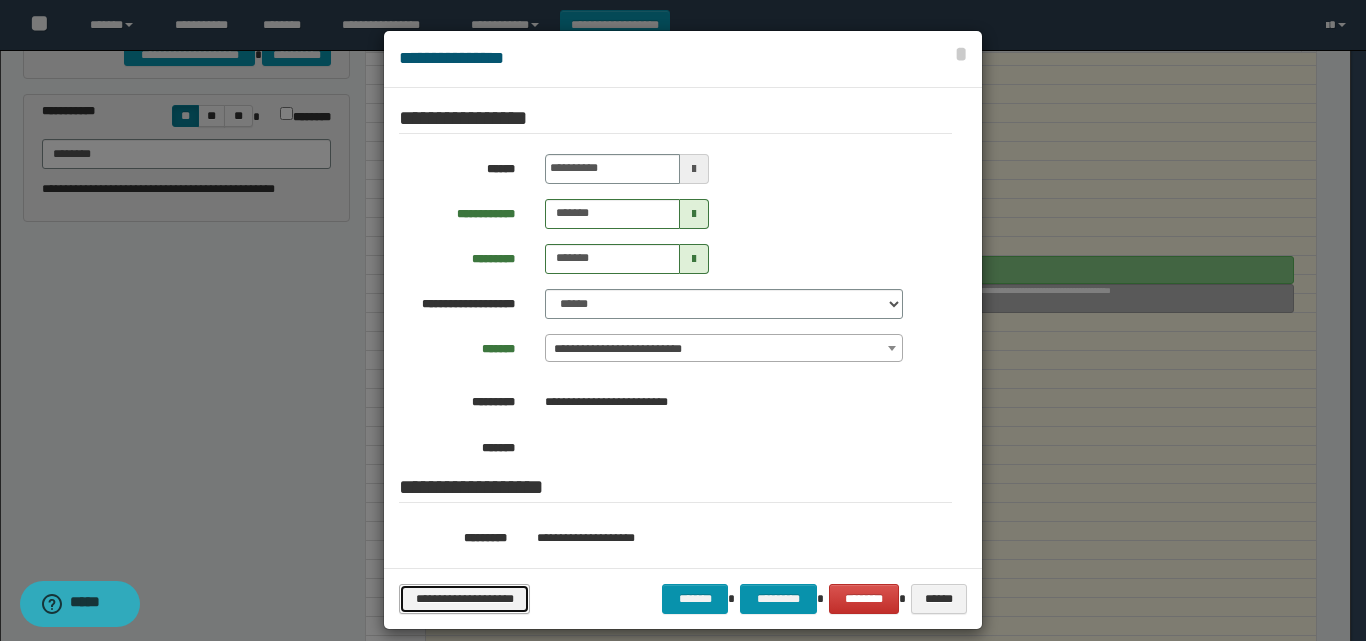 click on "**********" at bounding box center [464, 599] 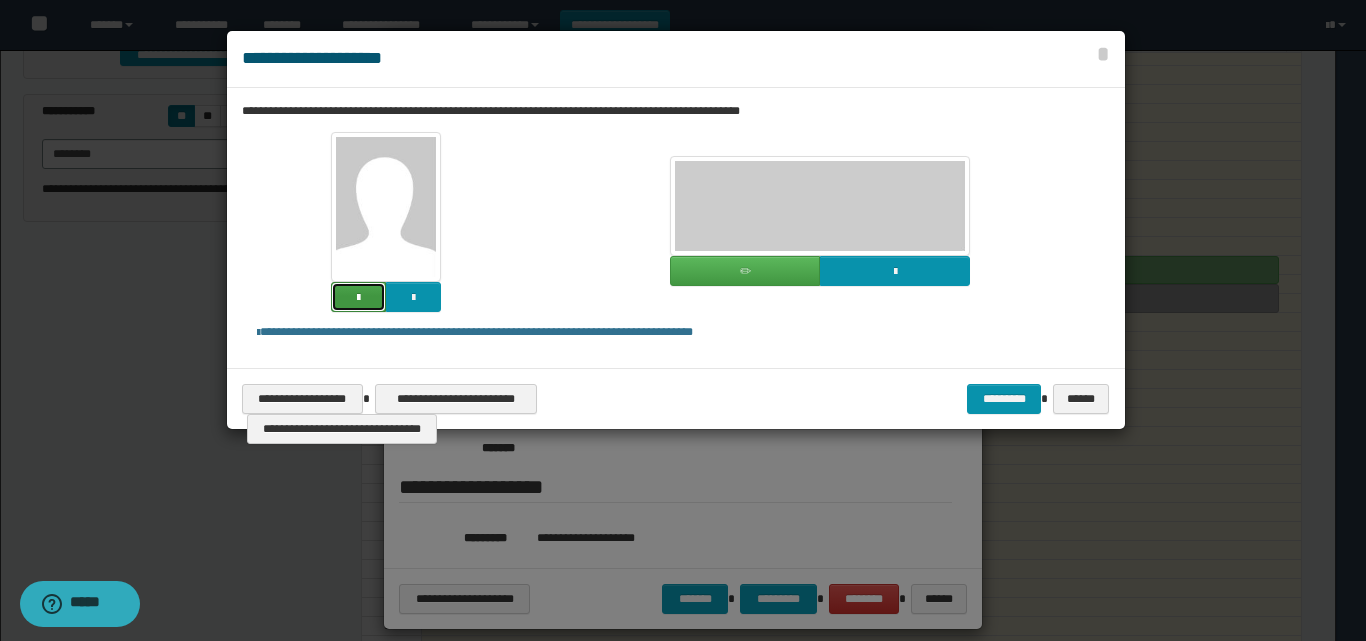 click at bounding box center [358, 297] 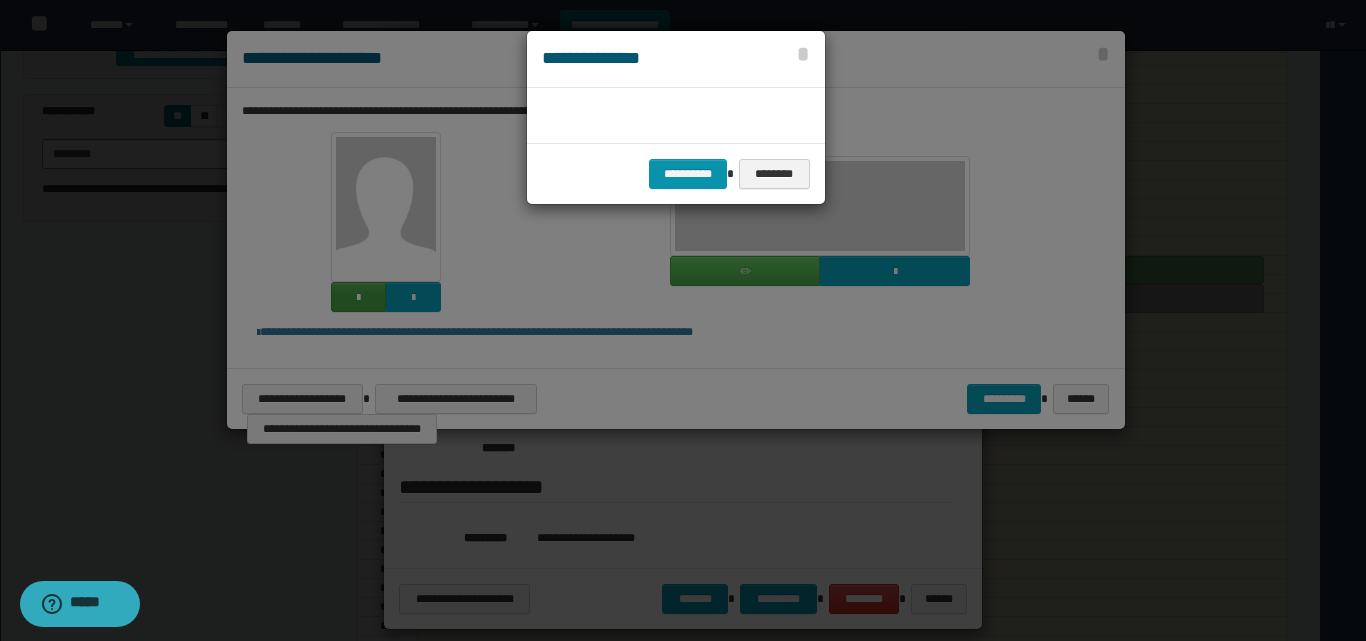 scroll, scrollTop: 45, scrollLeft: 105, axis: both 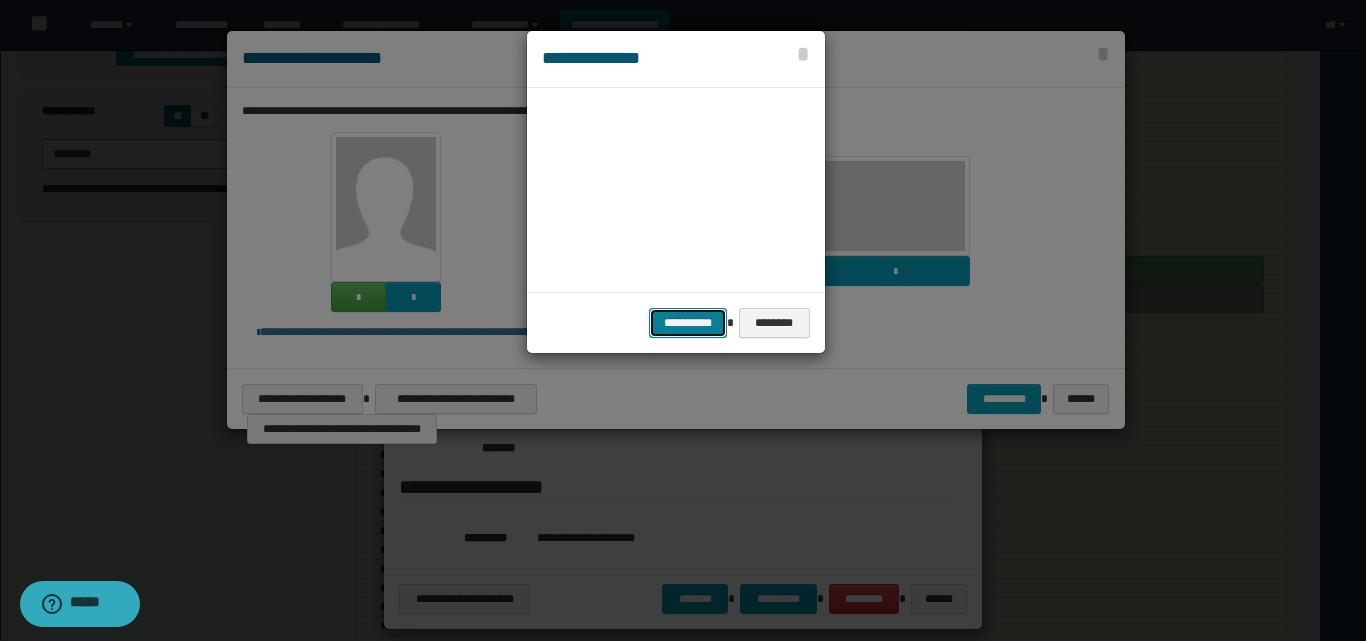 click on "**********" at bounding box center (688, 323) 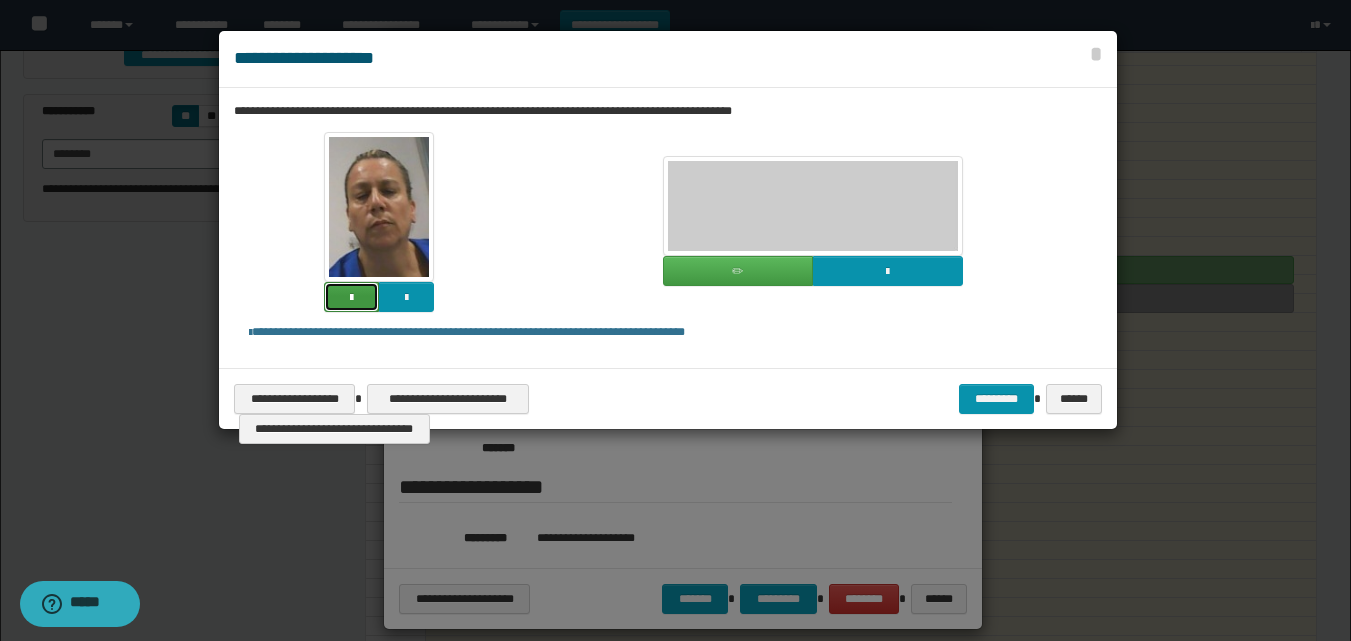click at bounding box center [351, 298] 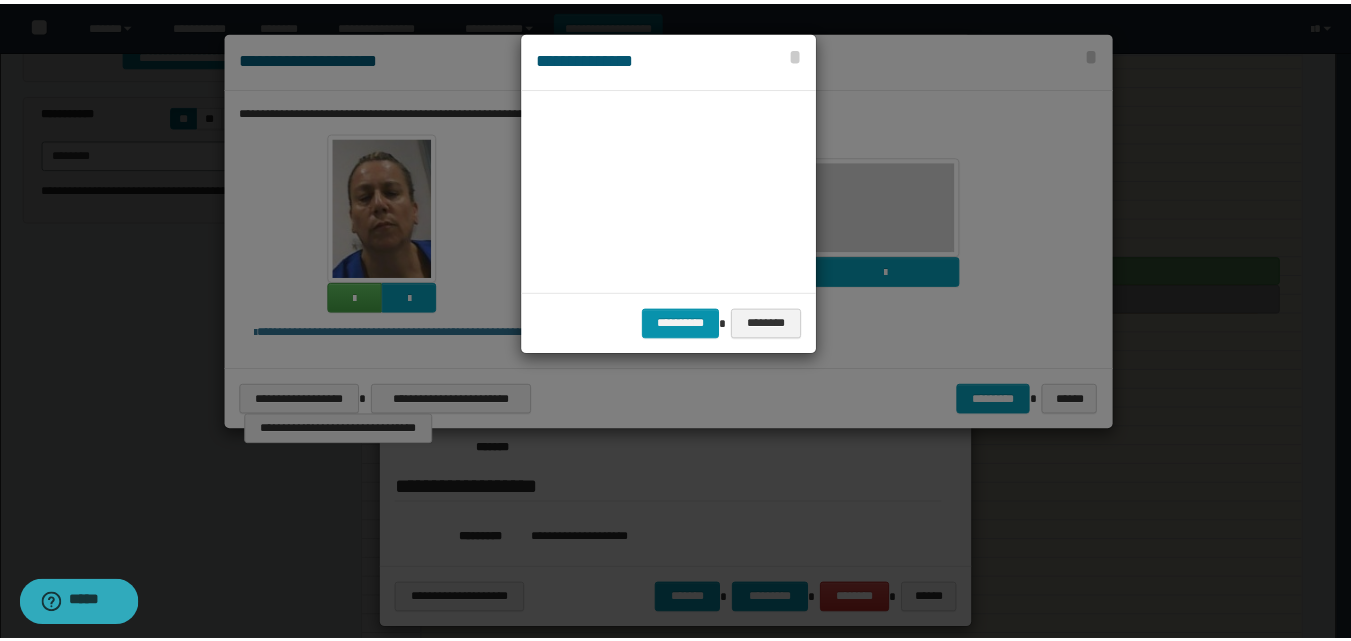 scroll, scrollTop: 45, scrollLeft: 105, axis: both 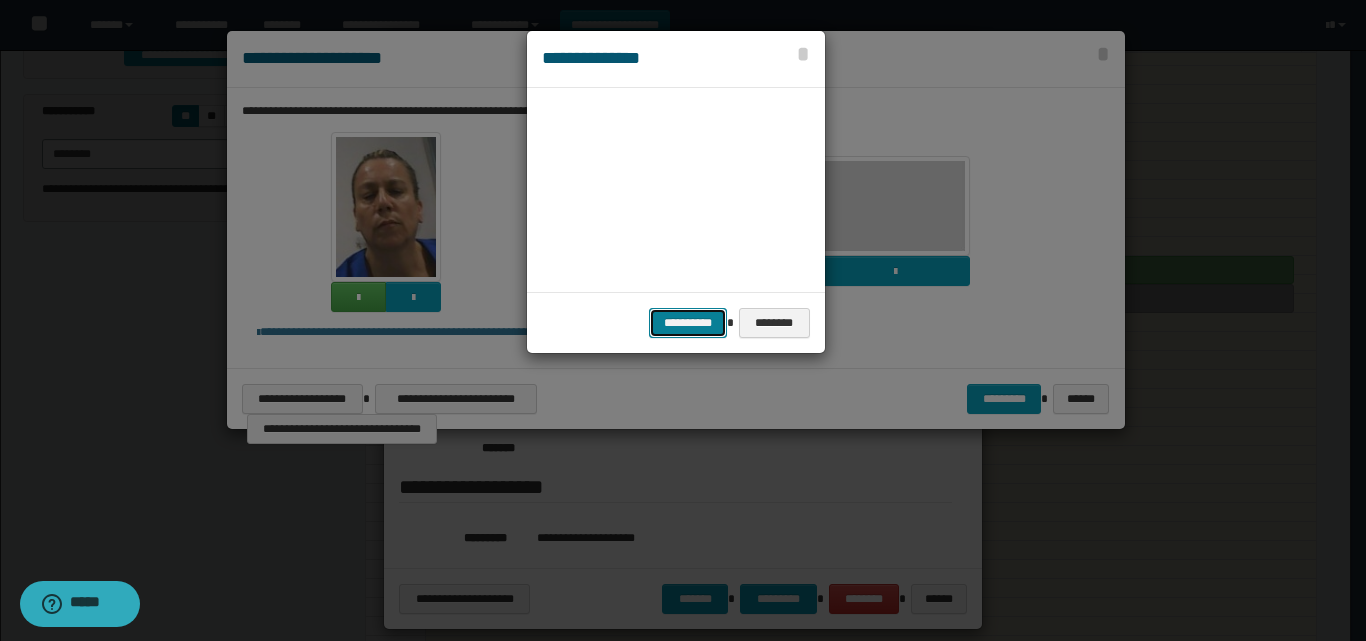 click on "**********" at bounding box center [688, 323] 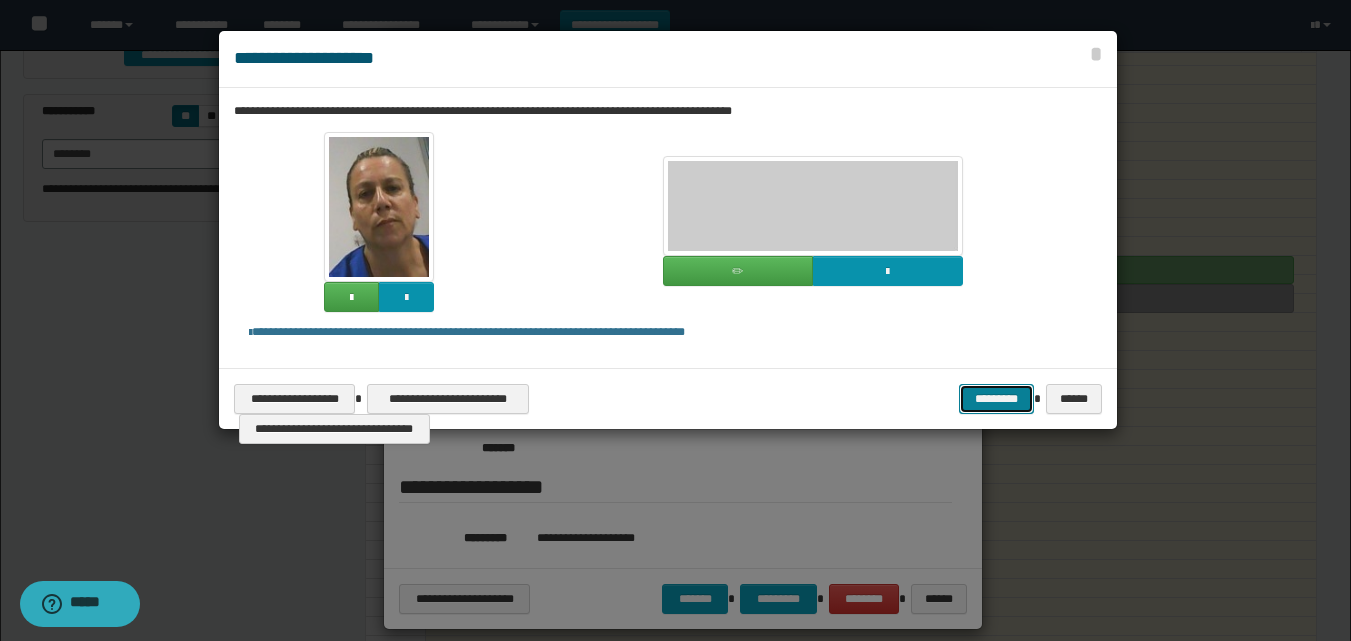 click on "*********" at bounding box center [996, 399] 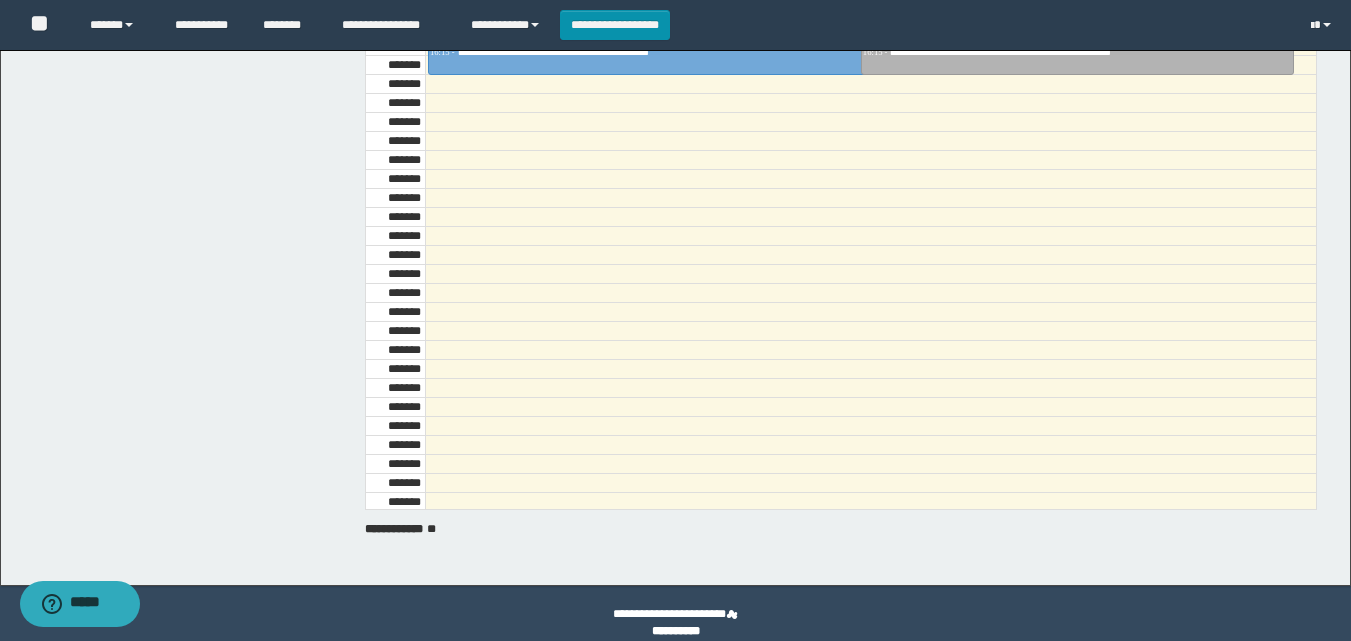 scroll, scrollTop: 358, scrollLeft: 0, axis: vertical 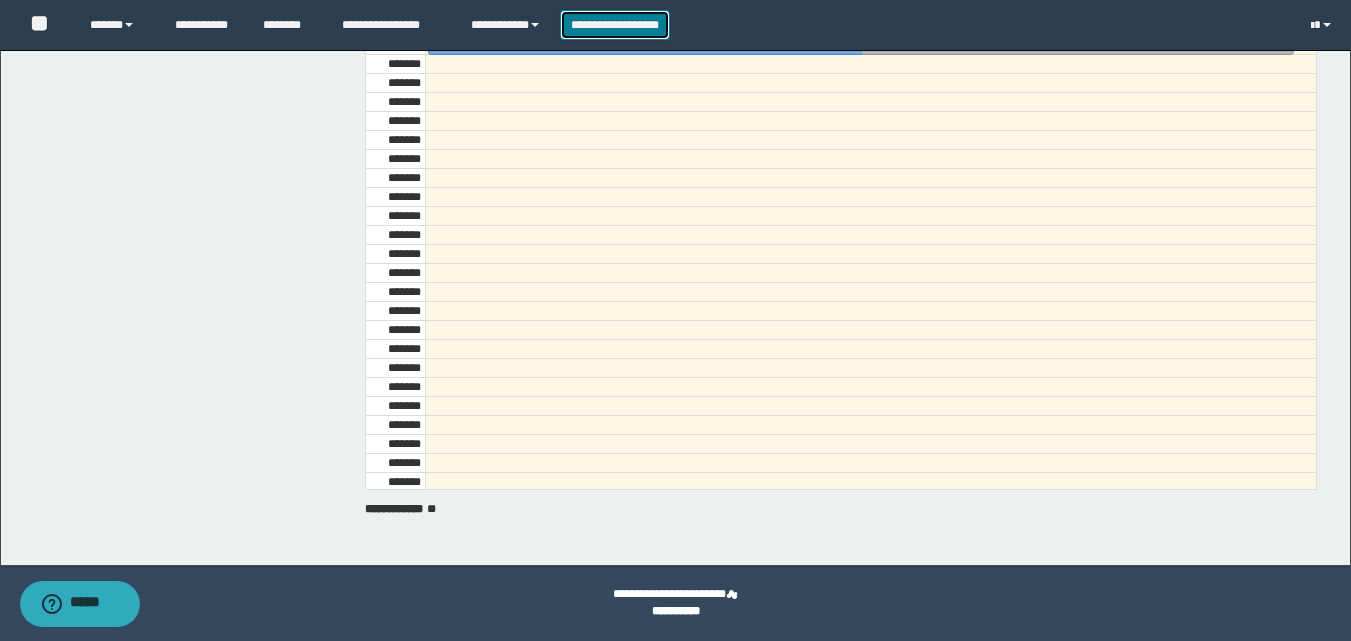 click on "**********" at bounding box center [615, 25] 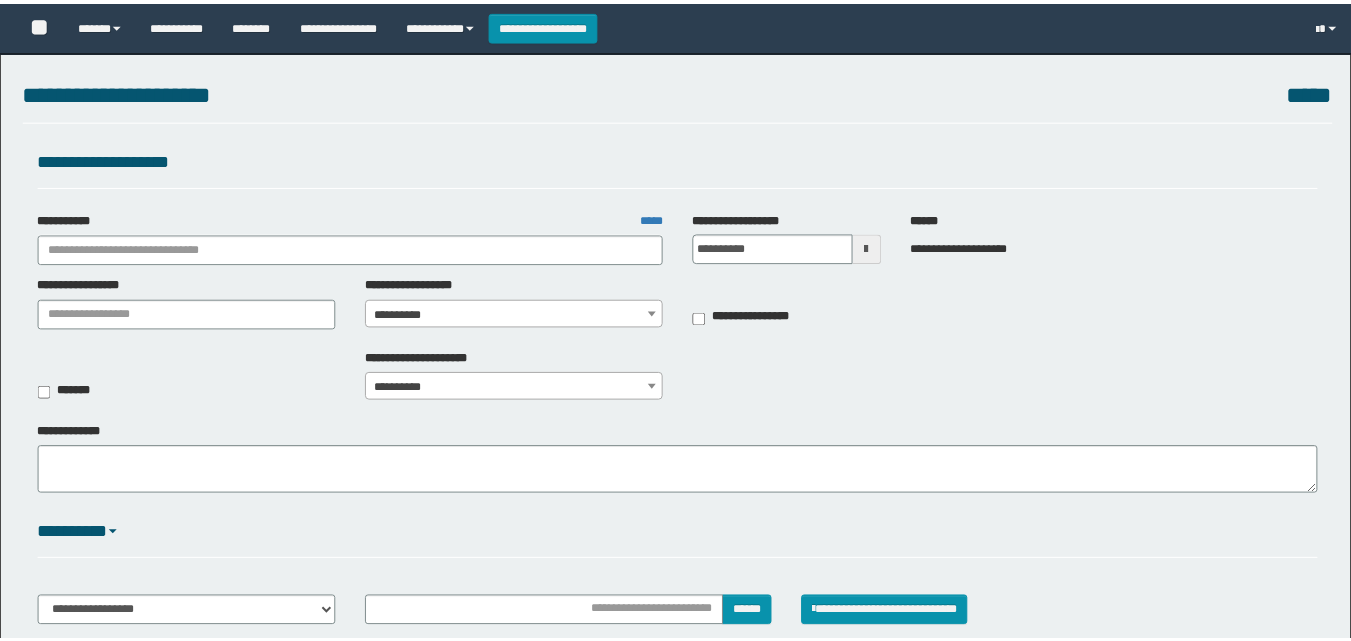 scroll, scrollTop: 0, scrollLeft: 0, axis: both 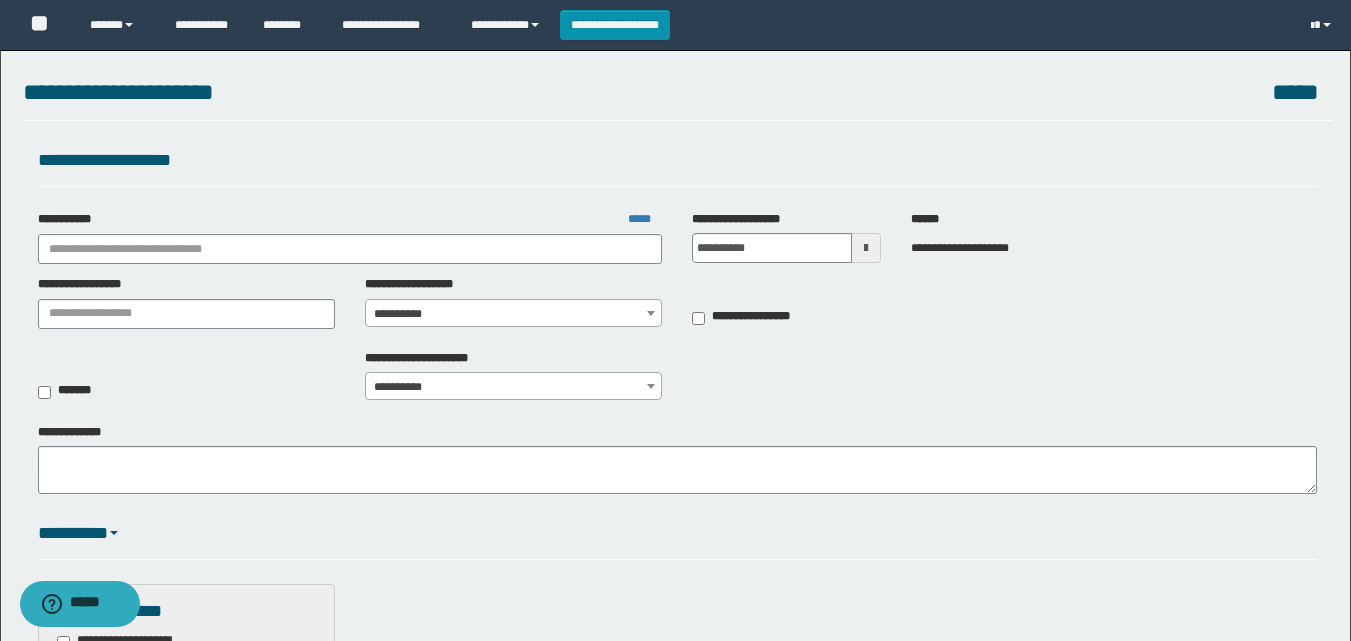 drag, startPoint x: 416, startPoint y: 213, endPoint x: 384, endPoint y: 268, distance: 63.631752 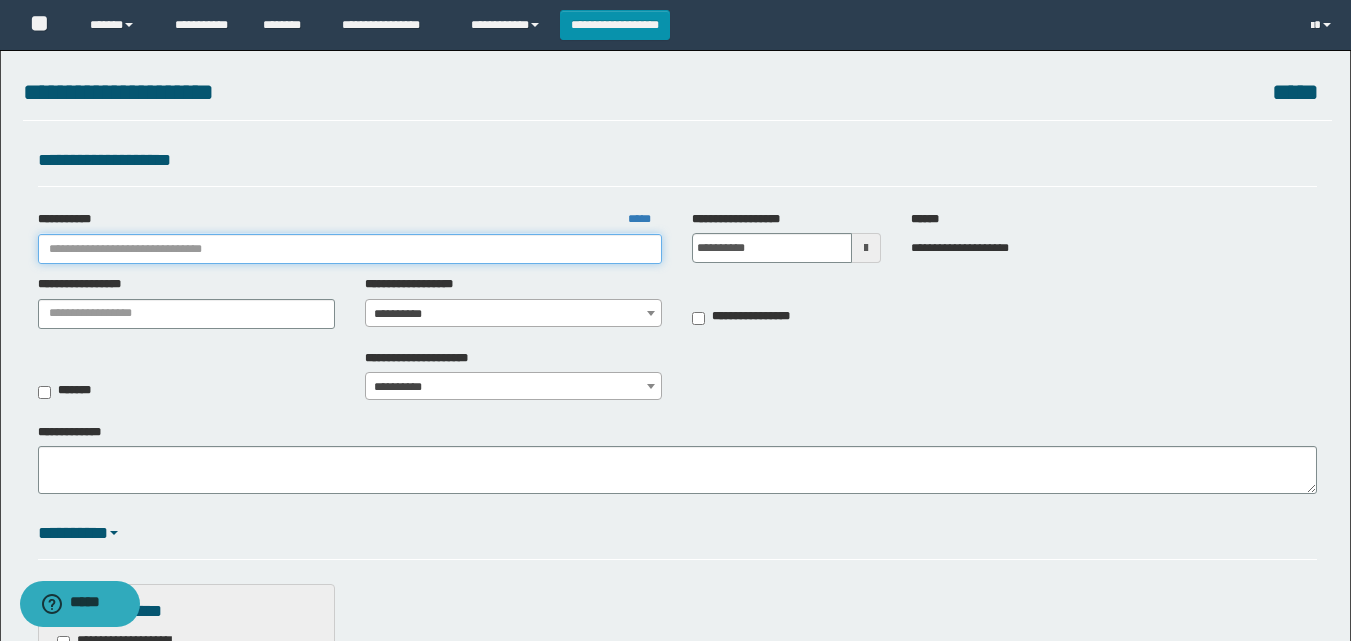 click on "**********" at bounding box center [350, 249] 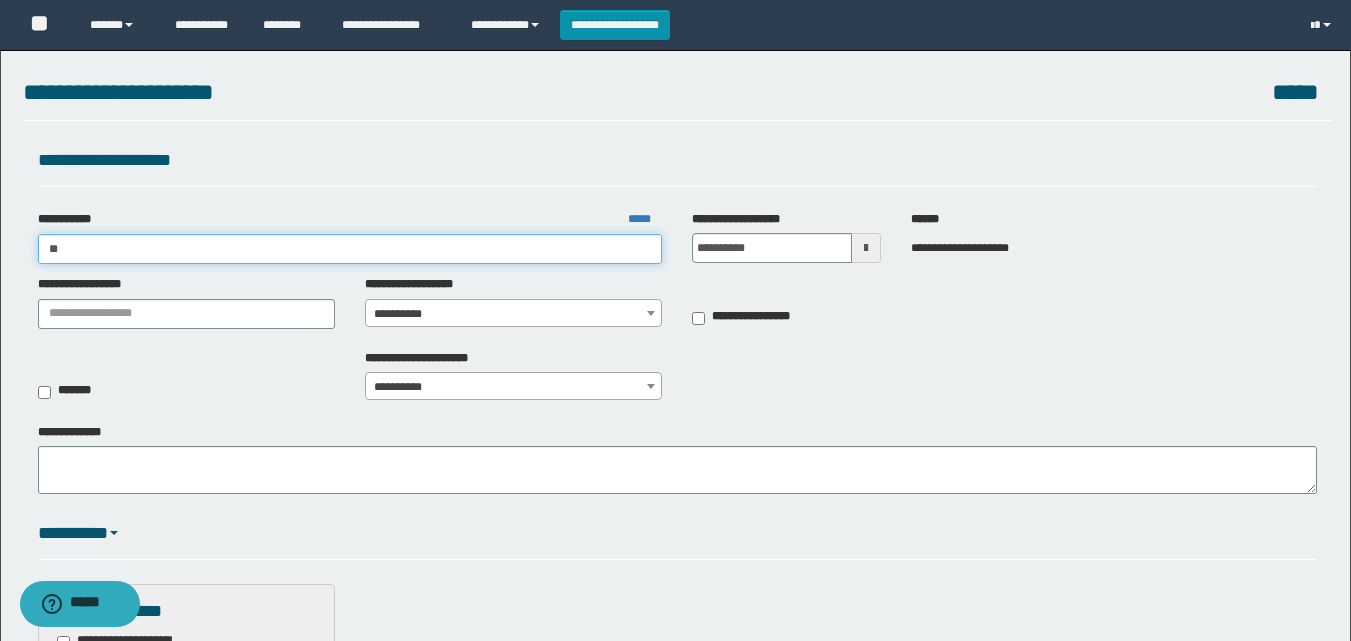 type on "***" 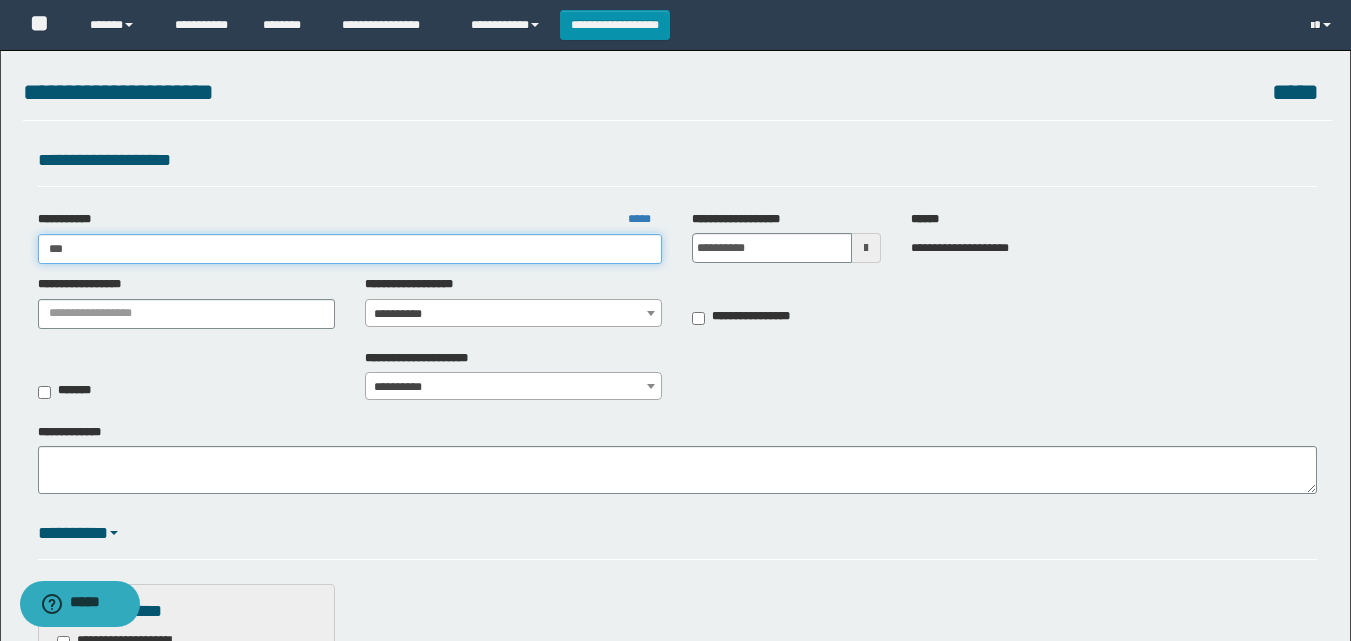 type on "***" 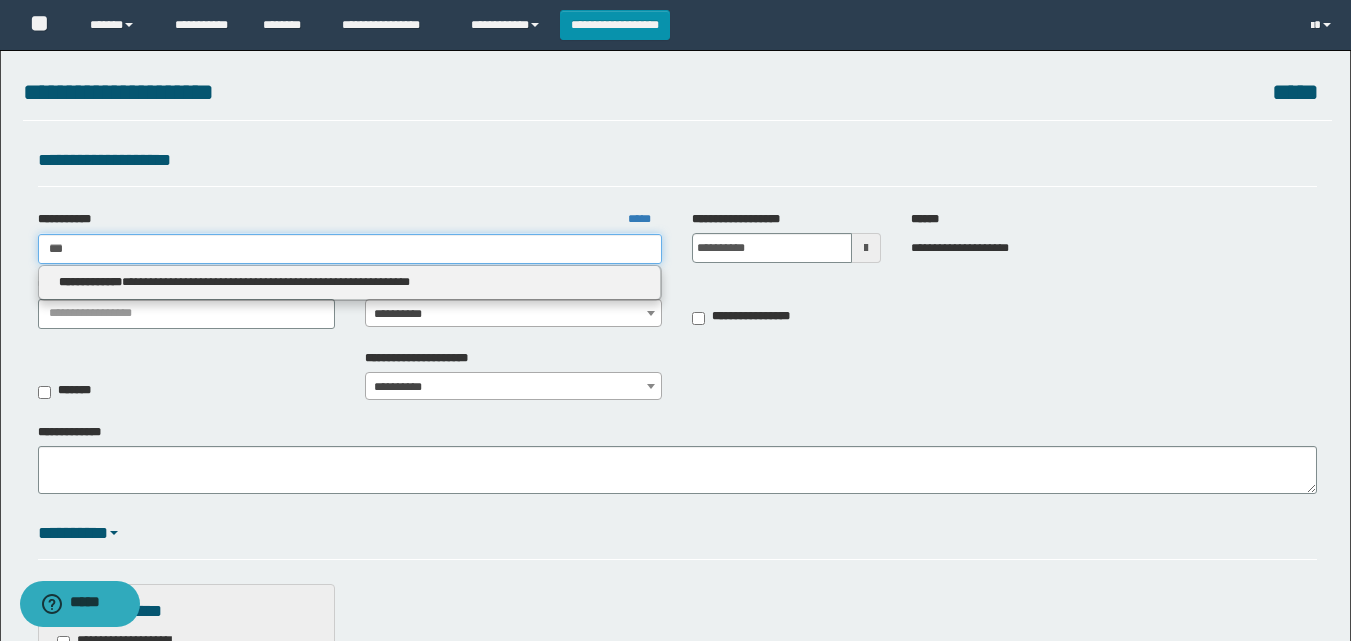 type on "***" 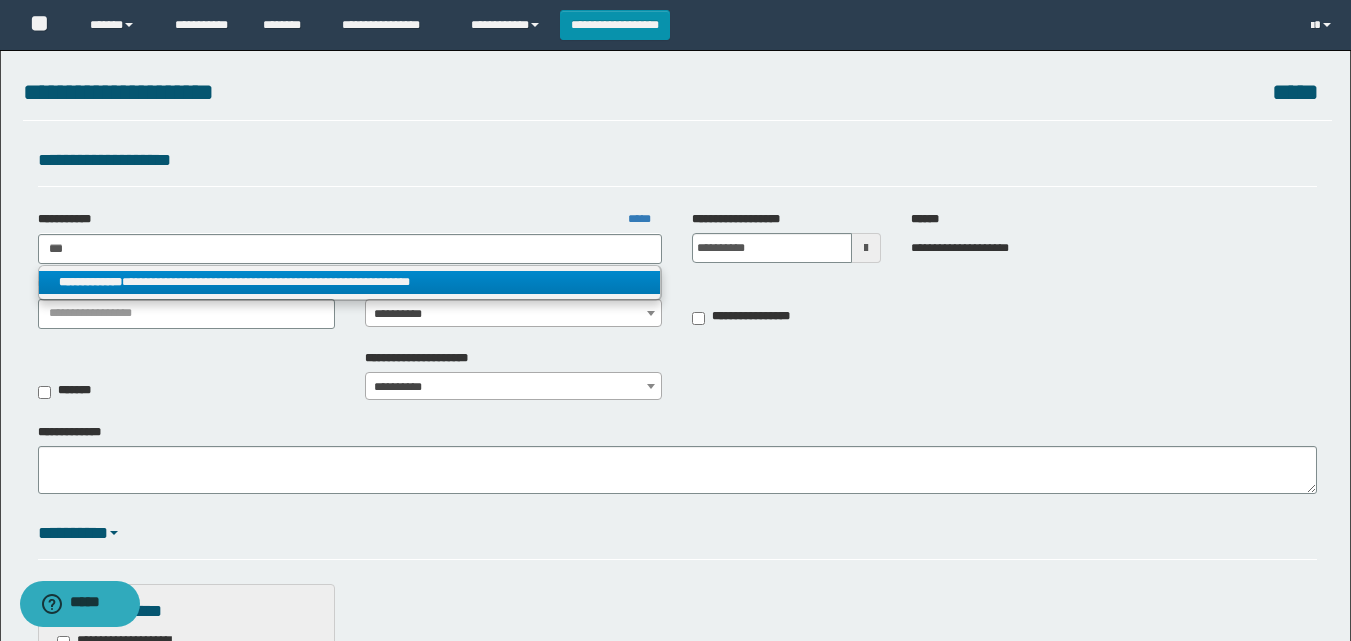 click on "**********" at bounding box center (350, 283) 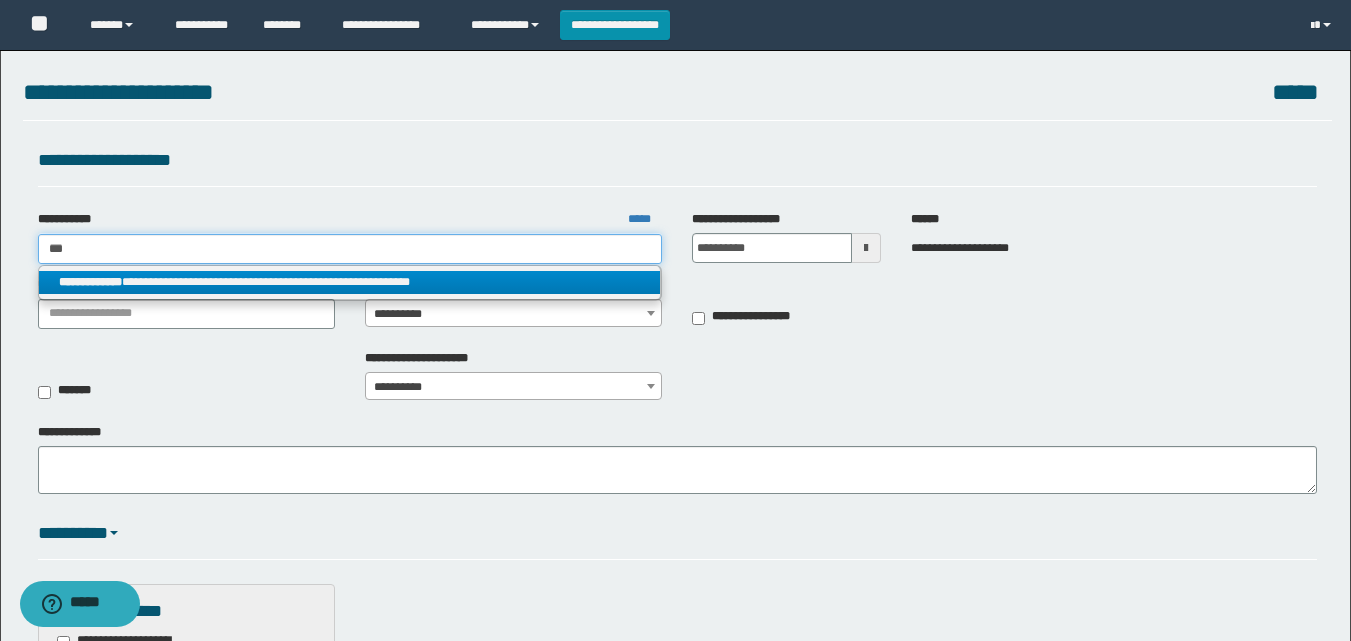 type 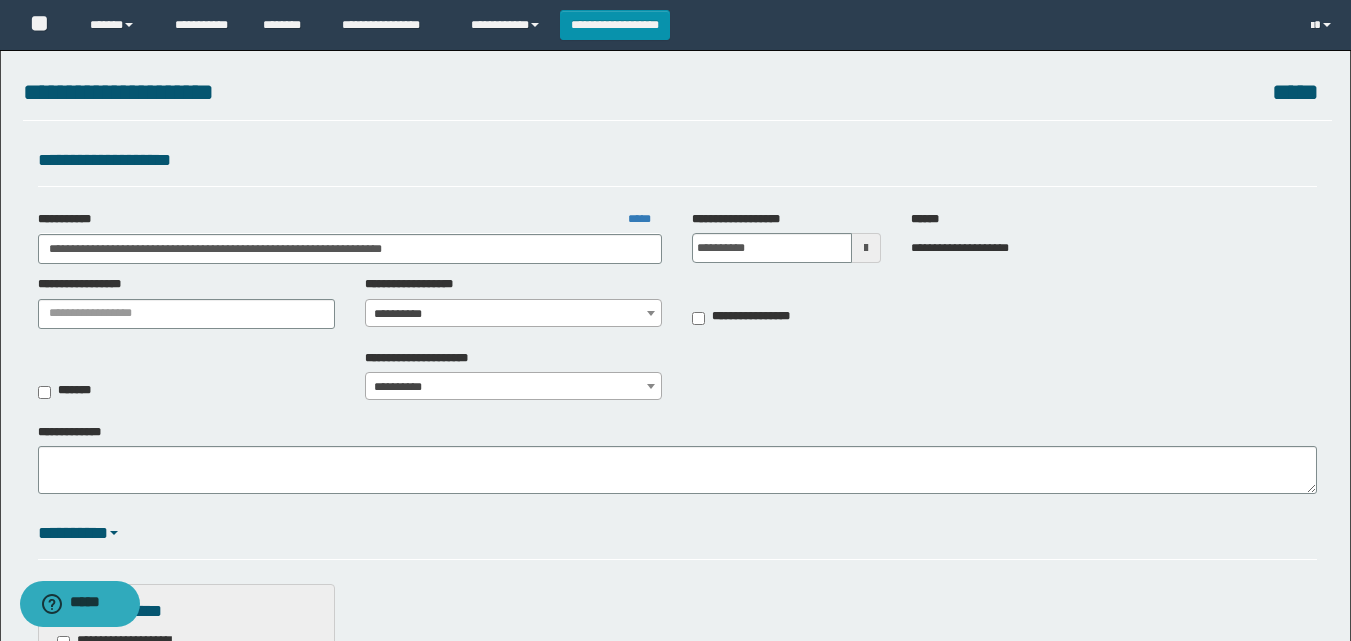 click on "**********" at bounding box center [419, 284] 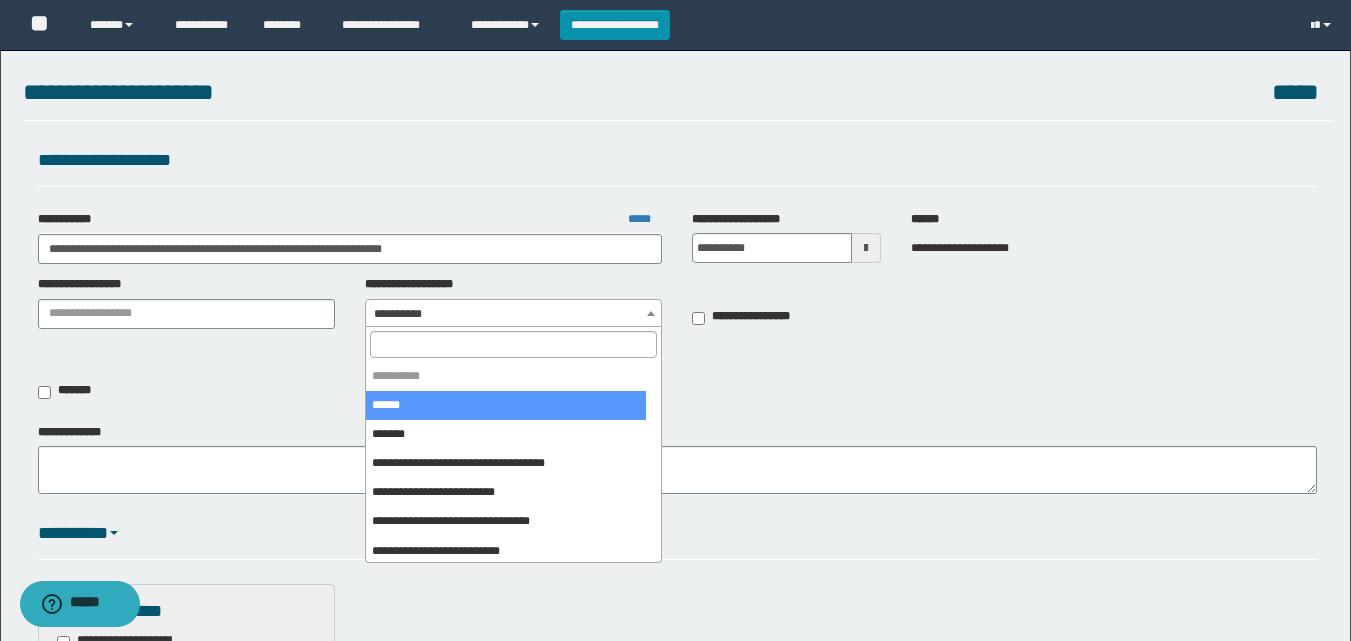 click on "**********" at bounding box center [513, 314] 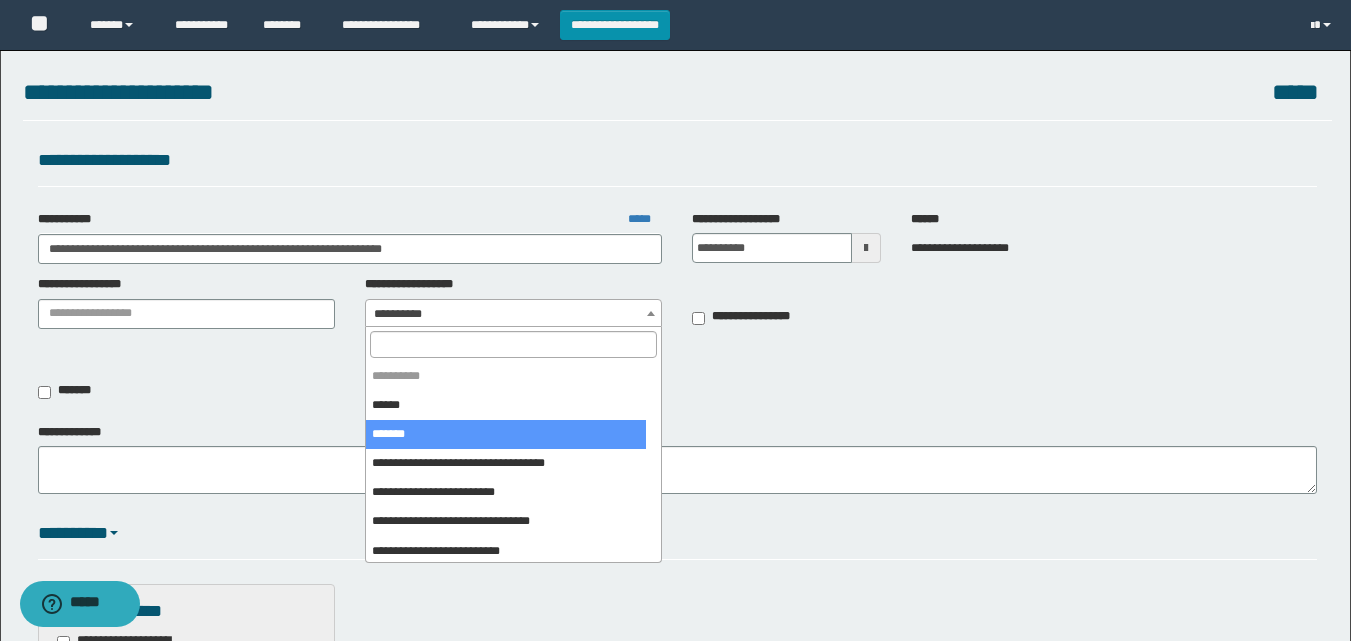 select on "***" 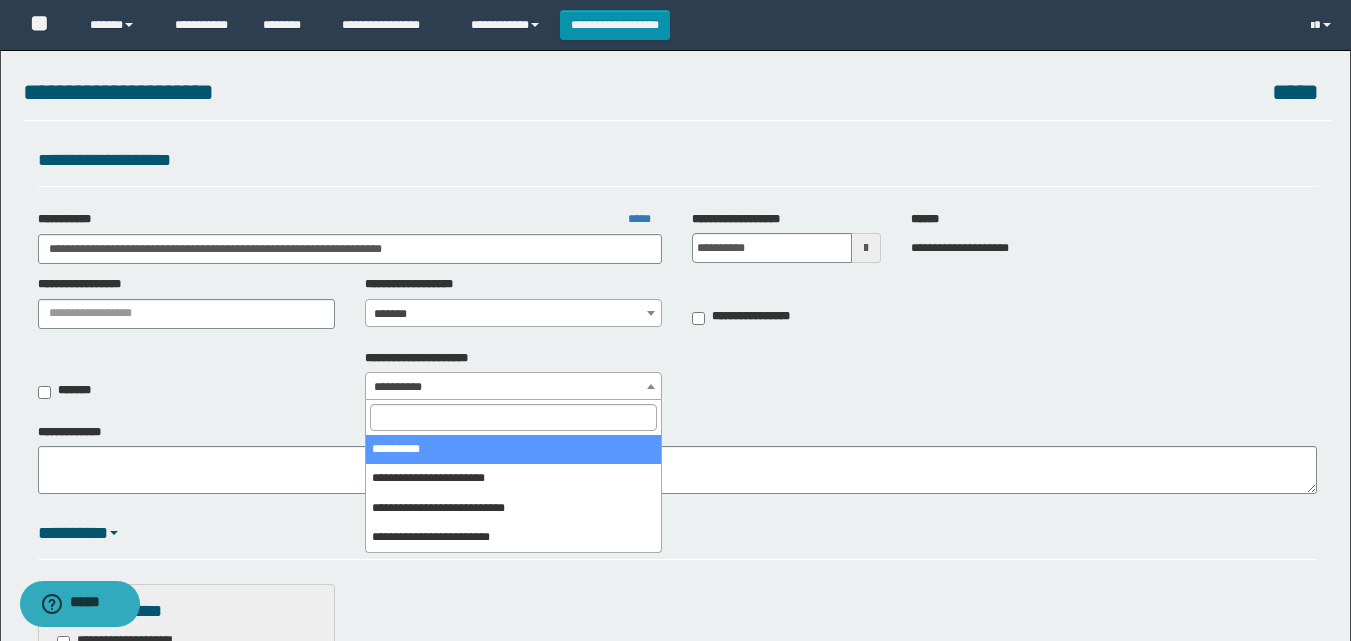 click on "**********" at bounding box center (513, 386) 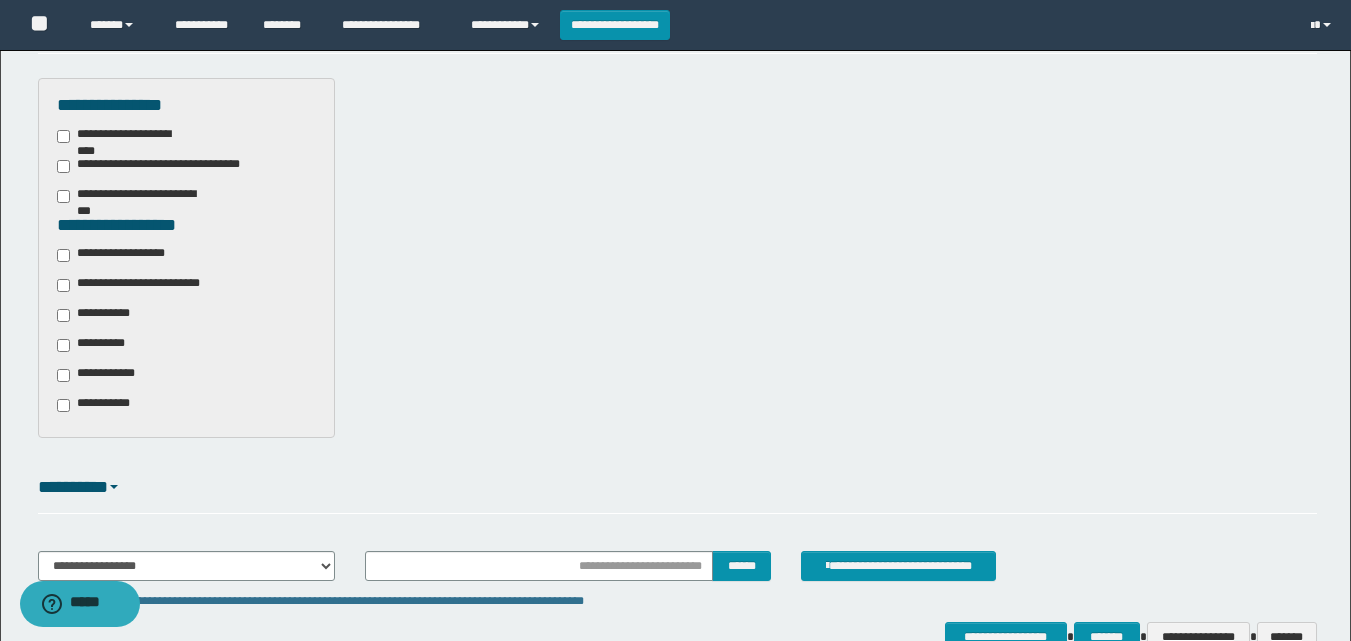 scroll, scrollTop: 623, scrollLeft: 0, axis: vertical 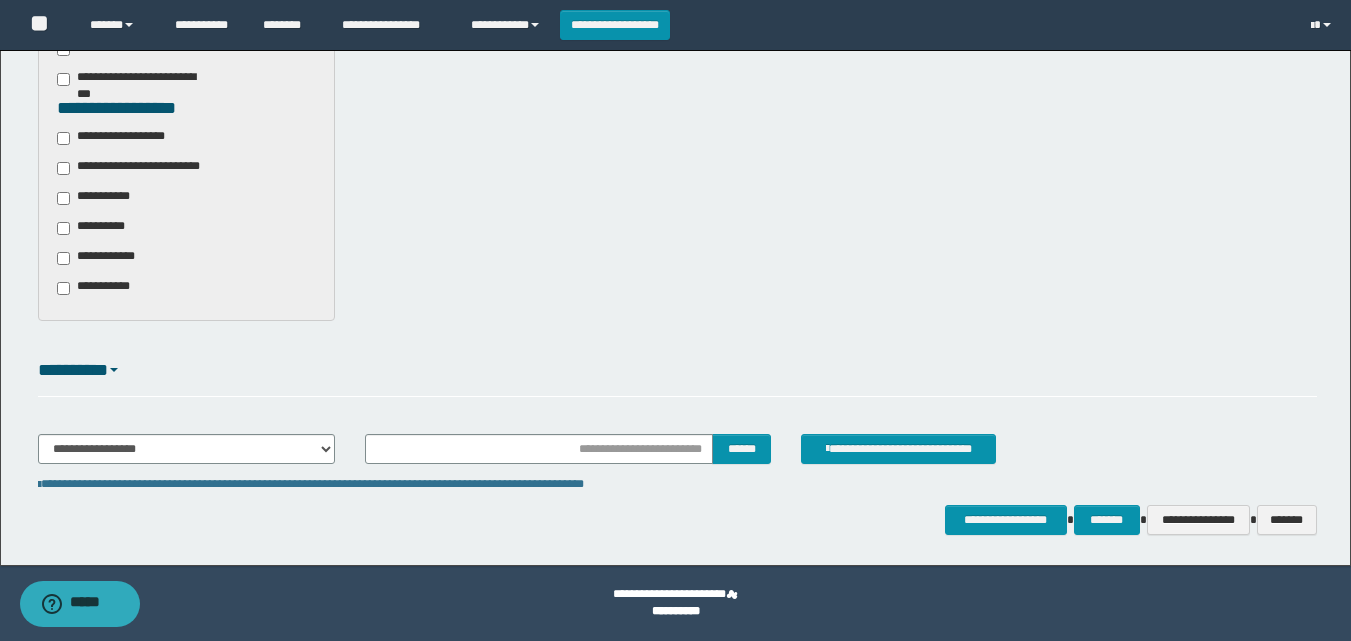 drag, startPoint x: 77, startPoint y: 174, endPoint x: 98, endPoint y: 179, distance: 21.587032 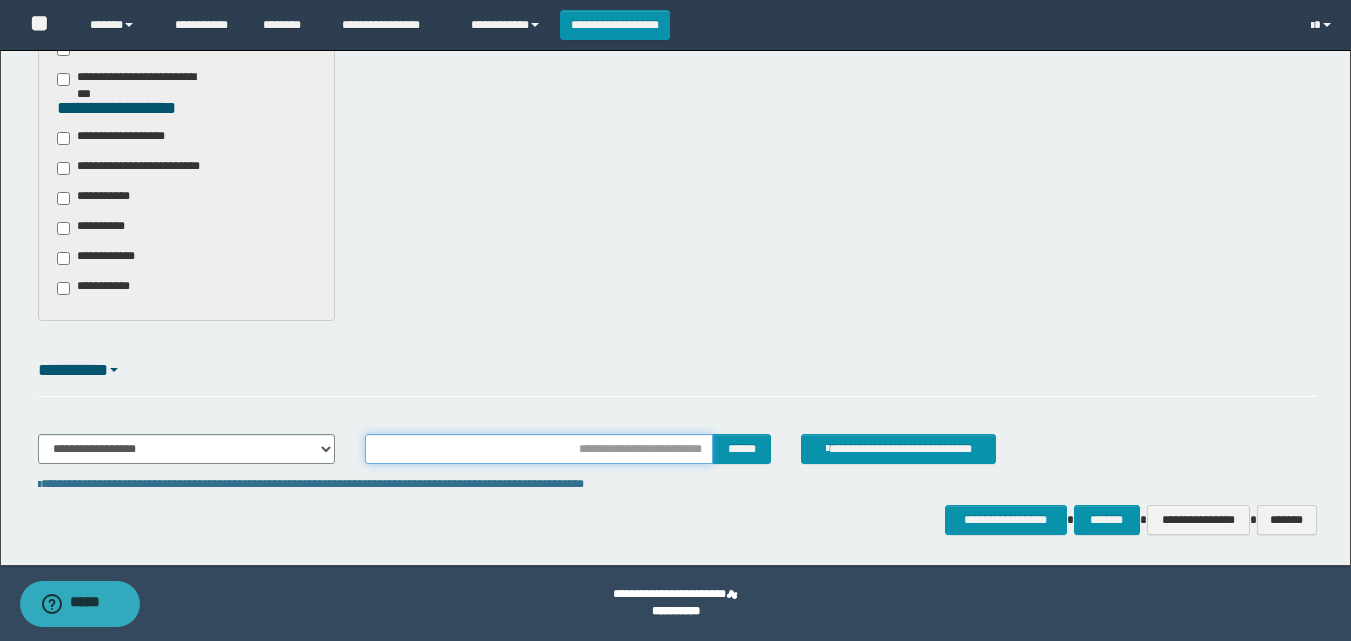 click at bounding box center (539, 449) 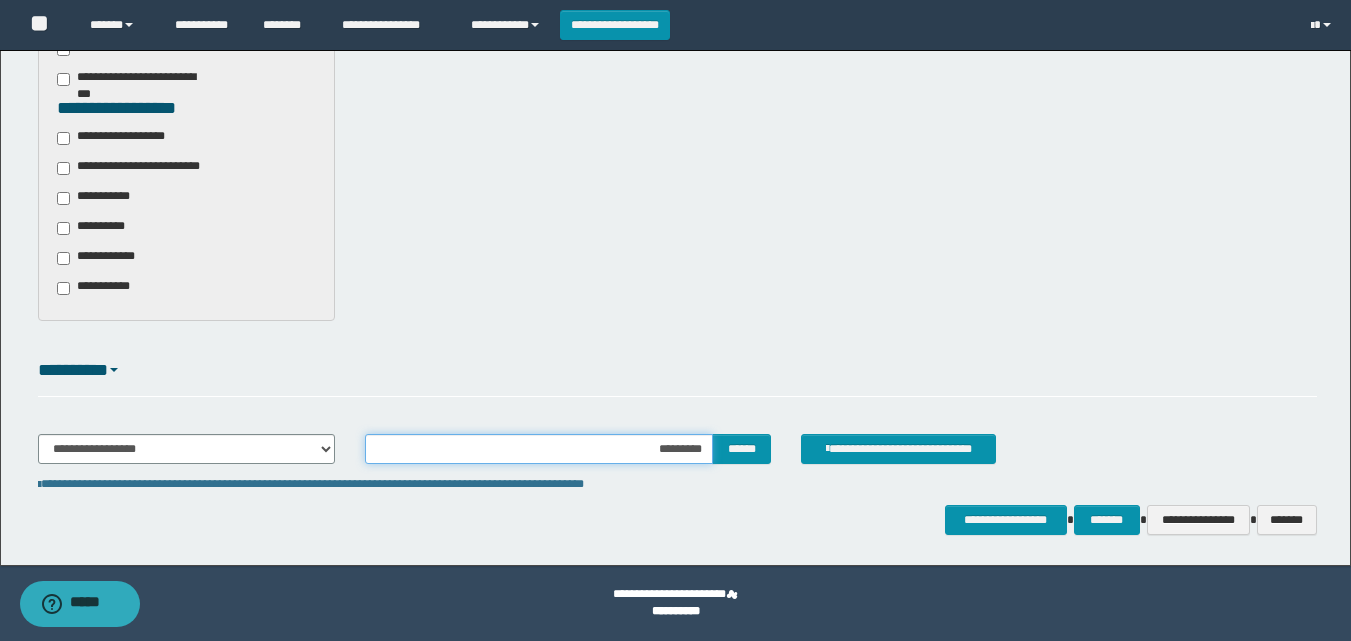 type on "**********" 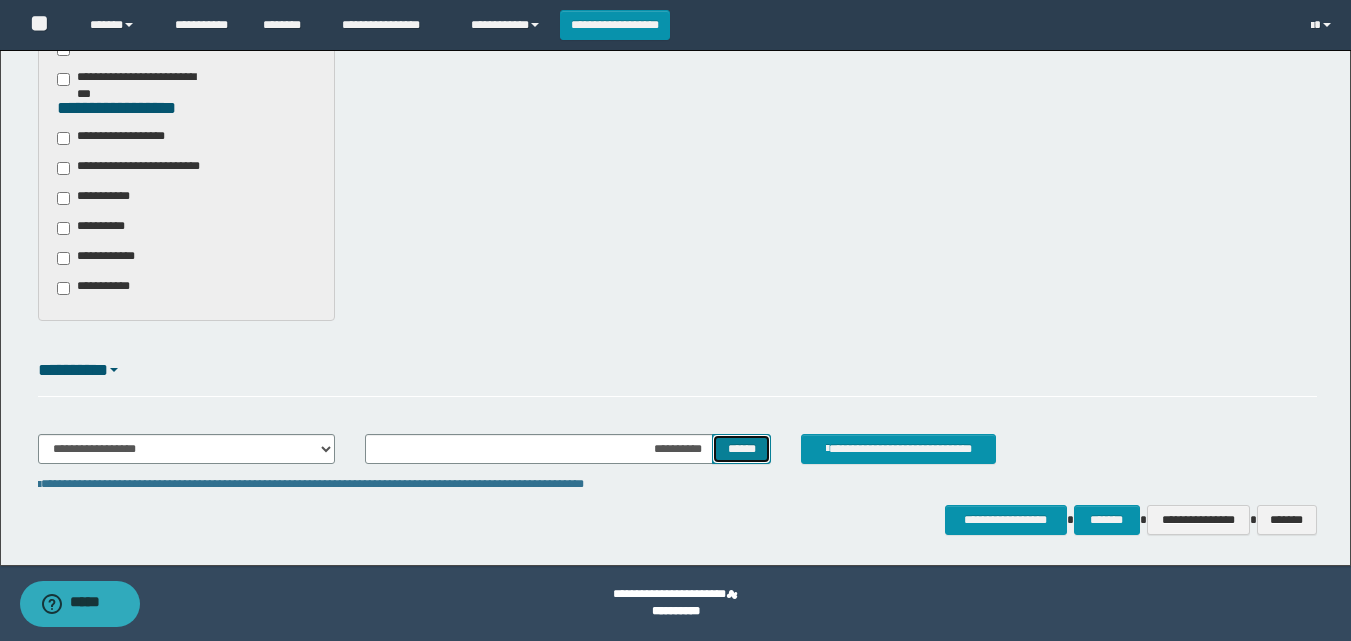 click on "******" at bounding box center [741, 449] 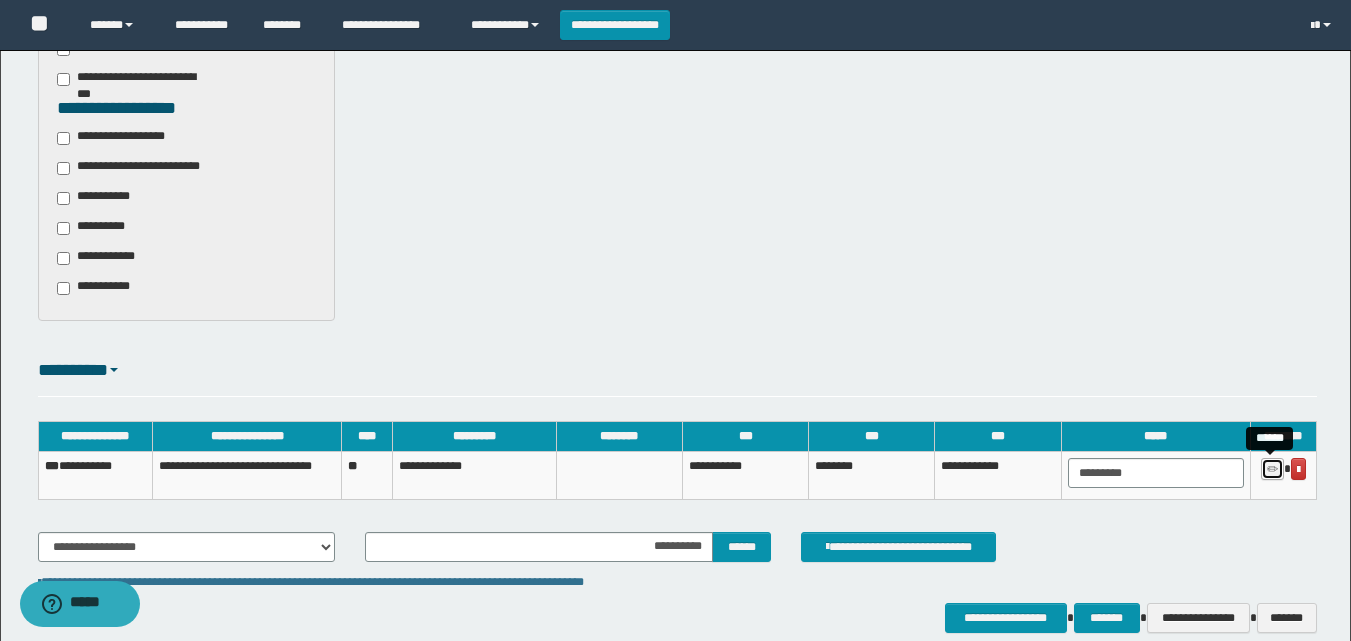 click at bounding box center [1272, 470] 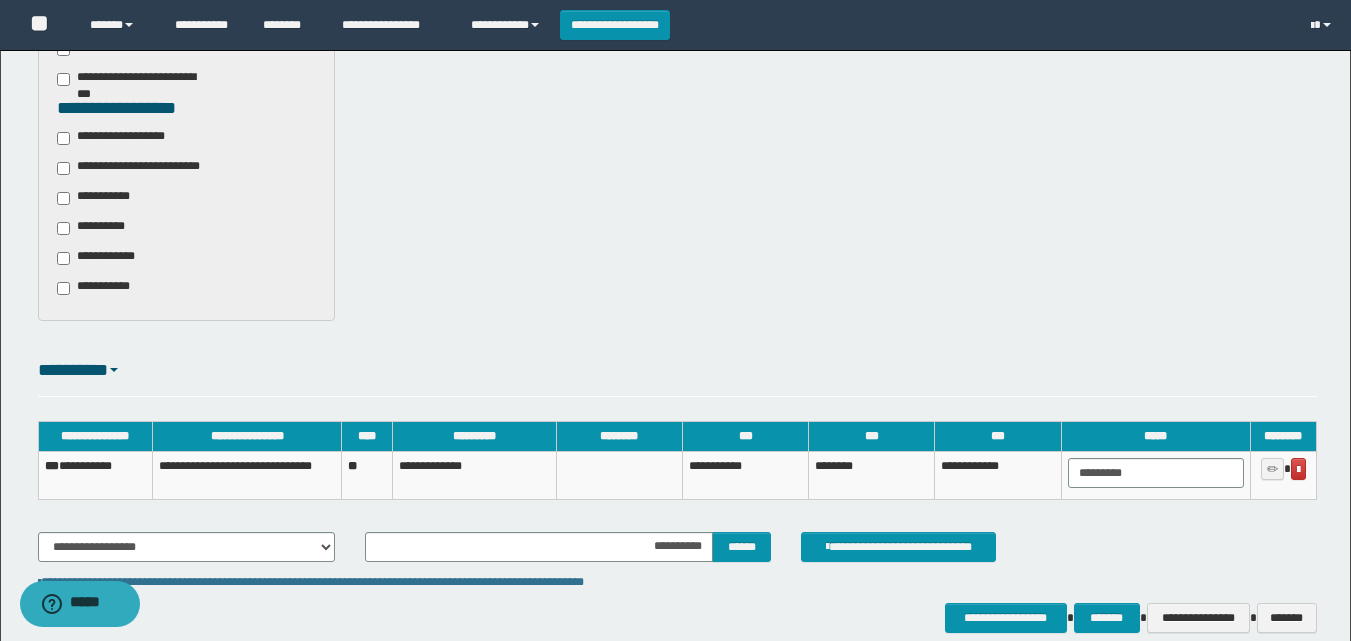 click on "**********" at bounding box center [95, 475] 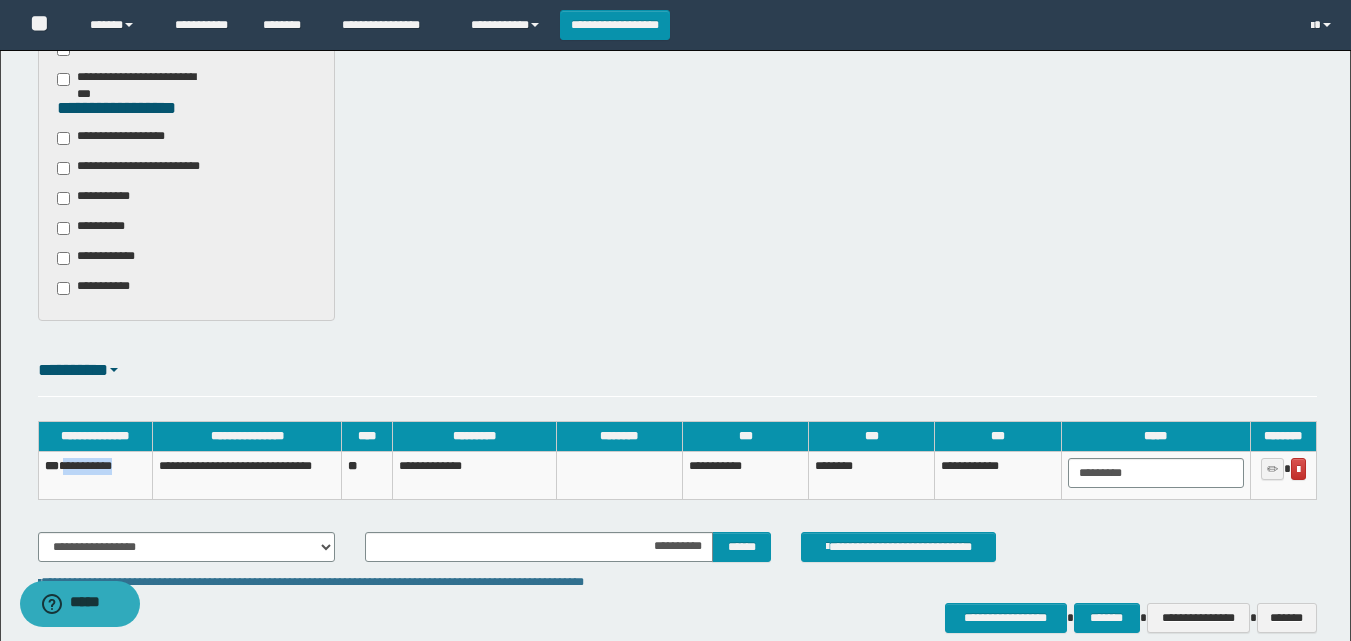 click on "**********" at bounding box center (95, 475) 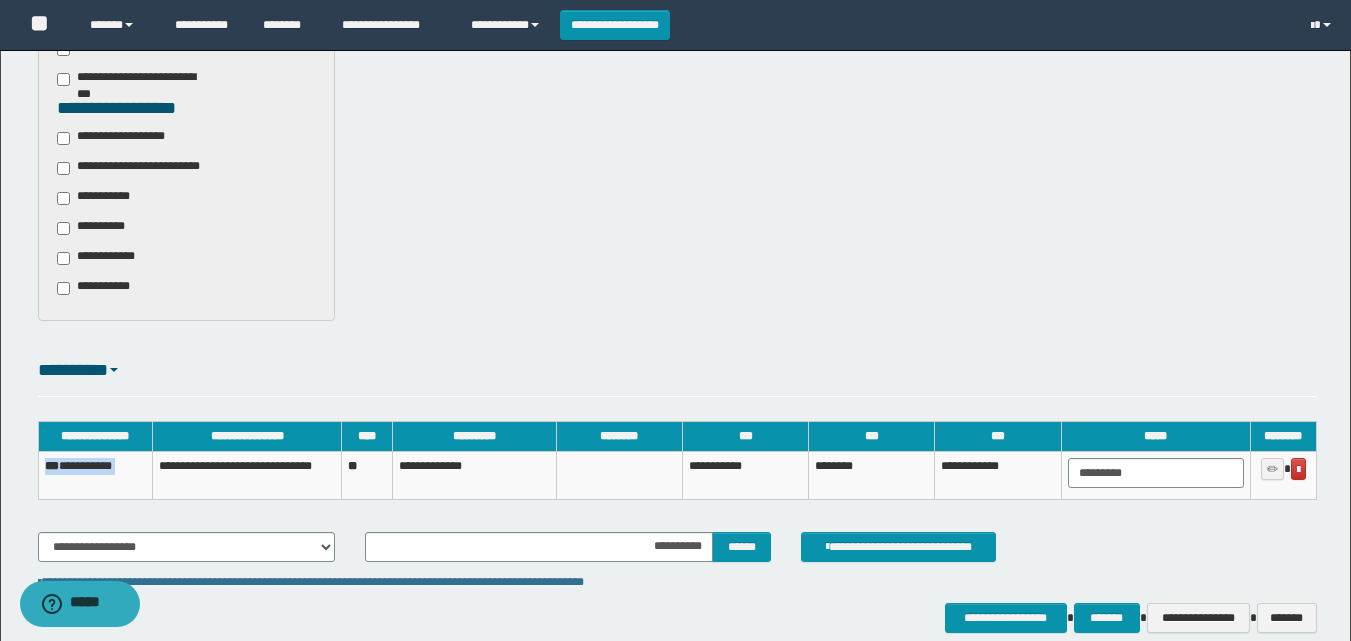 click on "**********" at bounding box center [95, 475] 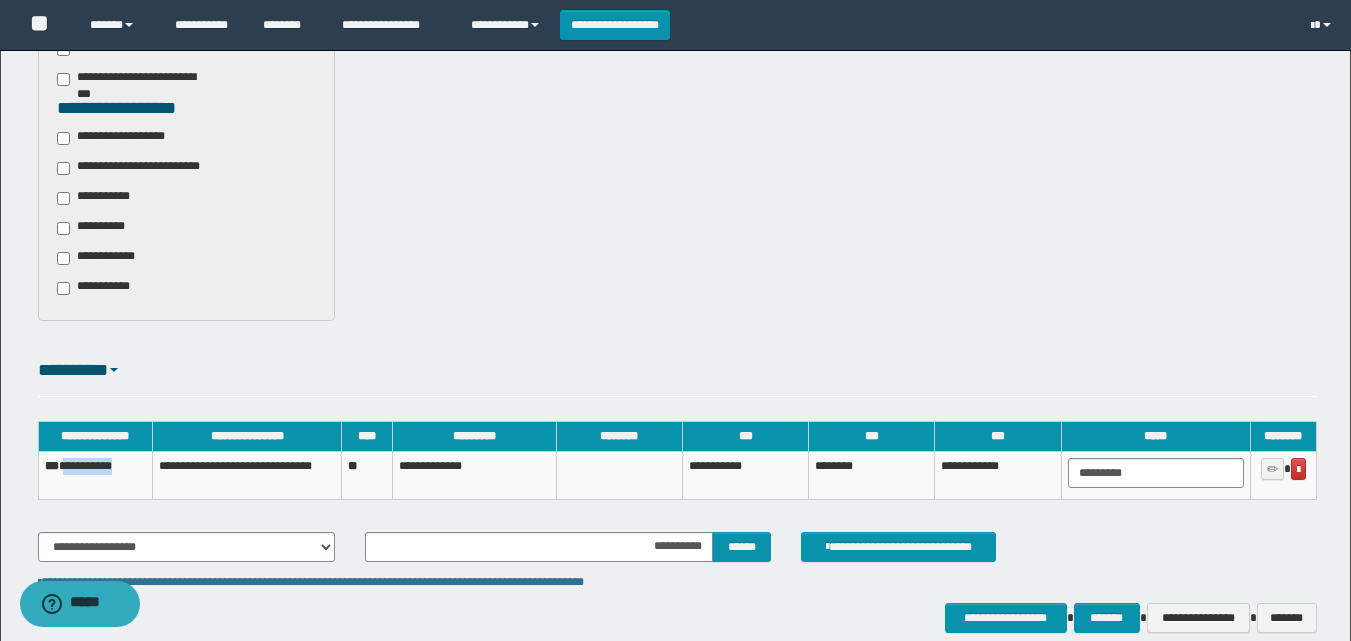 click on "**********" at bounding box center (95, 475) 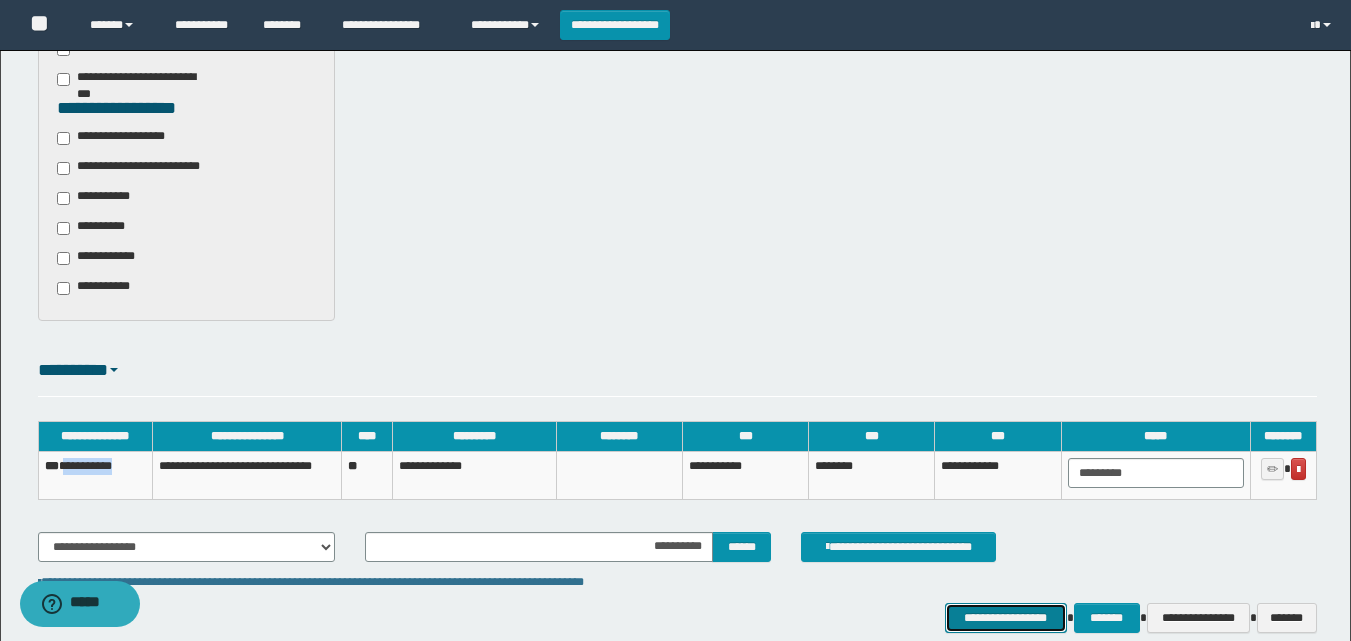 click on "**********" at bounding box center (1006, 618) 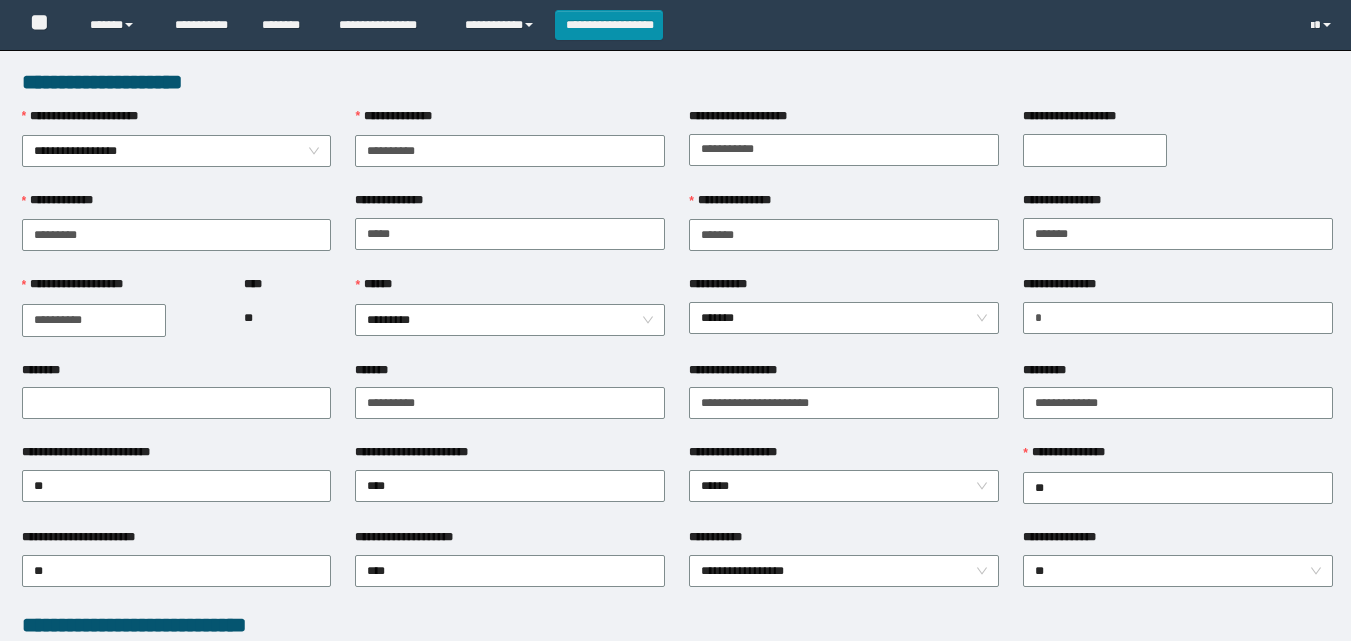 scroll, scrollTop: 400, scrollLeft: 0, axis: vertical 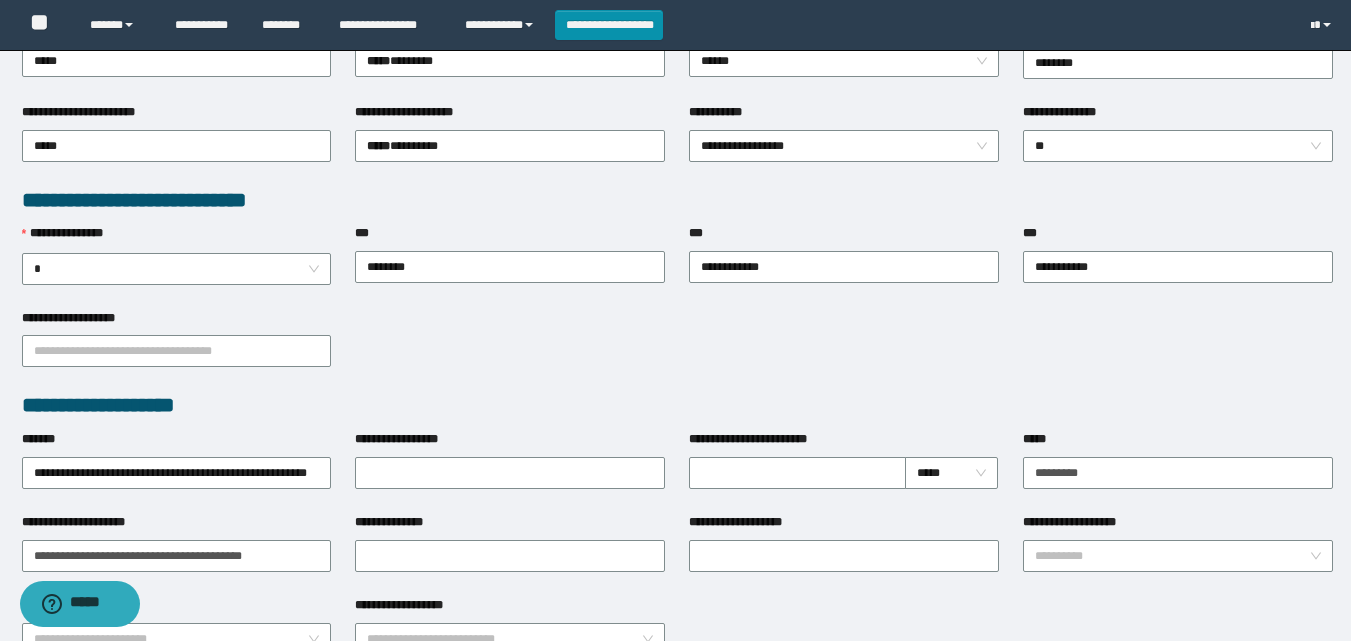 click on "**********" at bounding box center [177, 350] 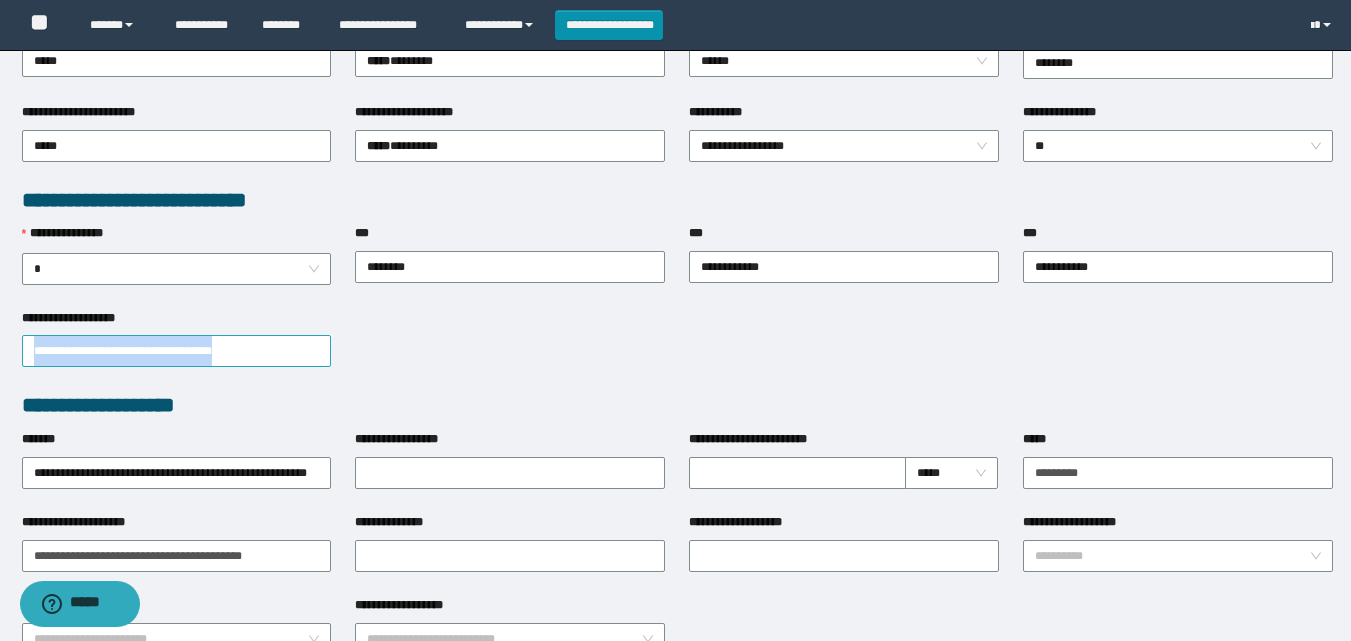 drag, startPoint x: 180, startPoint y: 365, endPoint x: 155, endPoint y: 342, distance: 33.970577 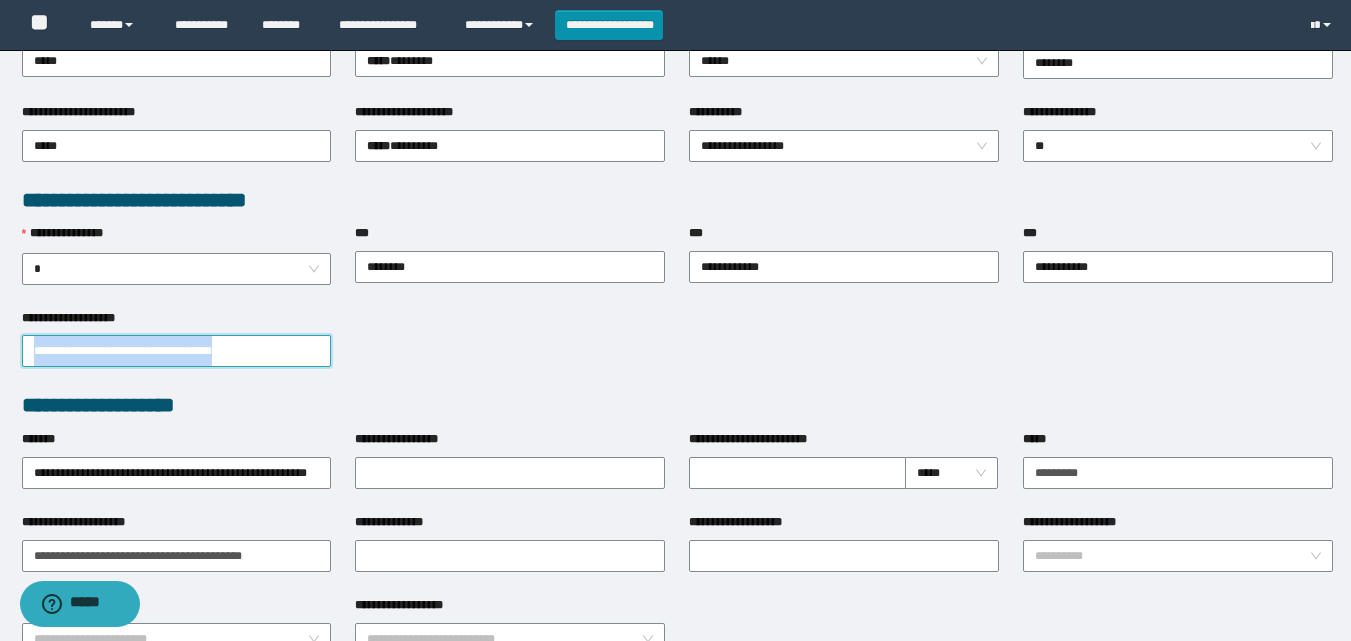 click on "**********" at bounding box center [177, 351] 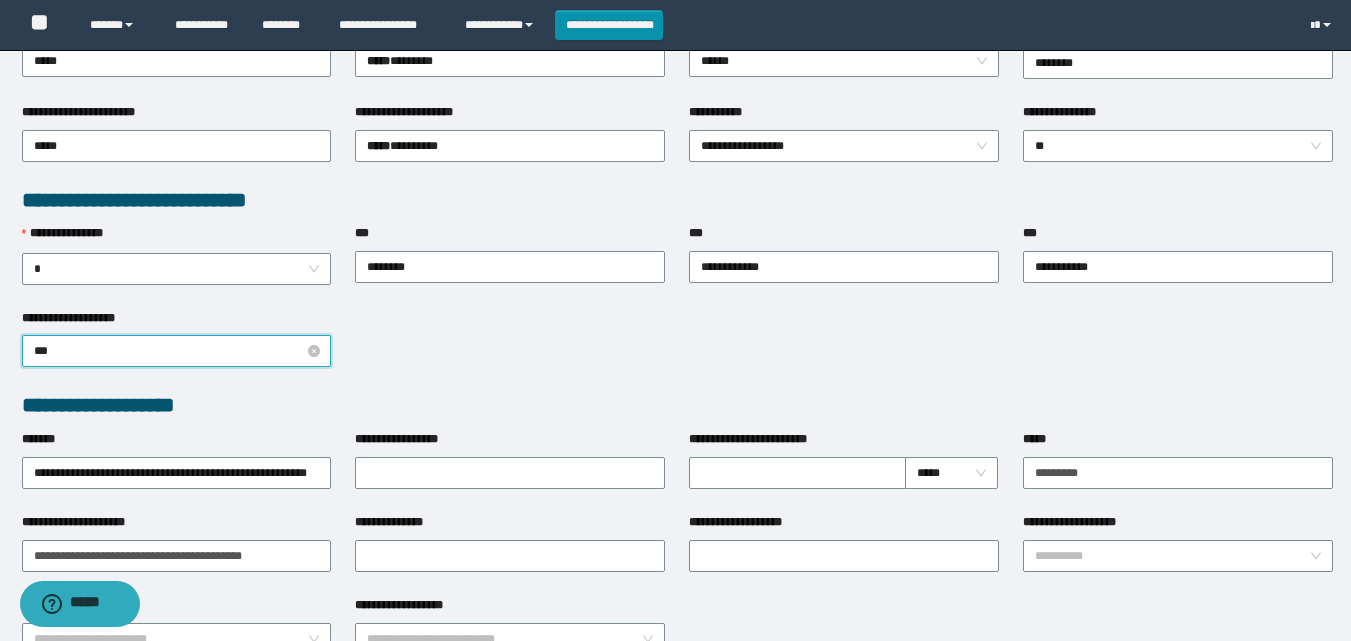 type on "****" 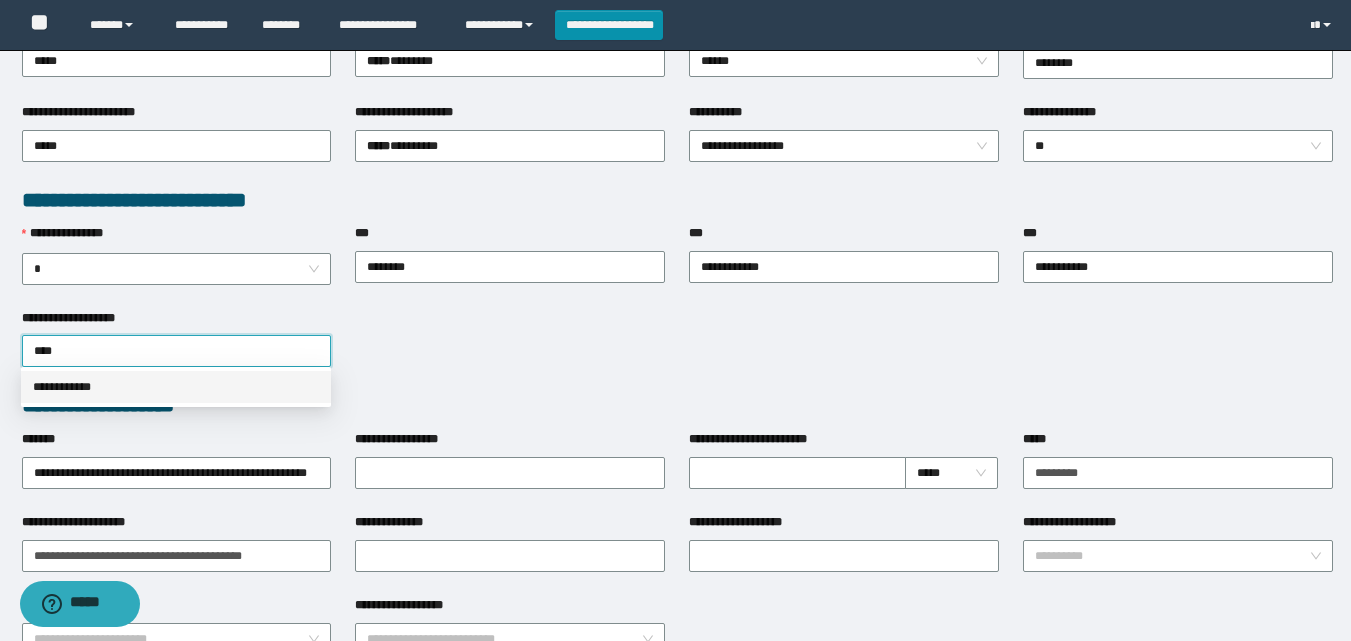 click on "**********" at bounding box center [176, 387] 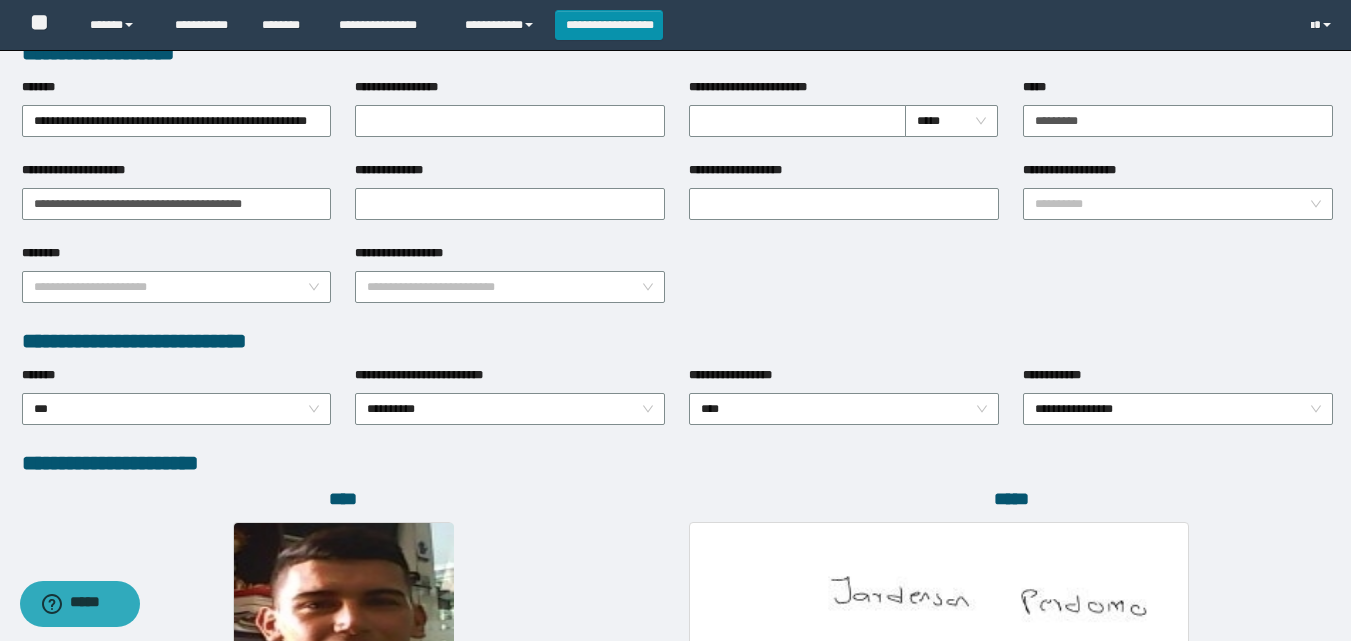 scroll, scrollTop: 780, scrollLeft: 0, axis: vertical 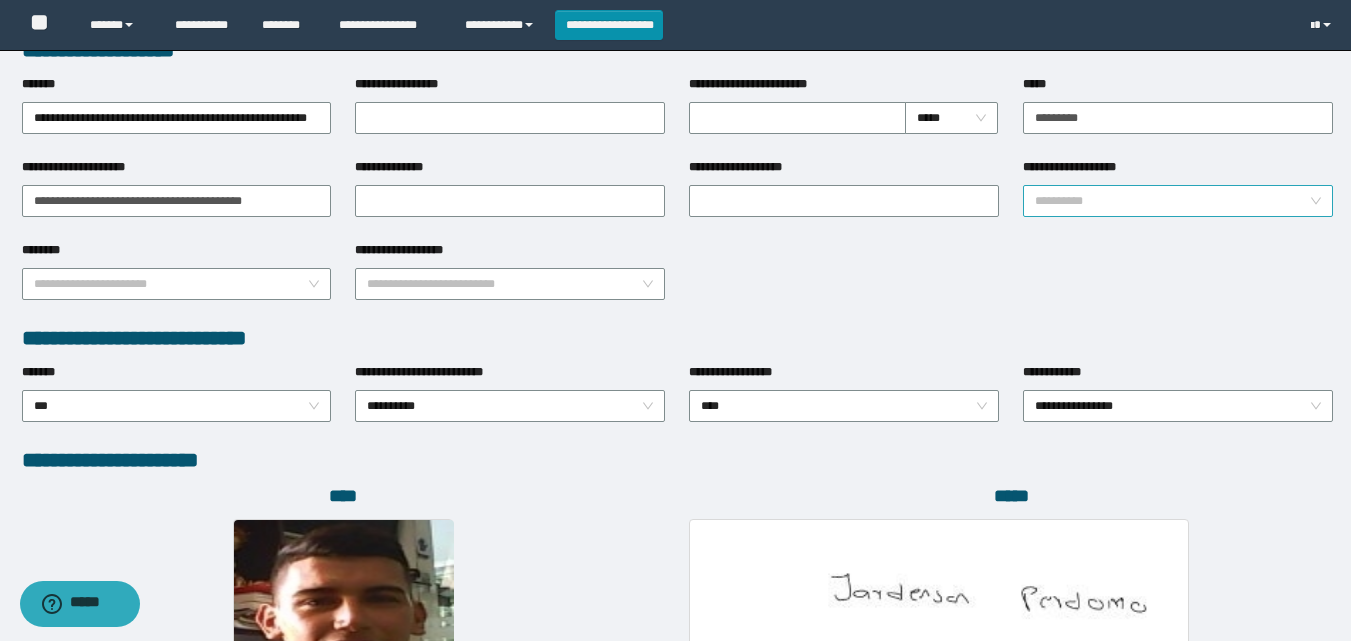 drag, startPoint x: 1144, startPoint y: 184, endPoint x: 1143, endPoint y: 210, distance: 26.019224 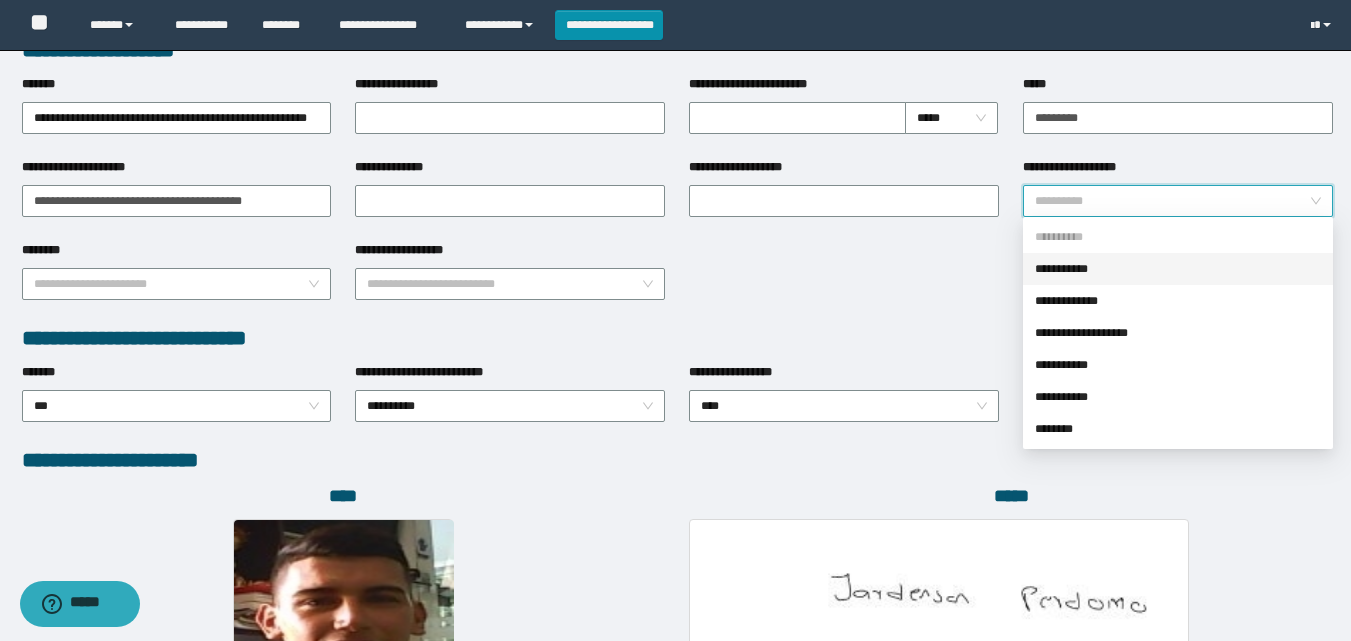 click on "**********" at bounding box center (1178, 269) 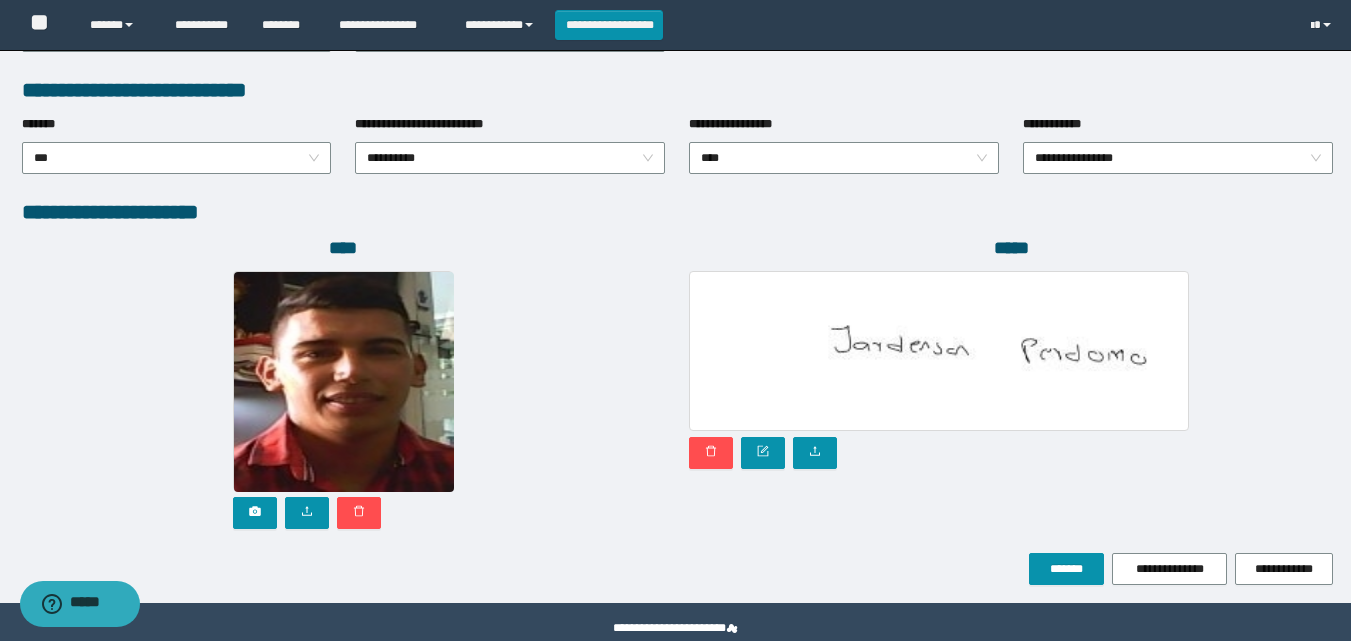 scroll, scrollTop: 1064, scrollLeft: 0, axis: vertical 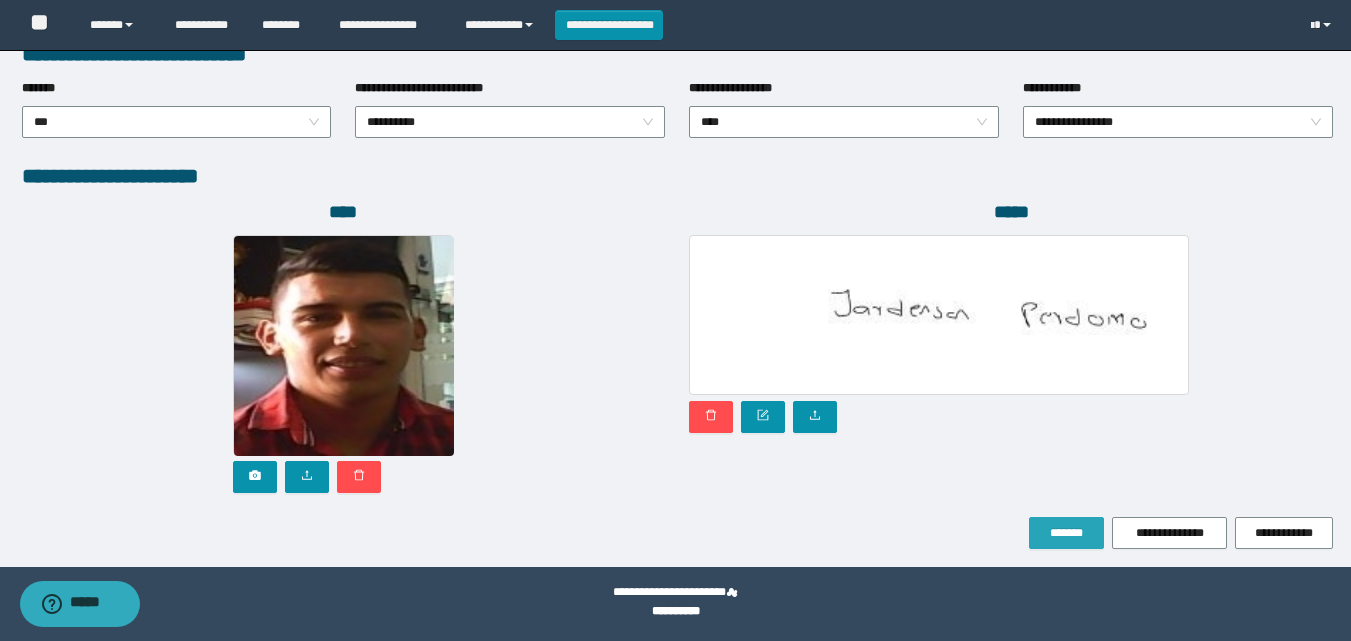 click on "*******" at bounding box center [1066, 533] 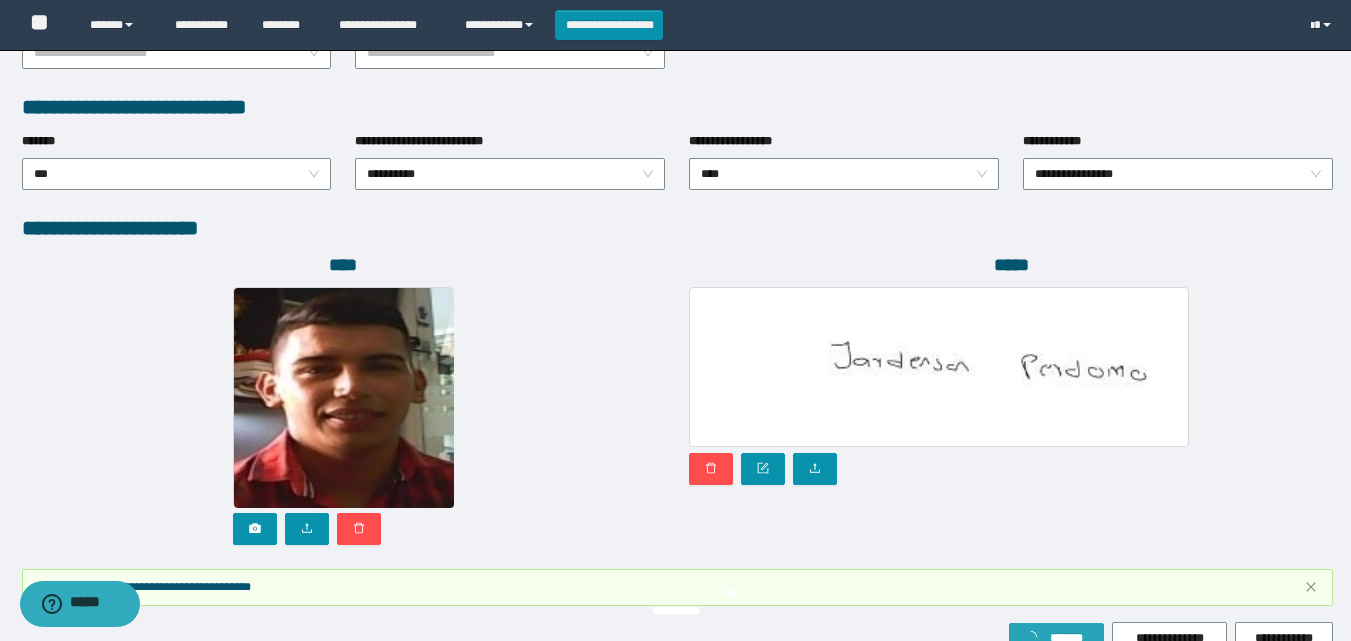 scroll, scrollTop: 1117, scrollLeft: 0, axis: vertical 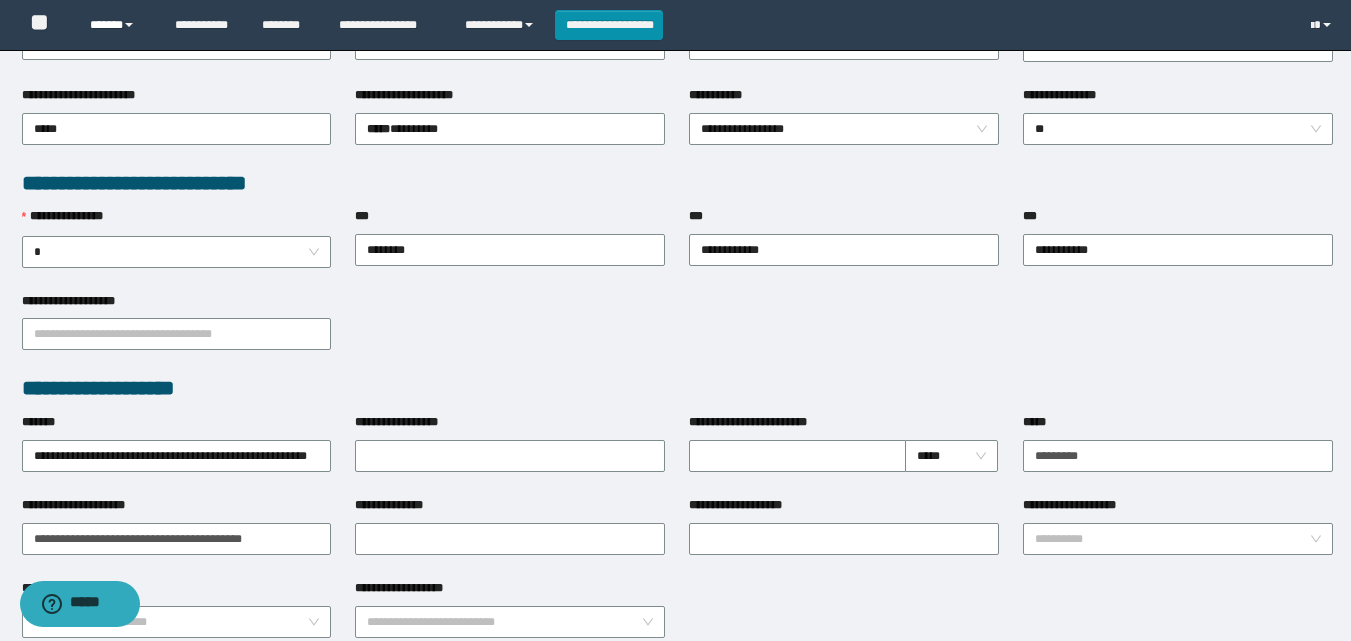 click on "******" at bounding box center [117, 25] 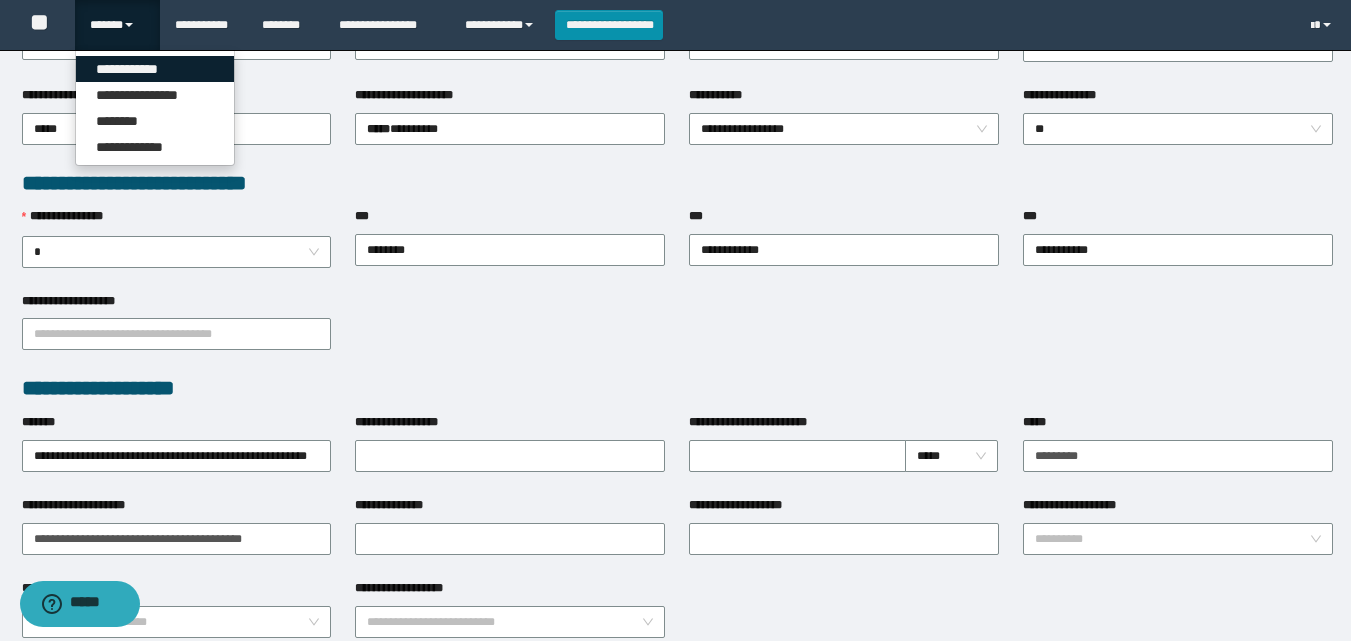 click on "**********" at bounding box center (155, 69) 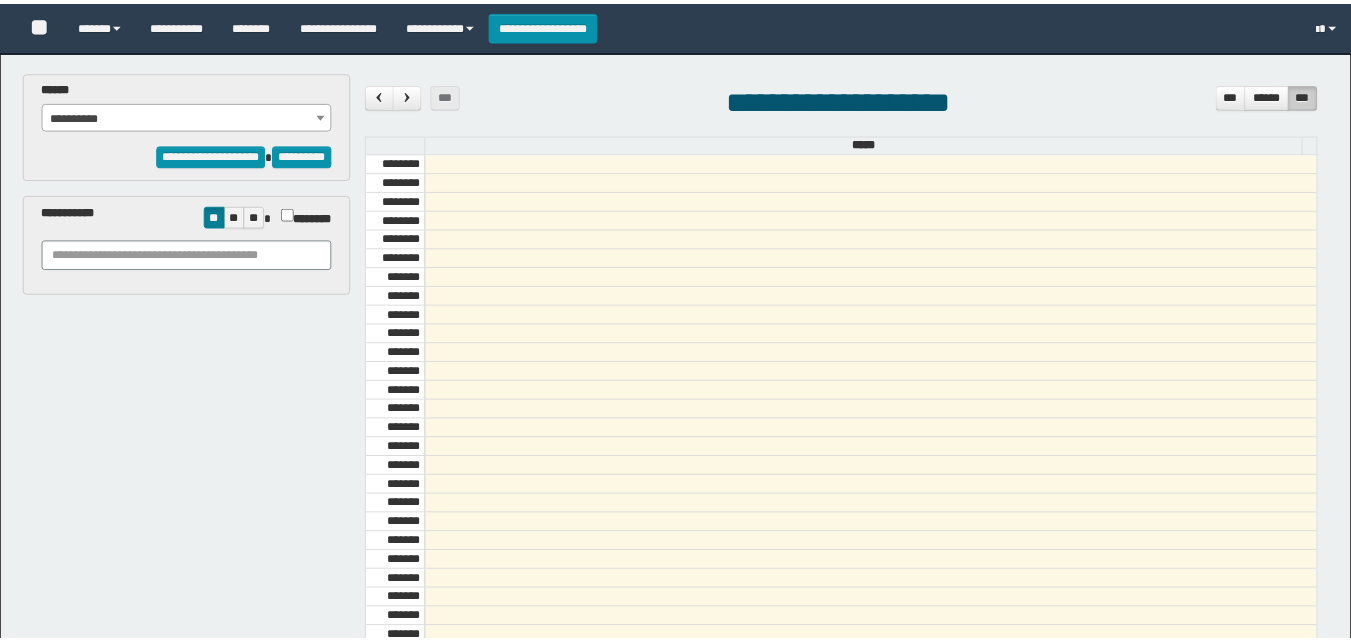 scroll, scrollTop: 0, scrollLeft: 0, axis: both 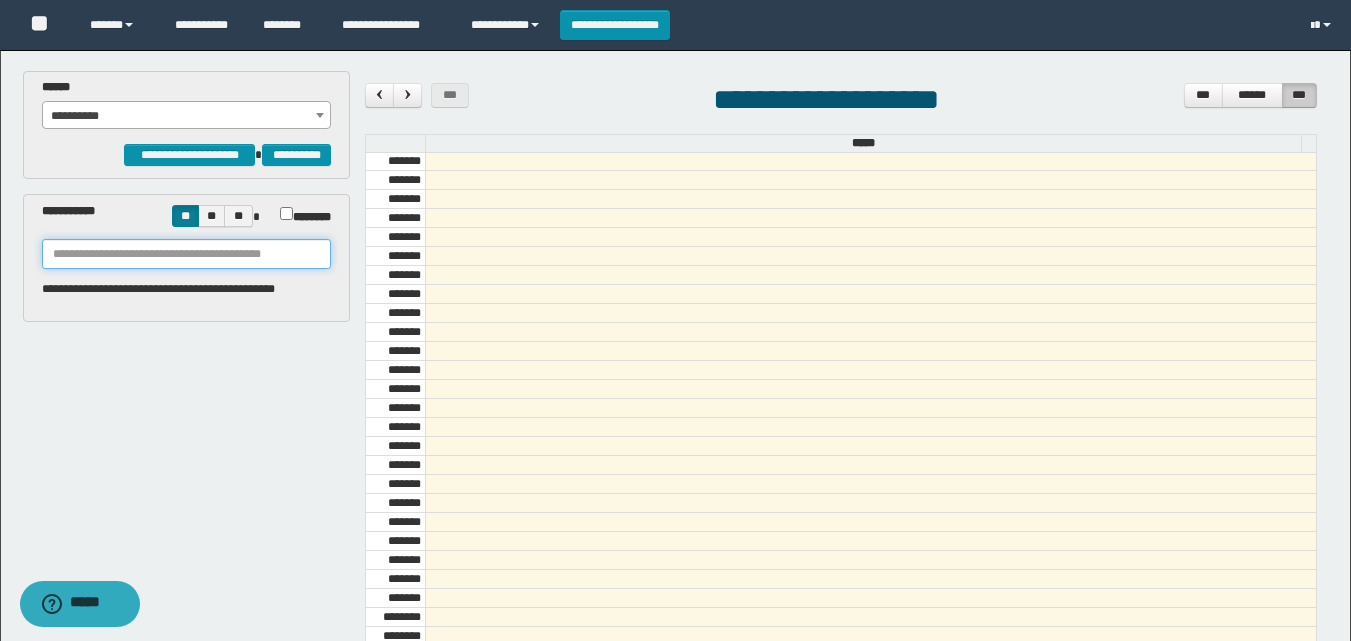 click at bounding box center (186, 254) 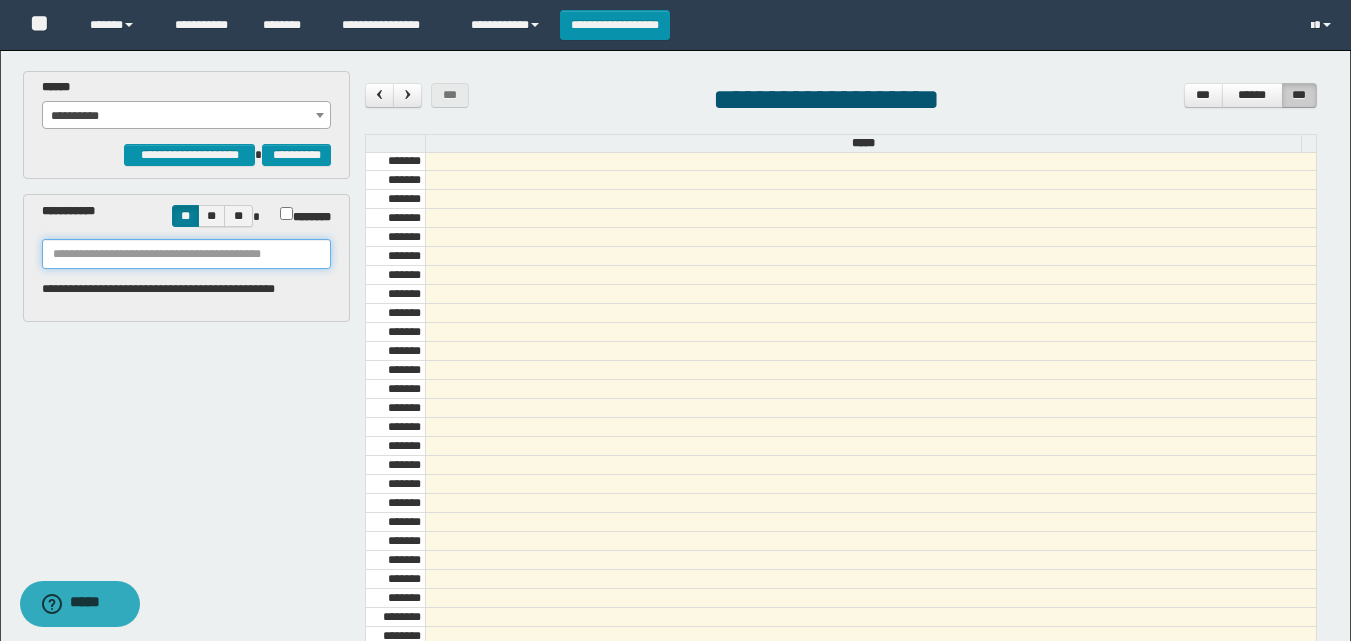 paste on "**********" 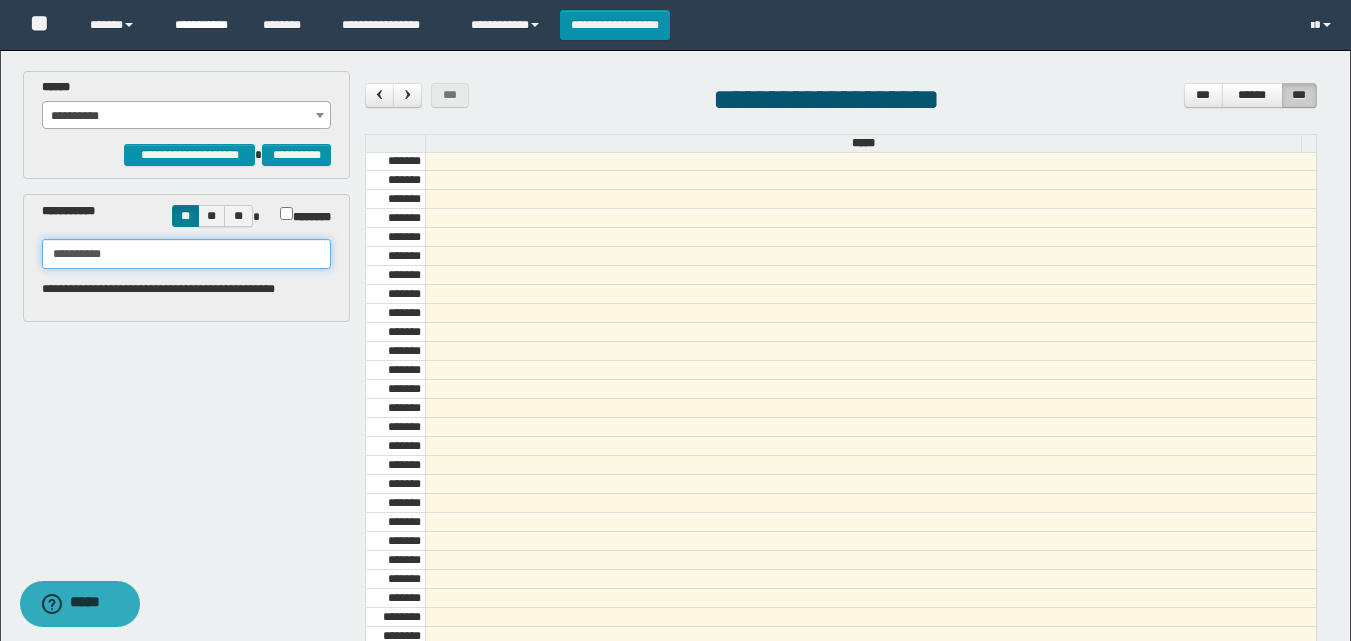 type on "**********" 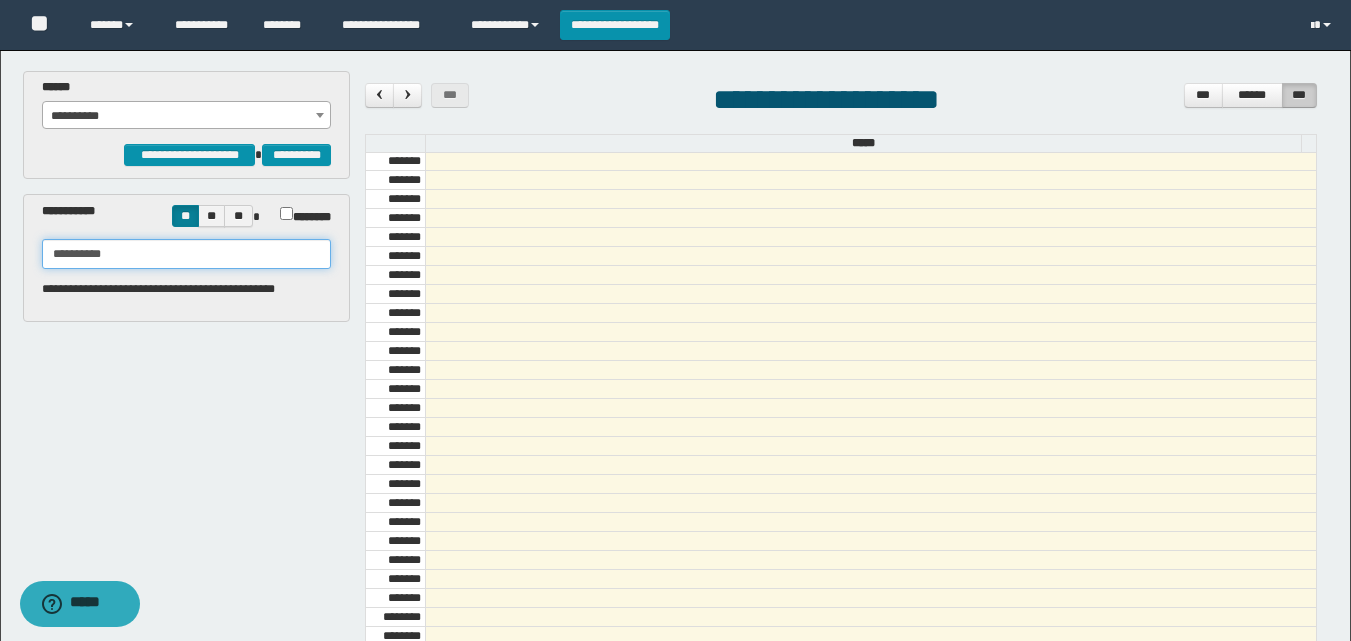 drag, startPoint x: 141, startPoint y: 259, endPoint x: 0, endPoint y: 270, distance: 141.42842 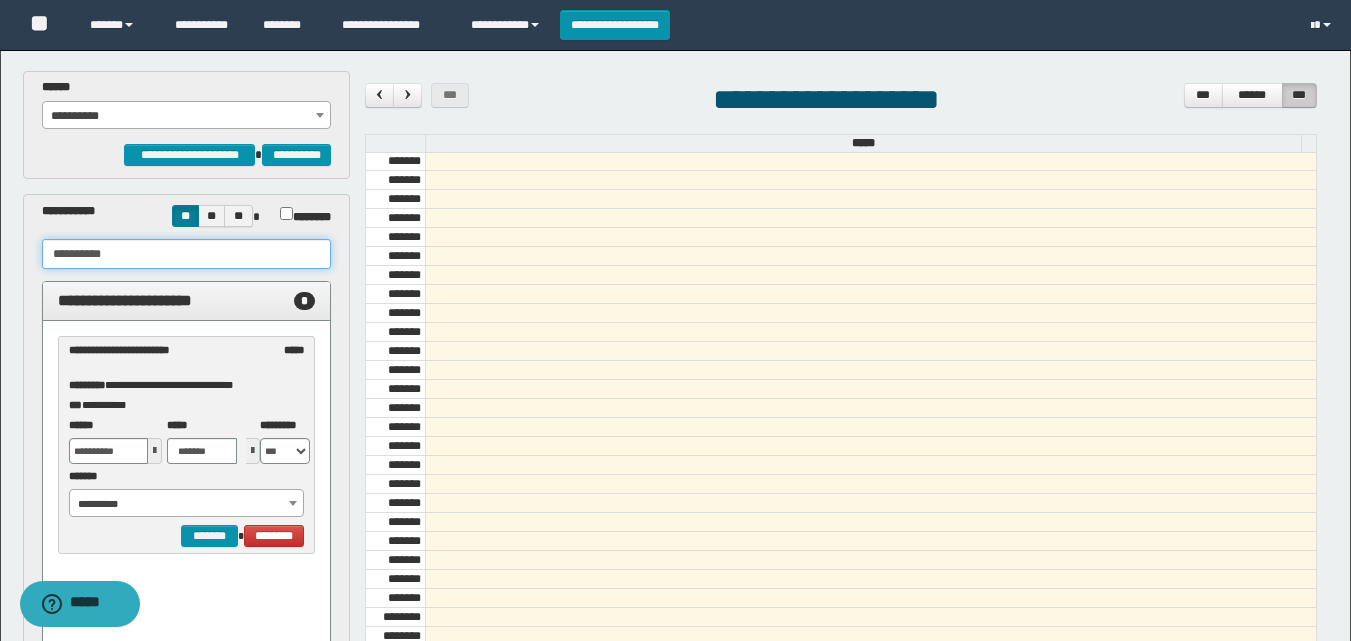 click on "**********" at bounding box center (186, 504) 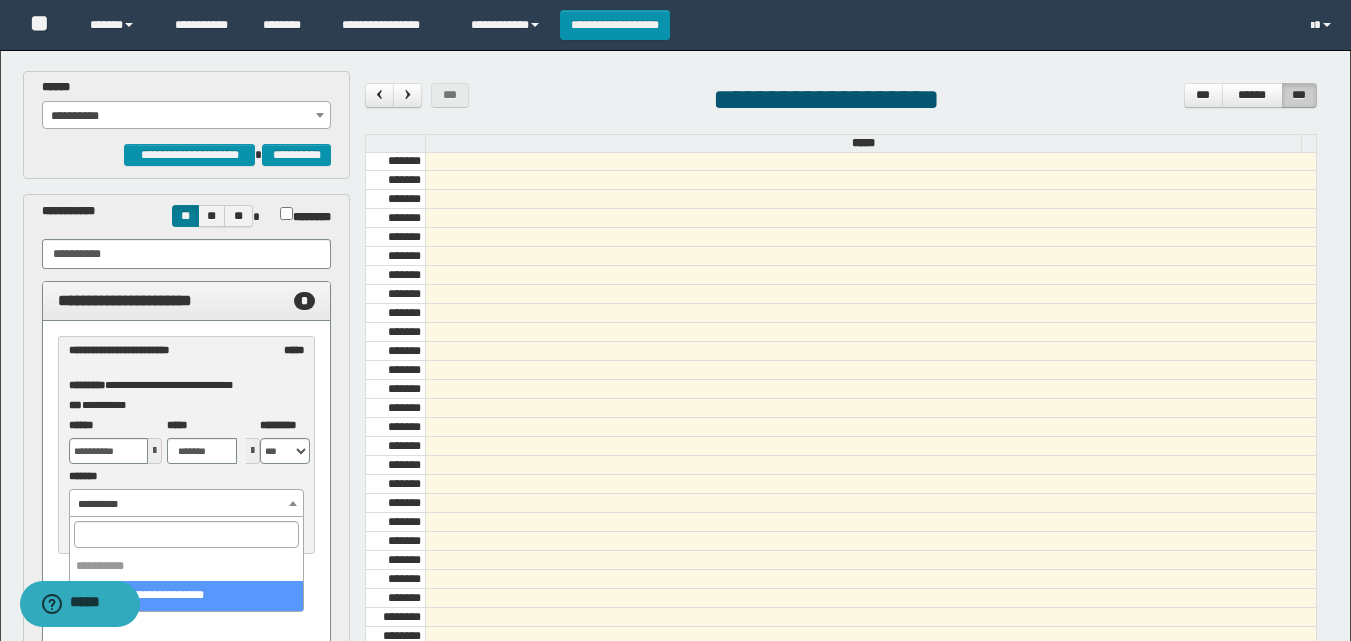 select on "******" 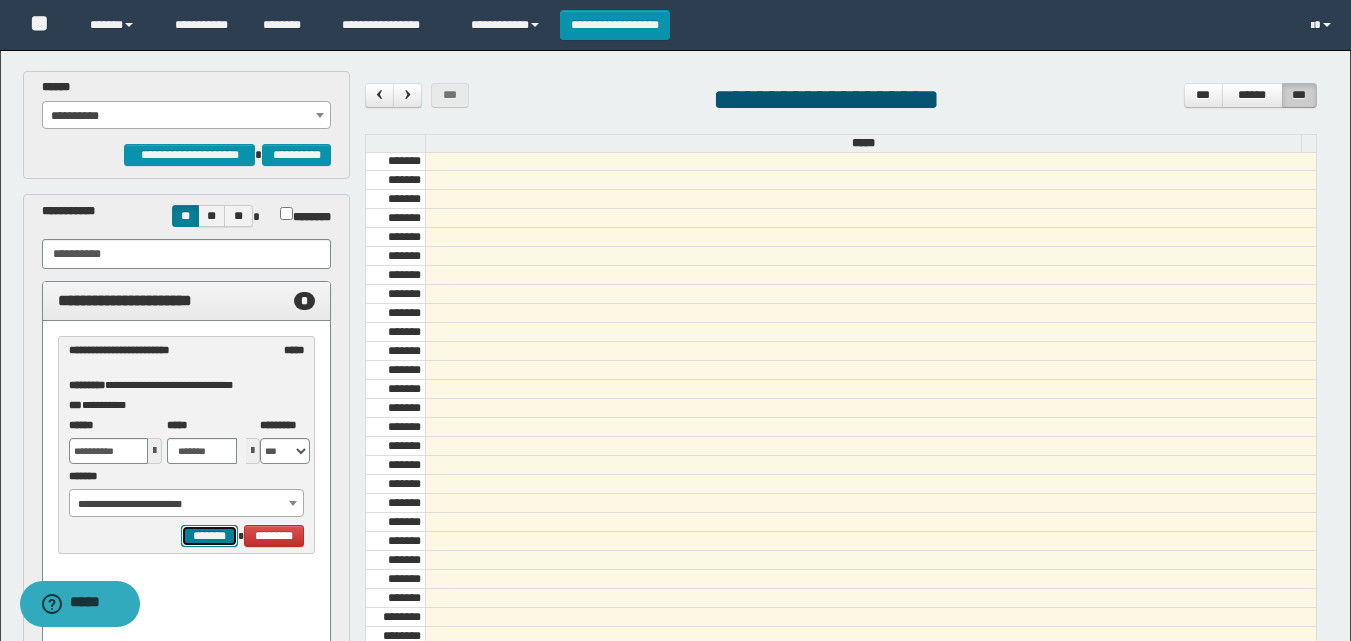 click on "*******" at bounding box center (209, 536) 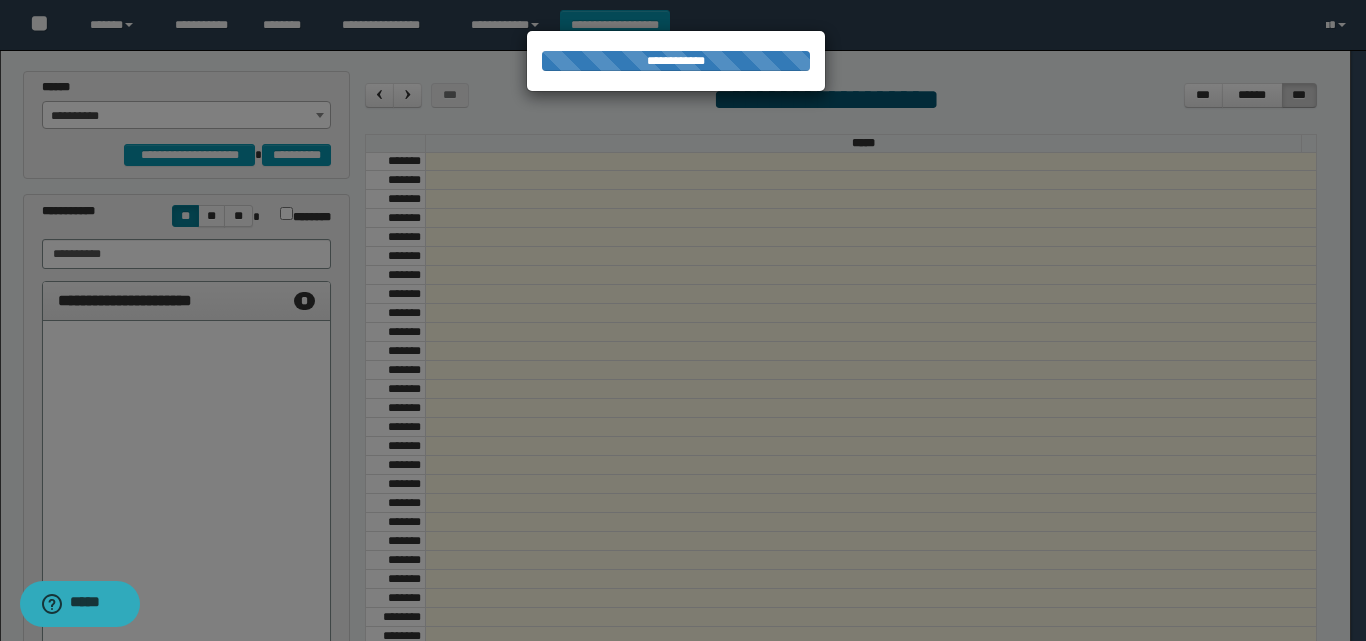 select on "******" 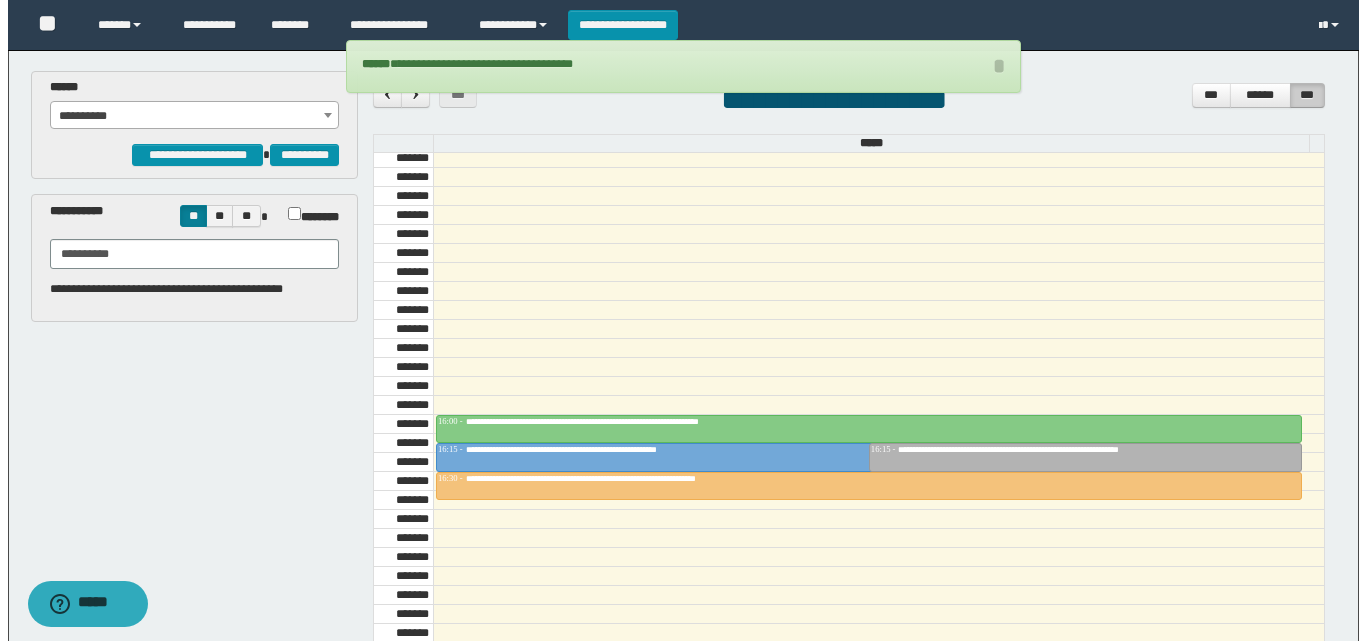 scroll, scrollTop: 1570, scrollLeft: 0, axis: vertical 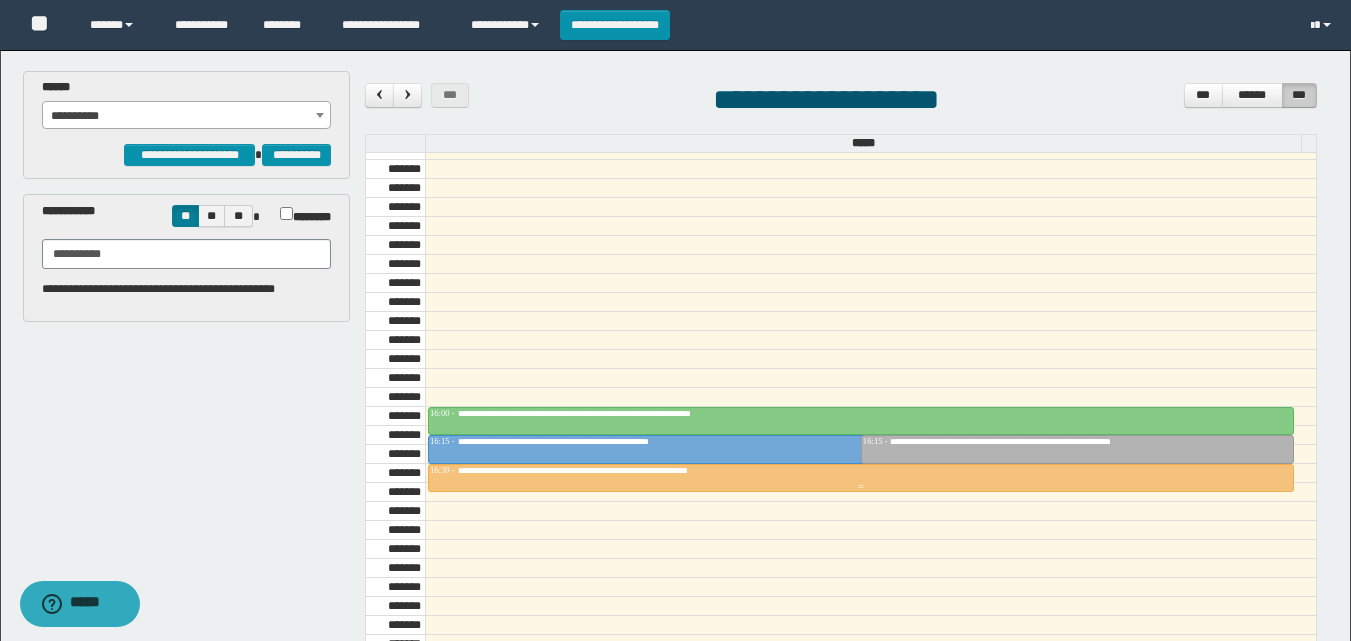 click at bounding box center [861, 478] 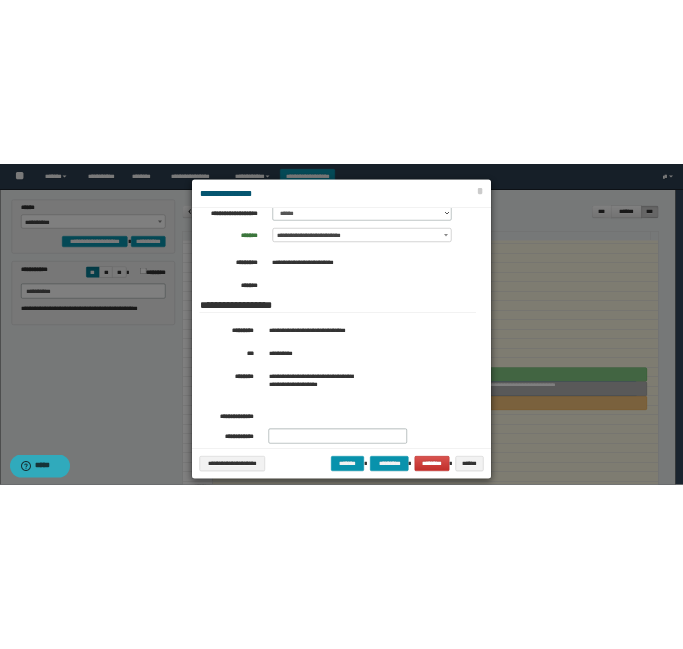 scroll, scrollTop: 254, scrollLeft: 0, axis: vertical 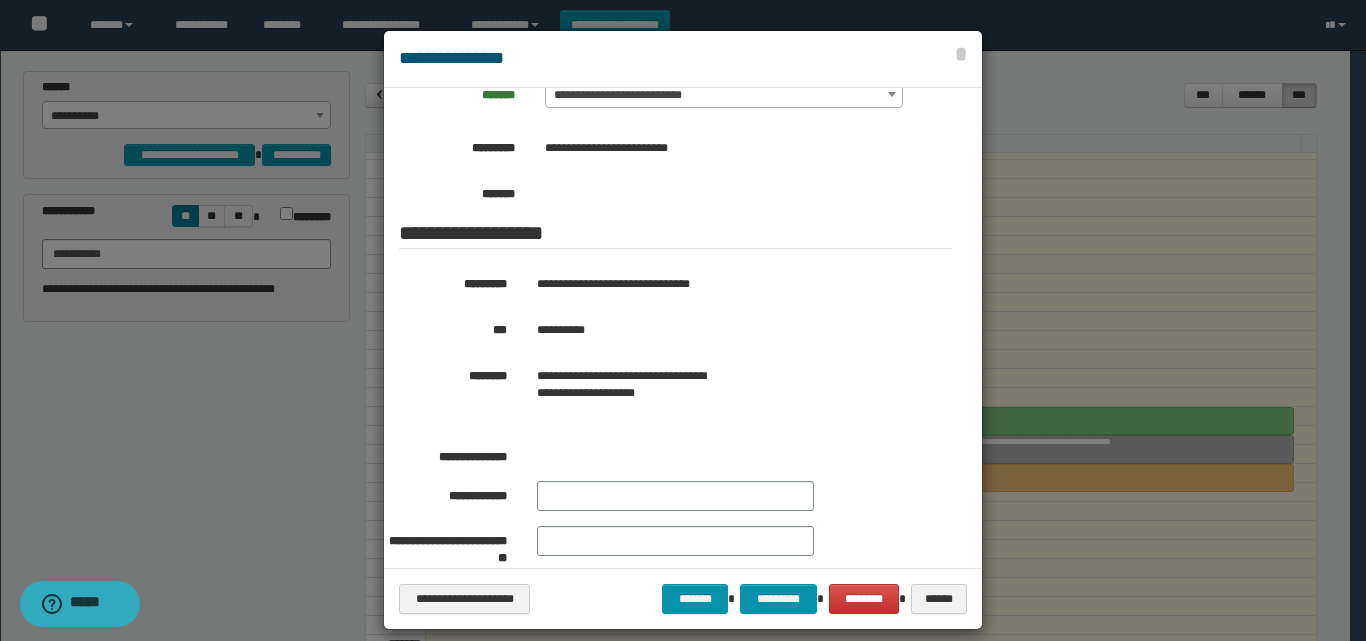 click on "**********" at bounding box center [683, 598] 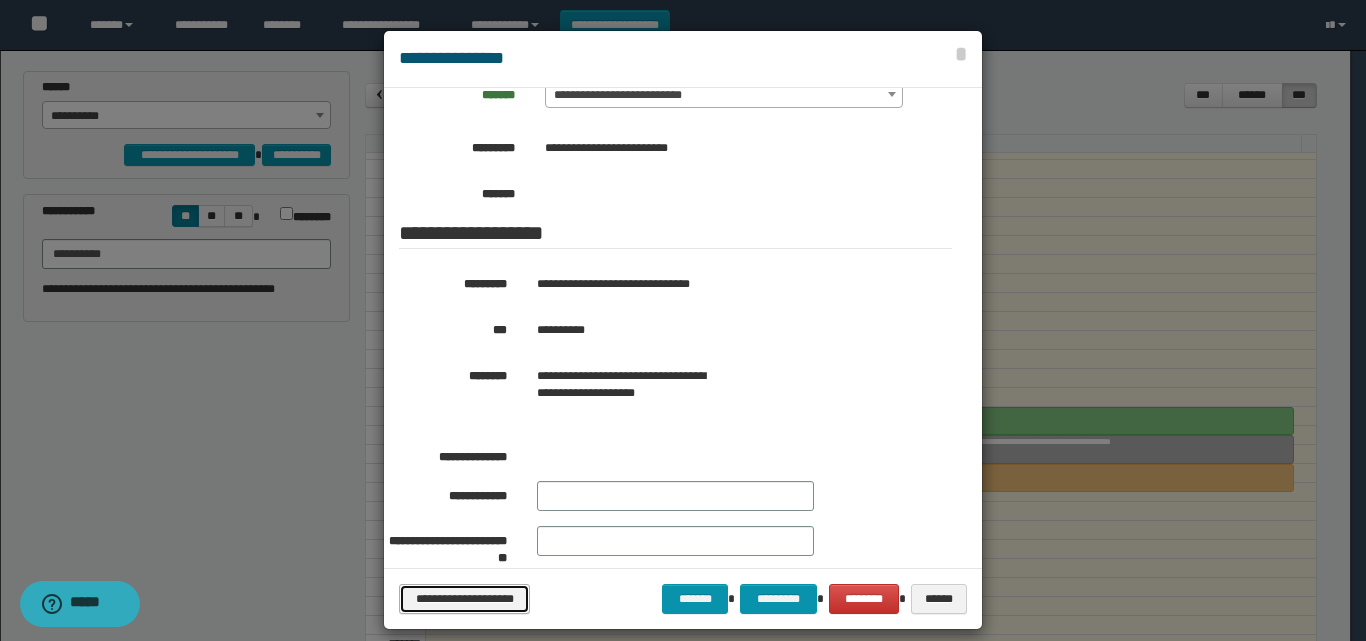click on "**********" at bounding box center [464, 599] 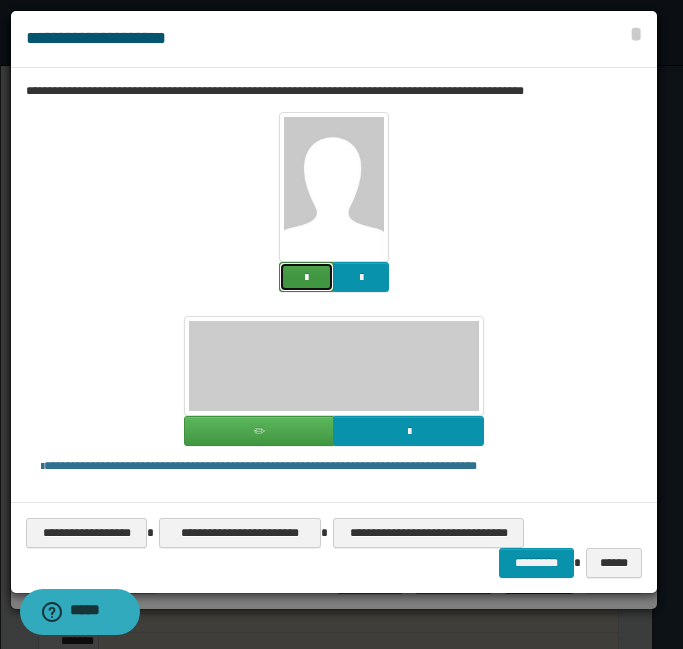 click at bounding box center (306, 277) 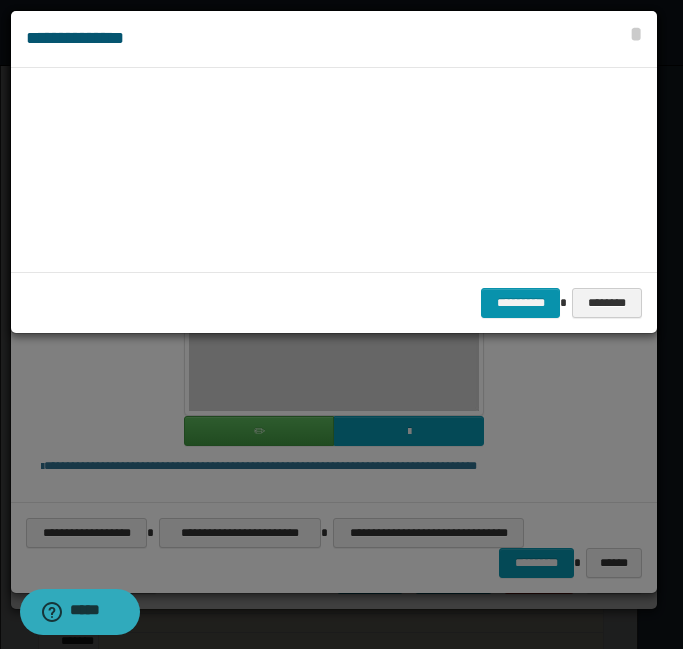 scroll, scrollTop: 45, scrollLeft: 105, axis: both 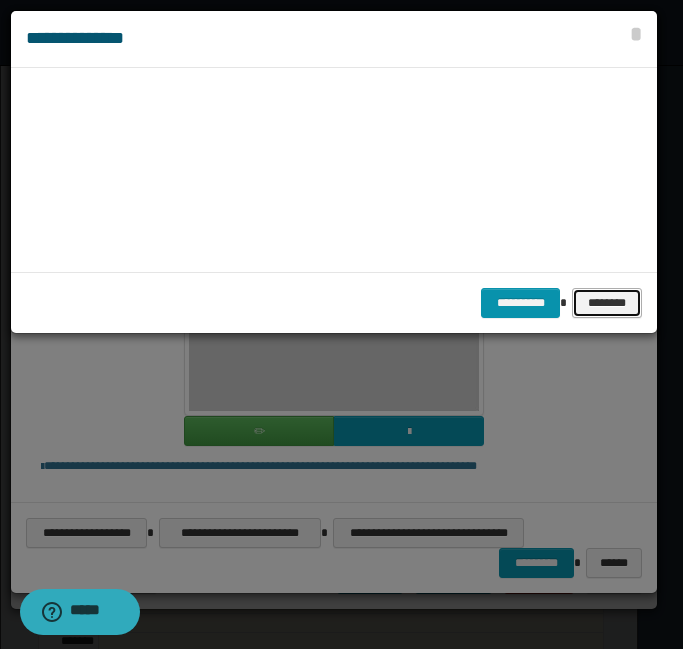 click on "********" at bounding box center [607, 303] 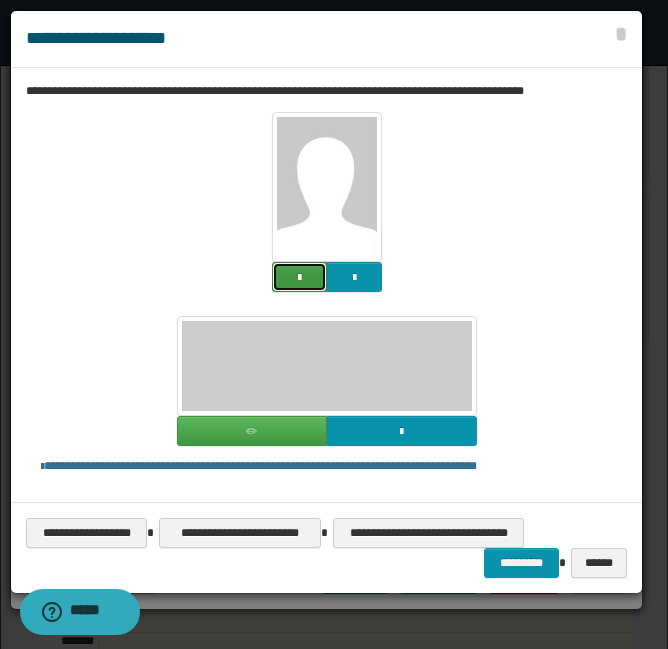 click at bounding box center [299, 277] 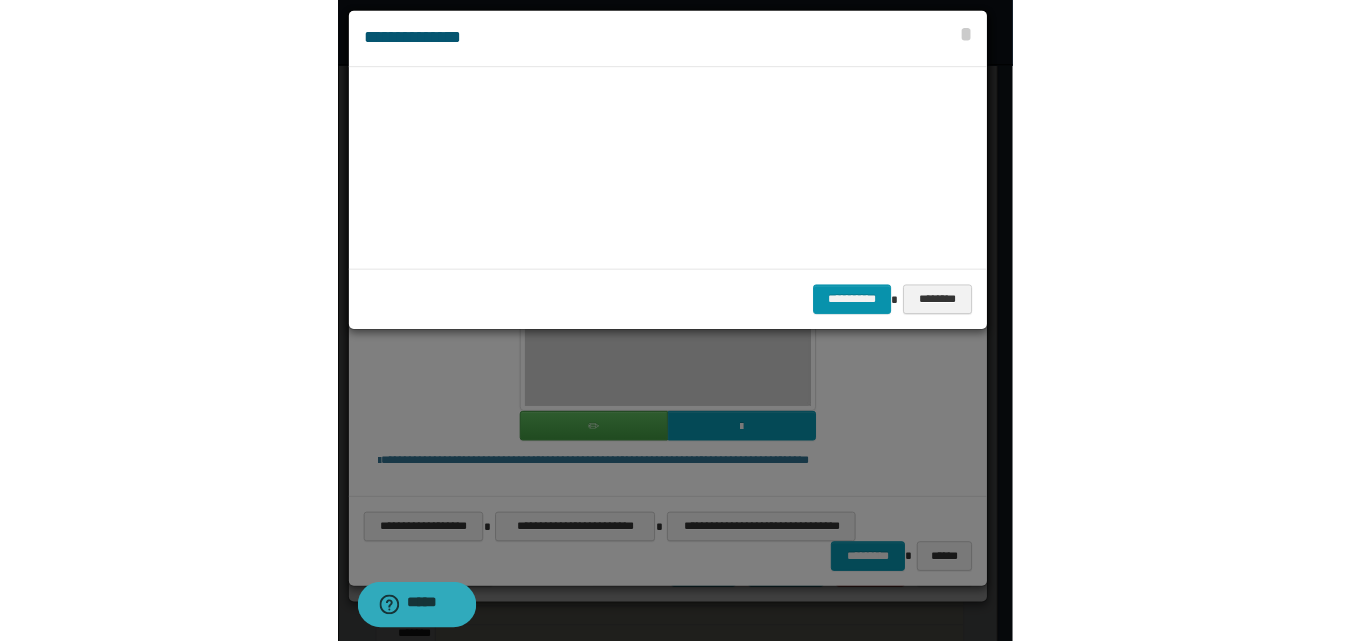 scroll, scrollTop: 45, scrollLeft: 105, axis: both 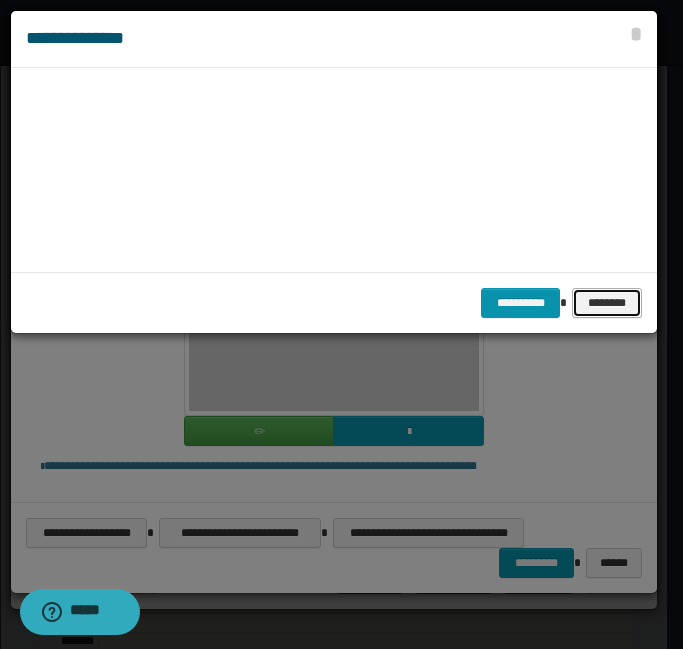 click on "********" at bounding box center (607, 303) 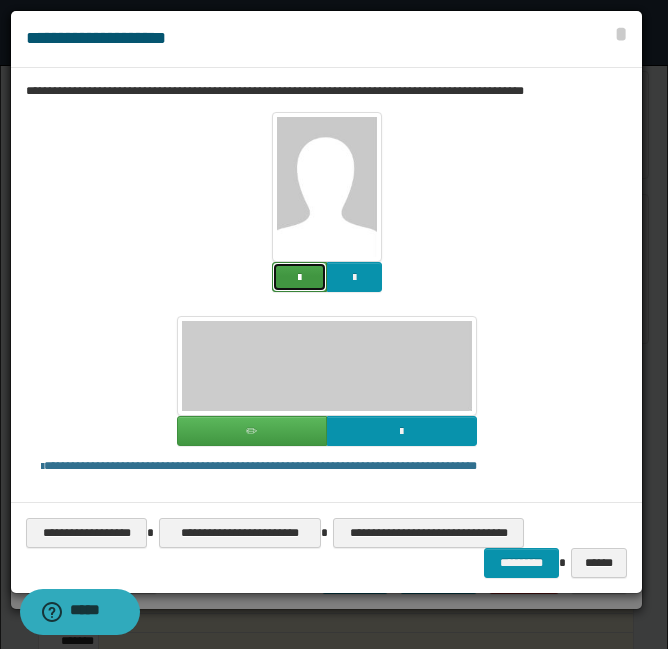 type 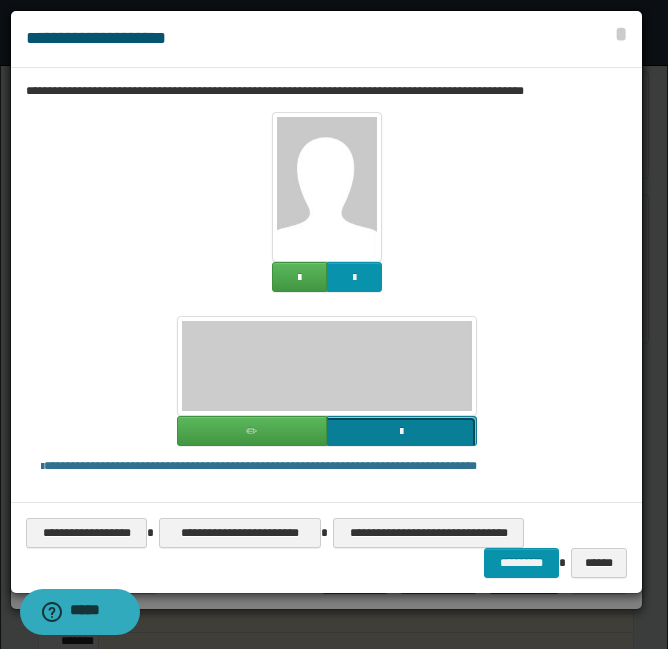 click at bounding box center (-1415, 567) 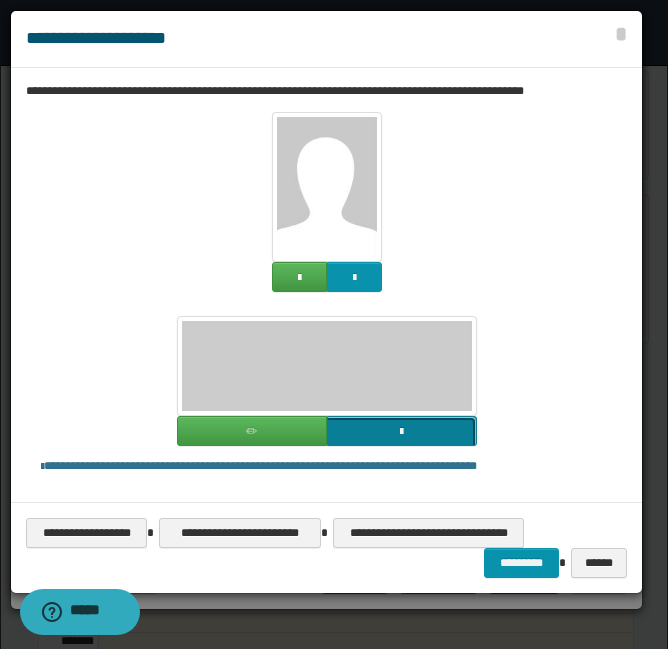 click at bounding box center (-1415, 567) 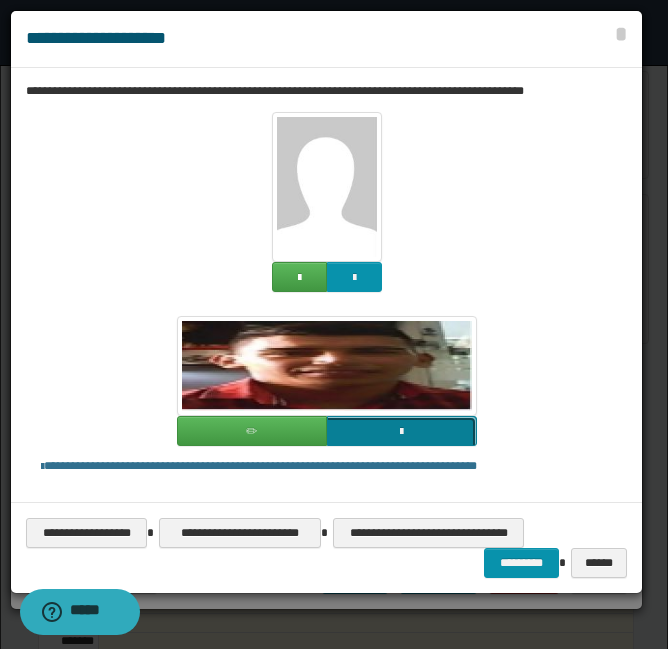 click at bounding box center (-1415, 567) 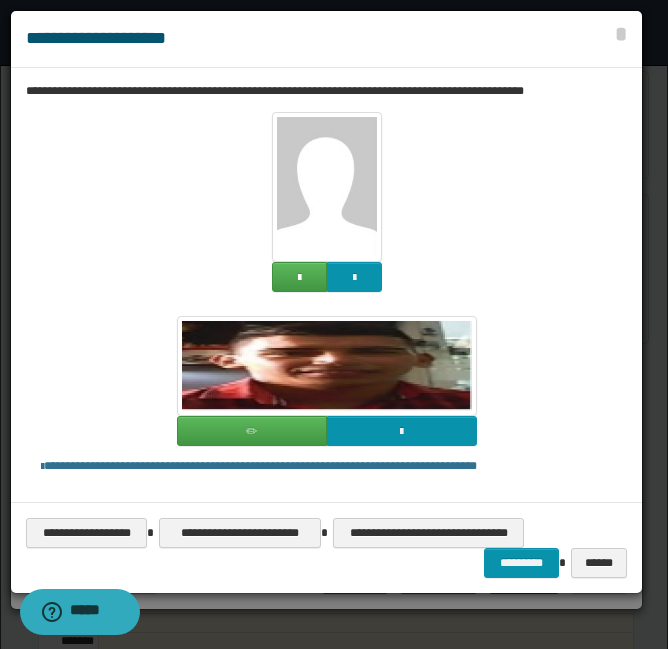 click at bounding box center [327, 366] 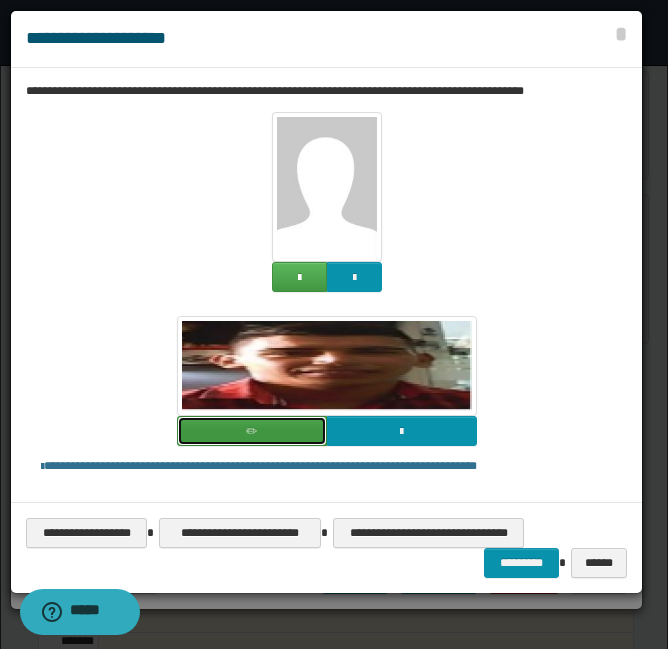 click at bounding box center (252, 431) 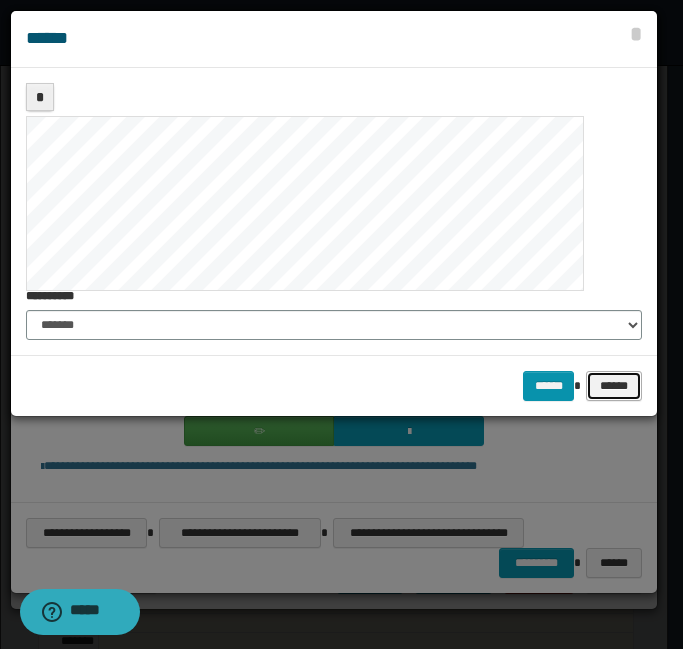 drag, startPoint x: 613, startPoint y: 385, endPoint x: 614, endPoint y: 122, distance: 263.0019 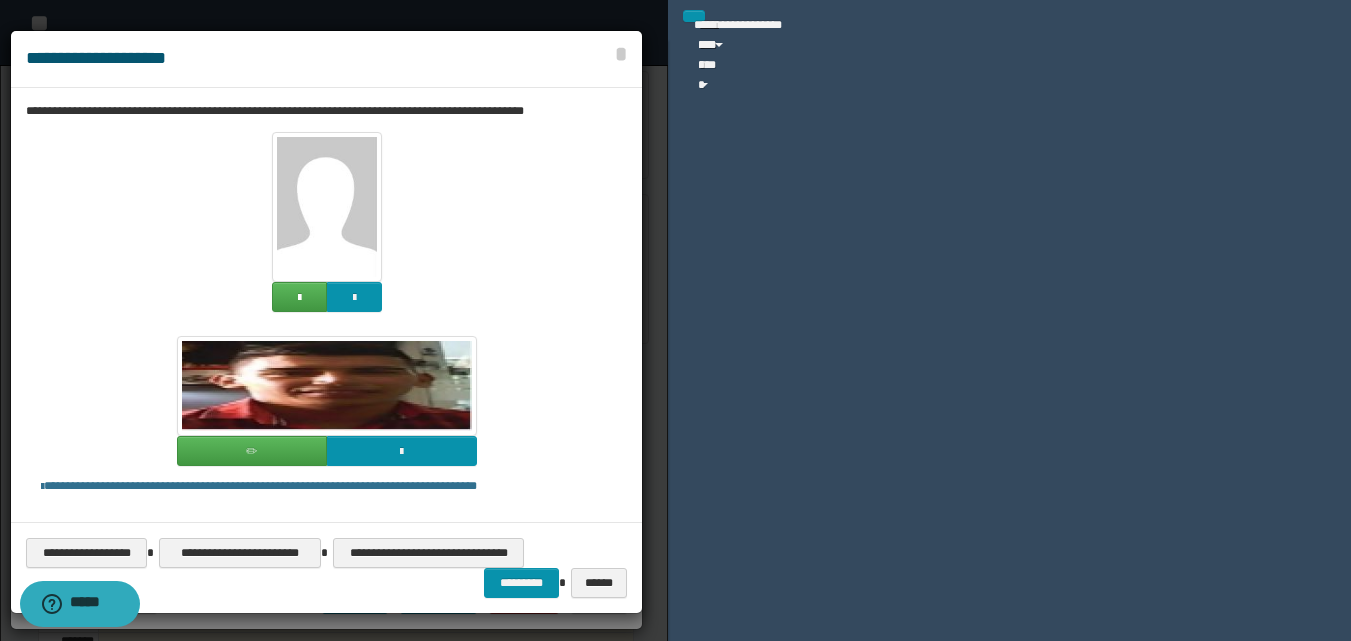scroll, scrollTop: 188, scrollLeft: 0, axis: vertical 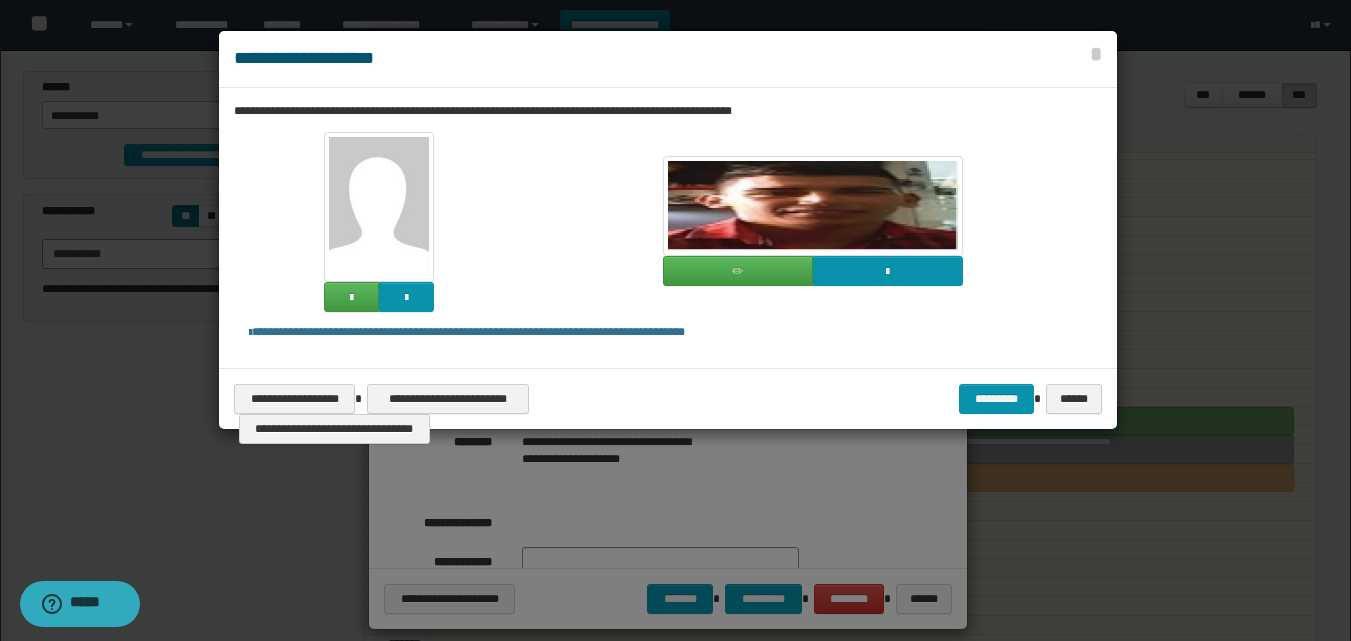 click at bounding box center (813, 206) 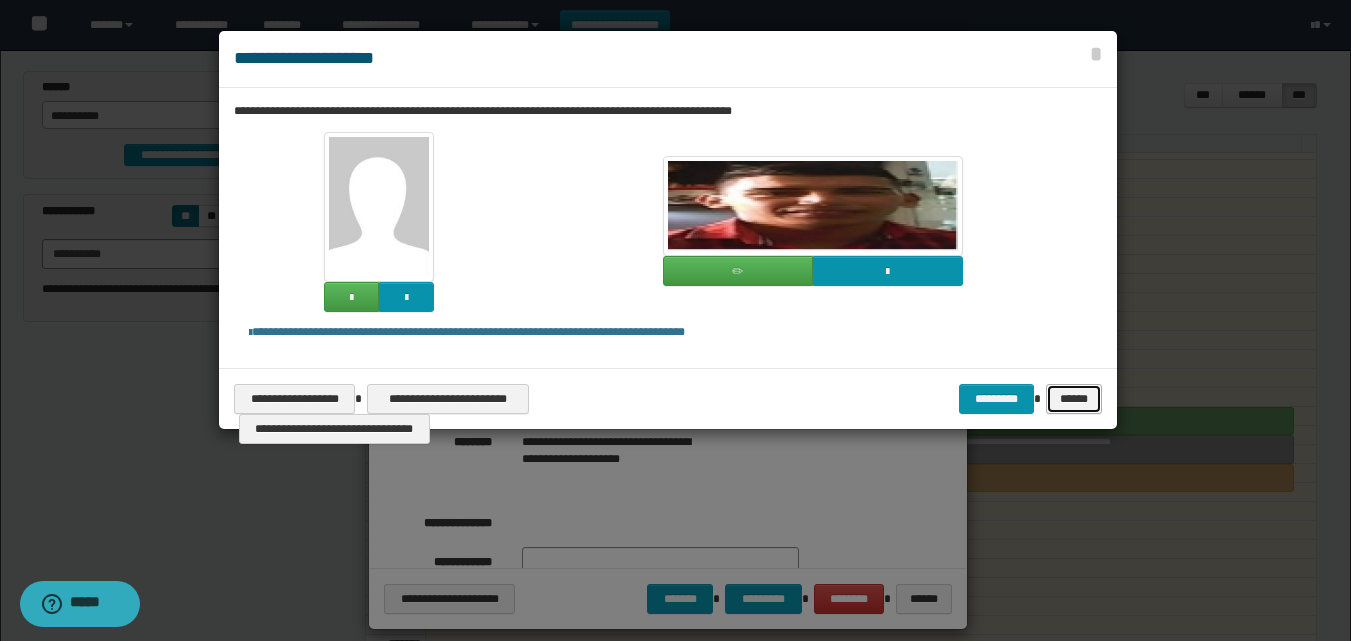 click on "******" at bounding box center [1074, 399] 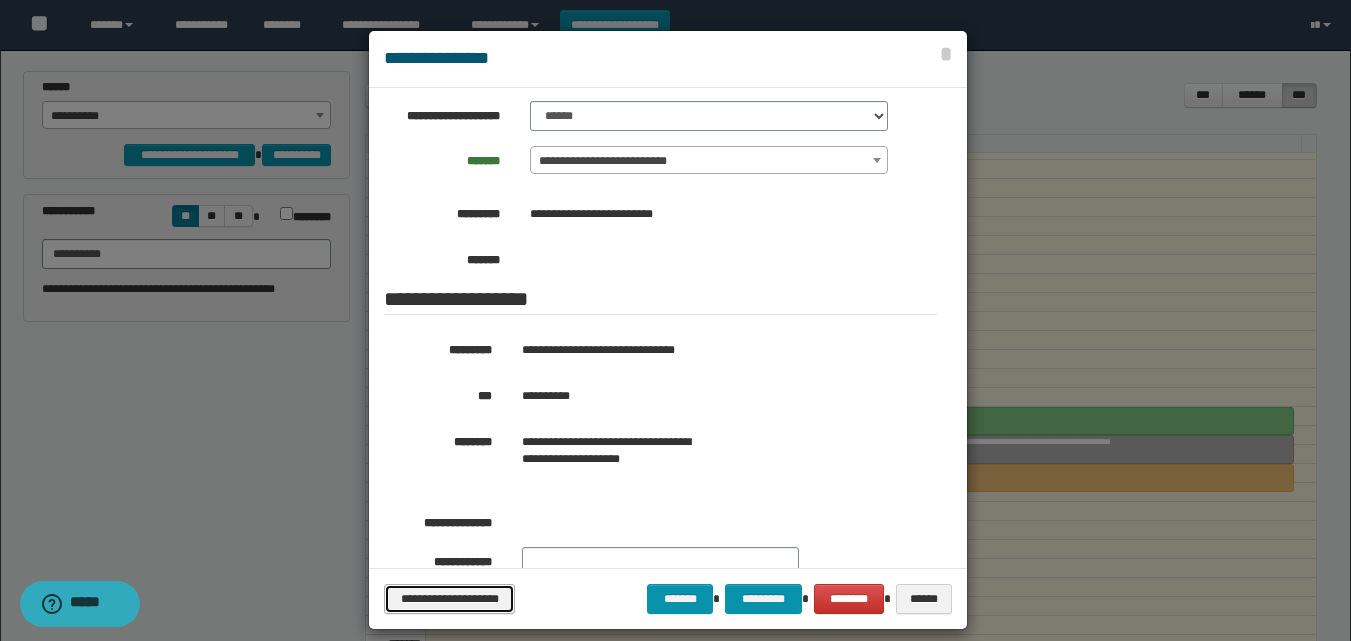 click on "**********" at bounding box center [449, 599] 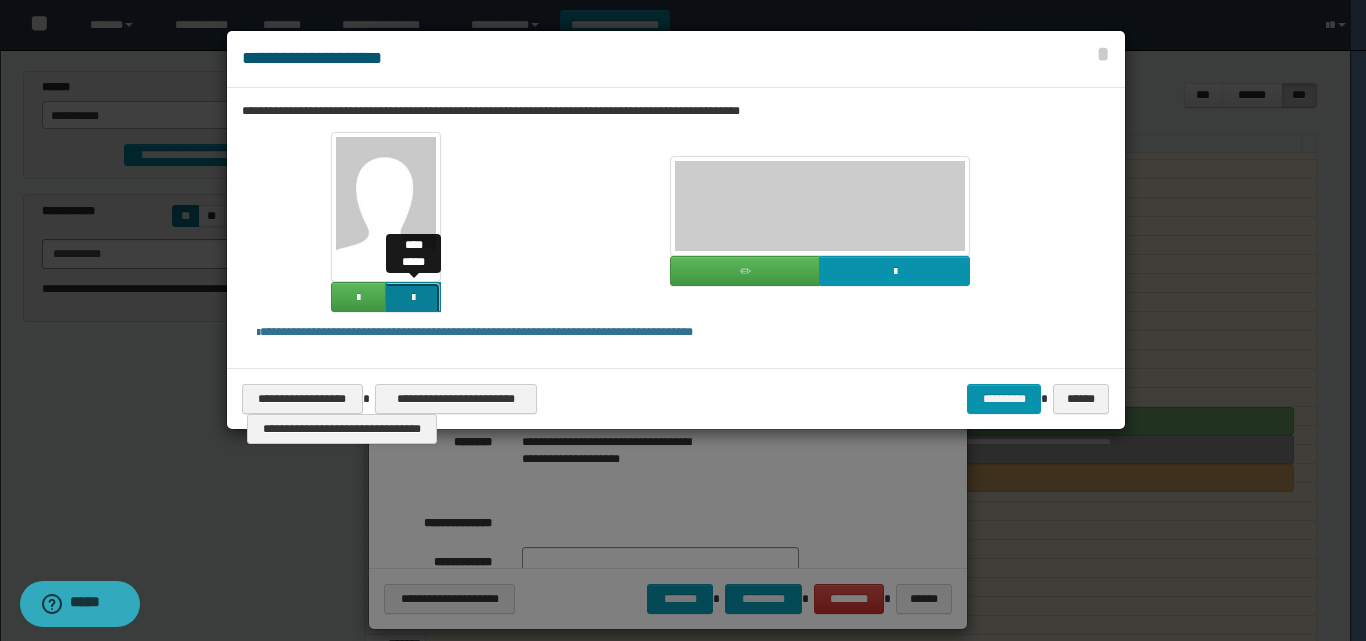 click at bounding box center [-1451, 433] 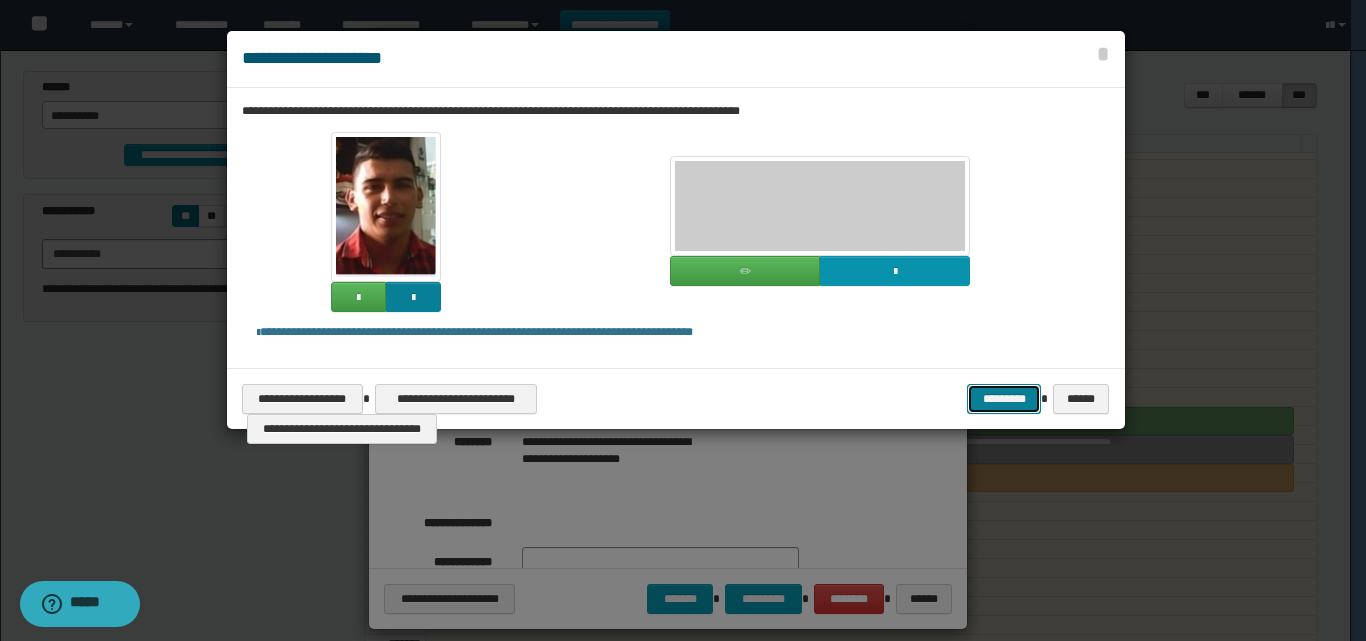 click on "*********" at bounding box center [1004, 399] 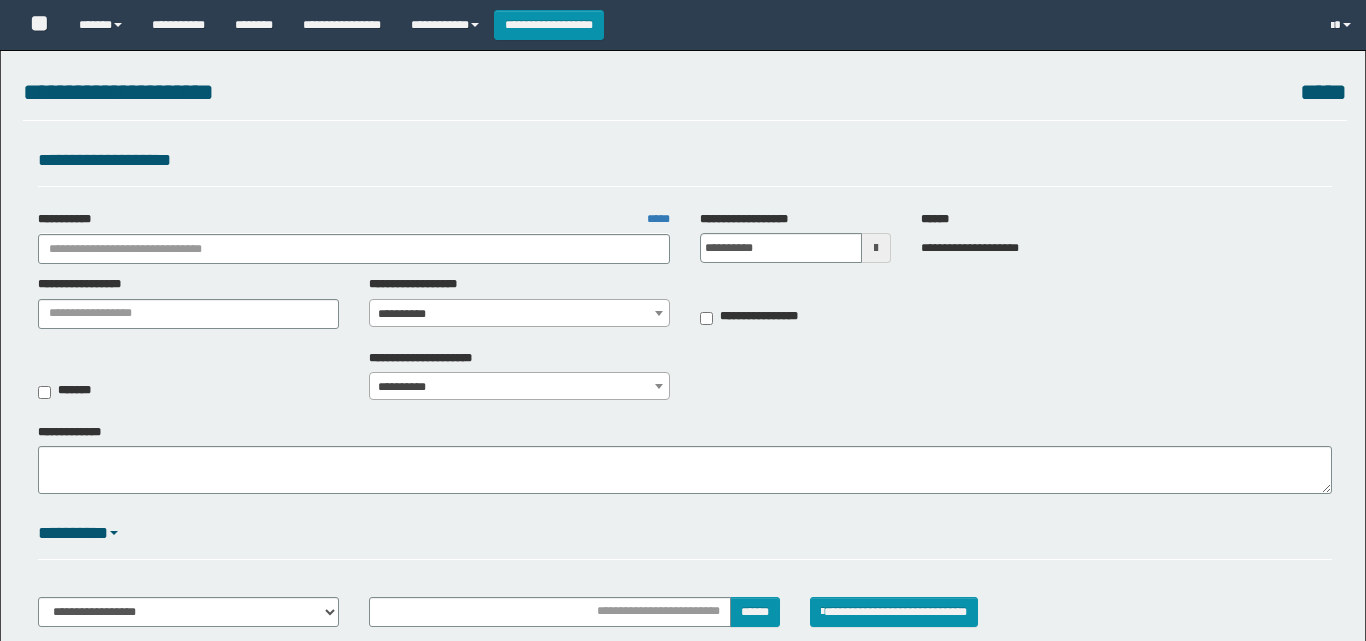 select on "***" 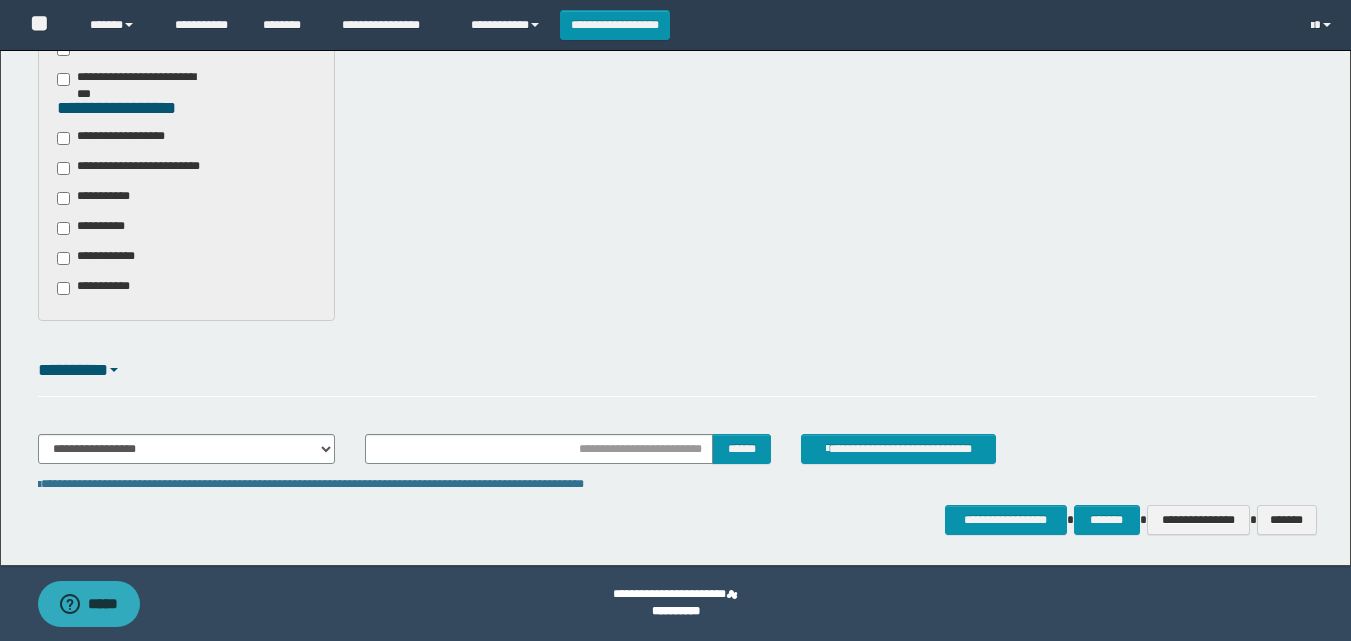 scroll, scrollTop: 623, scrollLeft: 0, axis: vertical 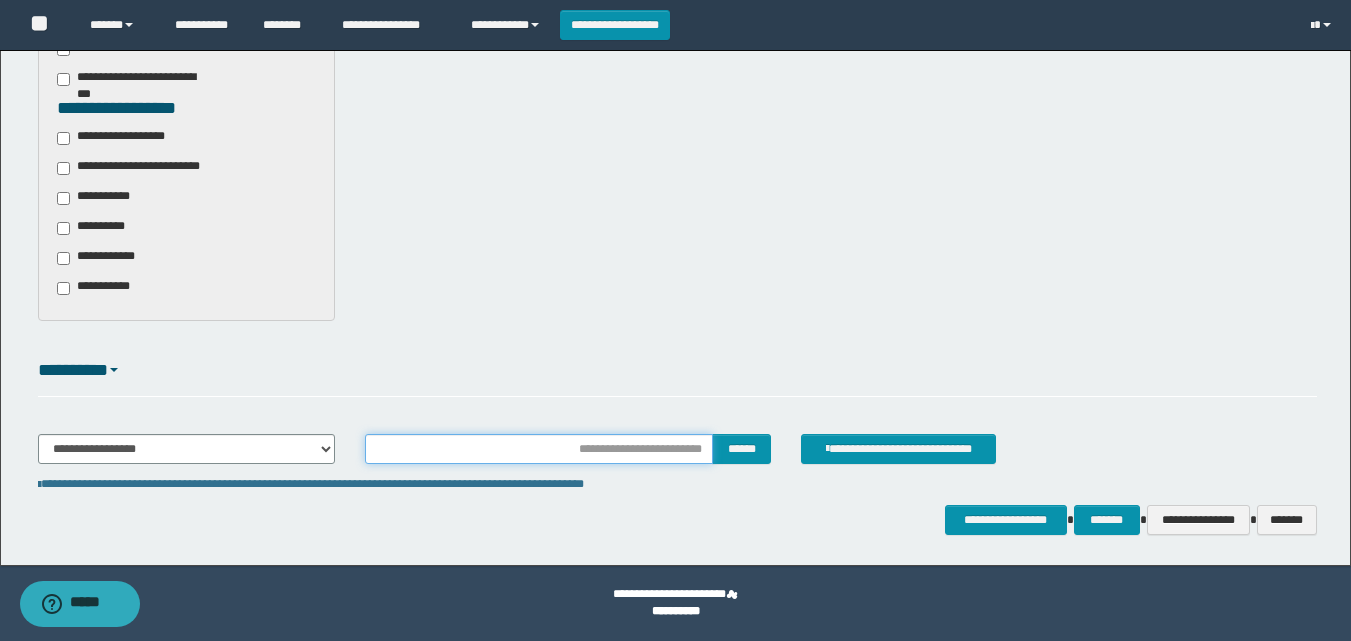 click at bounding box center (539, 449) 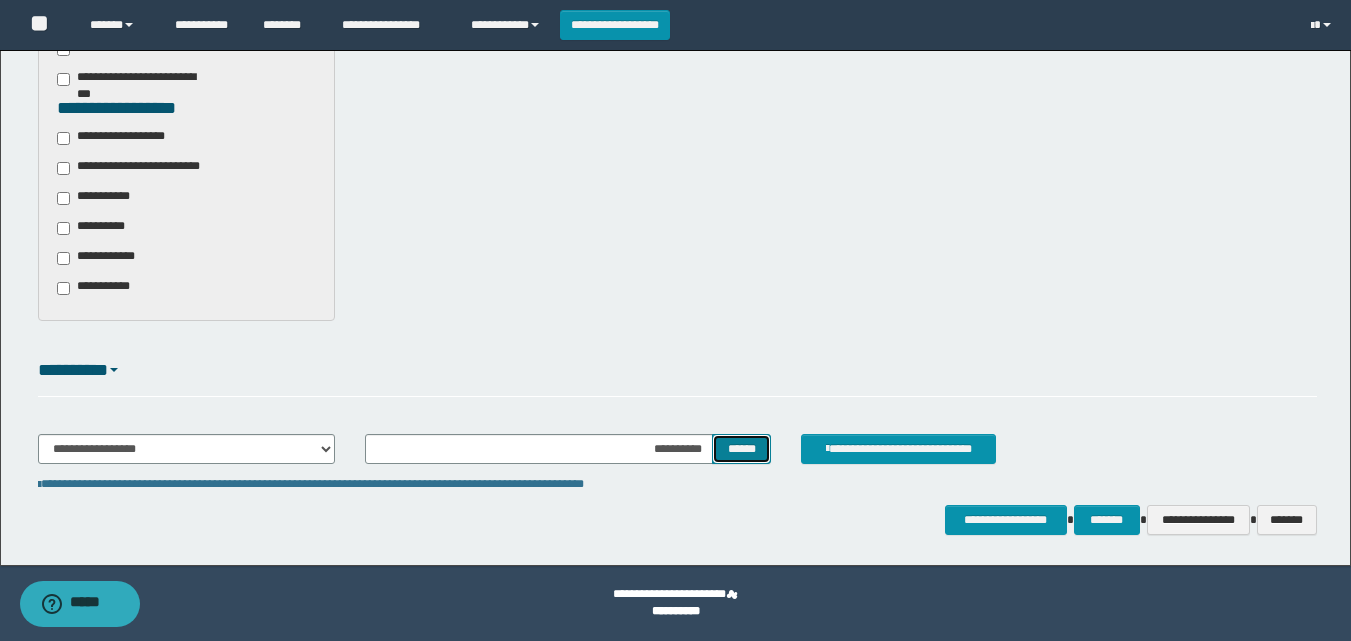 click on "******" at bounding box center [741, 449] 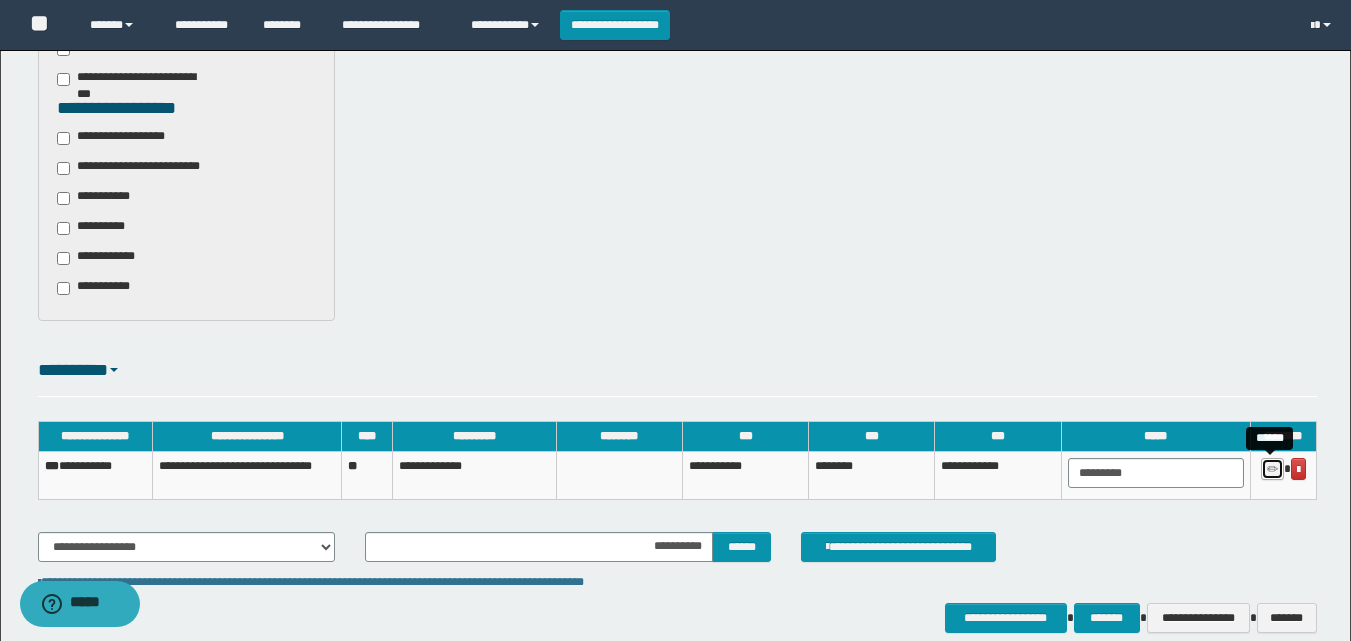 click at bounding box center (1272, 469) 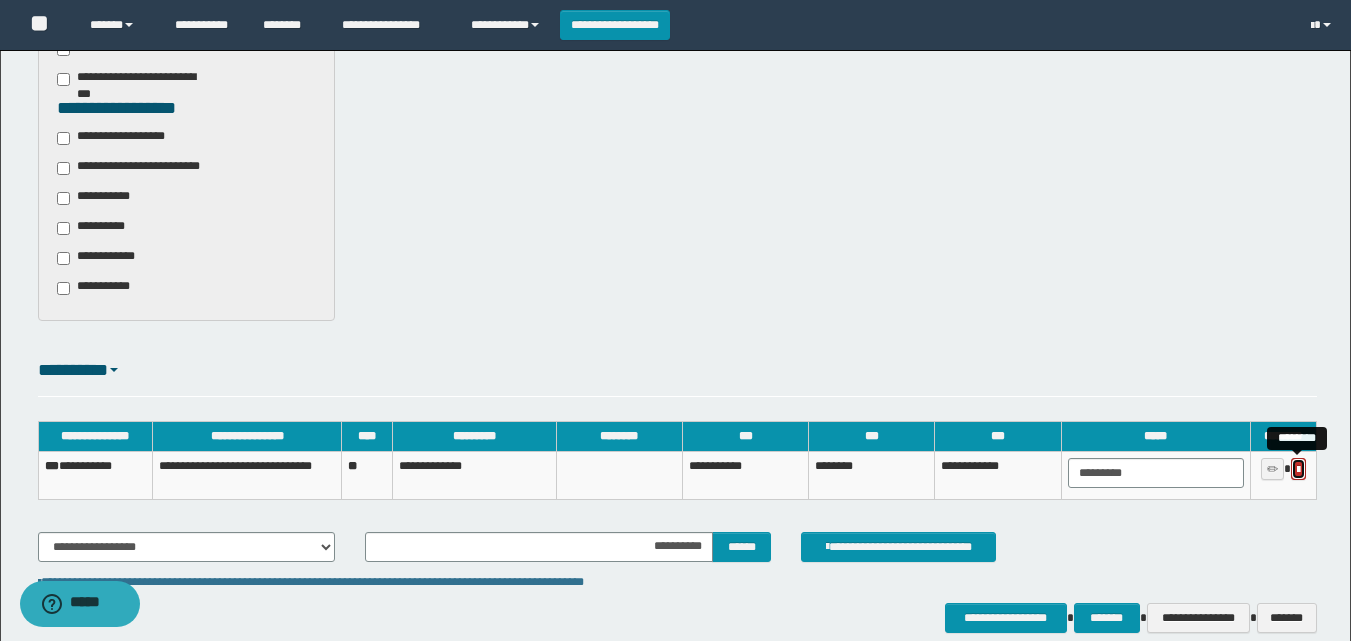 click at bounding box center (1298, 469) 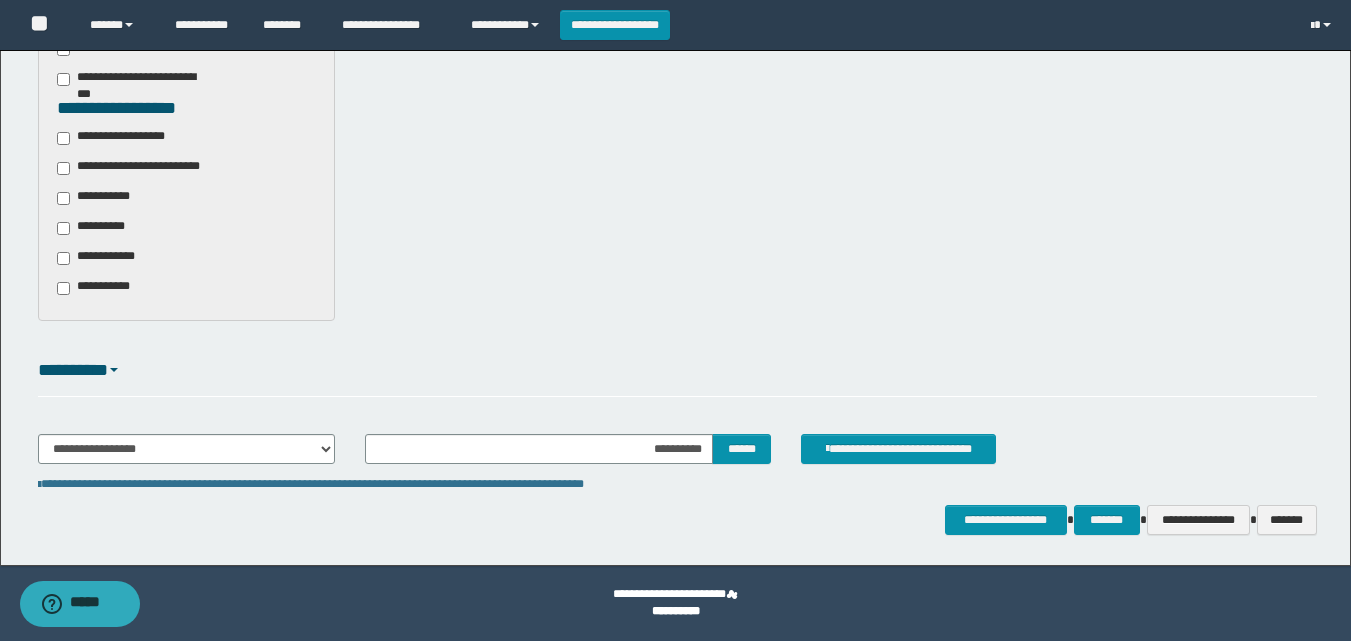 click on "**********" at bounding box center (677, 457) 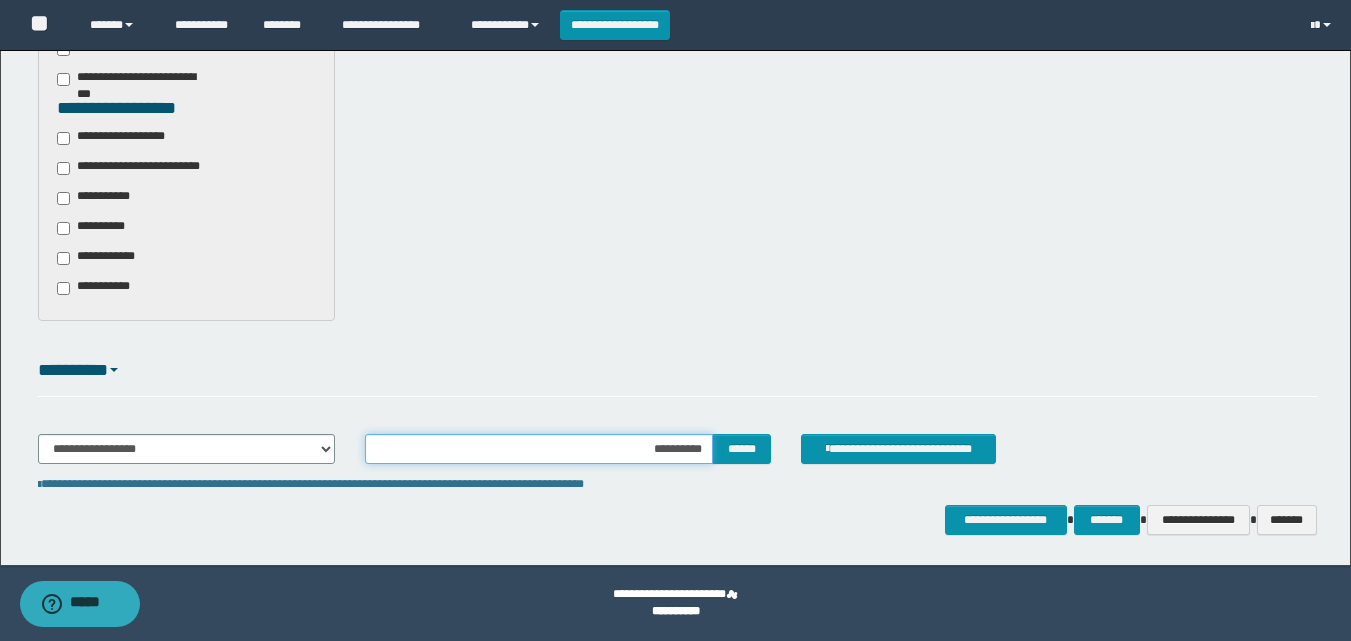 click on "**********" at bounding box center [539, 449] 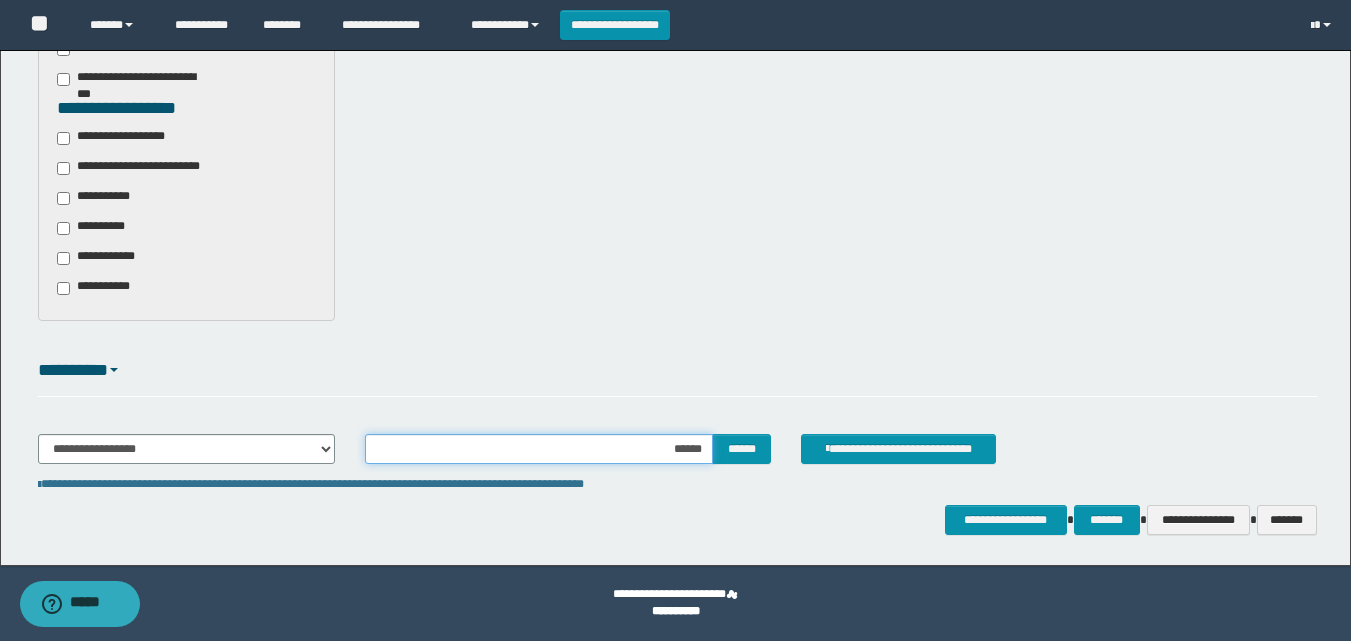 type on "*******" 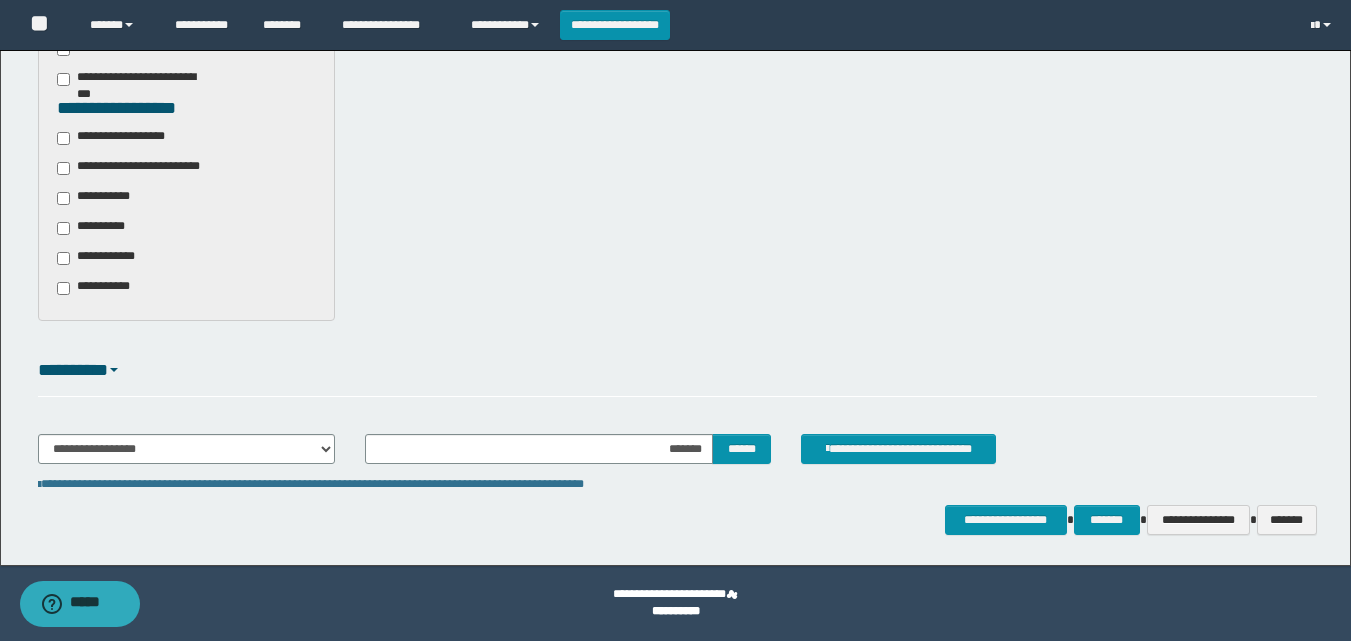 click on "**********" at bounding box center [677, 457] 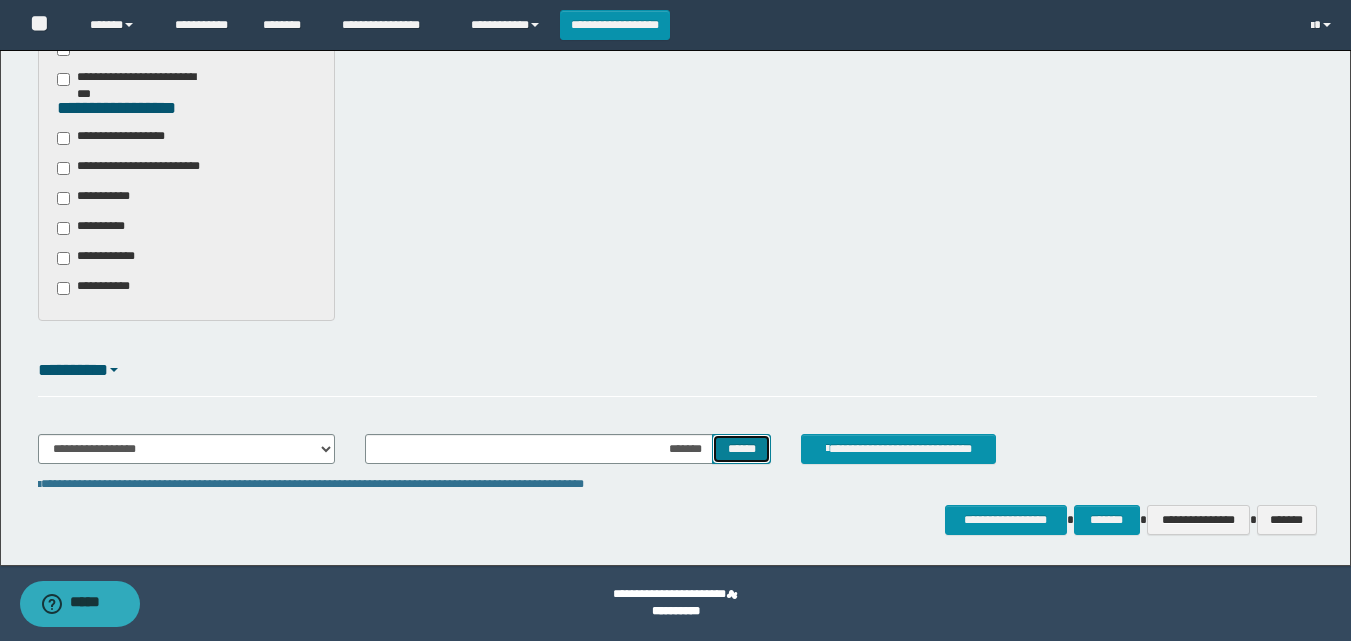 type 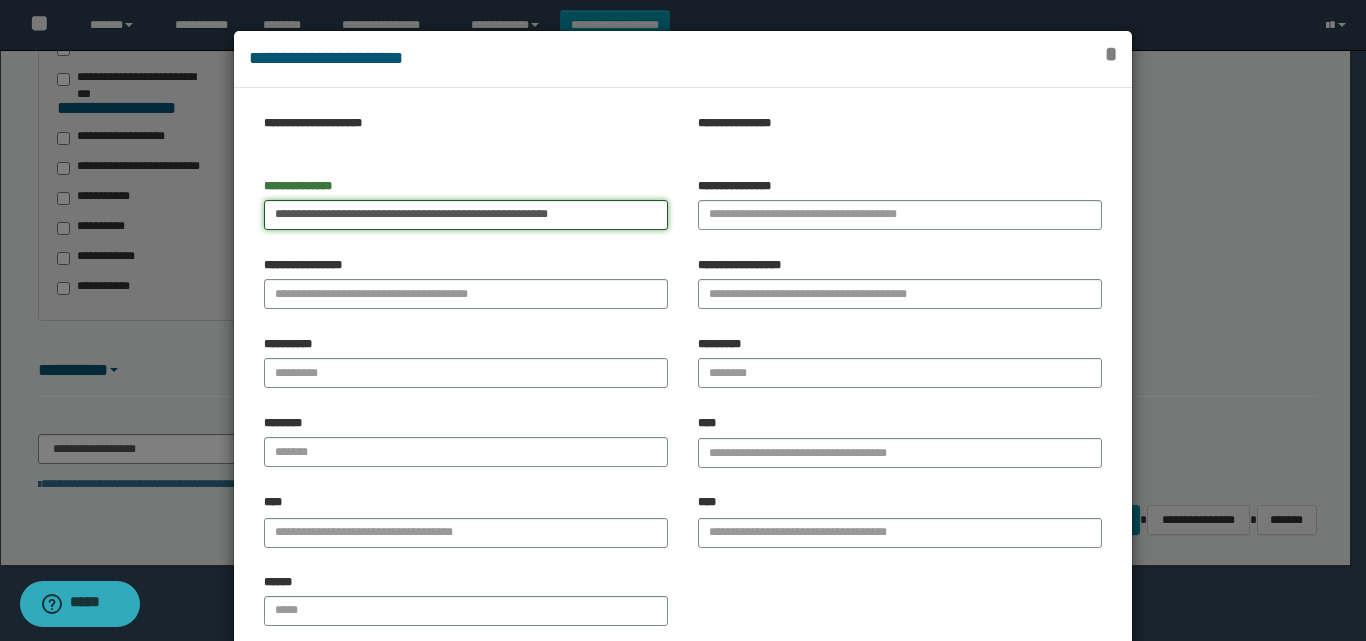 type 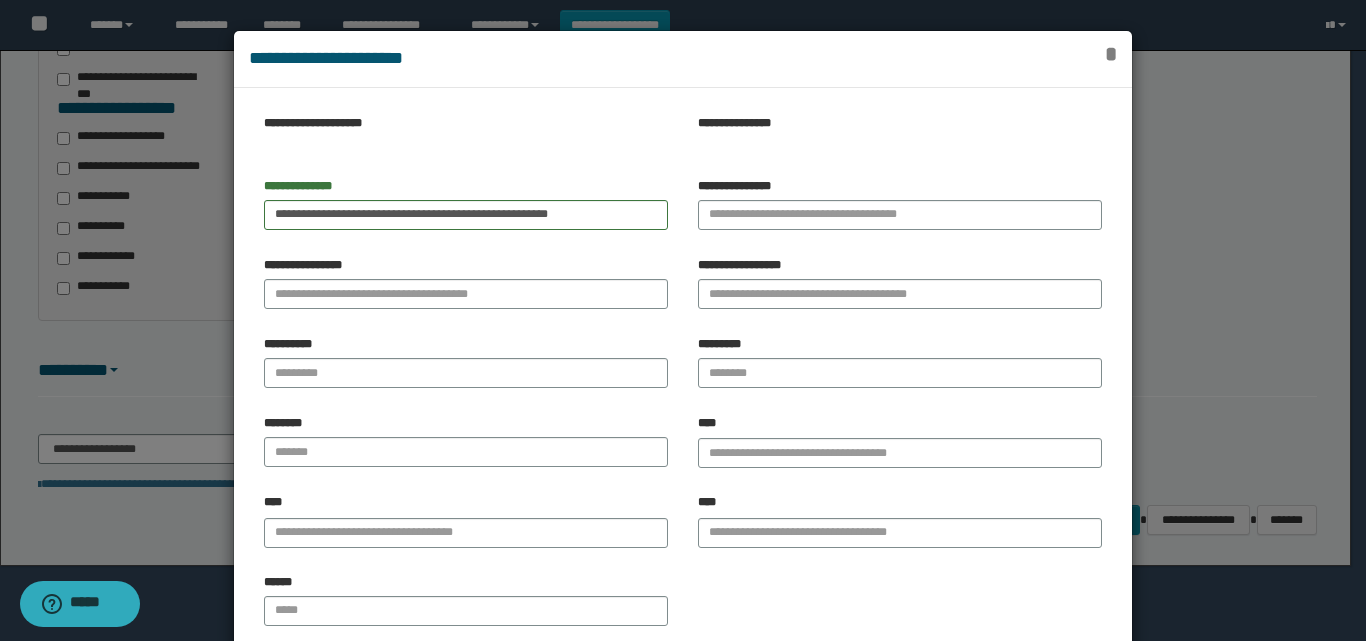 type 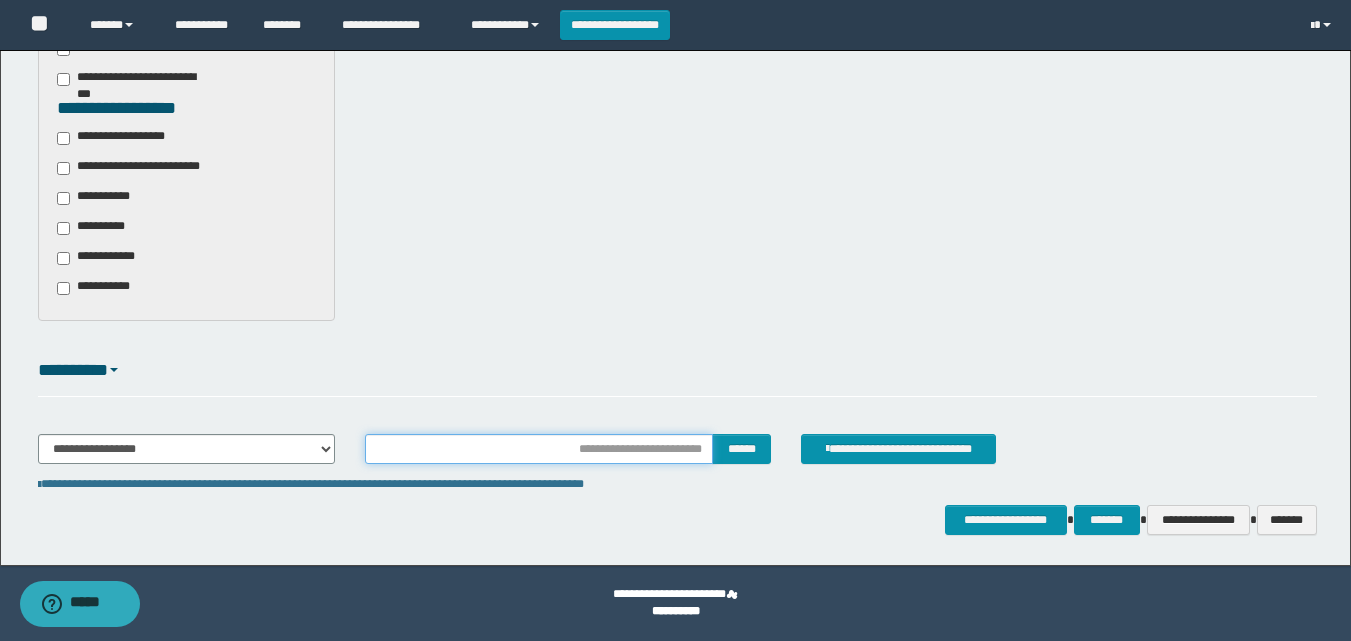 click at bounding box center [539, 449] 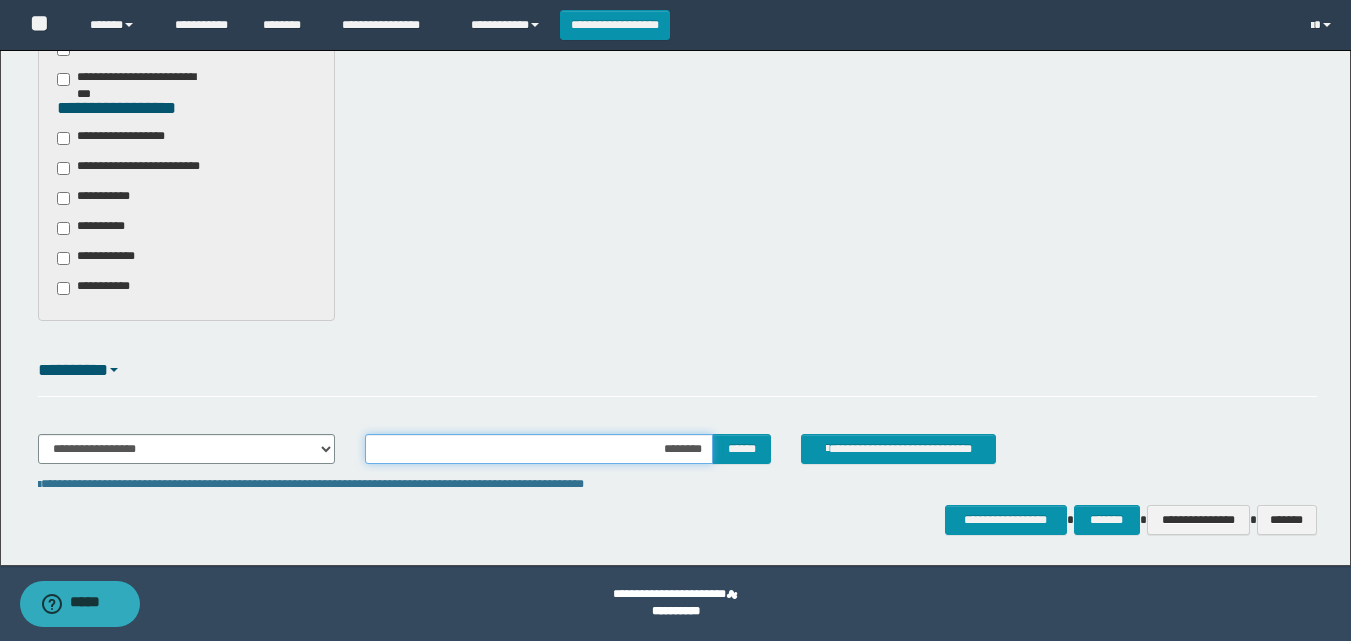 type on "*******" 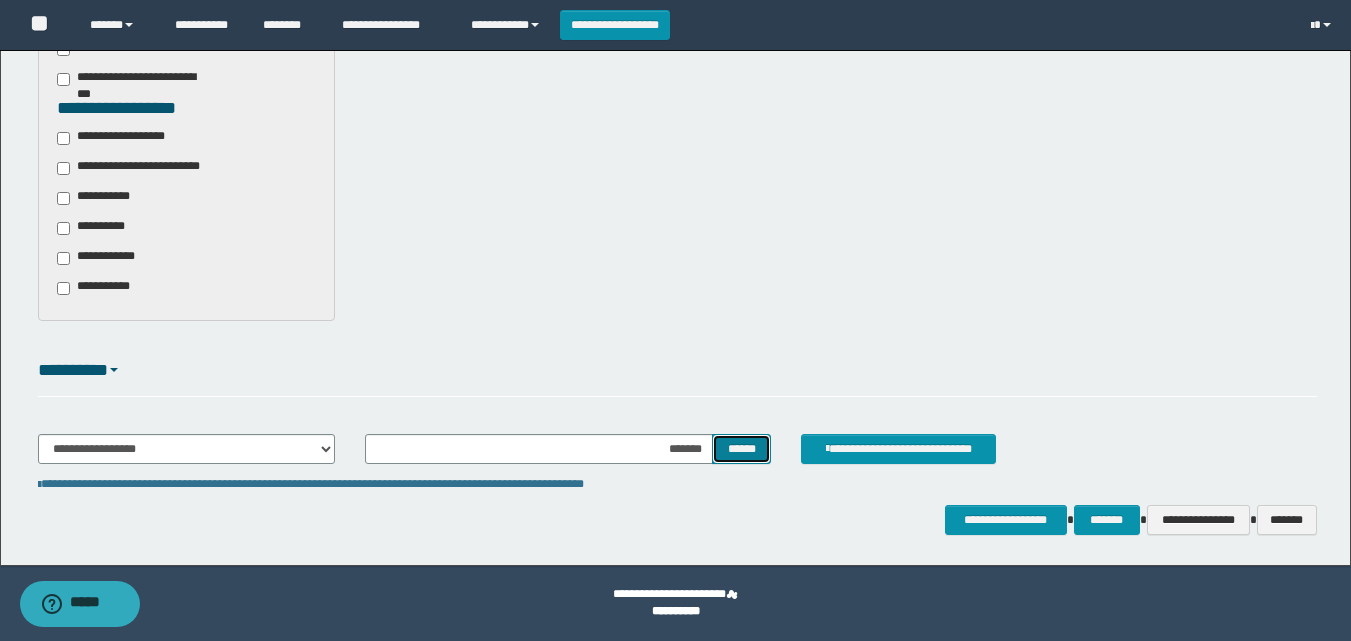 click on "******" at bounding box center (741, 449) 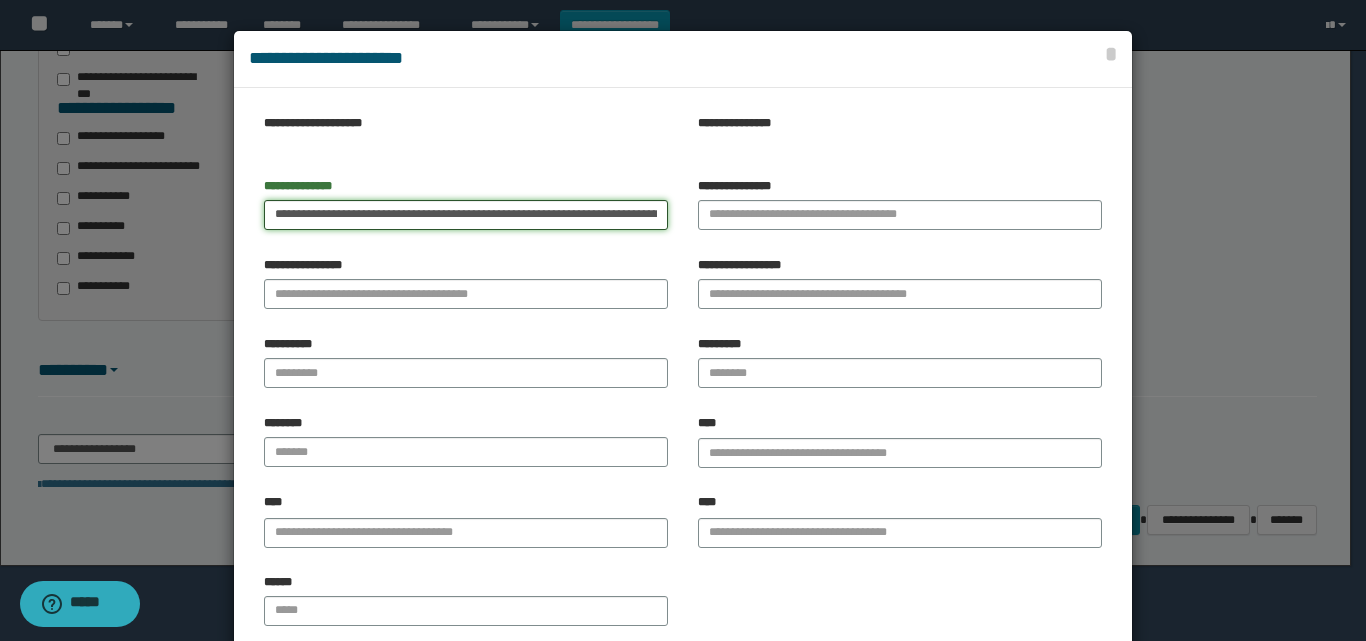 type 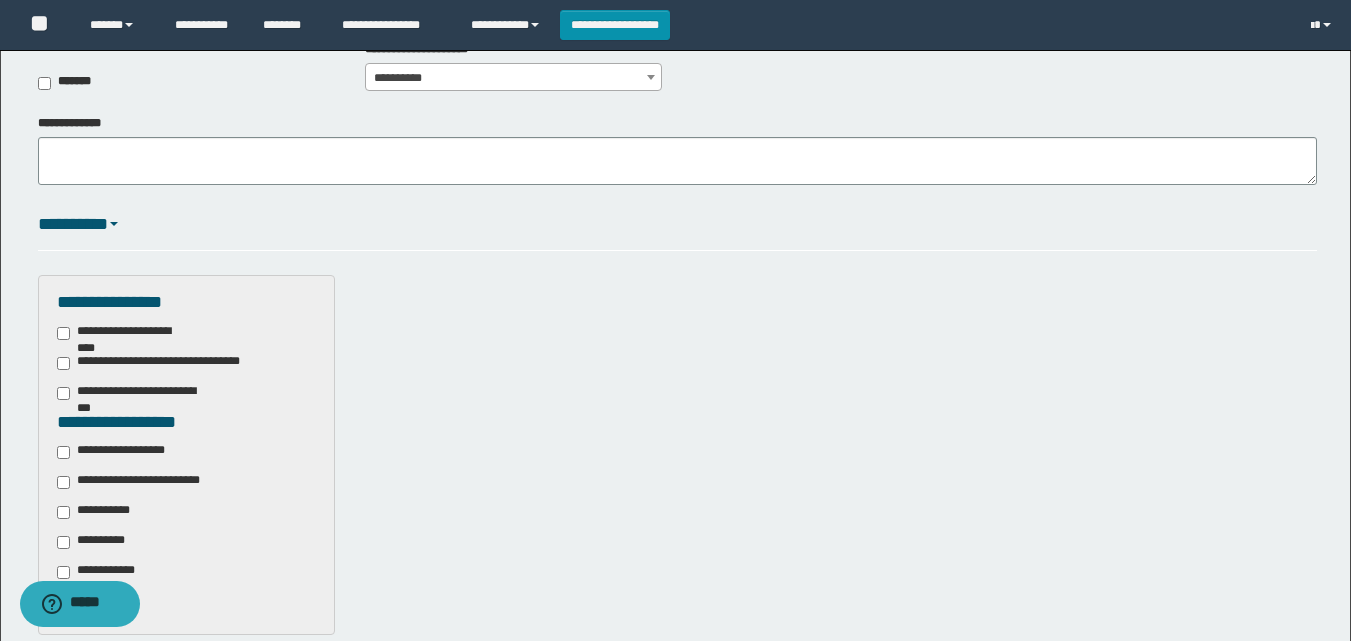 scroll, scrollTop: 0, scrollLeft: 0, axis: both 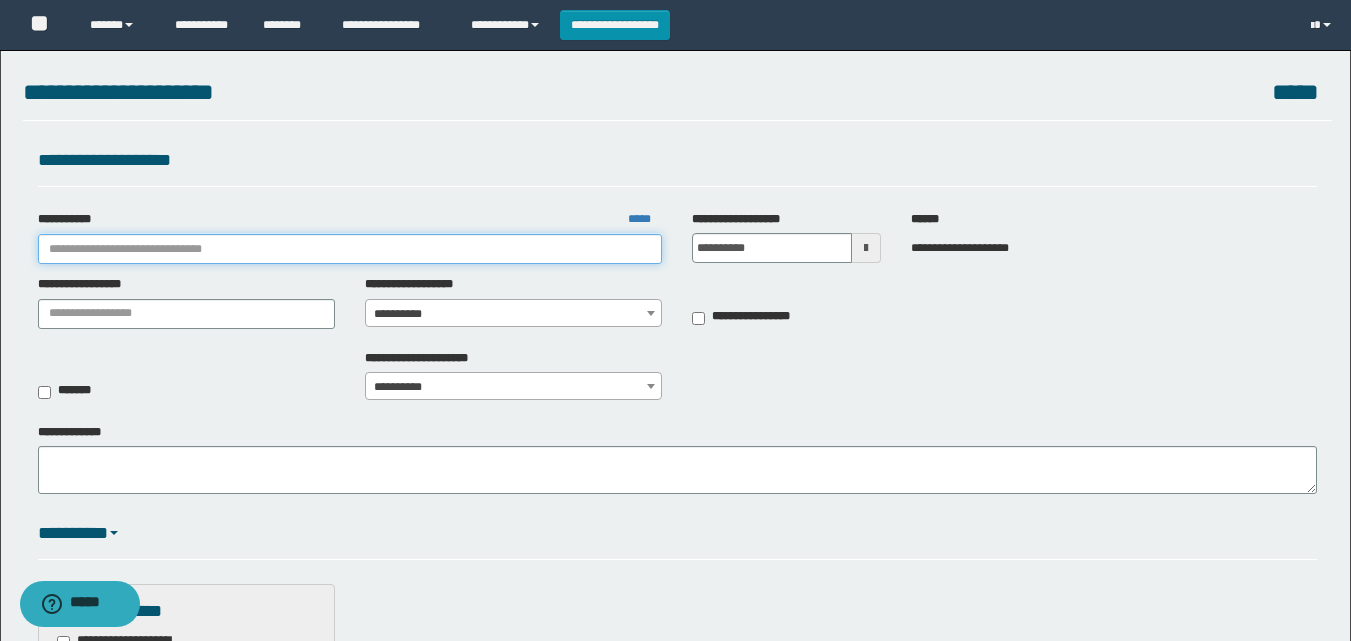 click on "**********" at bounding box center [350, 249] 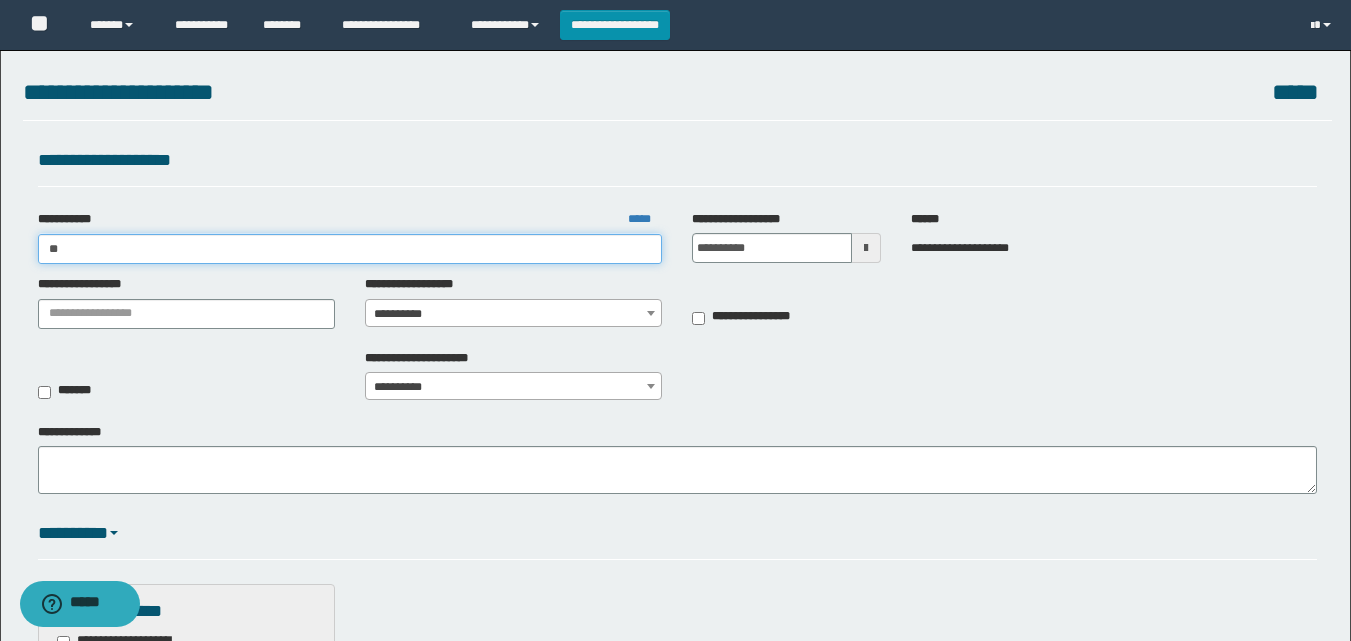 type on "***" 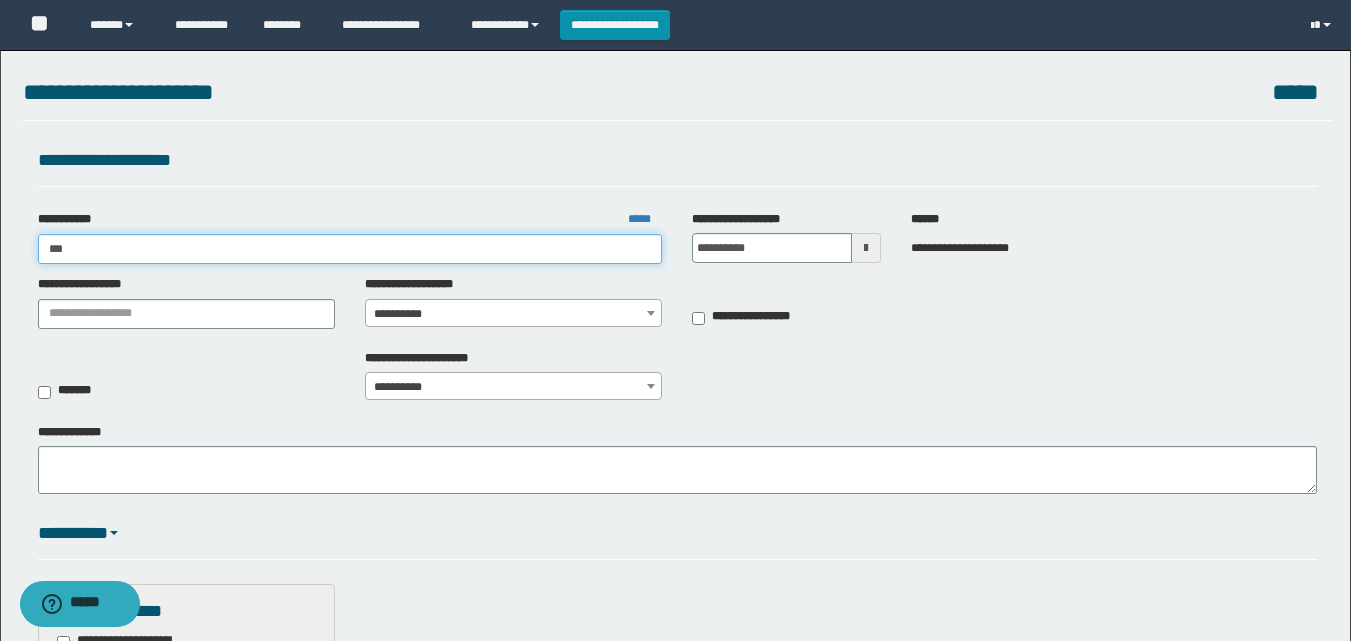 type on "***" 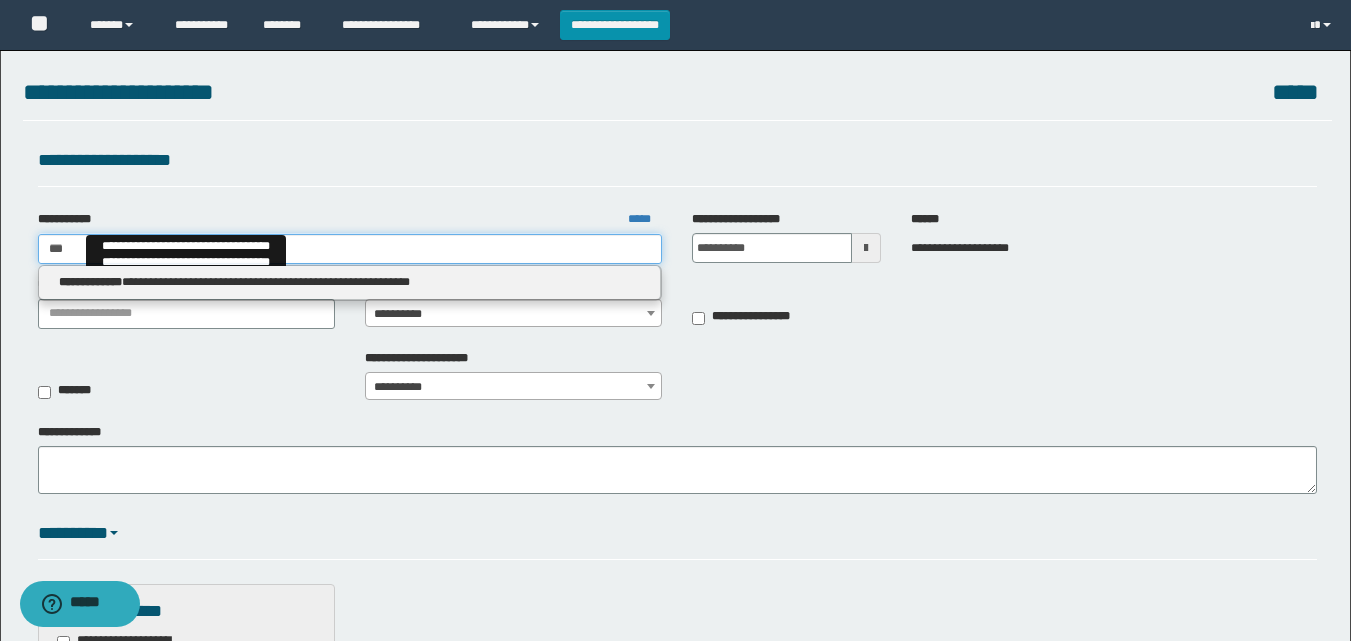 type on "***" 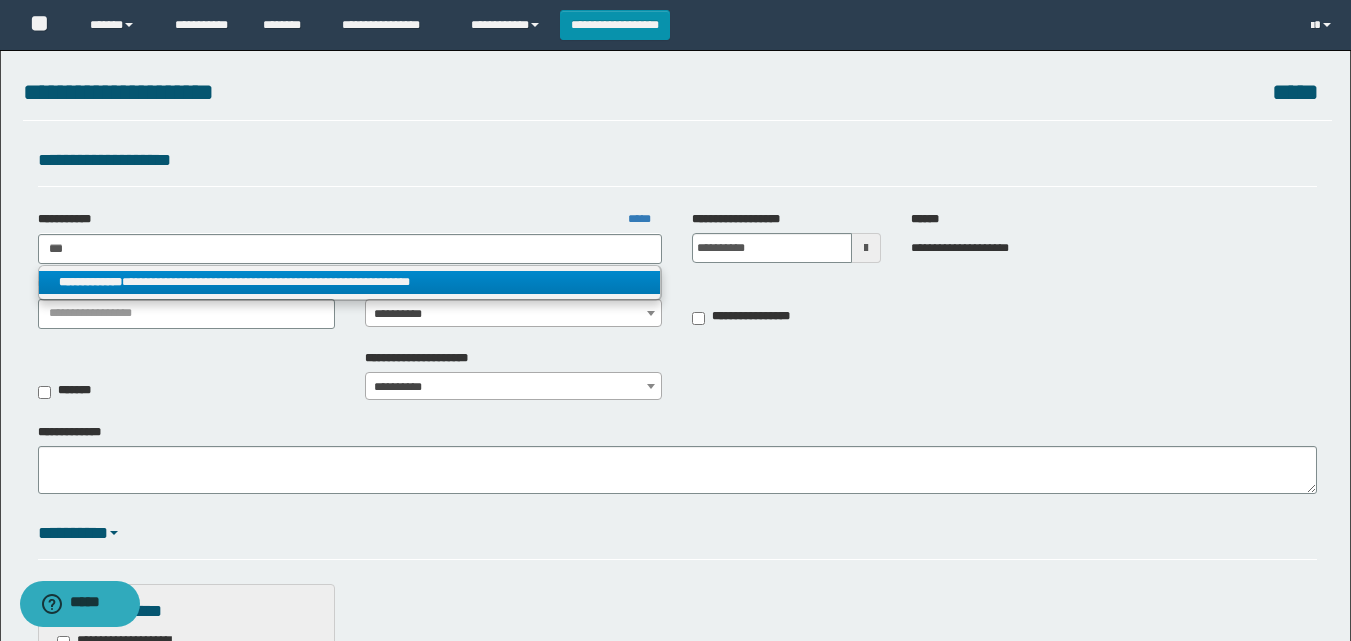 click on "**********" at bounding box center [350, 282] 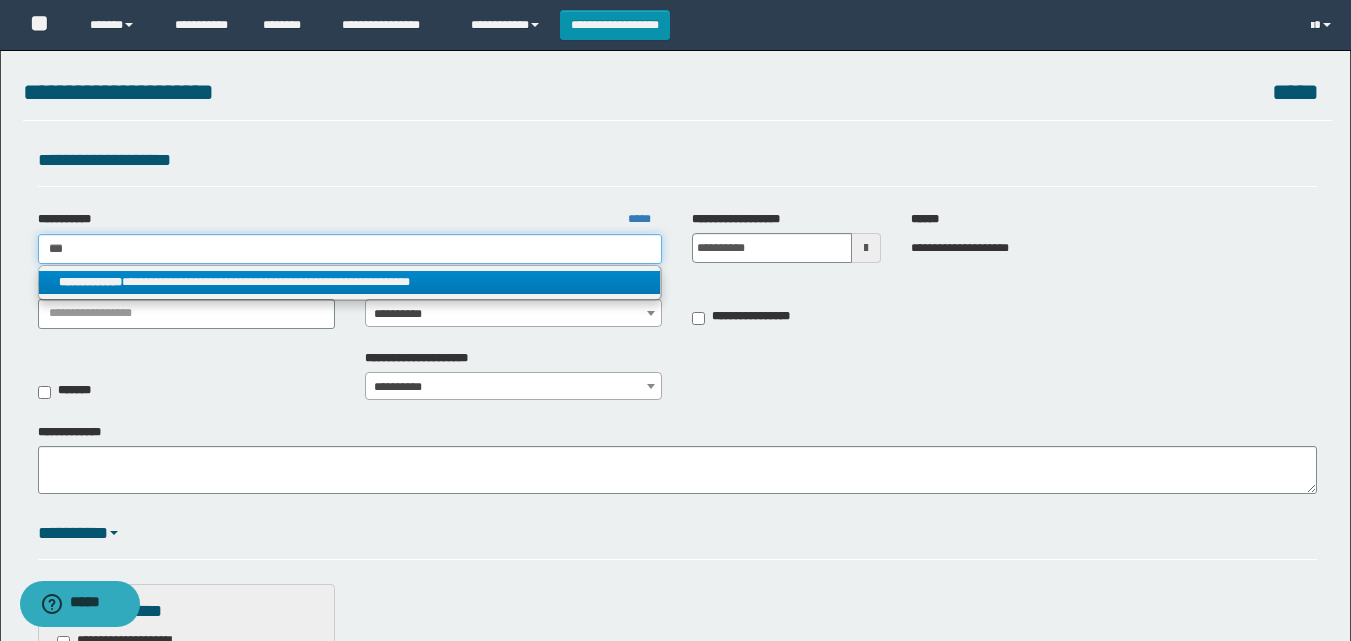 type 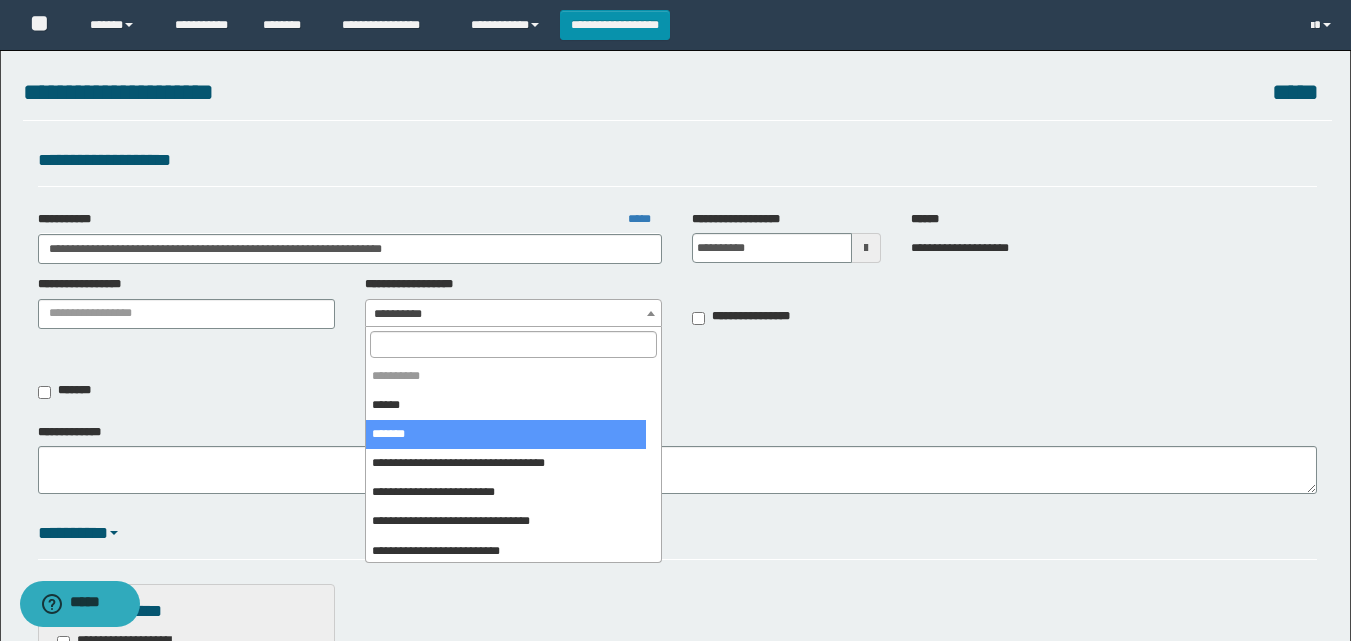 drag, startPoint x: 410, startPoint y: 305, endPoint x: 432, endPoint y: 358, distance: 57.384666 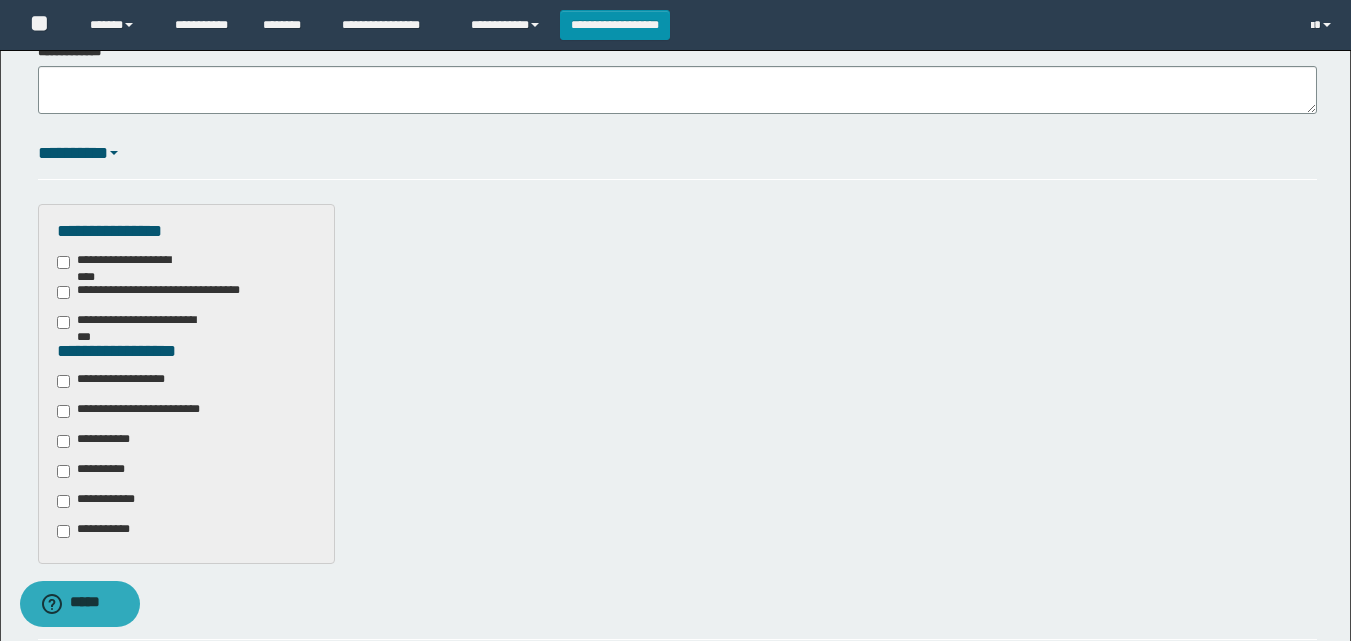 scroll, scrollTop: 385, scrollLeft: 0, axis: vertical 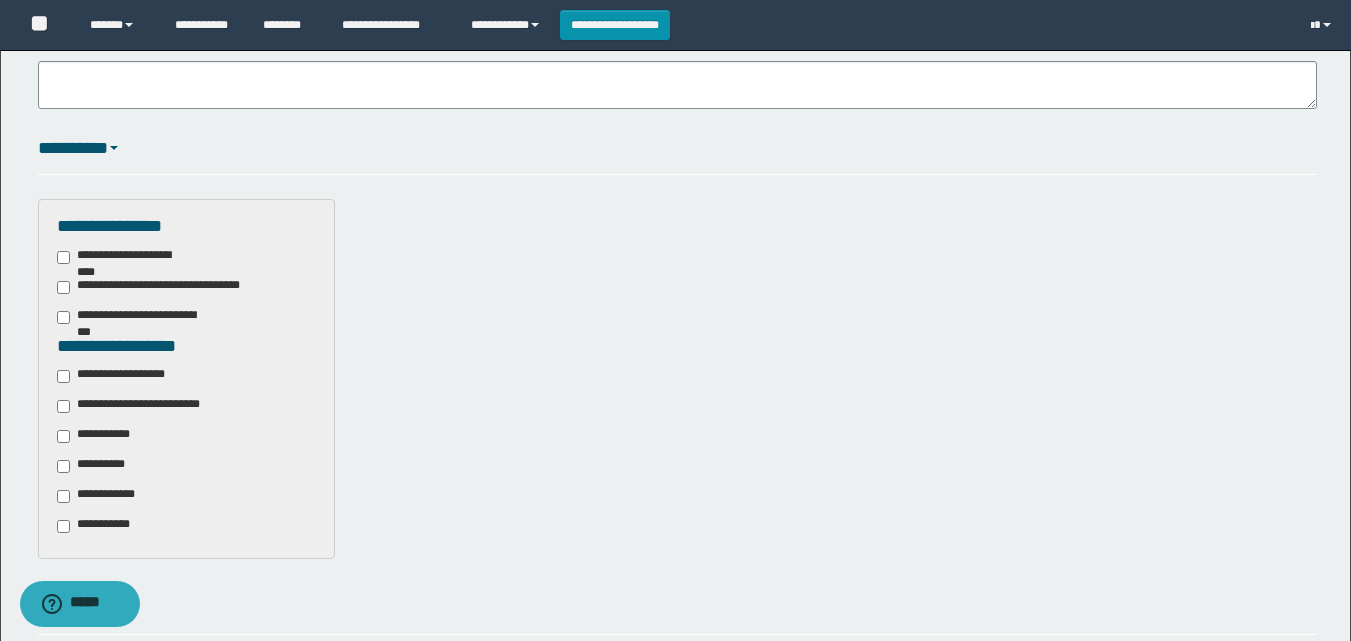 click on "**********" at bounding box center (186, 451) 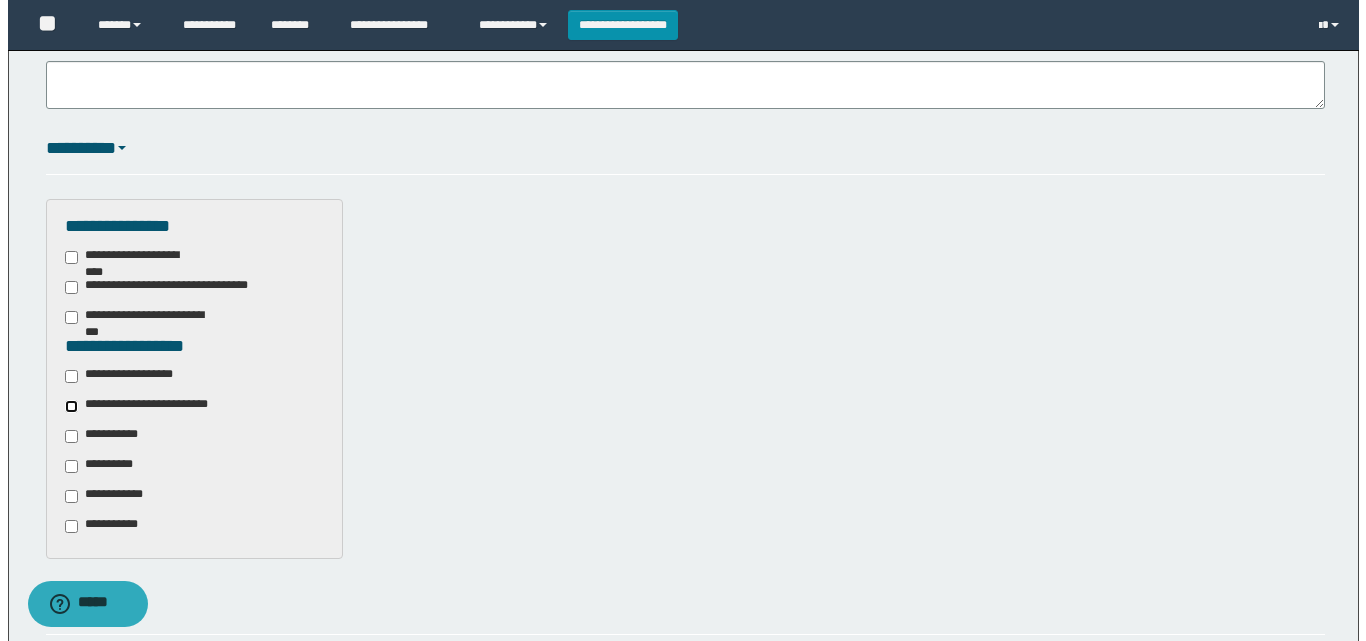 scroll, scrollTop: 623, scrollLeft: 0, axis: vertical 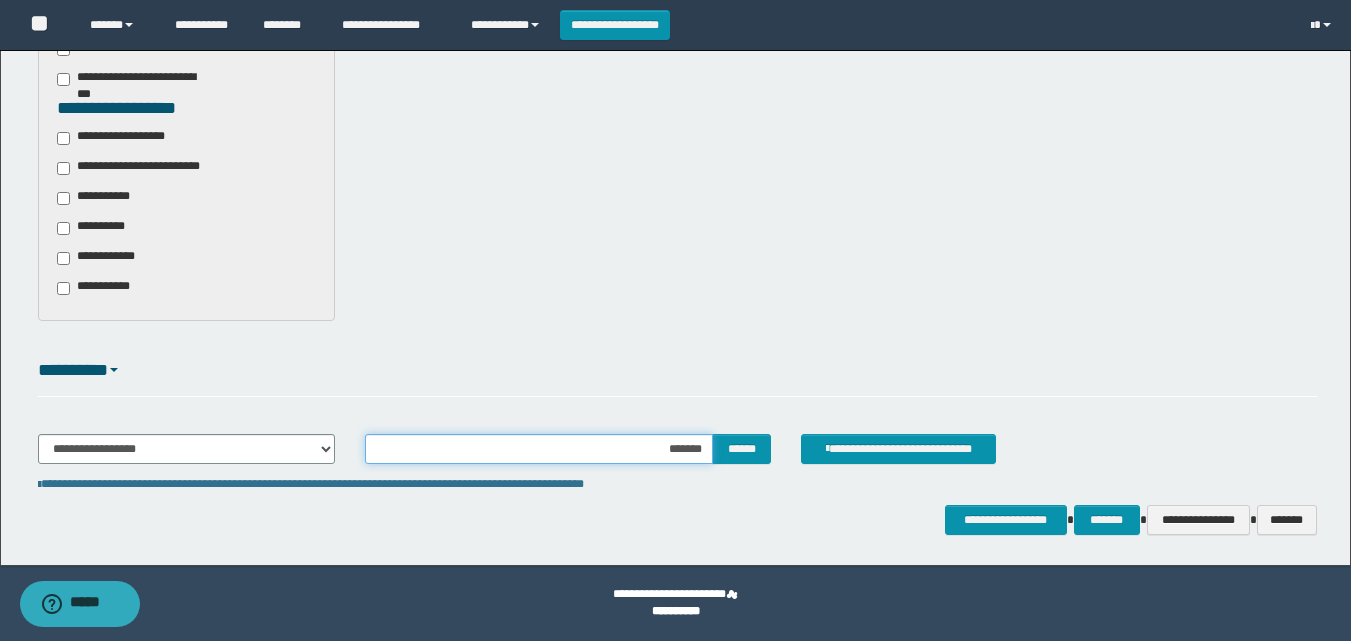 click on "*******" at bounding box center [539, 449] 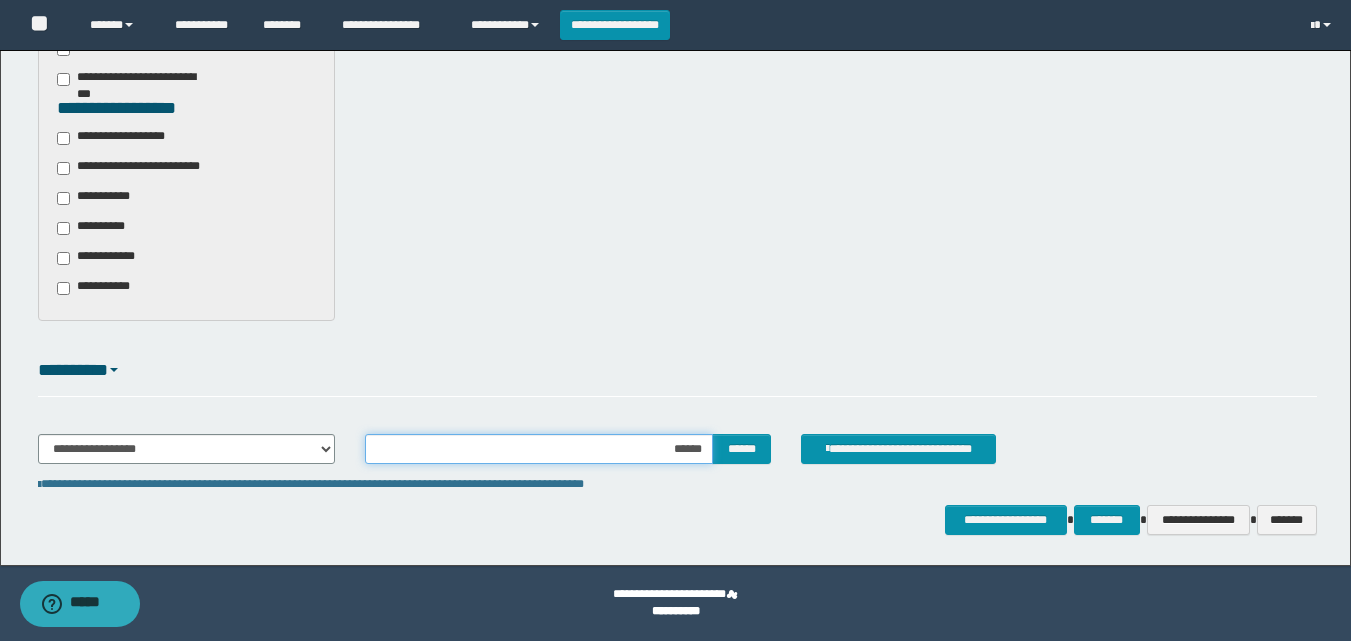 type on "*******" 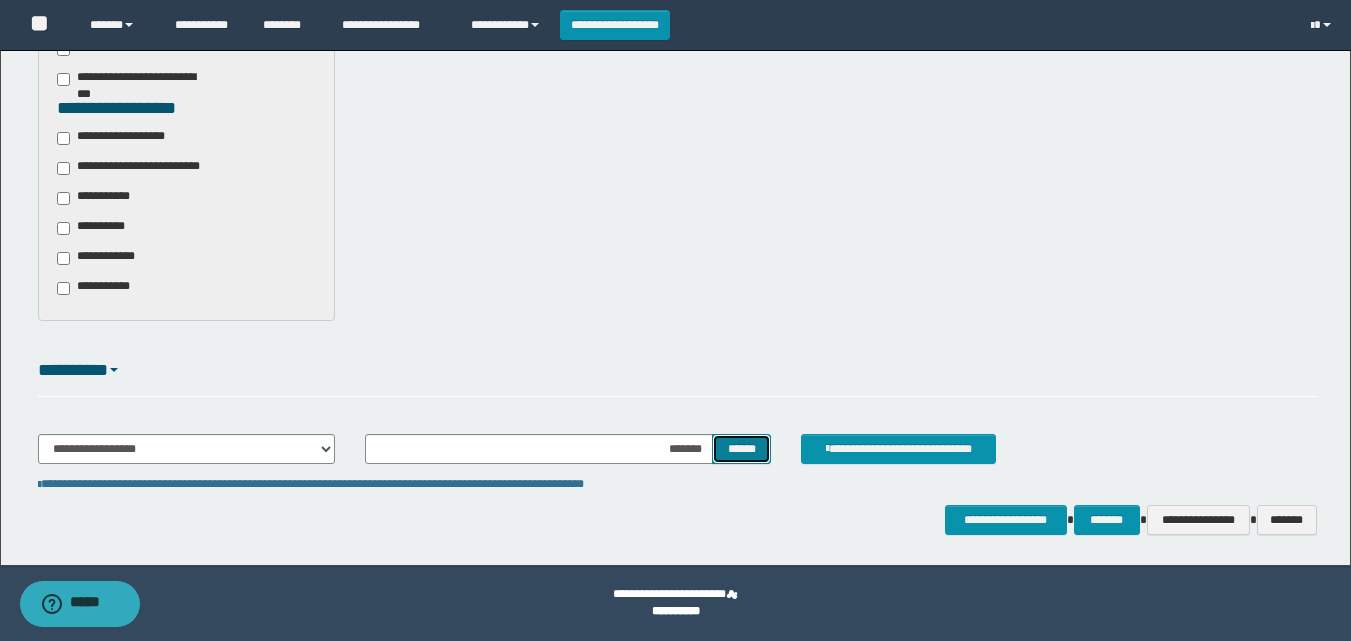 click on "******" at bounding box center [741, 449] 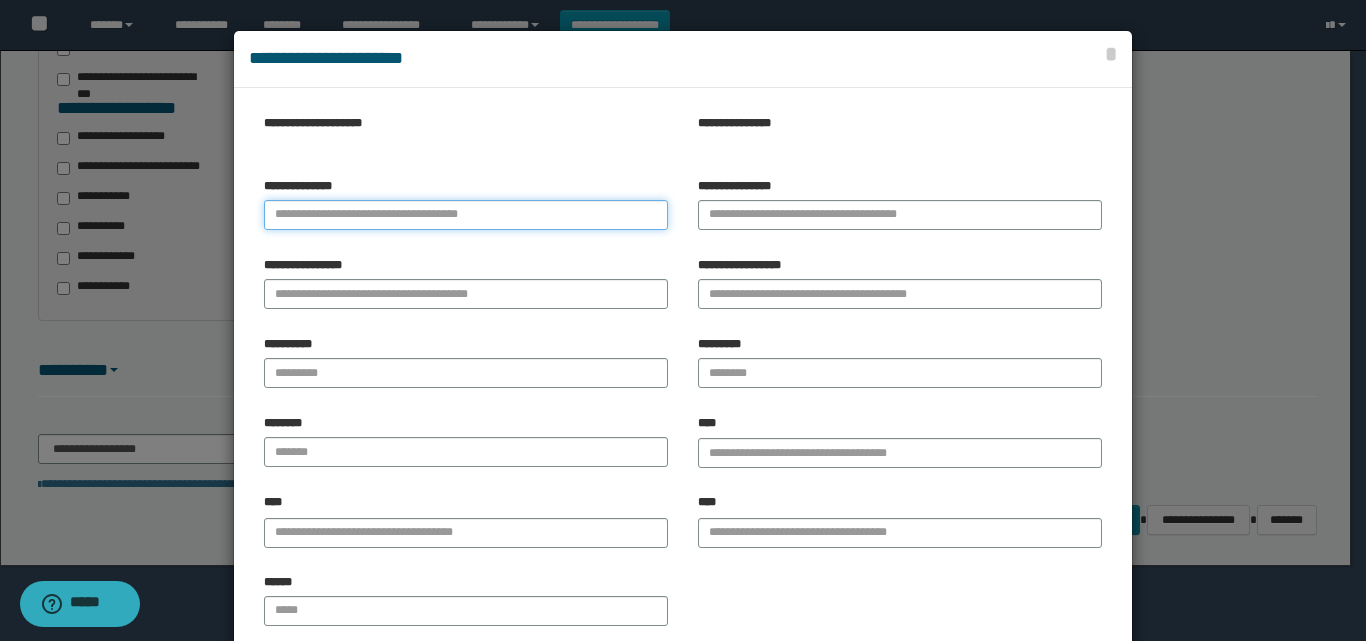 click on "**********" at bounding box center (466, 215) 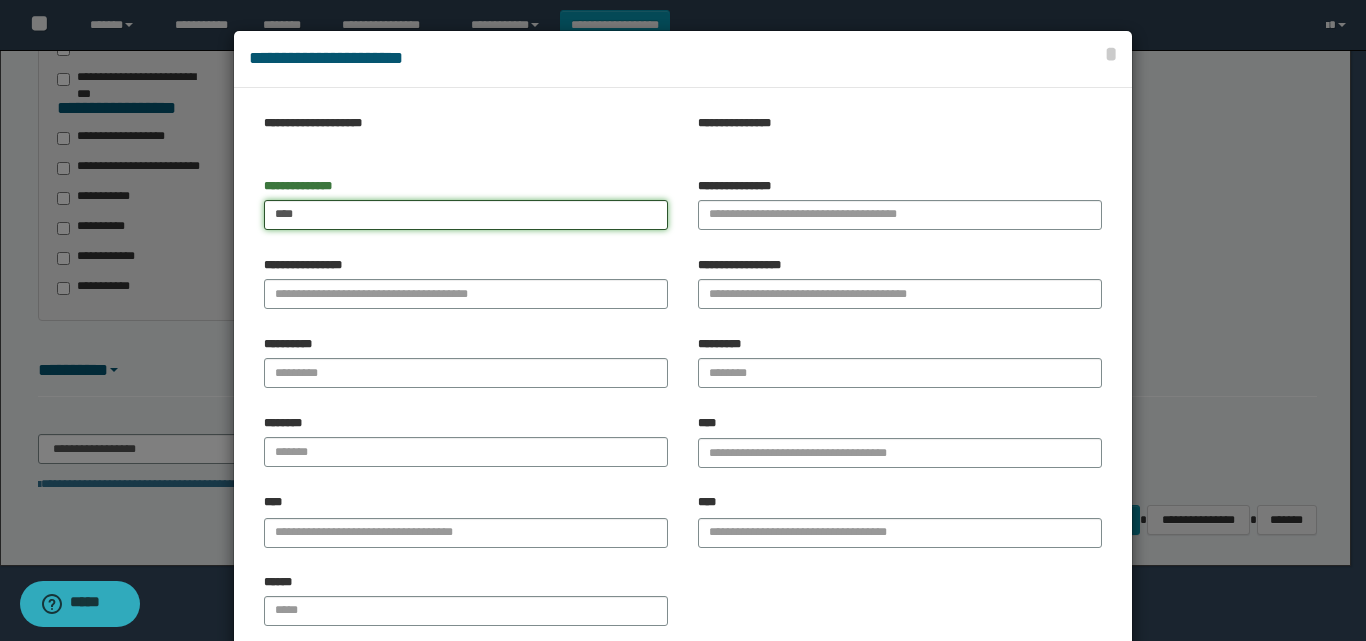 type on "****" 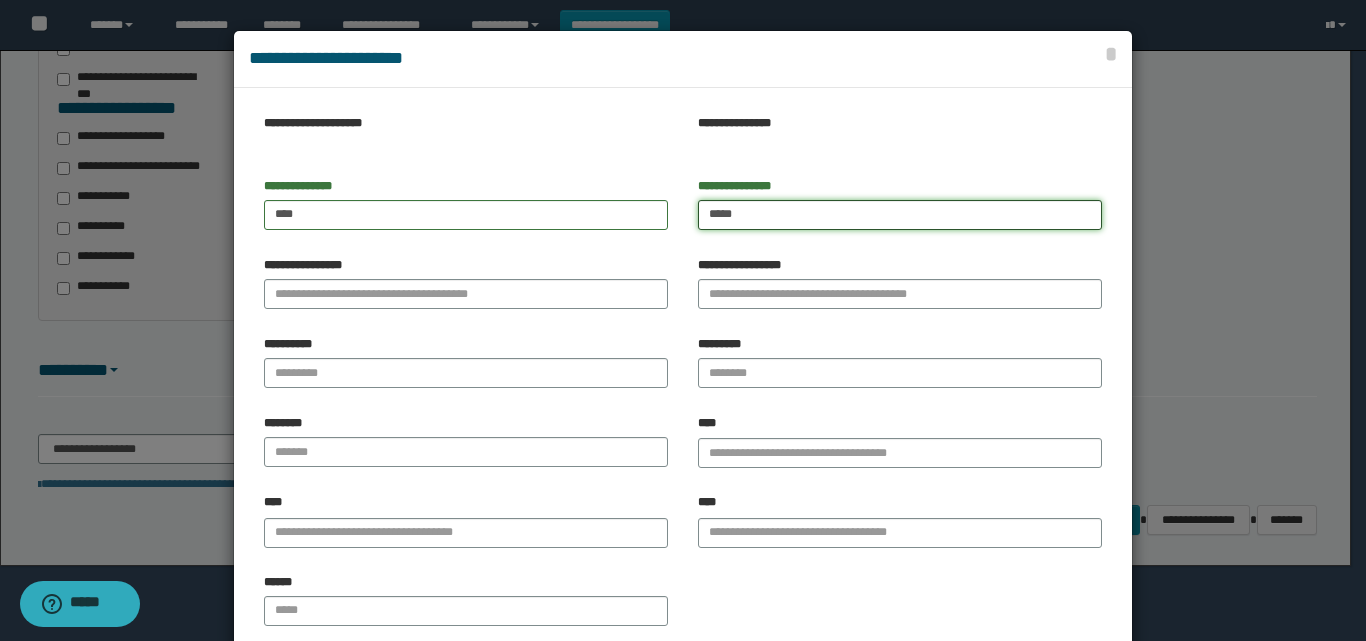 type on "*****" 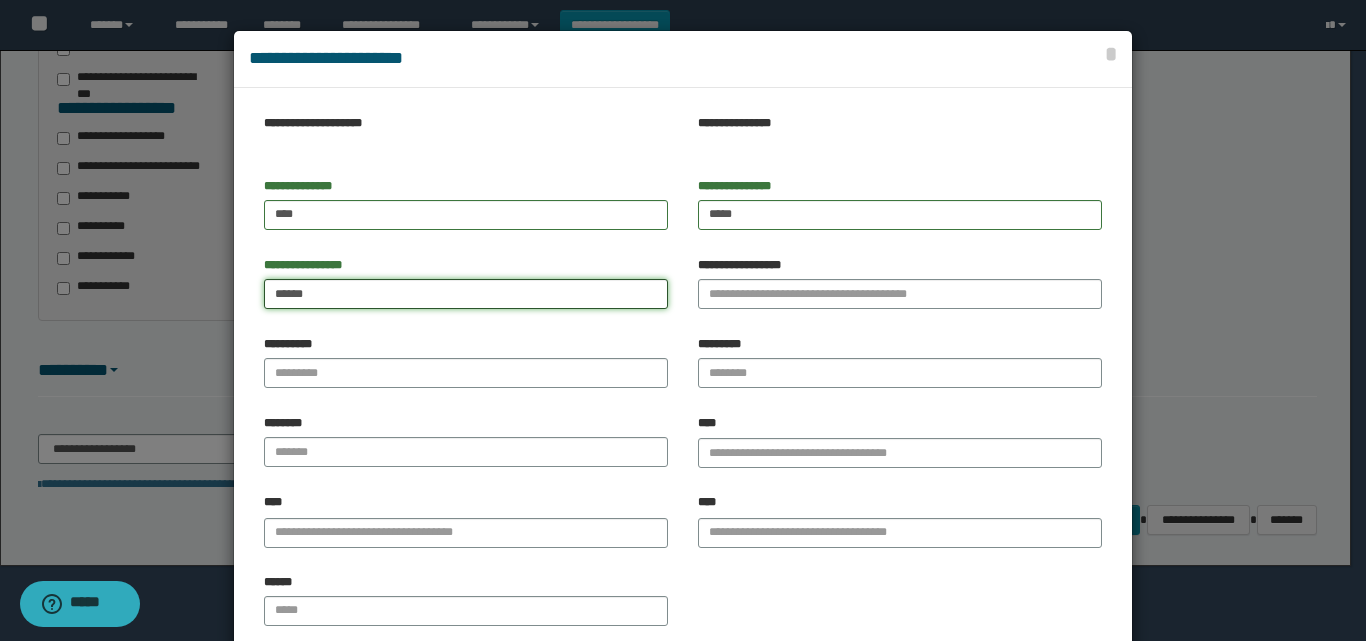 type on "******" 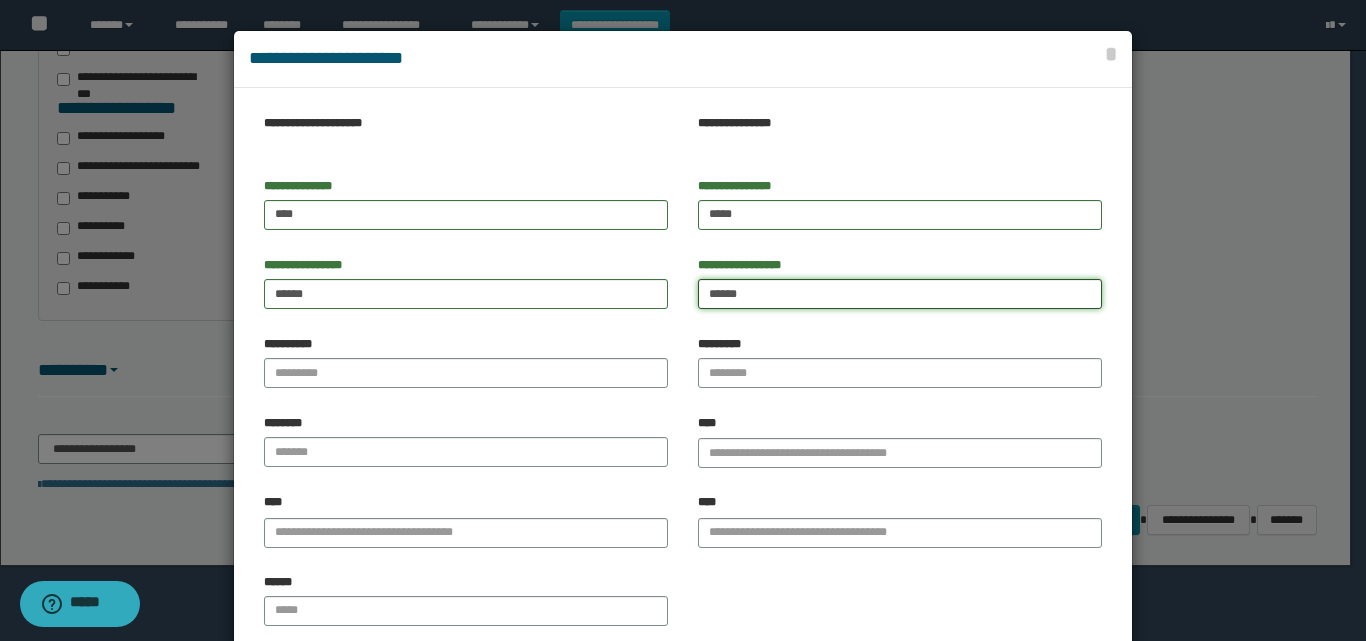 type on "******" 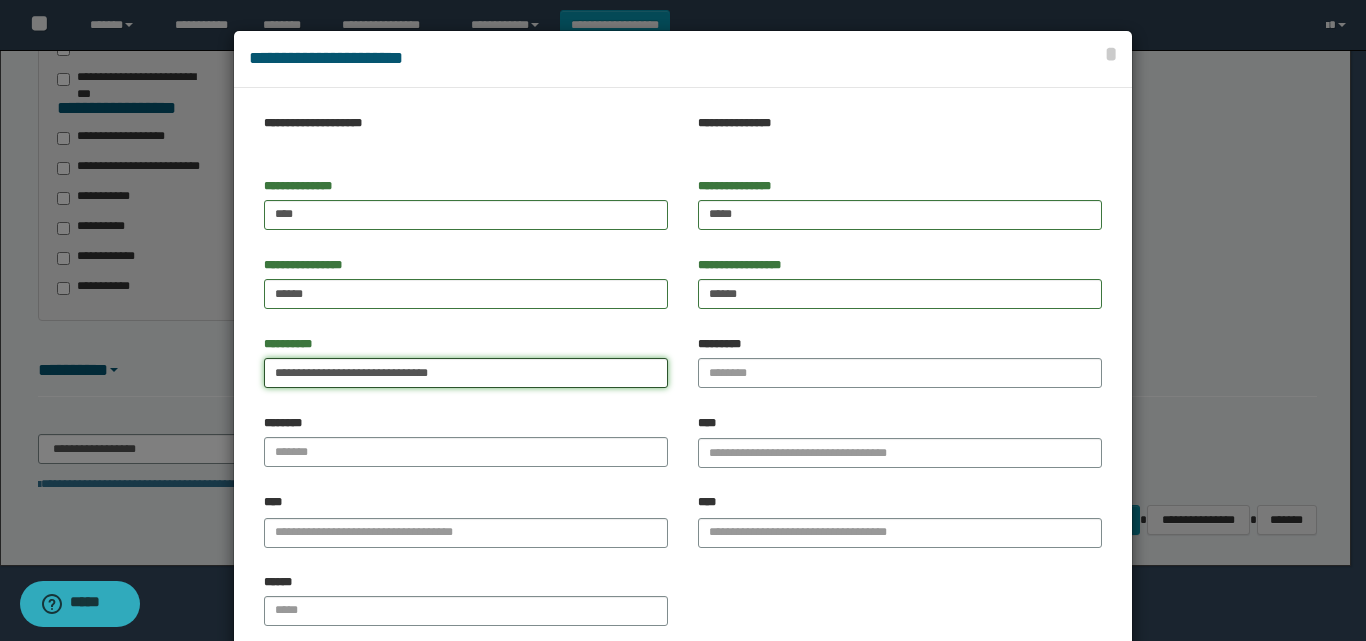 type on "**********" 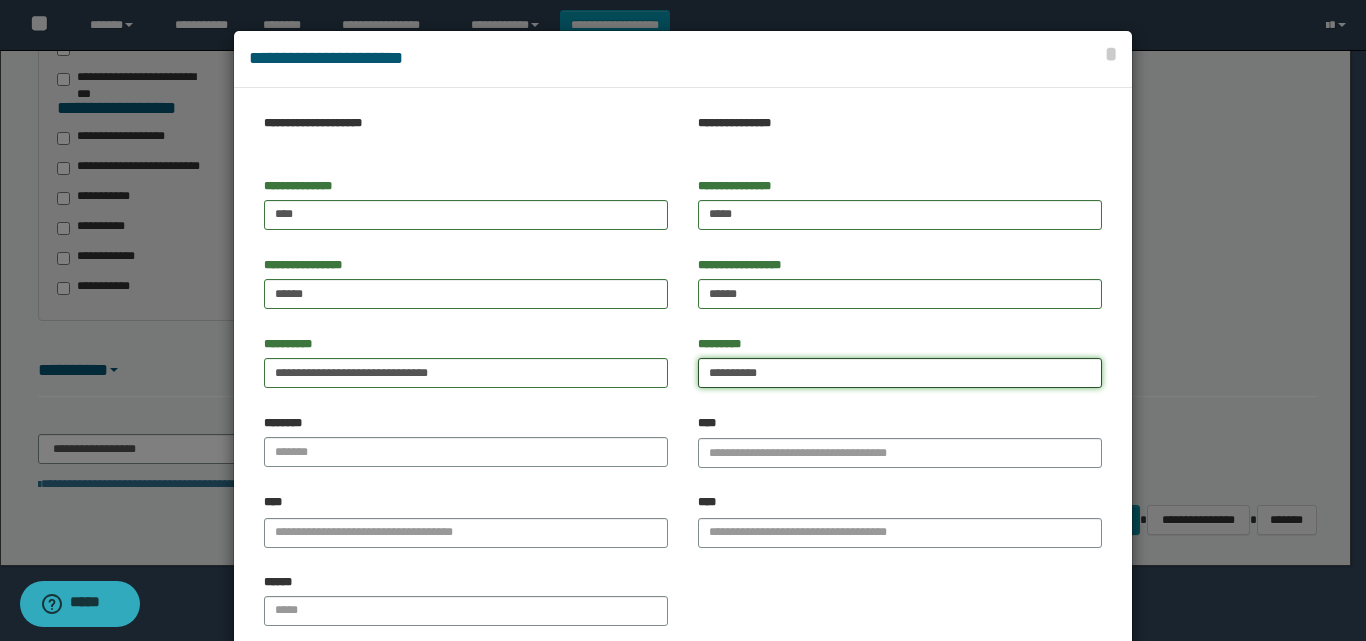 type on "**********" 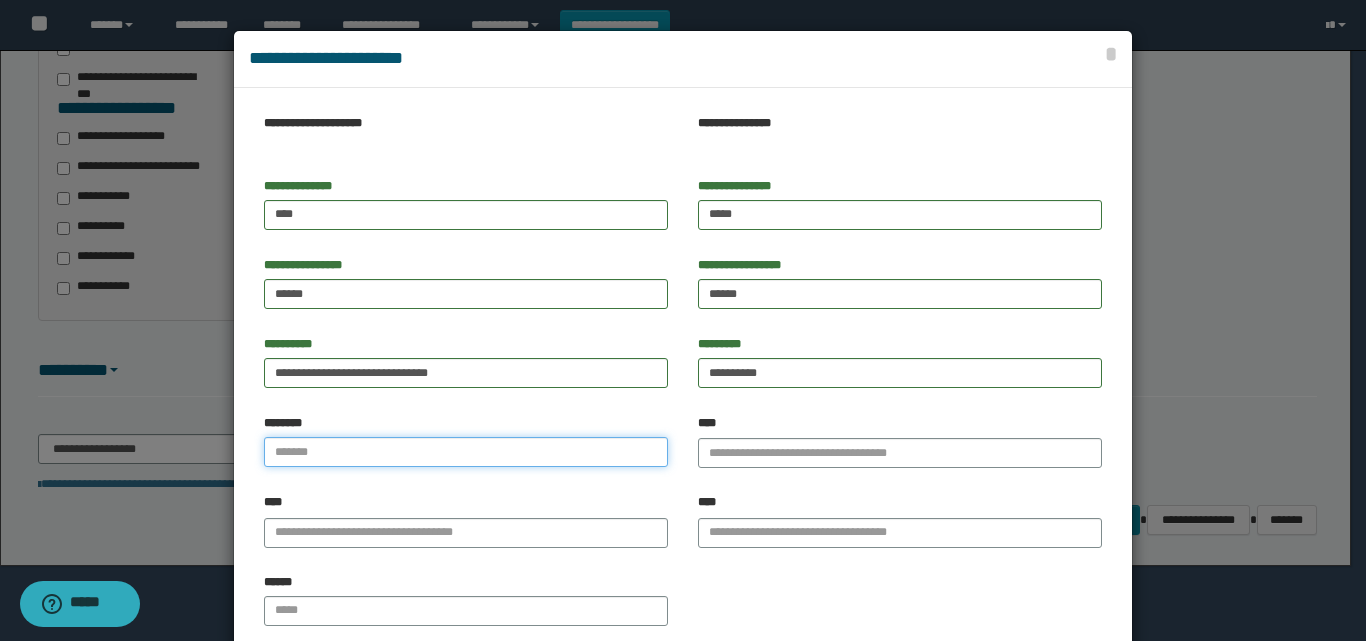 paste on "**********" 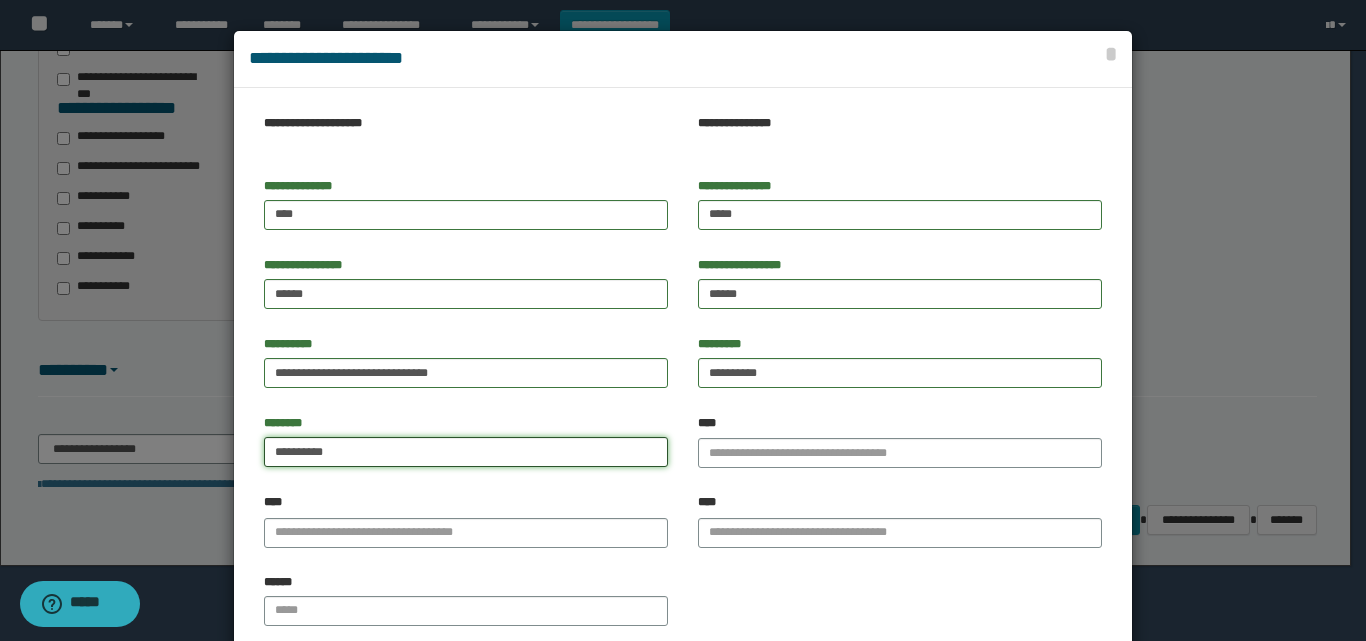 type on "**********" 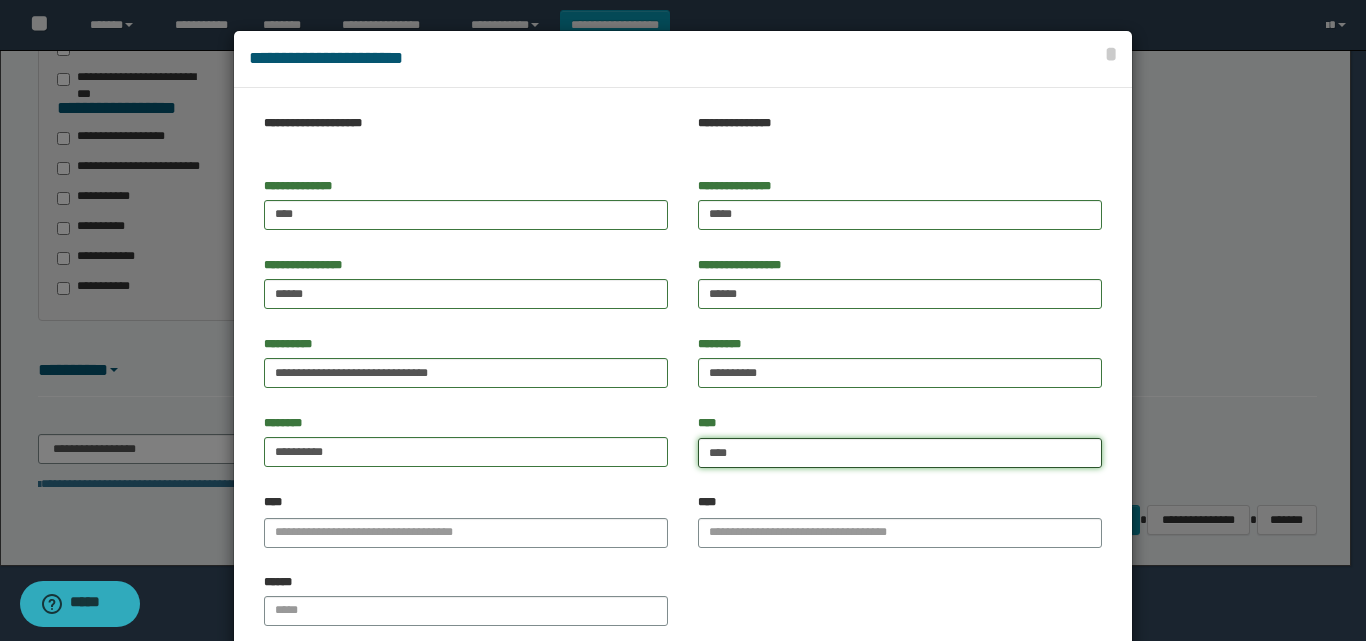 type on "*****" 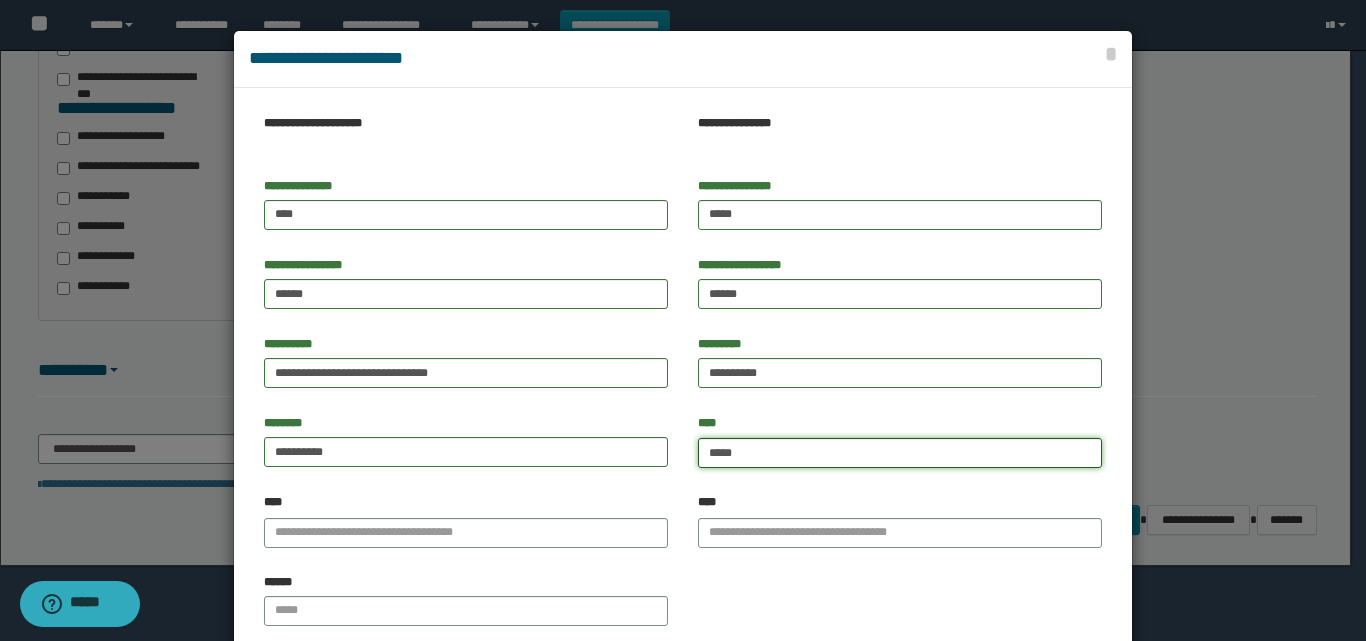 type on "*********" 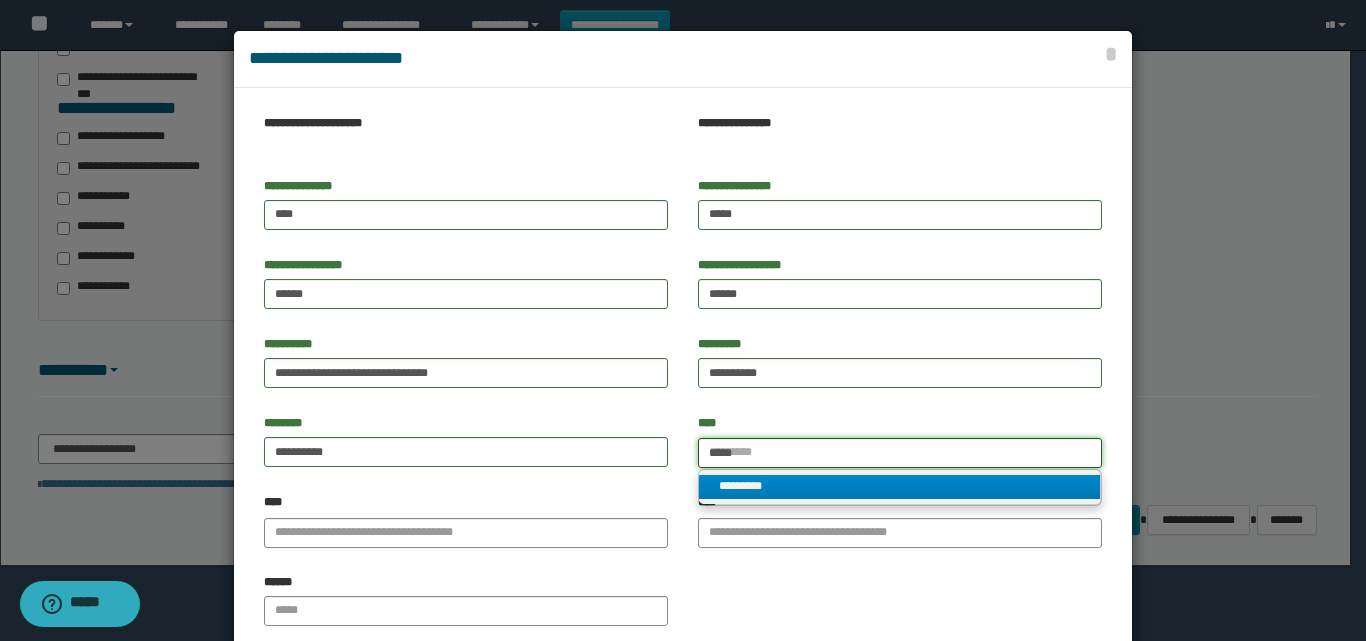 type on "*****" 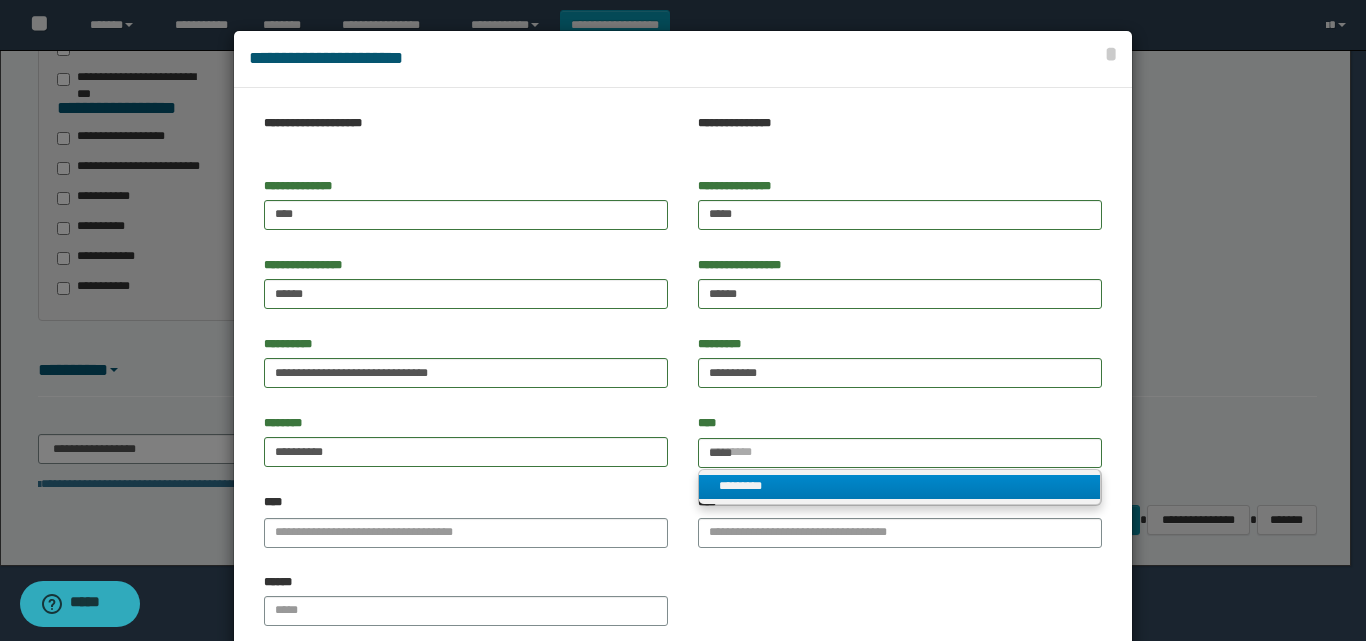 click on "*********" at bounding box center [899, 486] 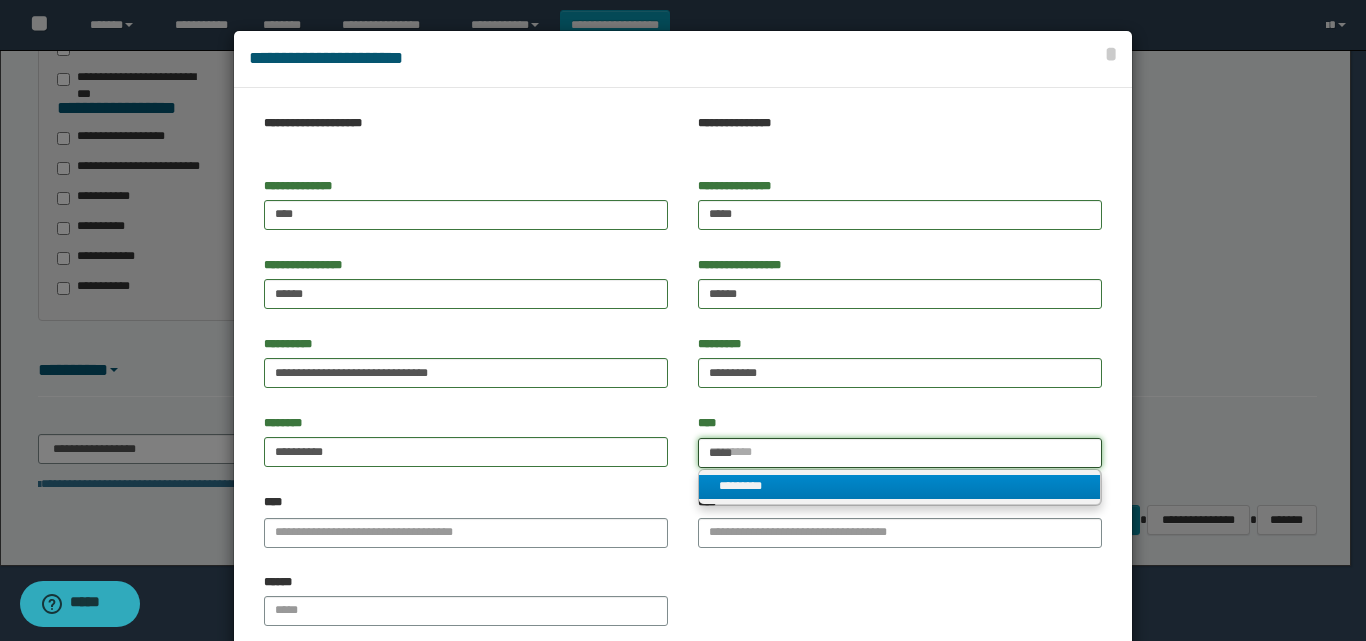 type 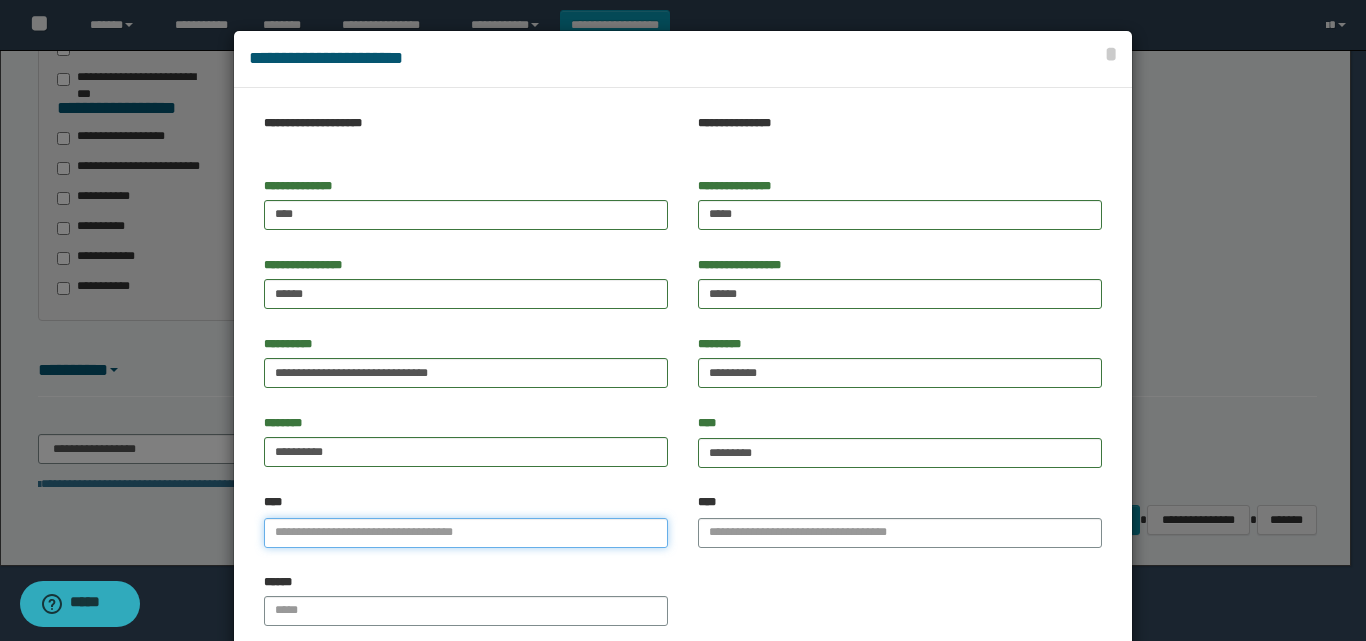 click on "****" at bounding box center (466, 533) 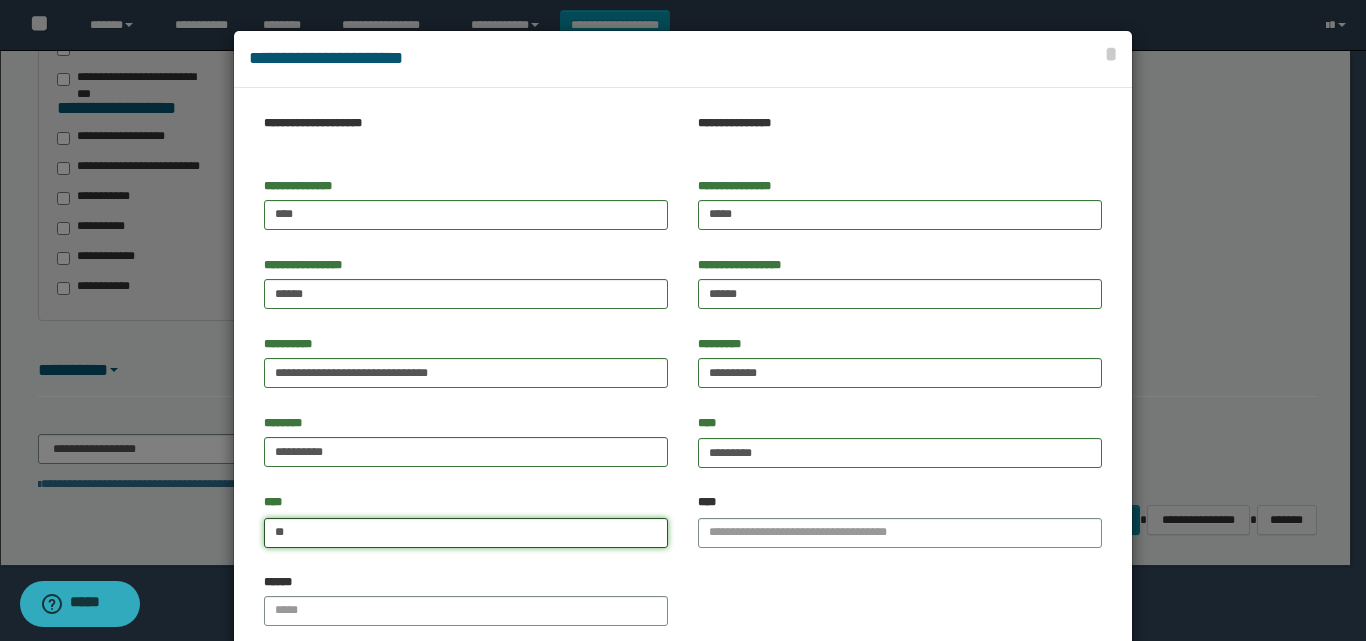 type on "*" 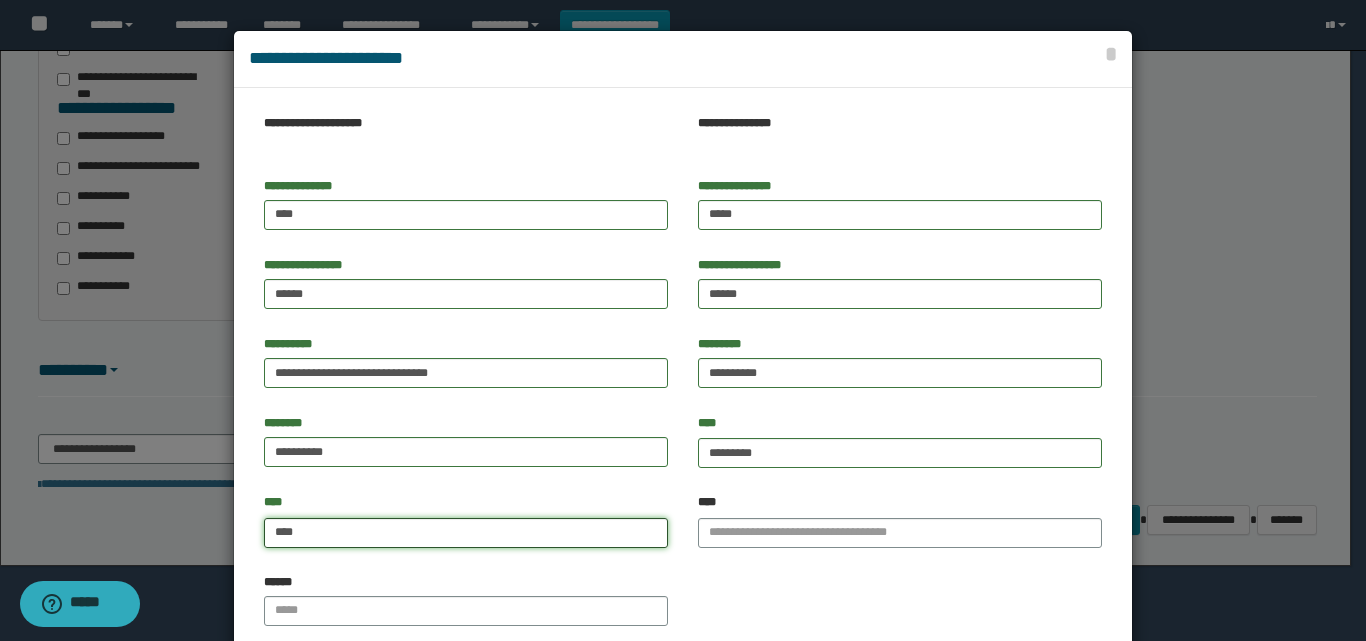 type on "****" 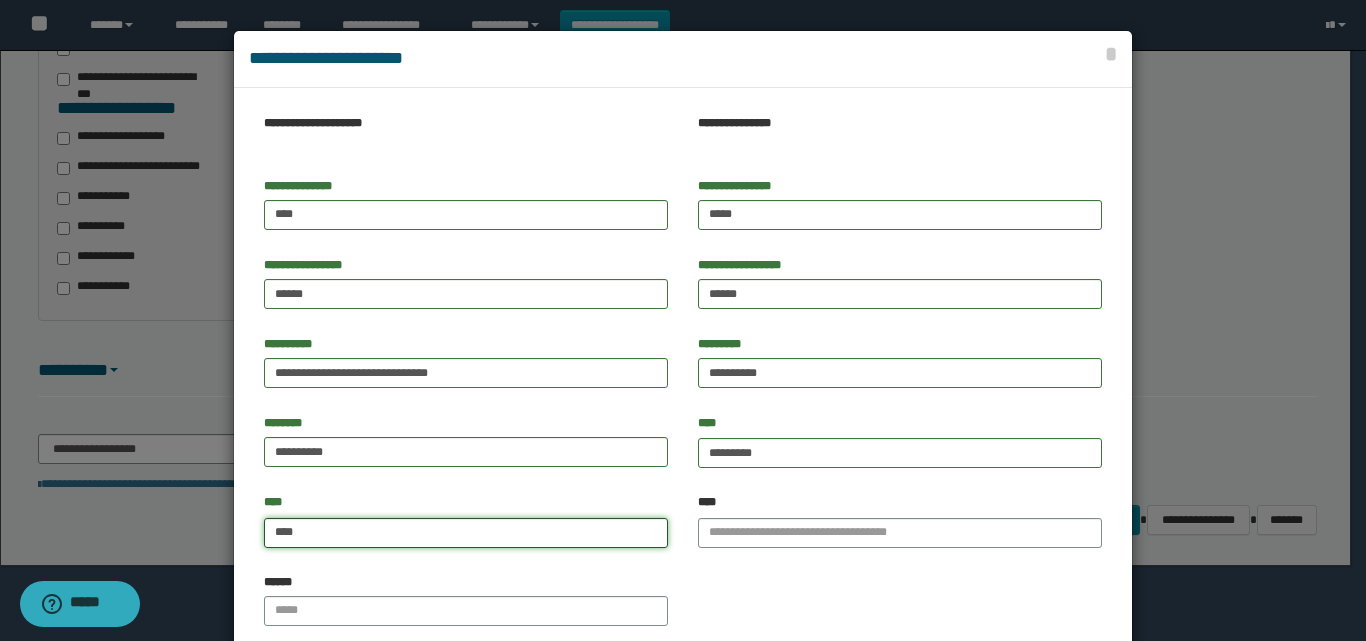 click on "****" at bounding box center [466, 533] 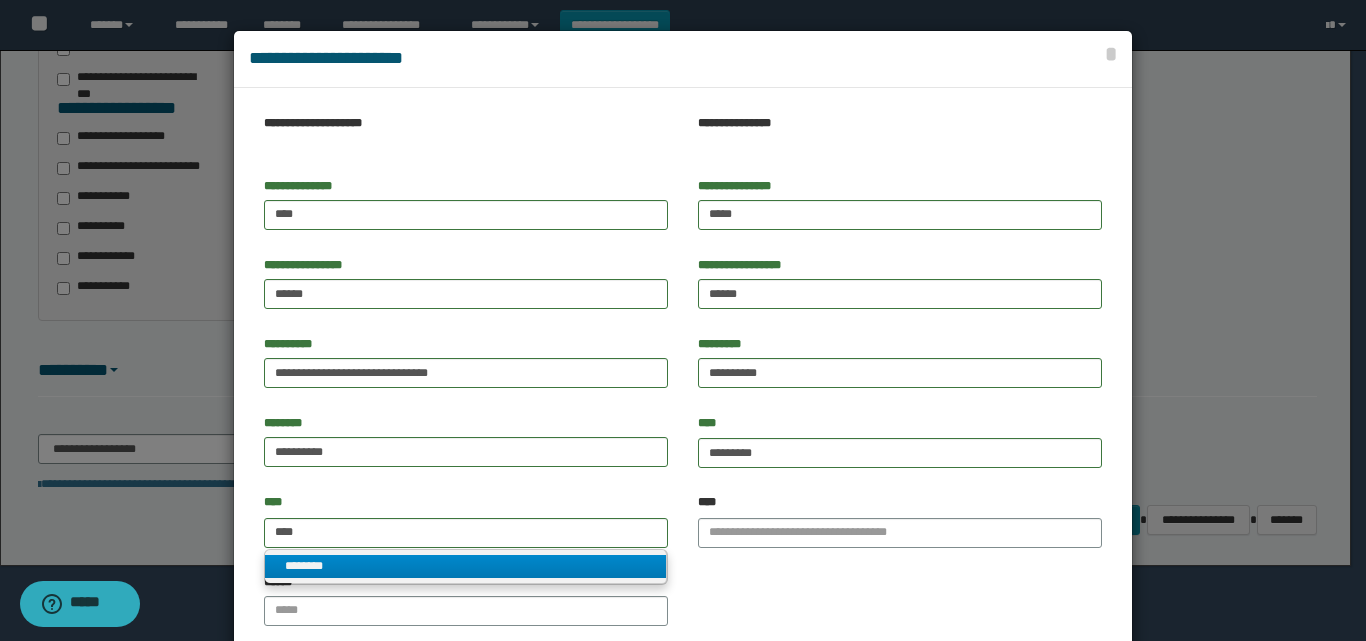 click on "********" at bounding box center [465, 566] 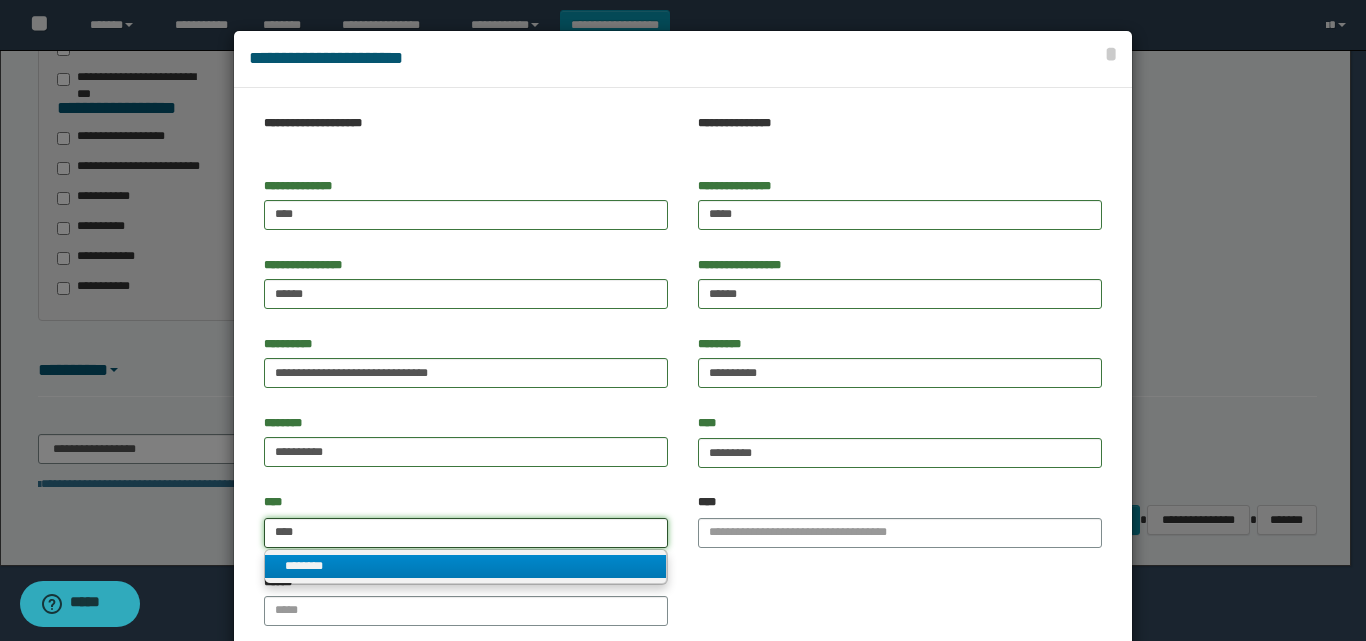 type 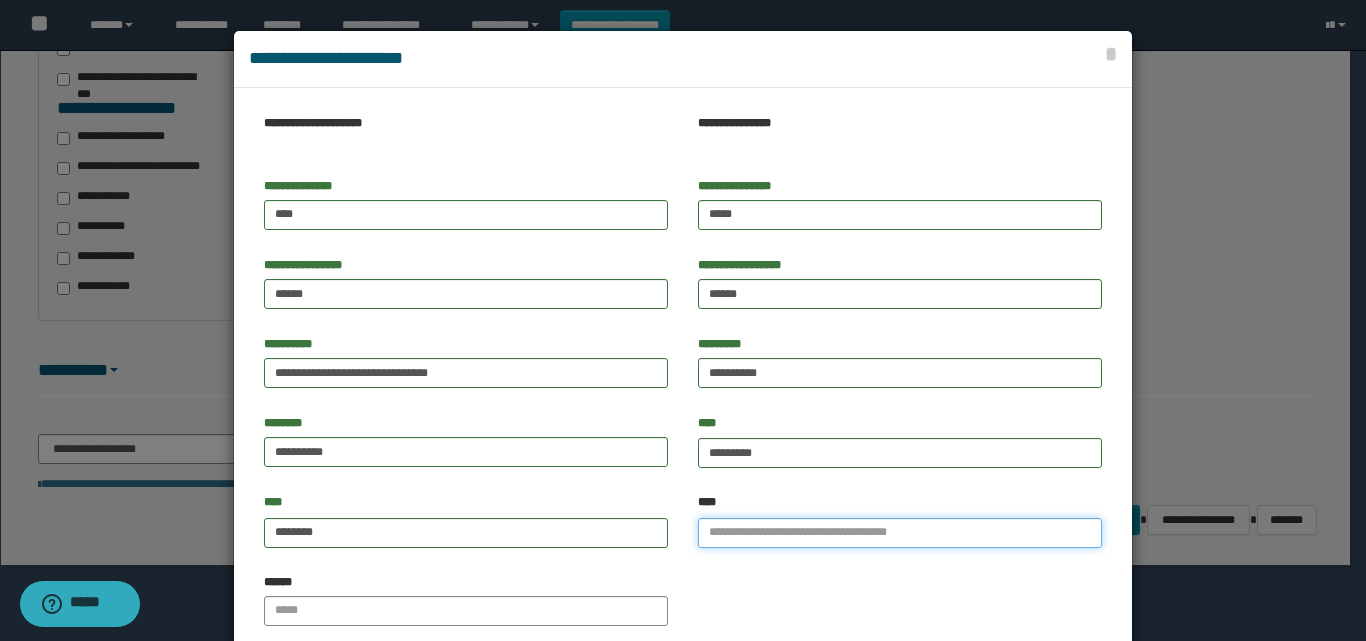 click on "****" at bounding box center [900, 533] 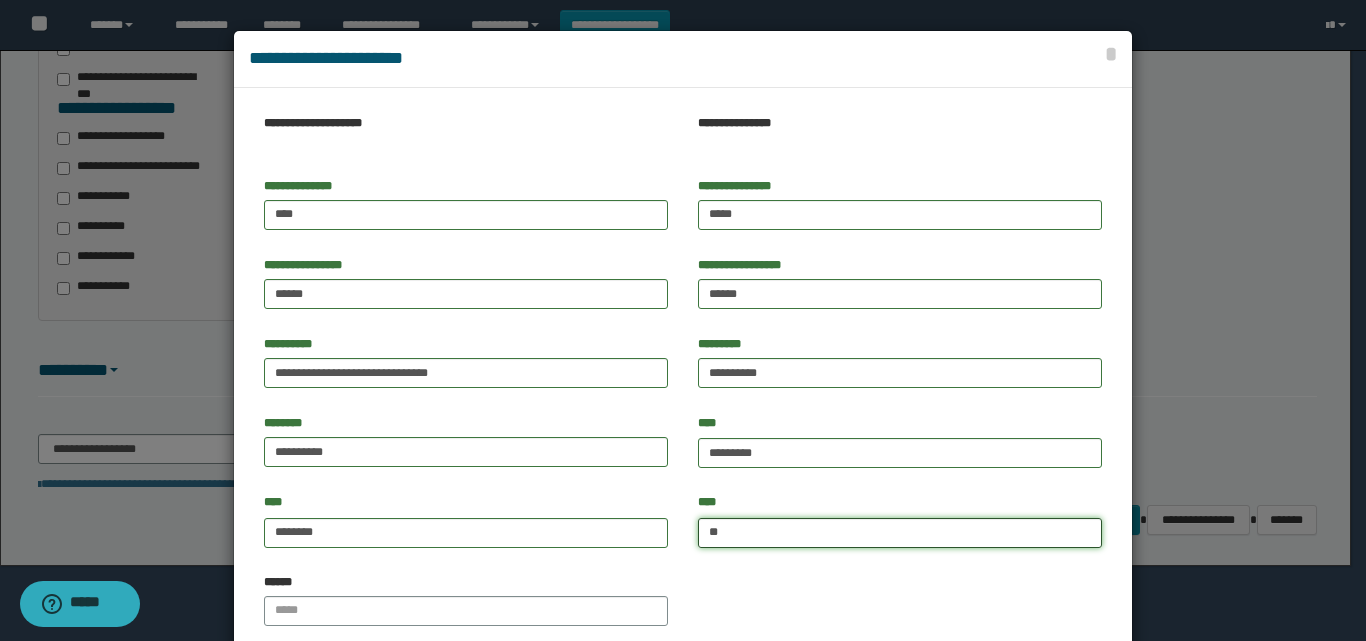 type on "***" 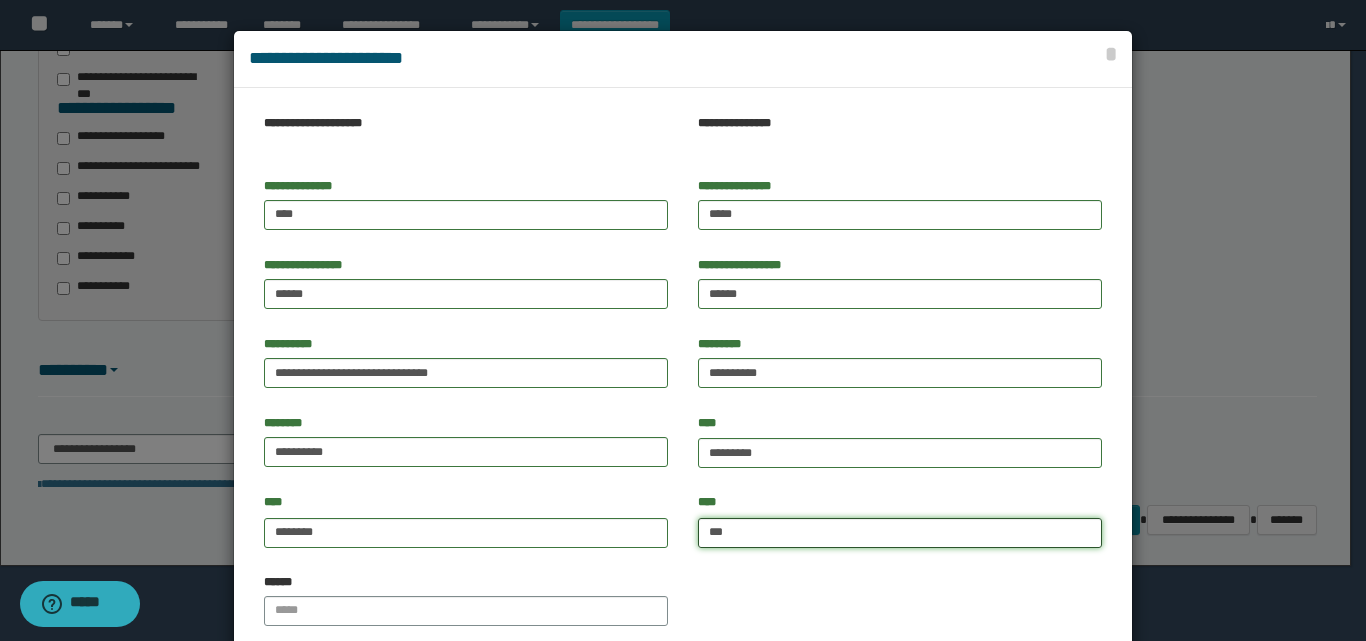 type on "**********" 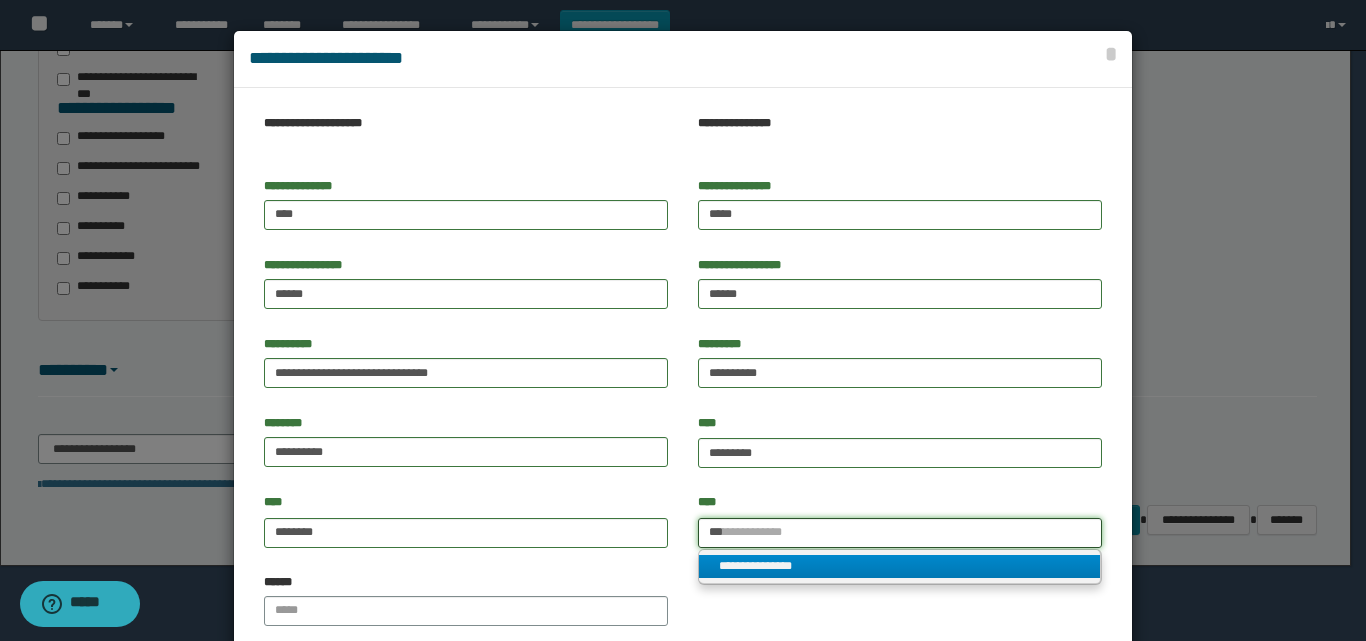type on "***" 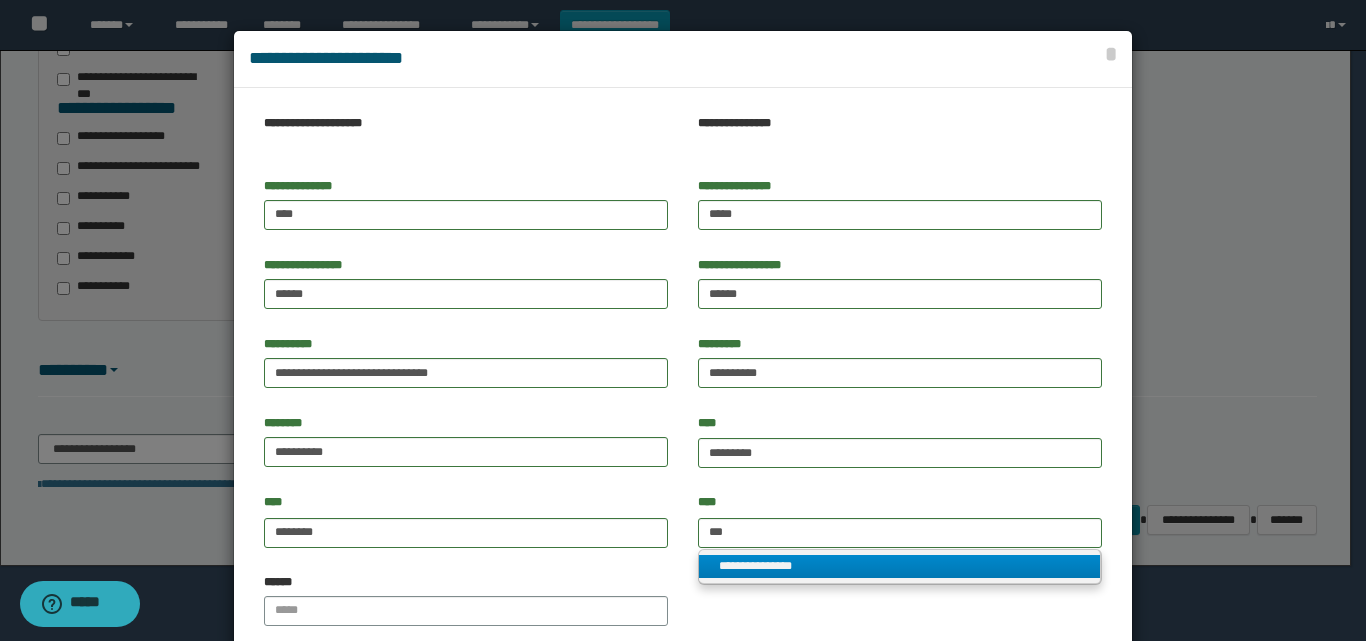 click on "******" at bounding box center (683, 607) 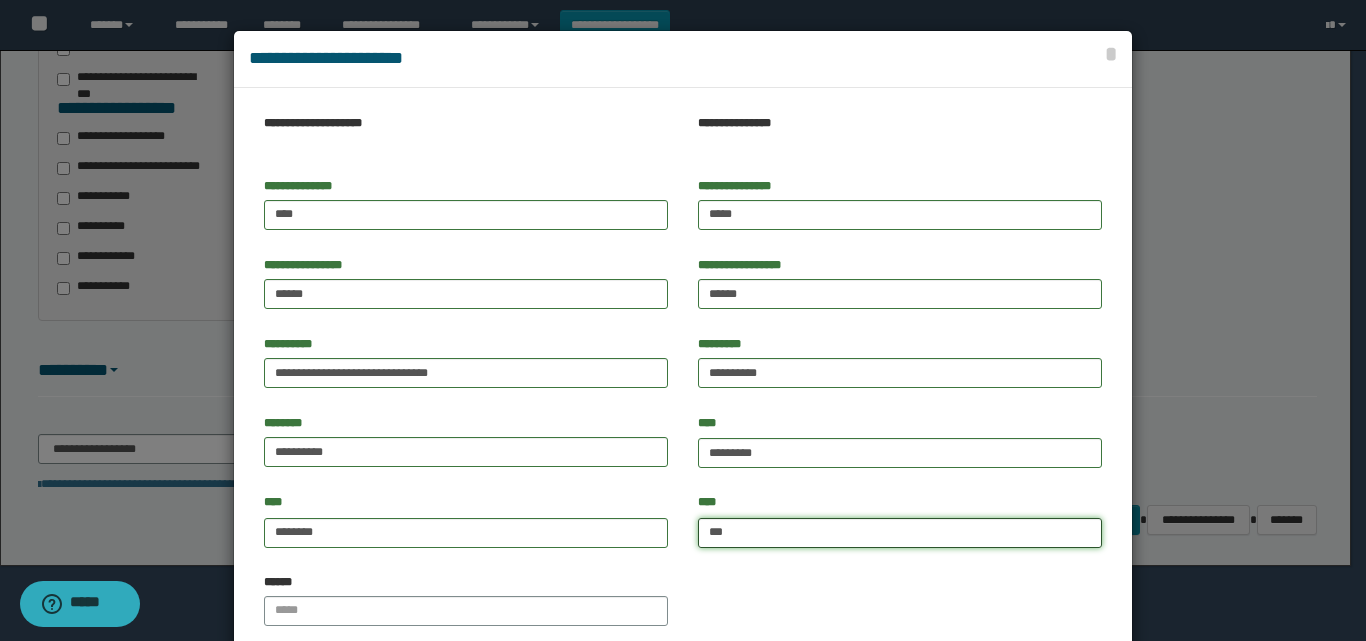 type on "**********" 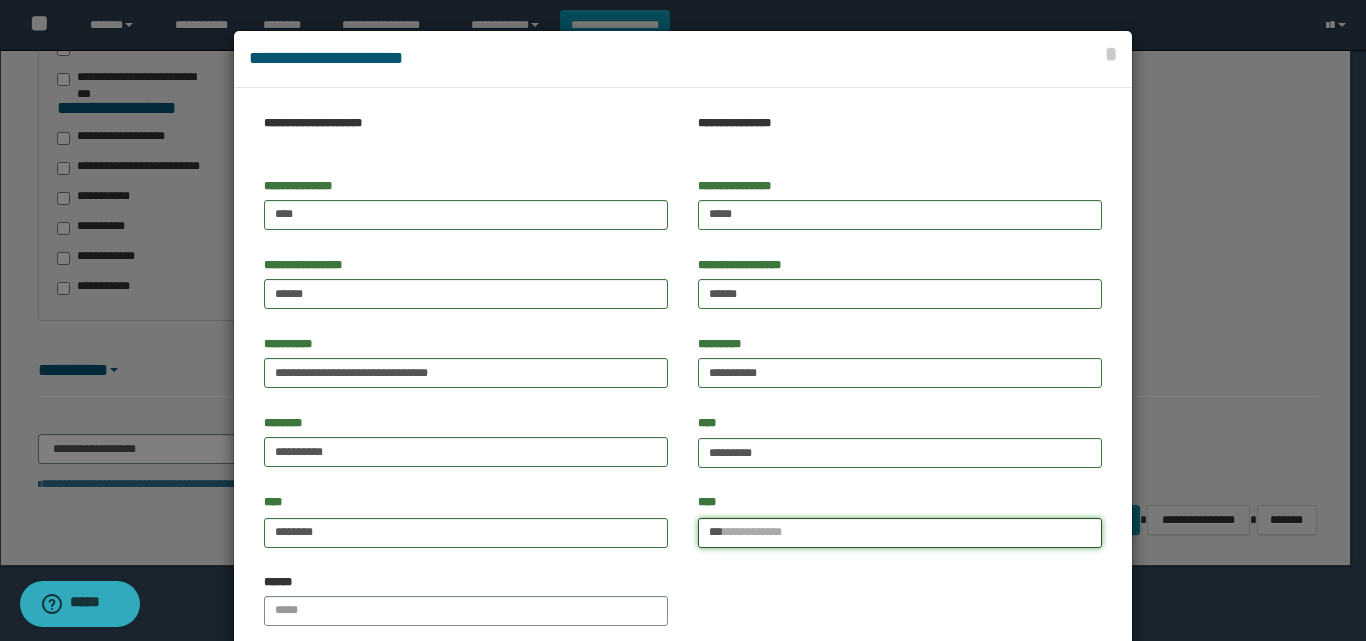 click on "***" at bounding box center [900, 533] 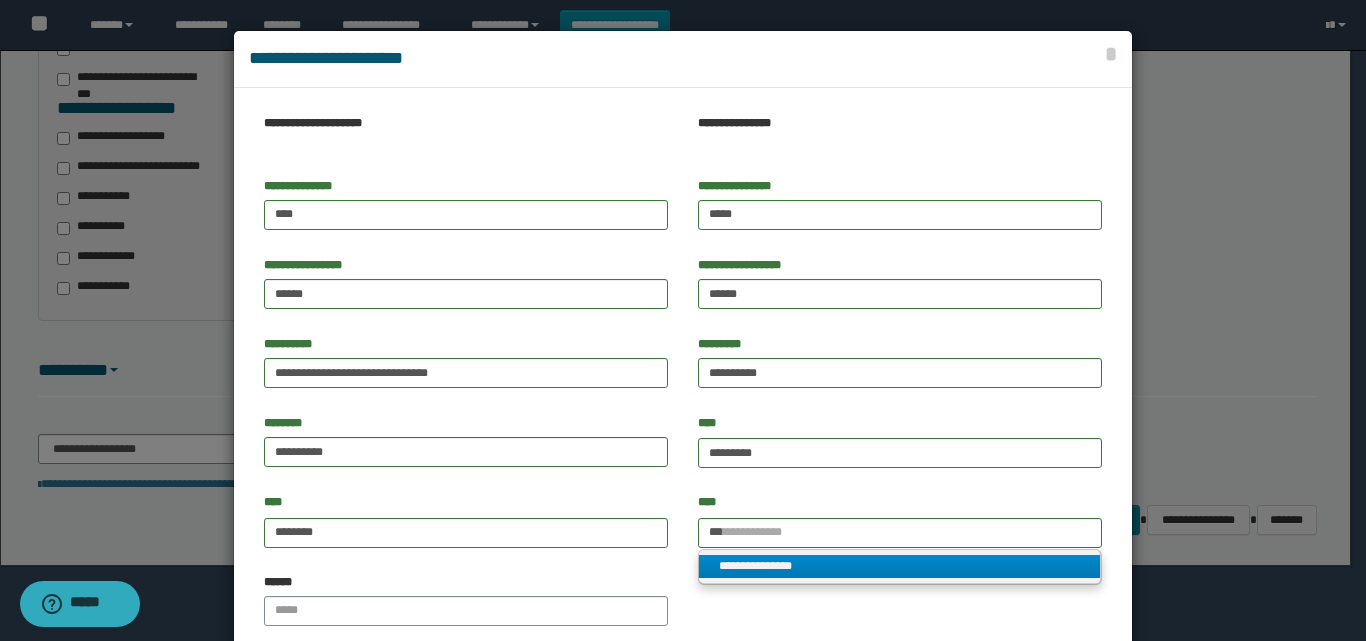 click on "**********" at bounding box center (899, 566) 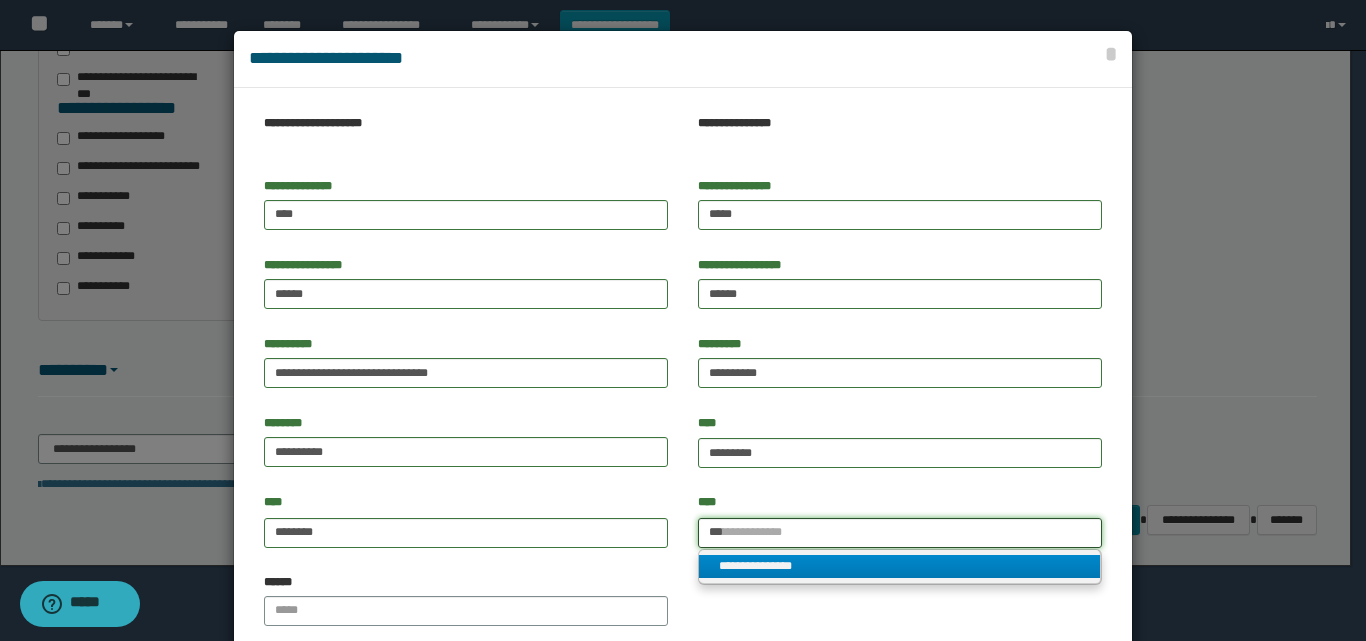 type 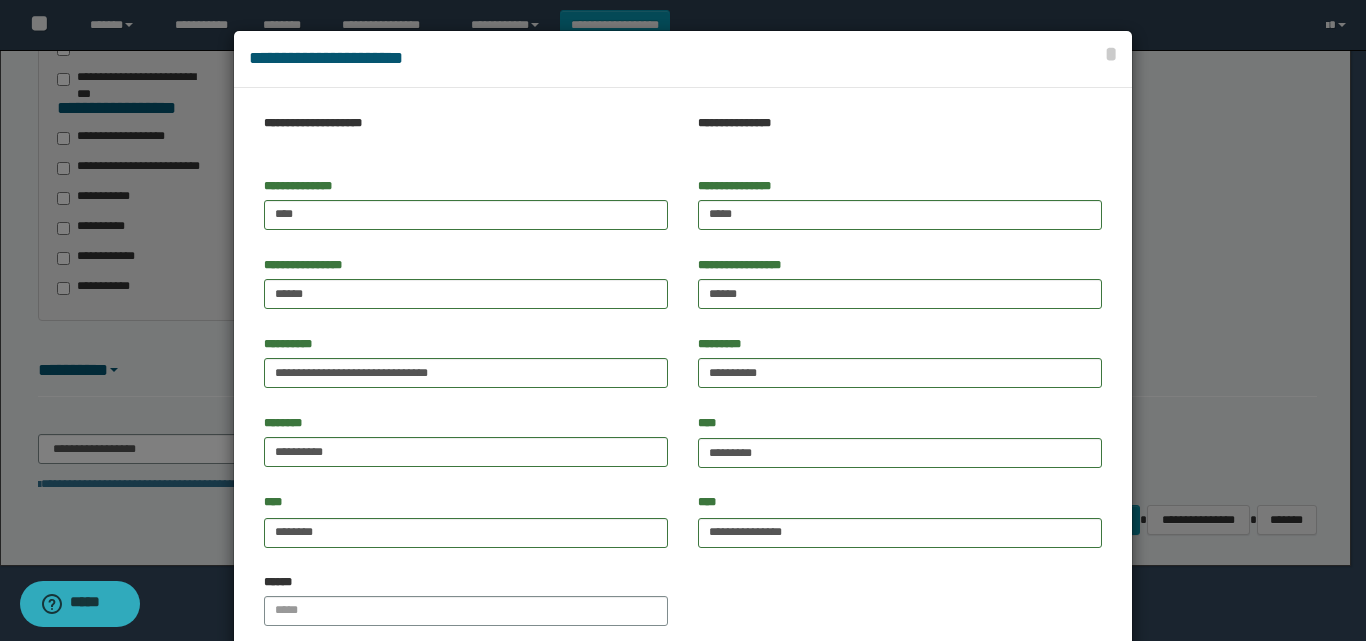 click on "******" at bounding box center [466, 607] 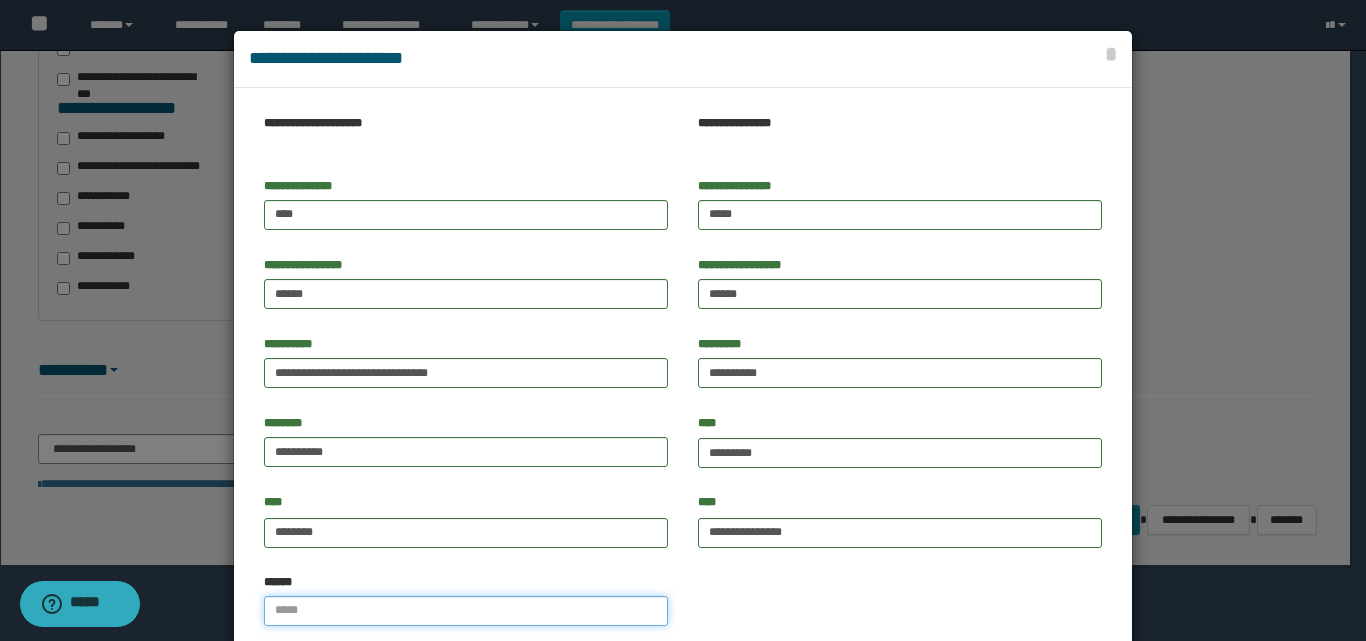 click on "******" at bounding box center (466, 611) 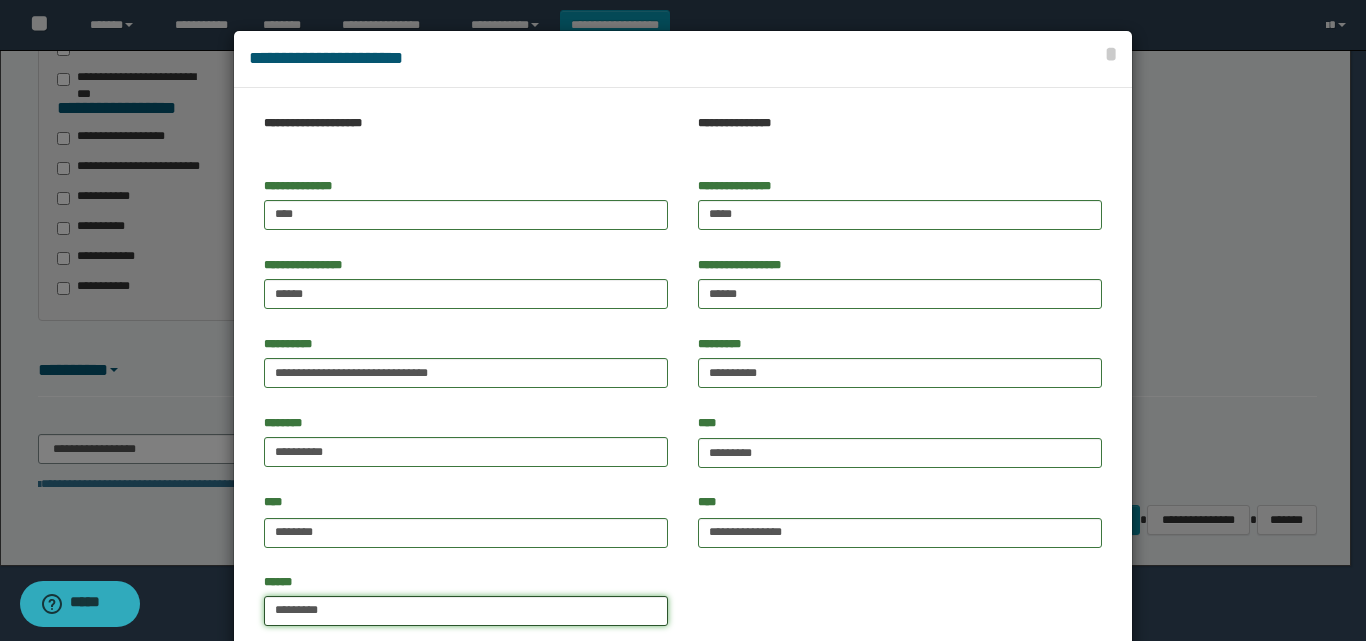 type on "*********" 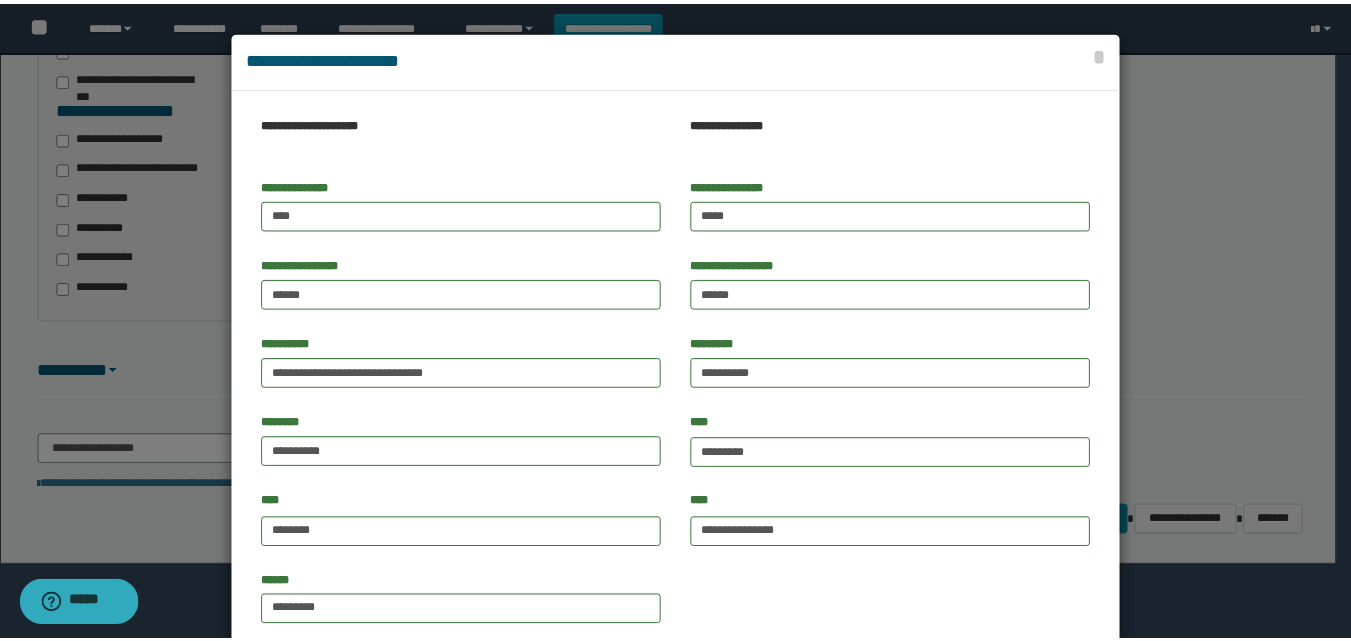 scroll, scrollTop: 119, scrollLeft: 0, axis: vertical 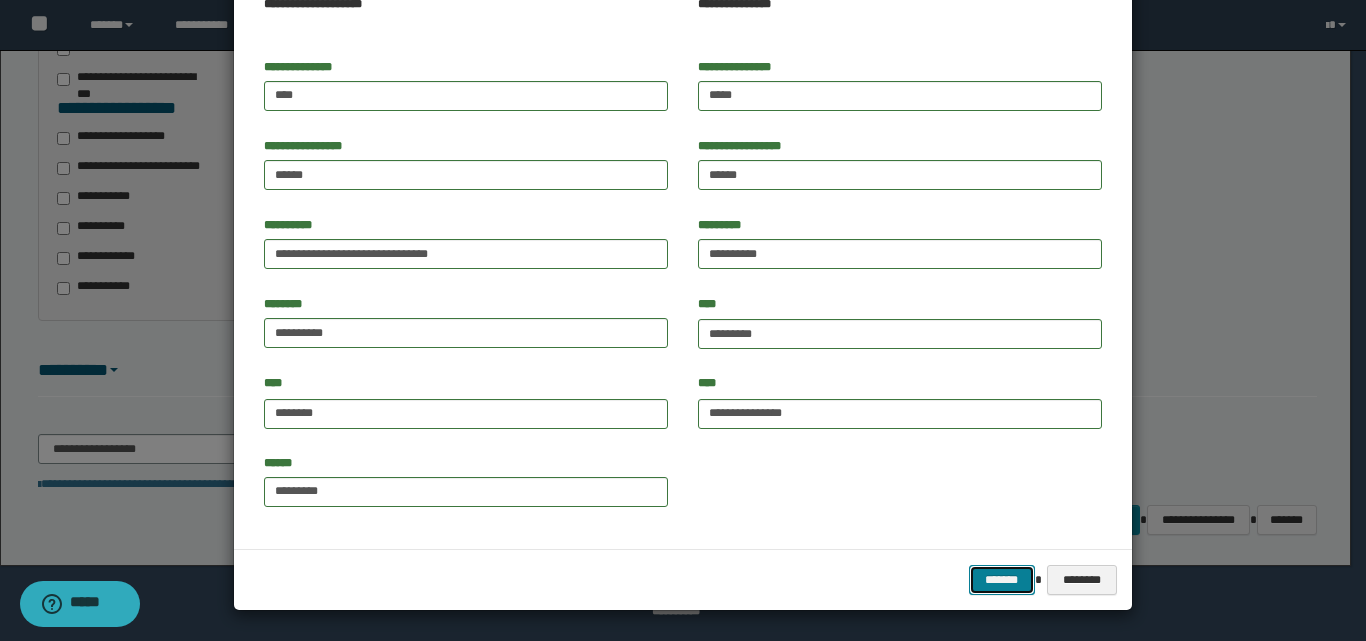 type 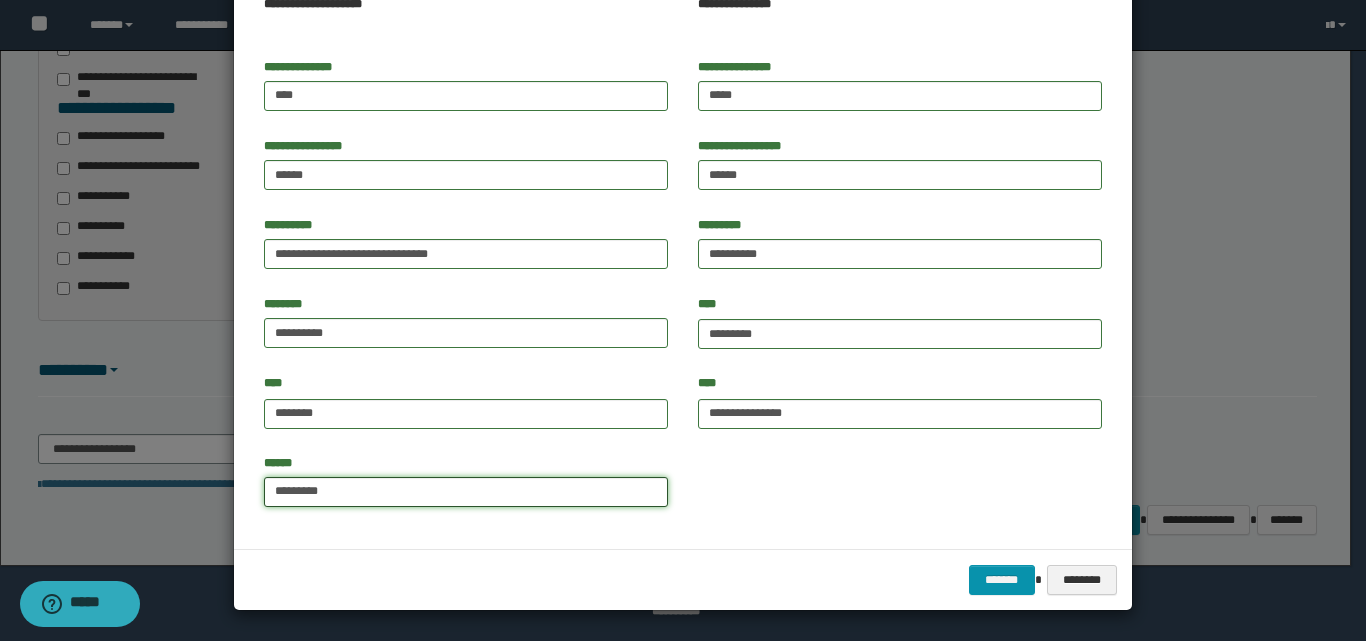 drag, startPoint x: 348, startPoint y: 505, endPoint x: 350, endPoint y: 495, distance: 10.198039 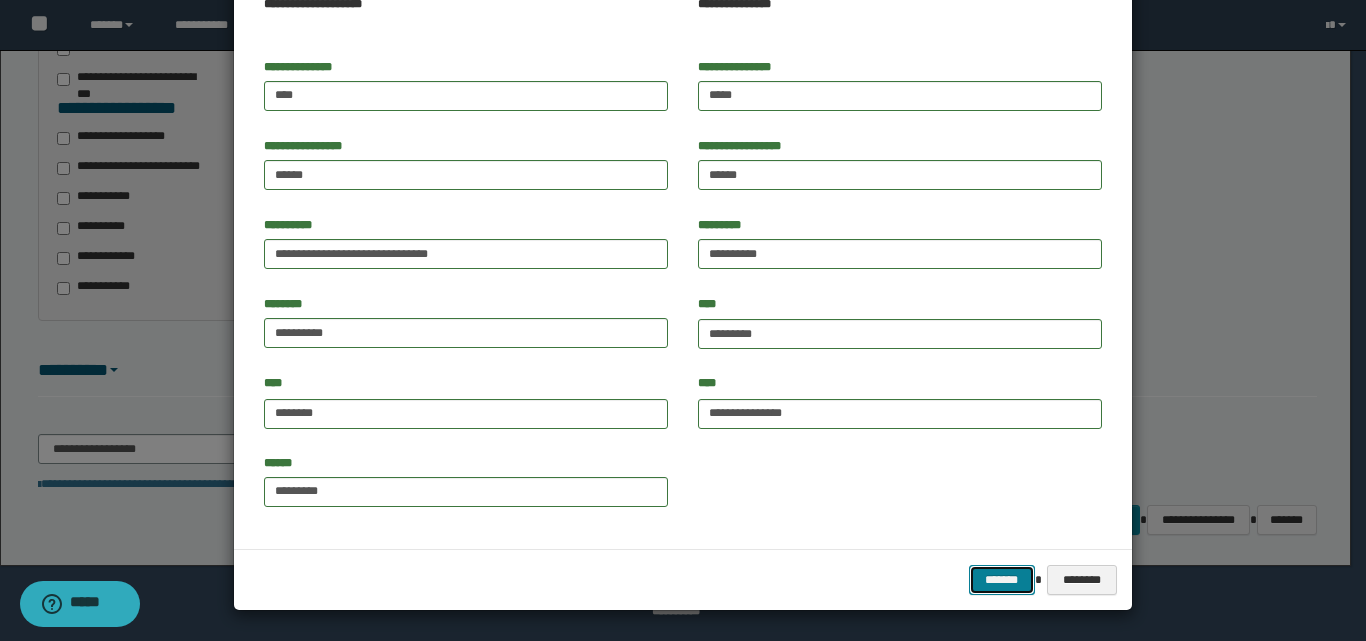 click on "*******" at bounding box center (1002, 580) 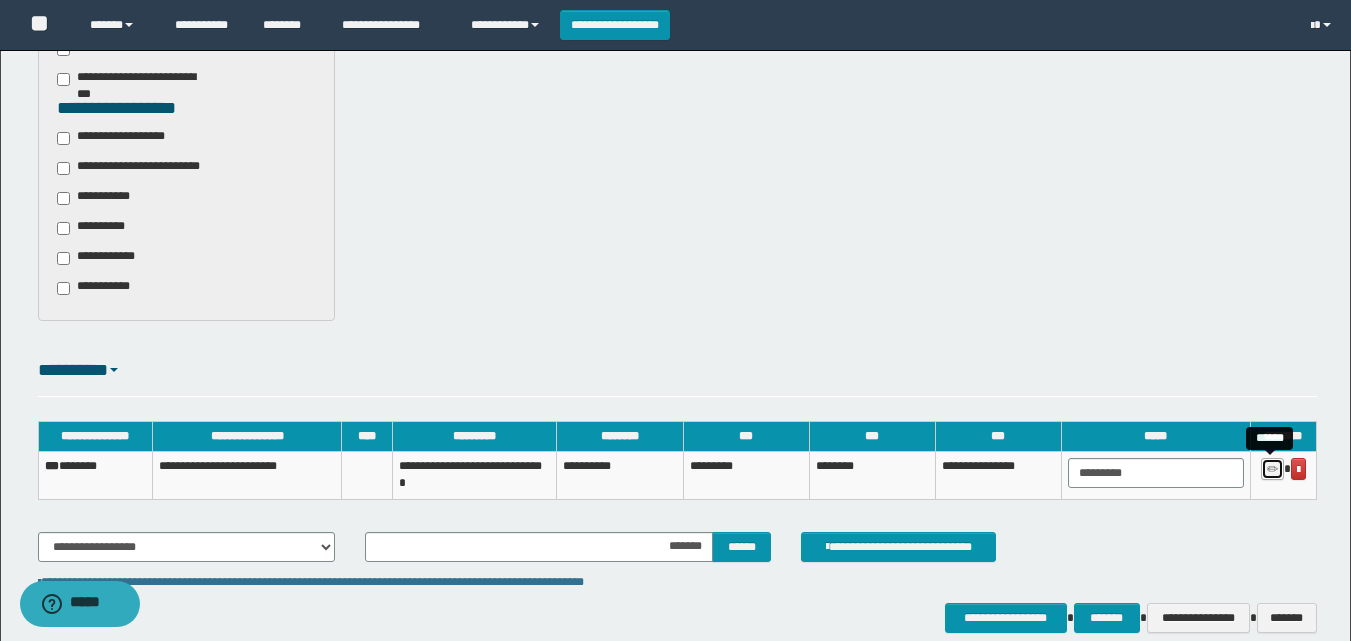 click at bounding box center (1272, 469) 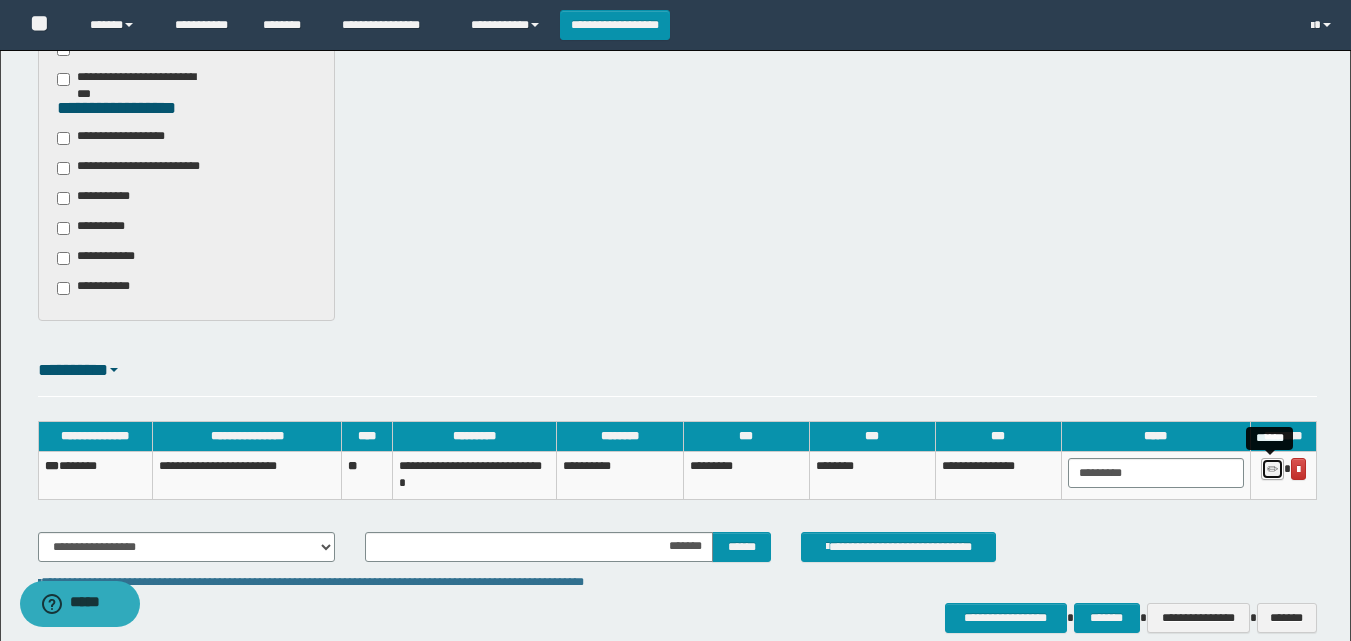 click at bounding box center (1272, 469) 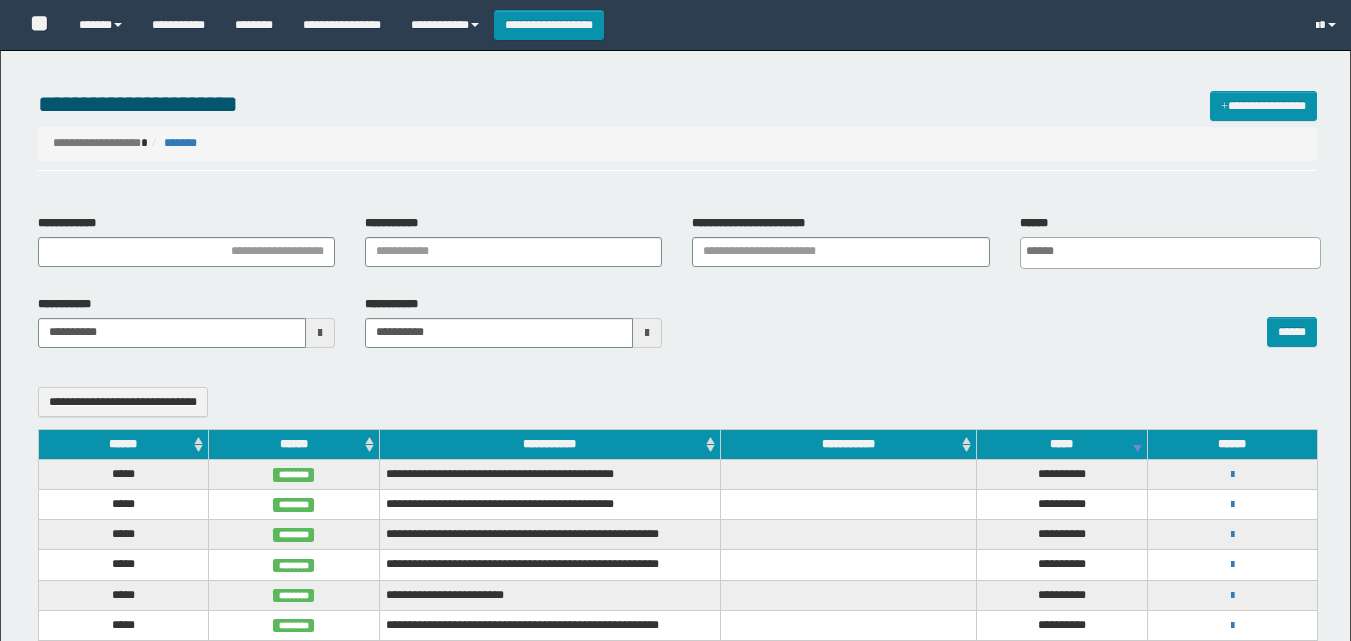 select 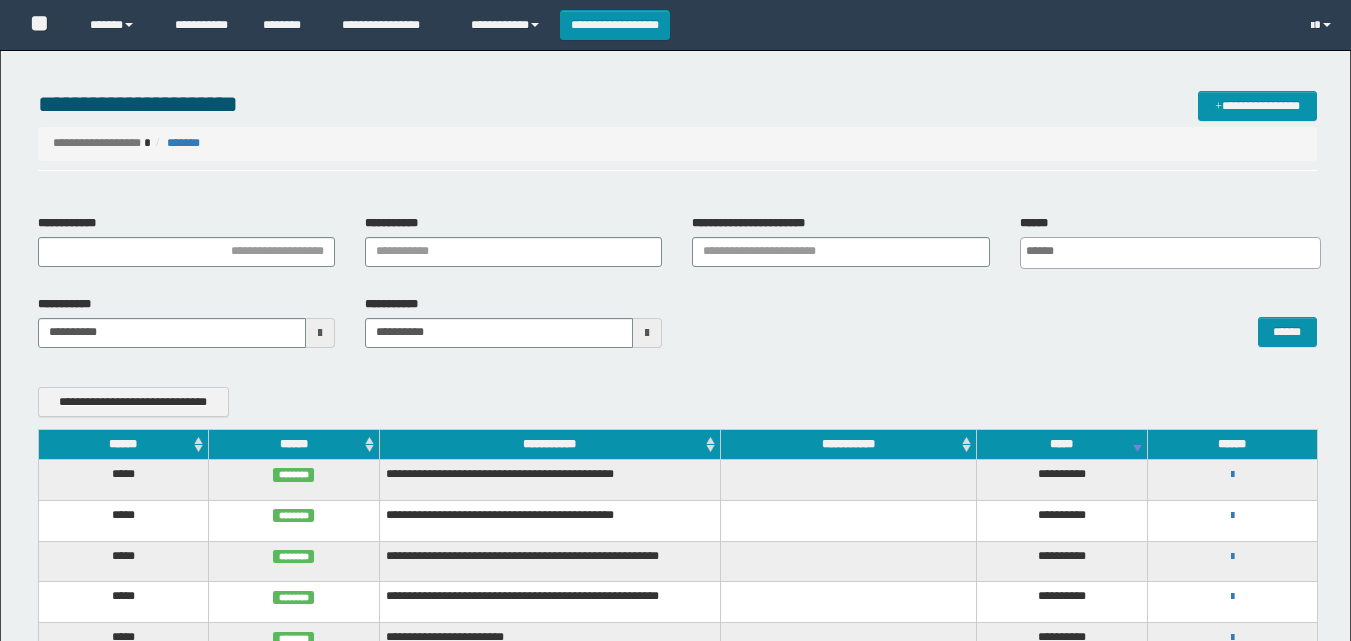 scroll, scrollTop: 0, scrollLeft: 0, axis: both 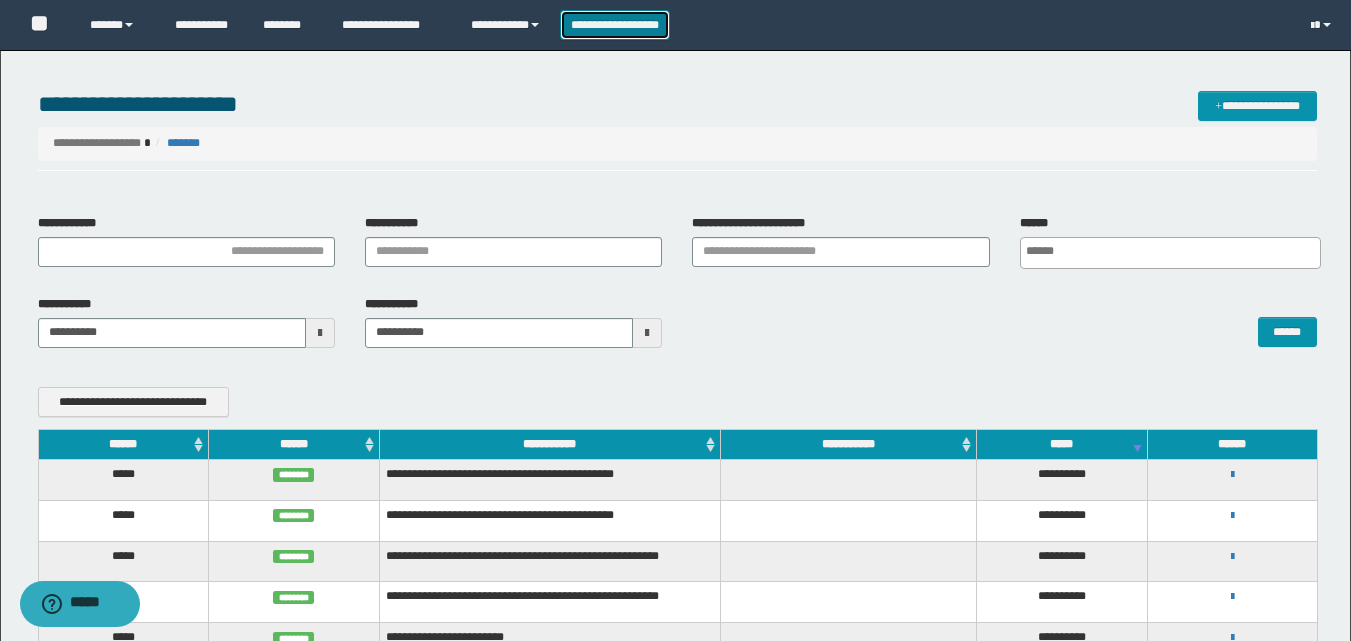 click on "**********" at bounding box center (615, 25) 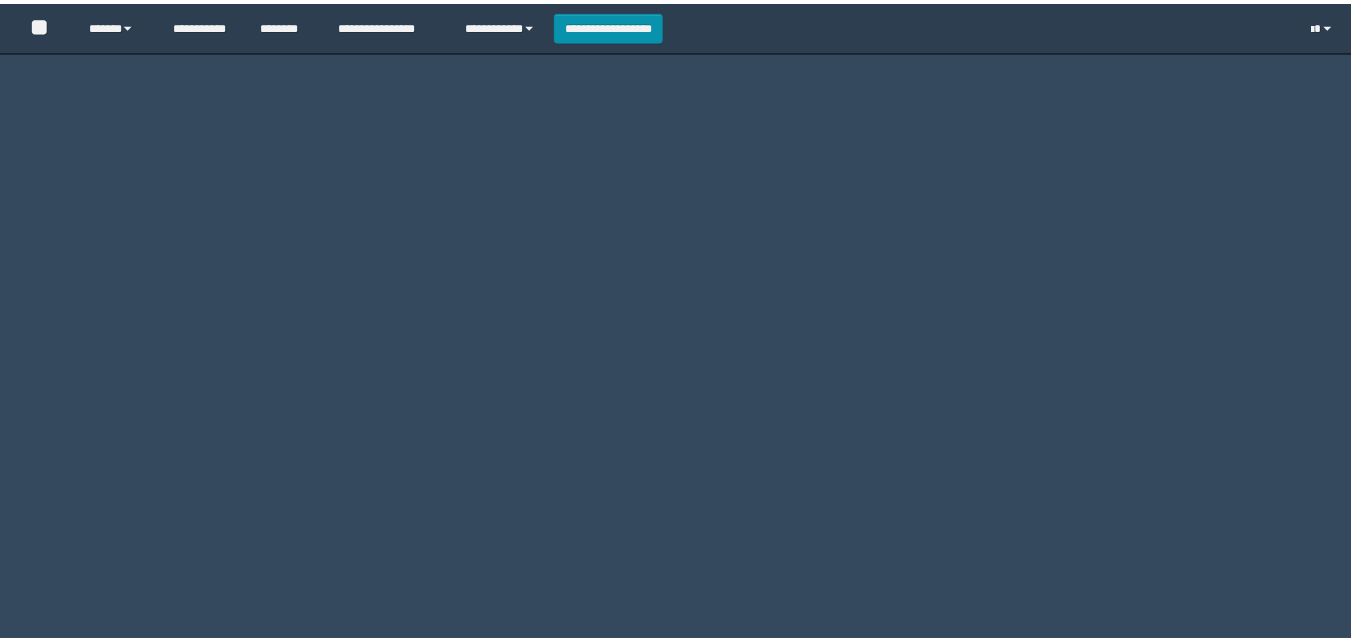 scroll, scrollTop: 0, scrollLeft: 0, axis: both 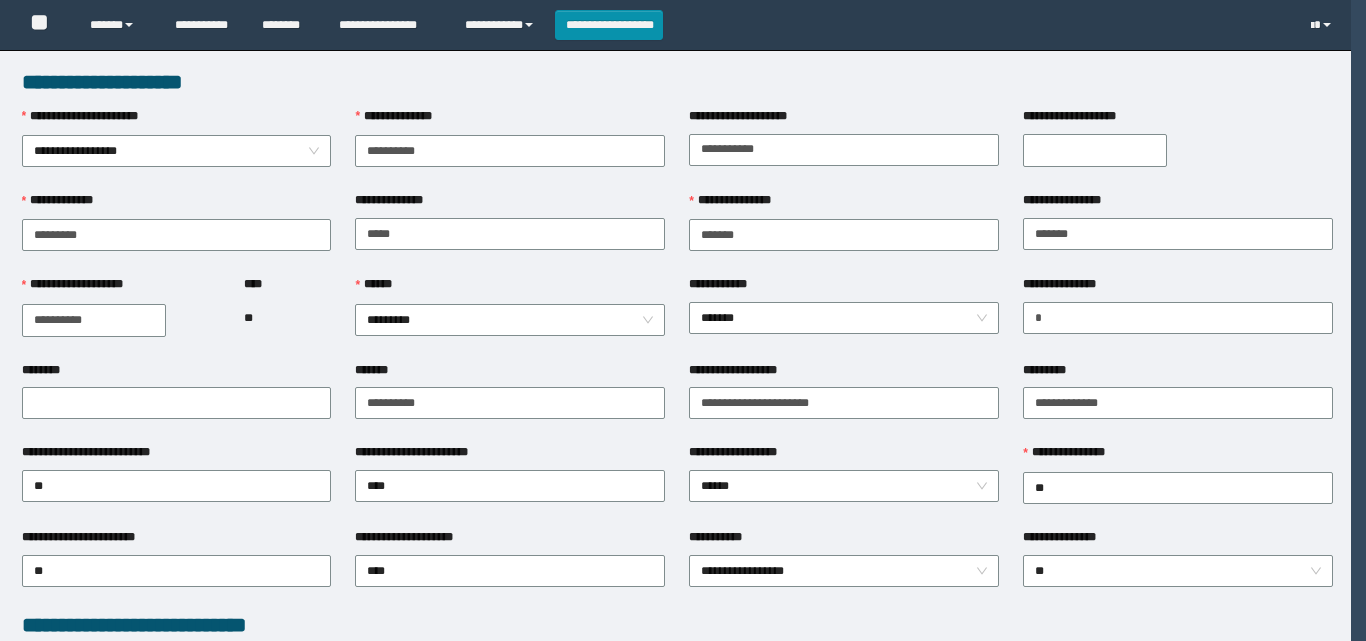 type on "**********" 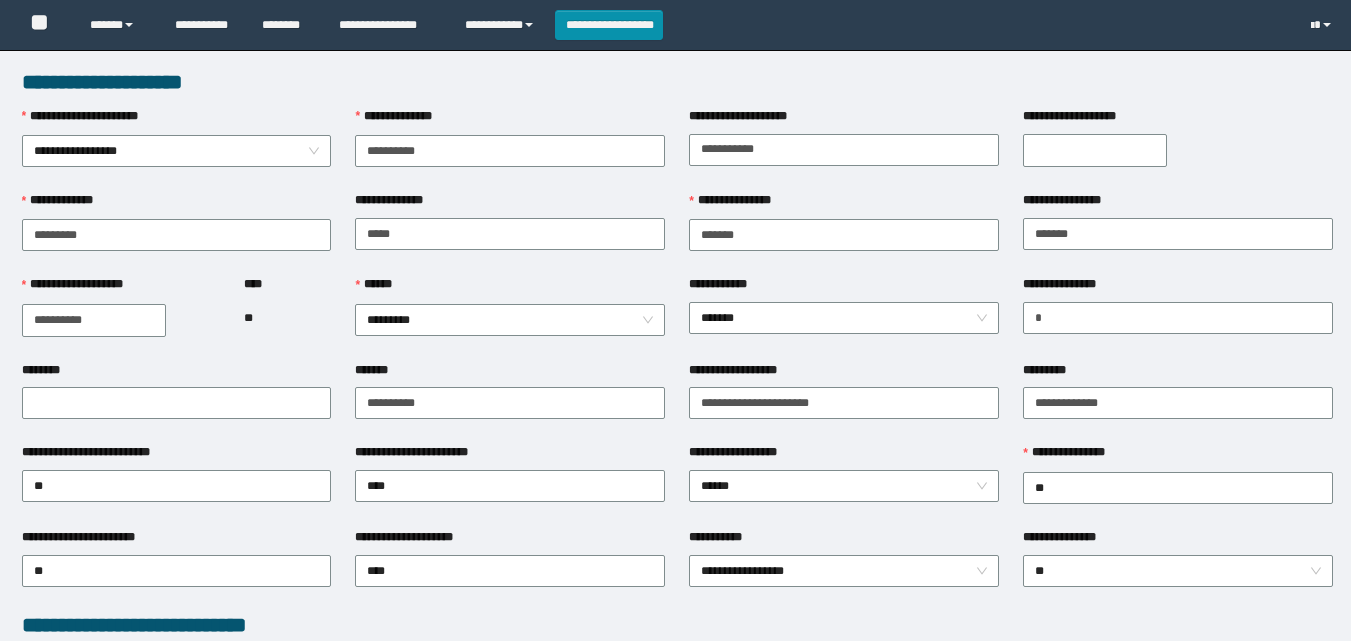 scroll, scrollTop: 0, scrollLeft: 0, axis: both 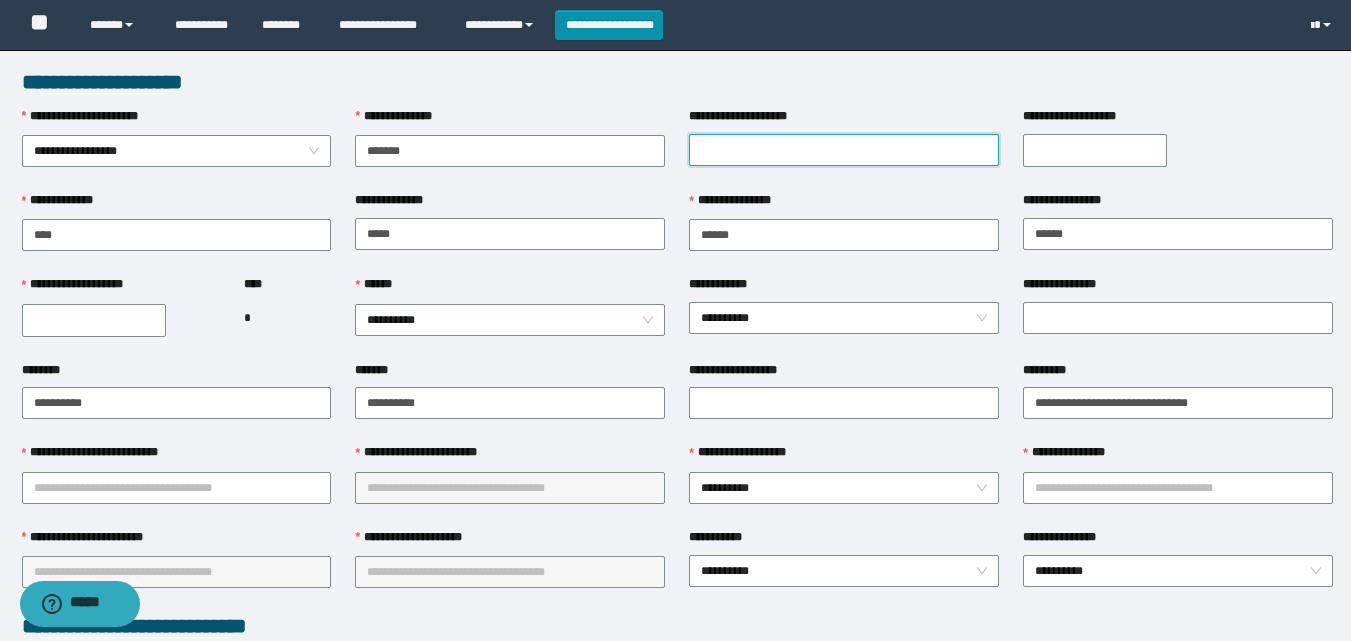 drag, startPoint x: 782, startPoint y: 149, endPoint x: 770, endPoint y: 145, distance: 12.649111 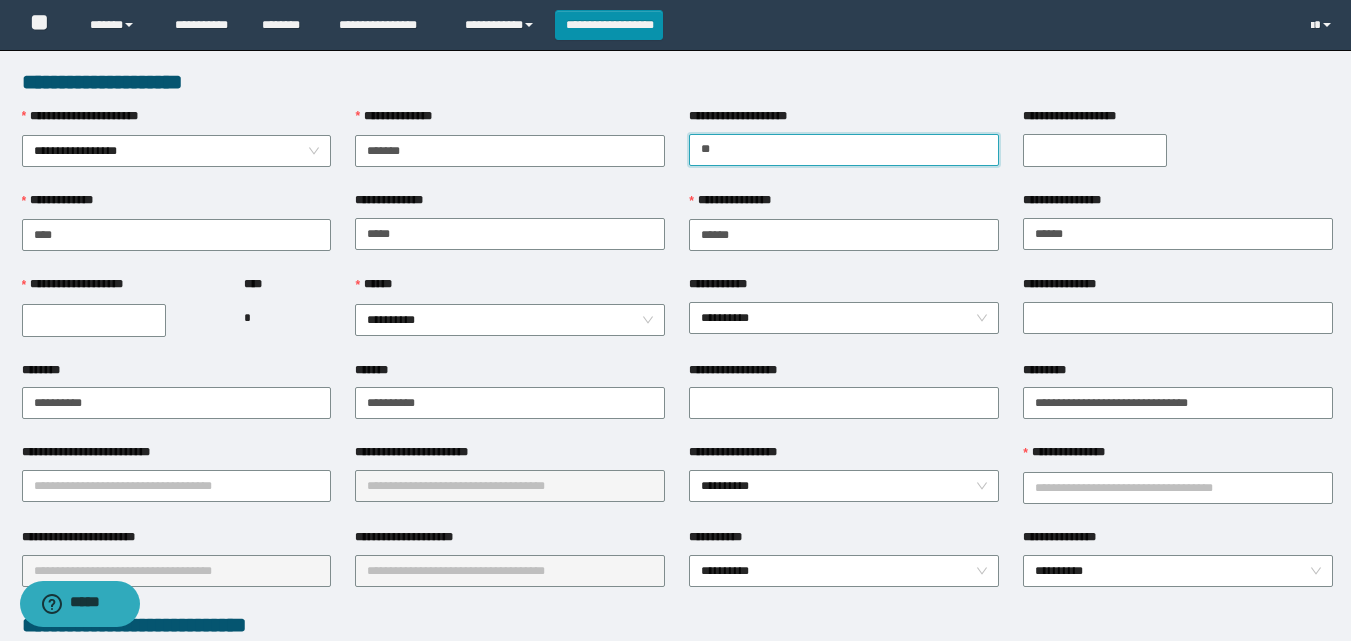 type on "*" 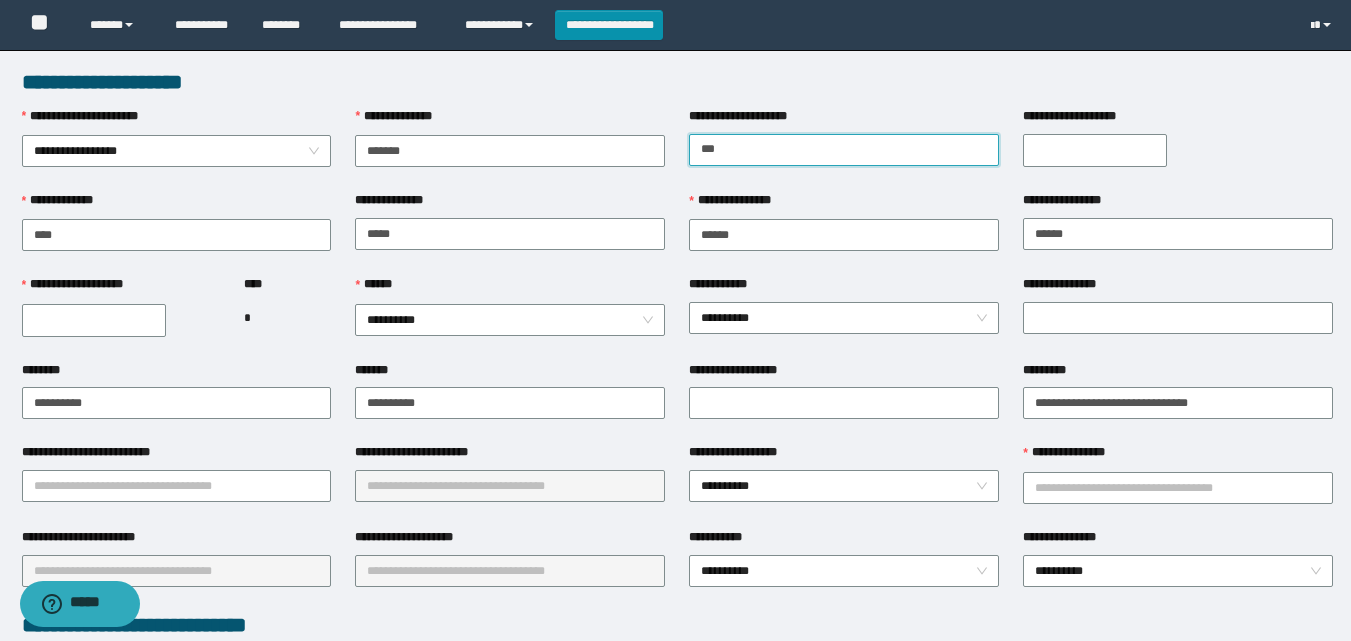 type on "*****" 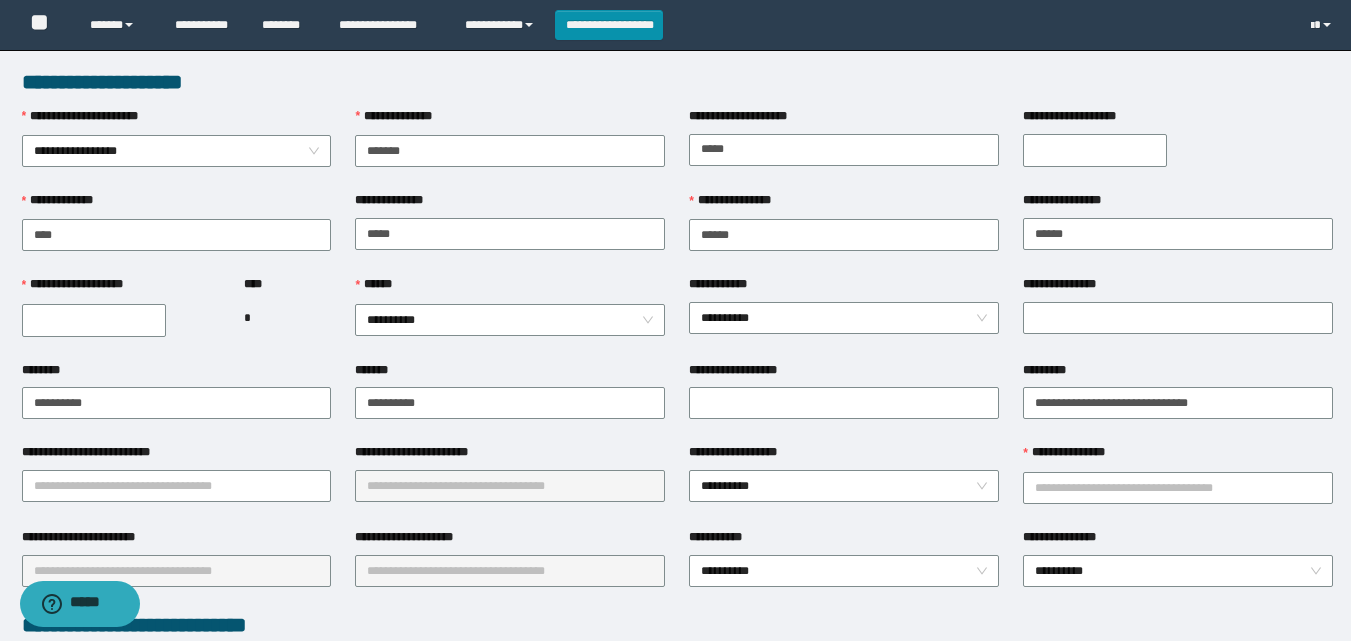 click on "**********" at bounding box center (1095, 150) 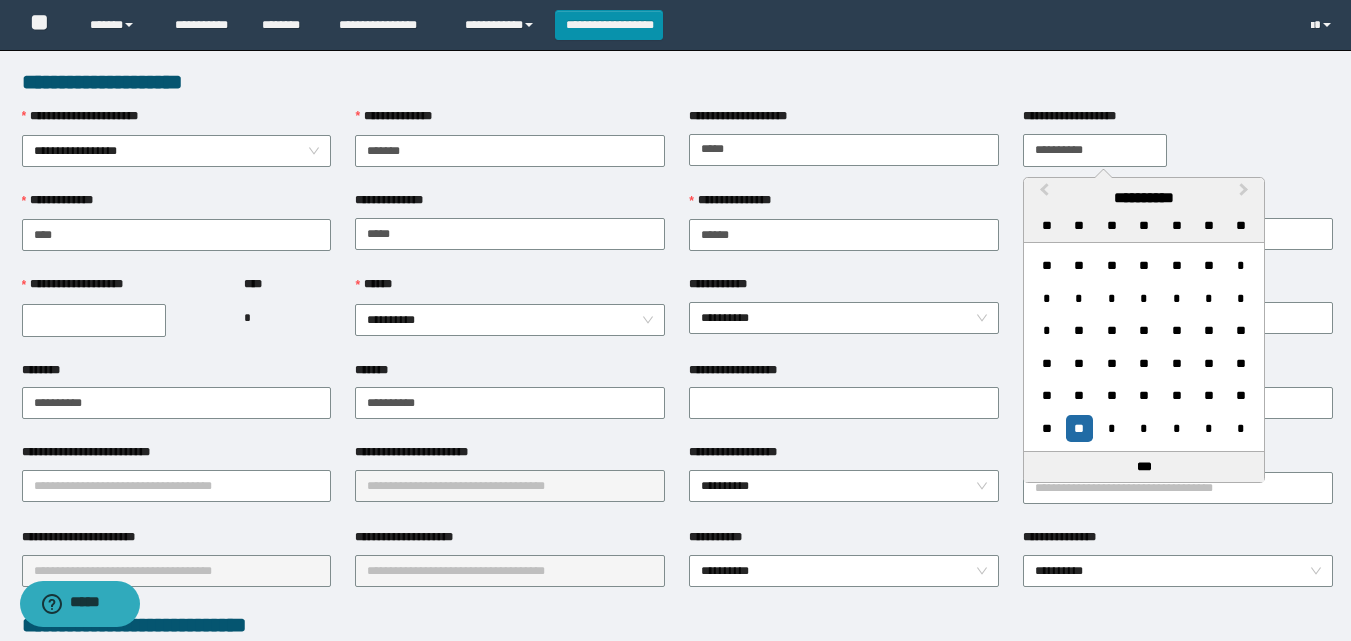 type on "**********" 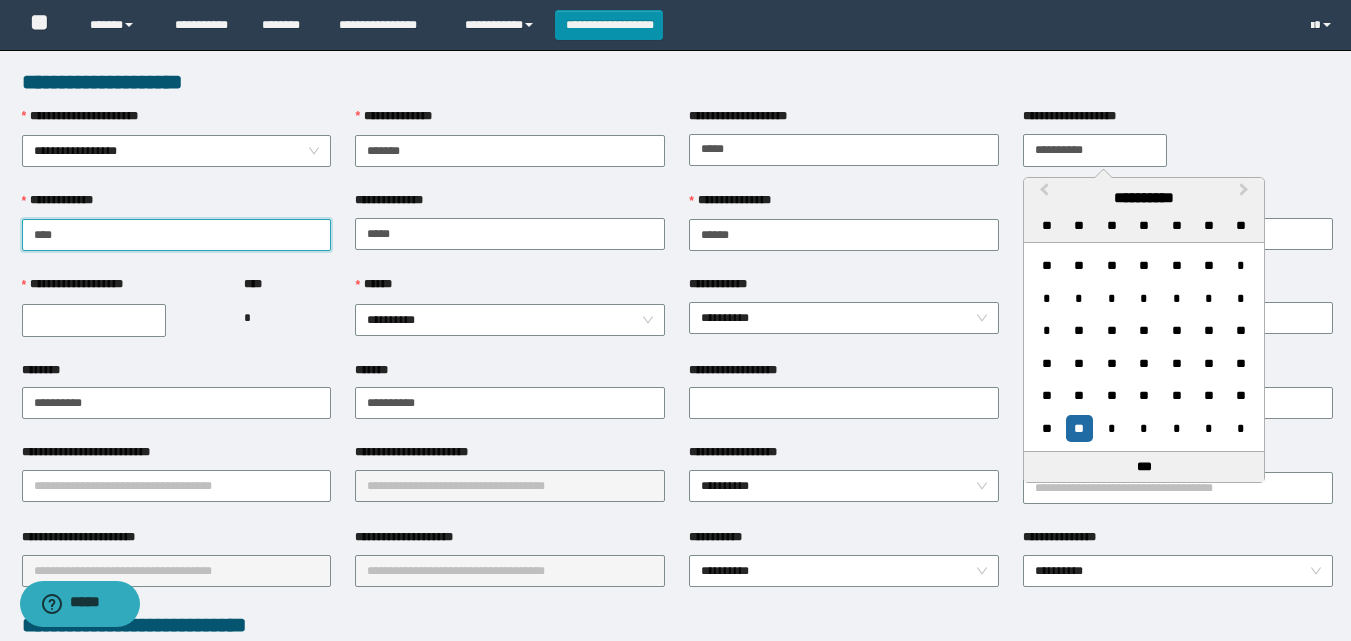 type on "****" 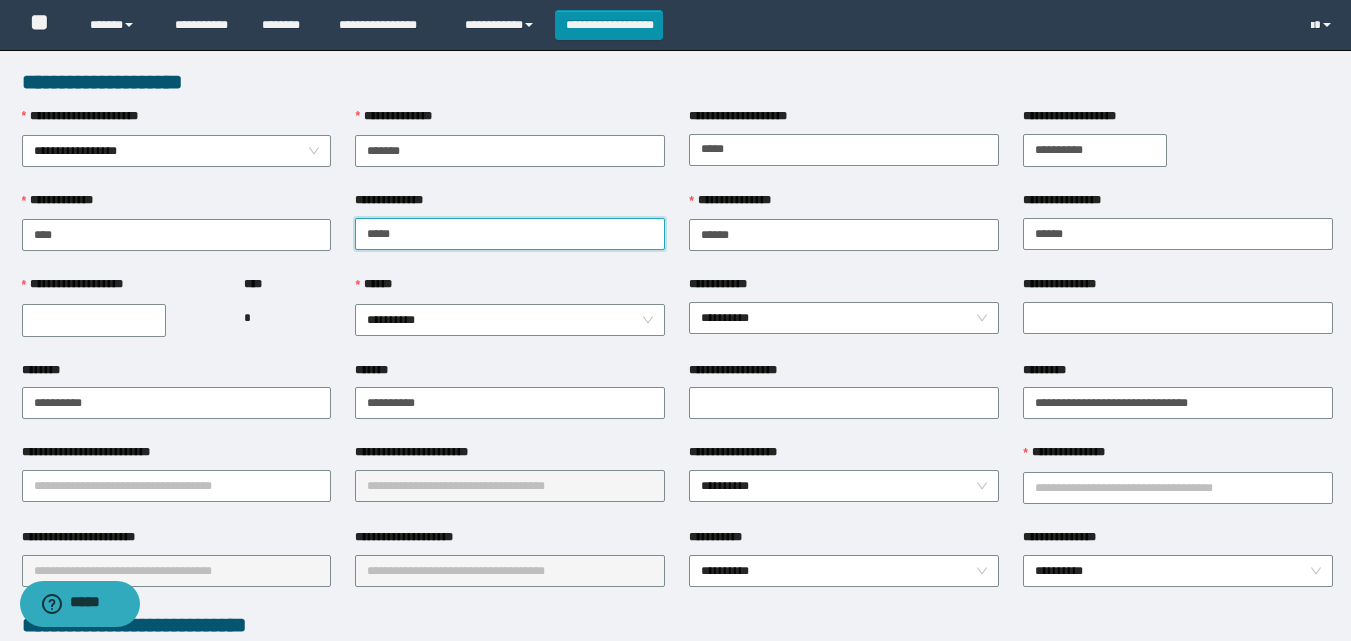 type on "*****" 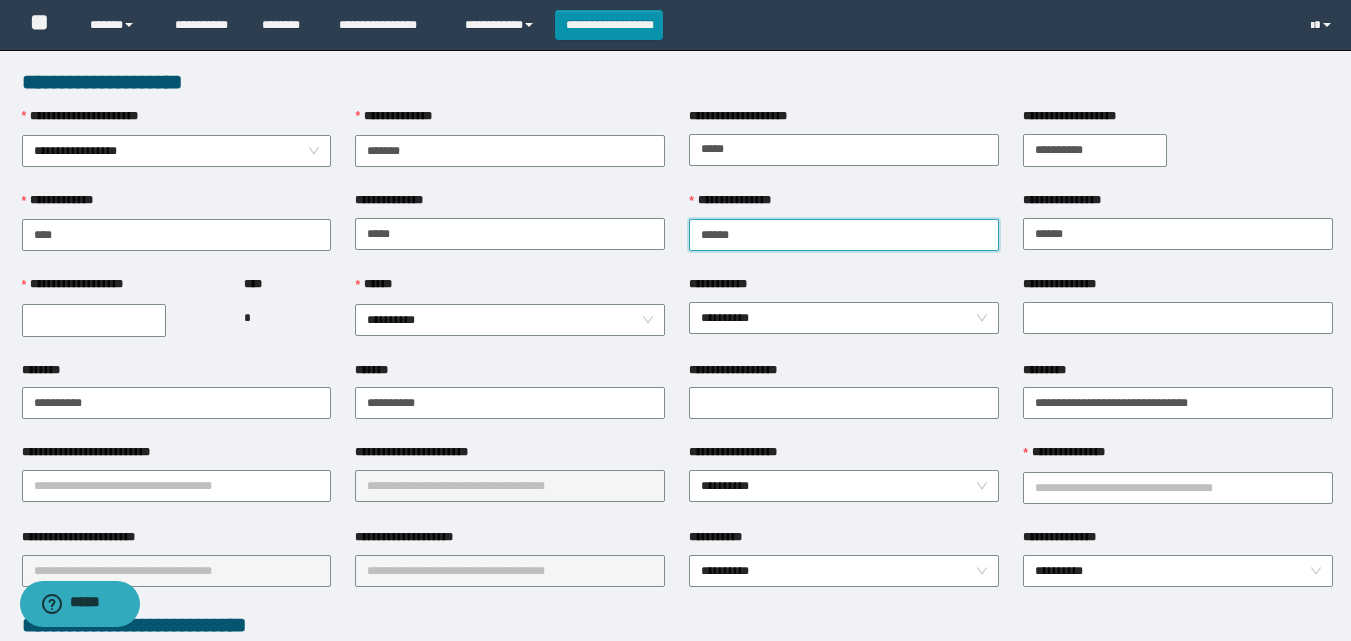 type on "******" 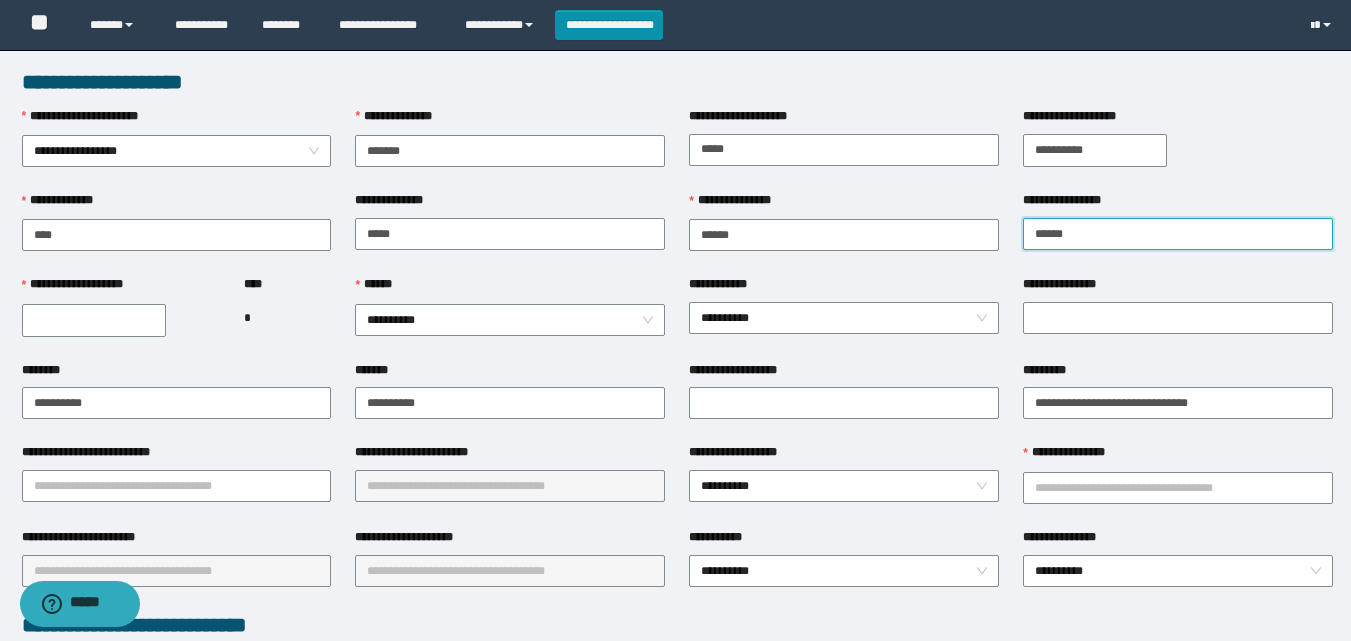 type on "******" 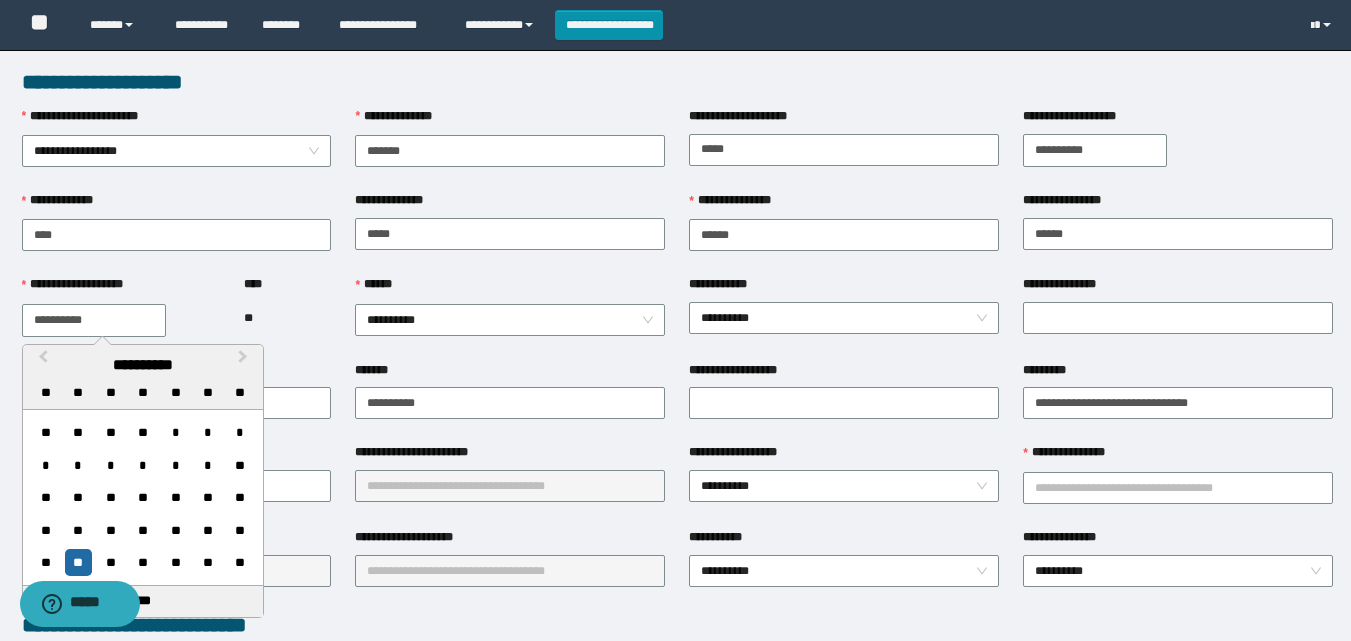 type on "**********" 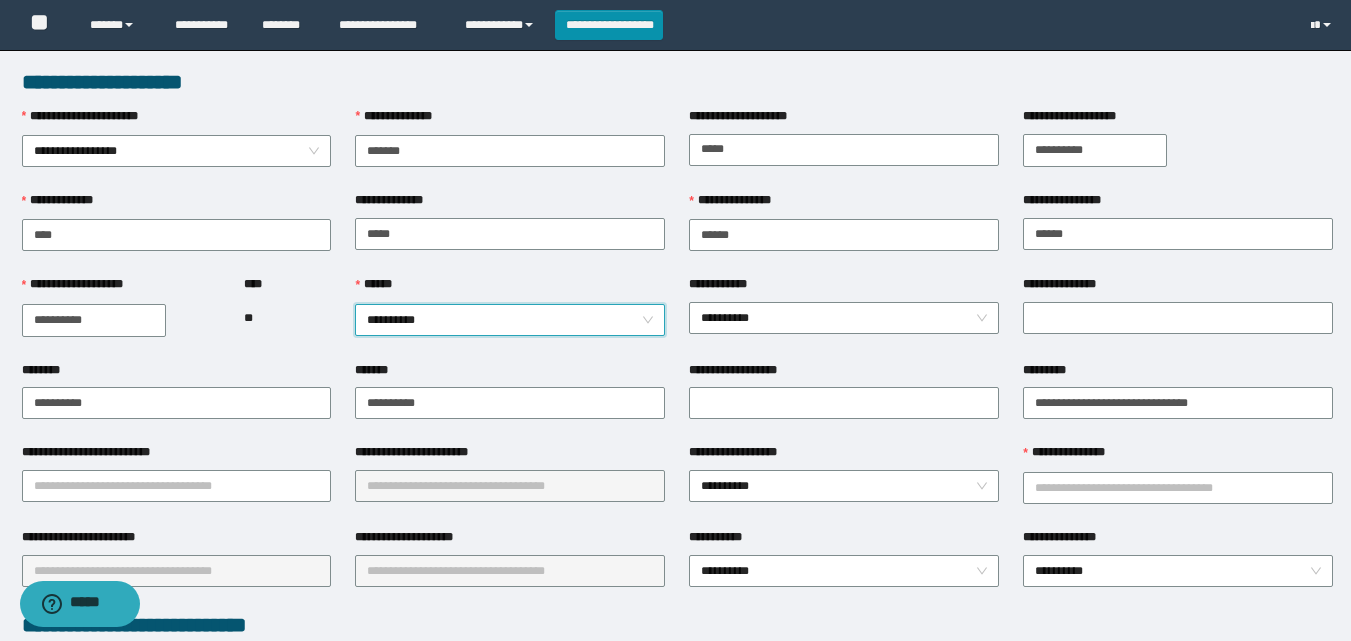 click on "**********" at bounding box center [510, 317] 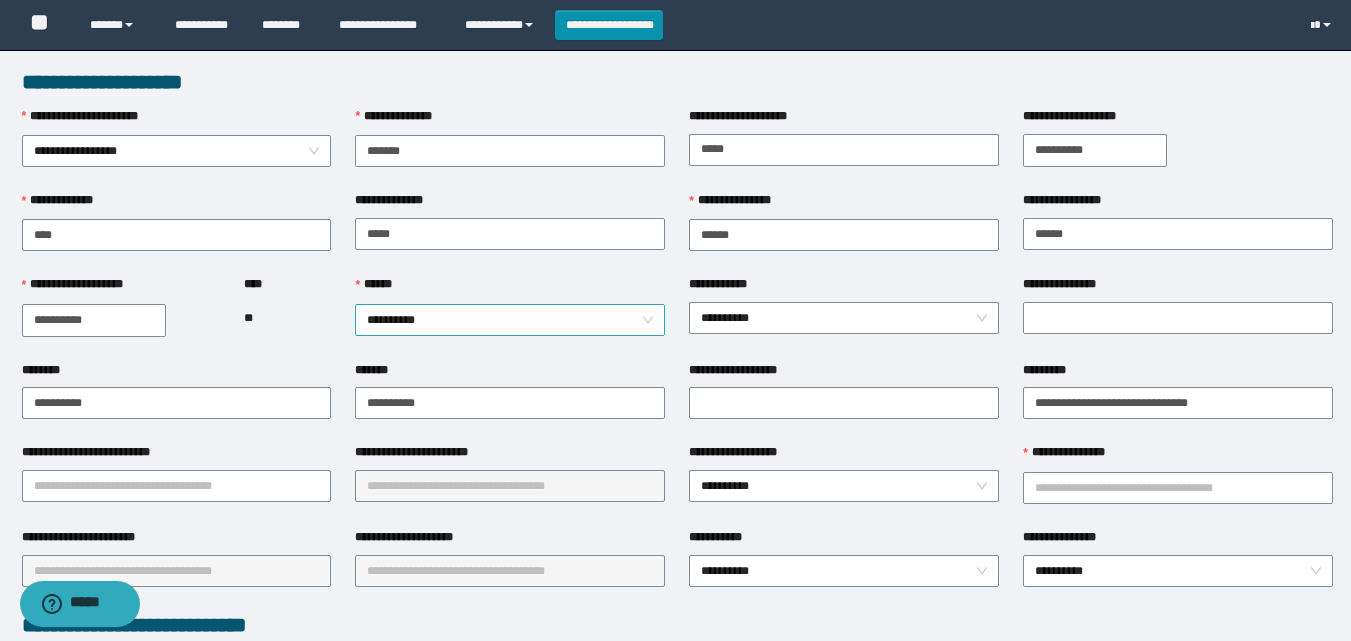 click on "**********" at bounding box center (510, 320) 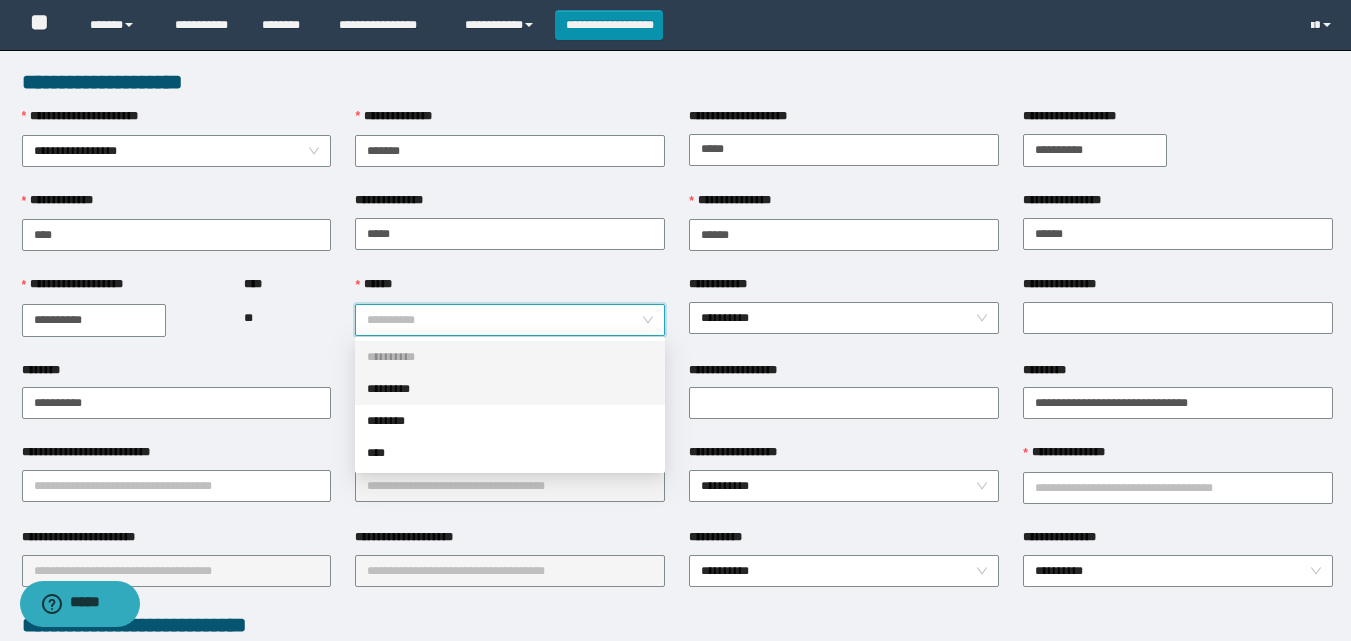 drag, startPoint x: 419, startPoint y: 389, endPoint x: 461, endPoint y: 387, distance: 42.047592 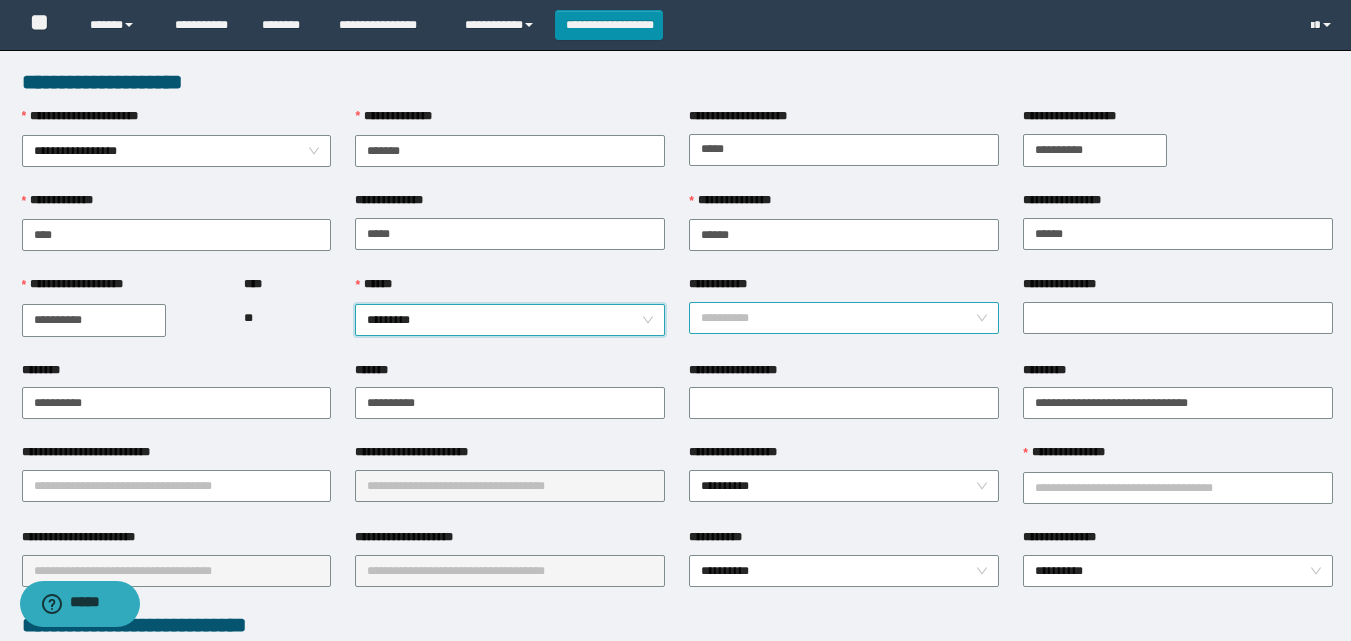 click on "**********" at bounding box center (844, 318) 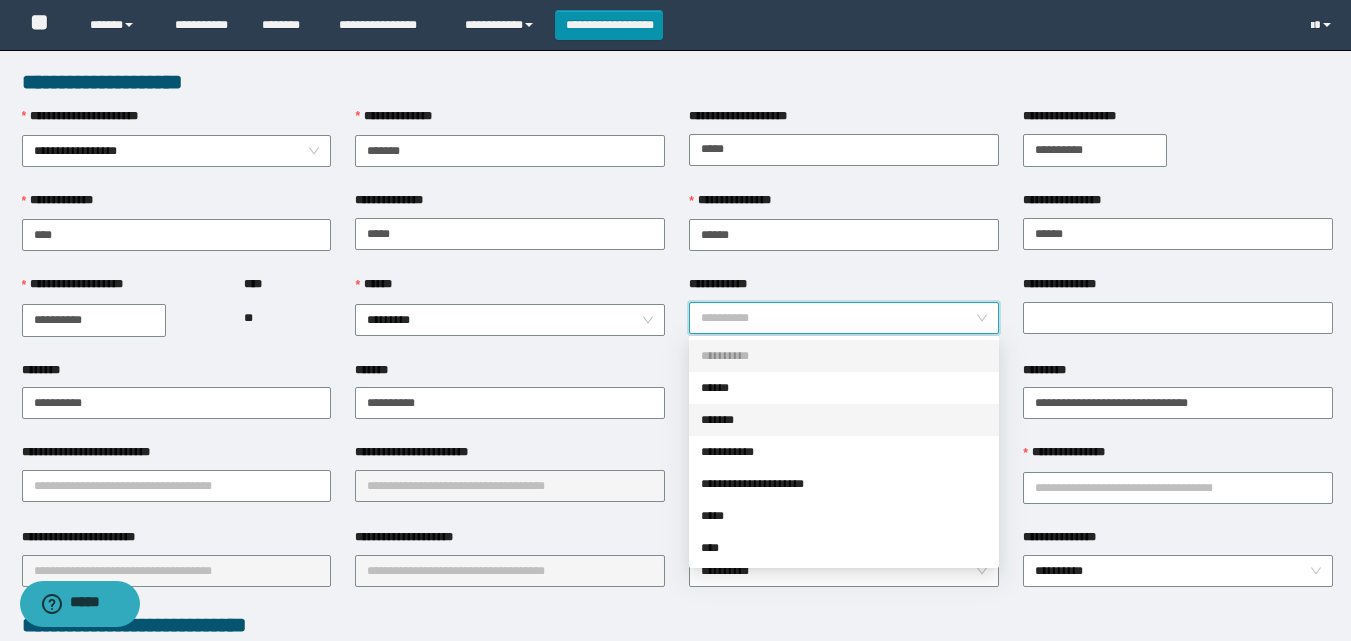 click on "*******" at bounding box center (844, 420) 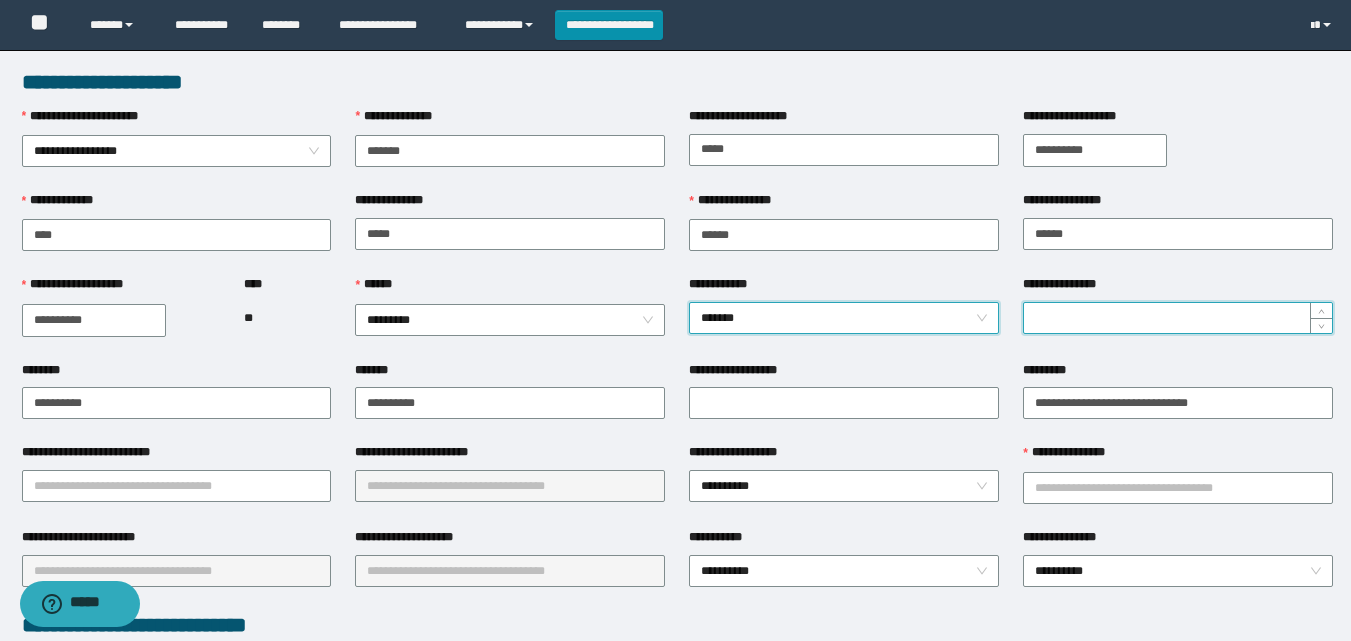 click on "**********" at bounding box center [1178, 318] 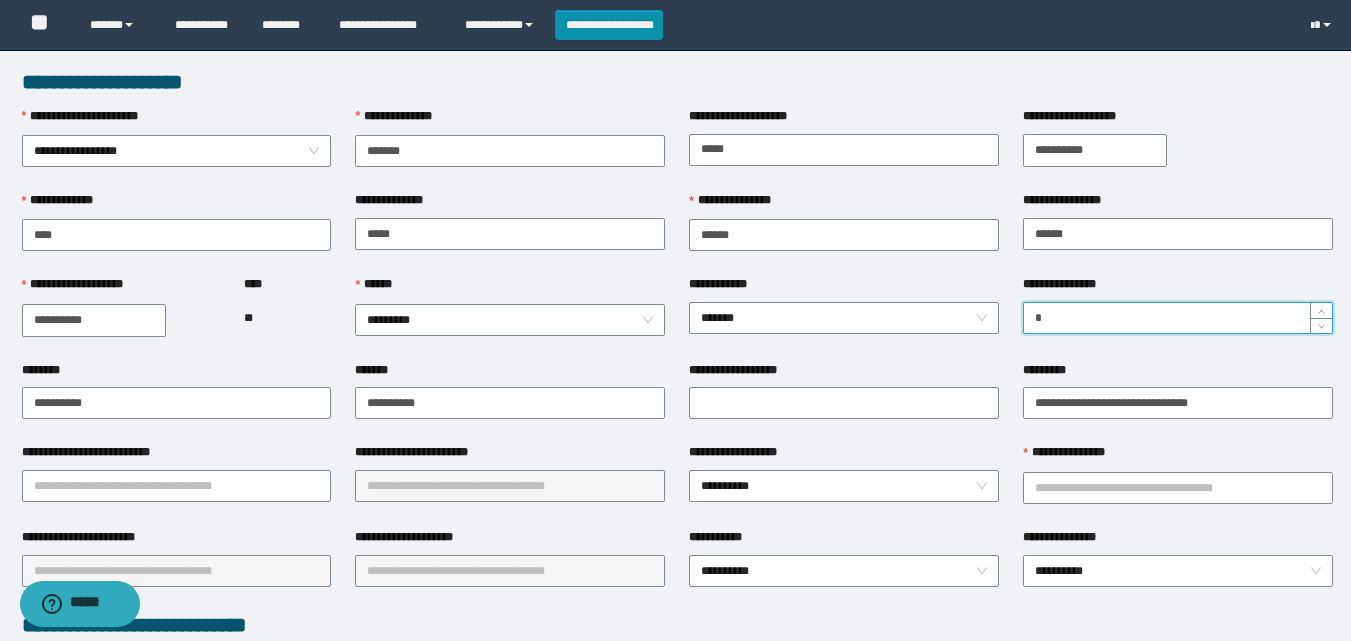 type on "*" 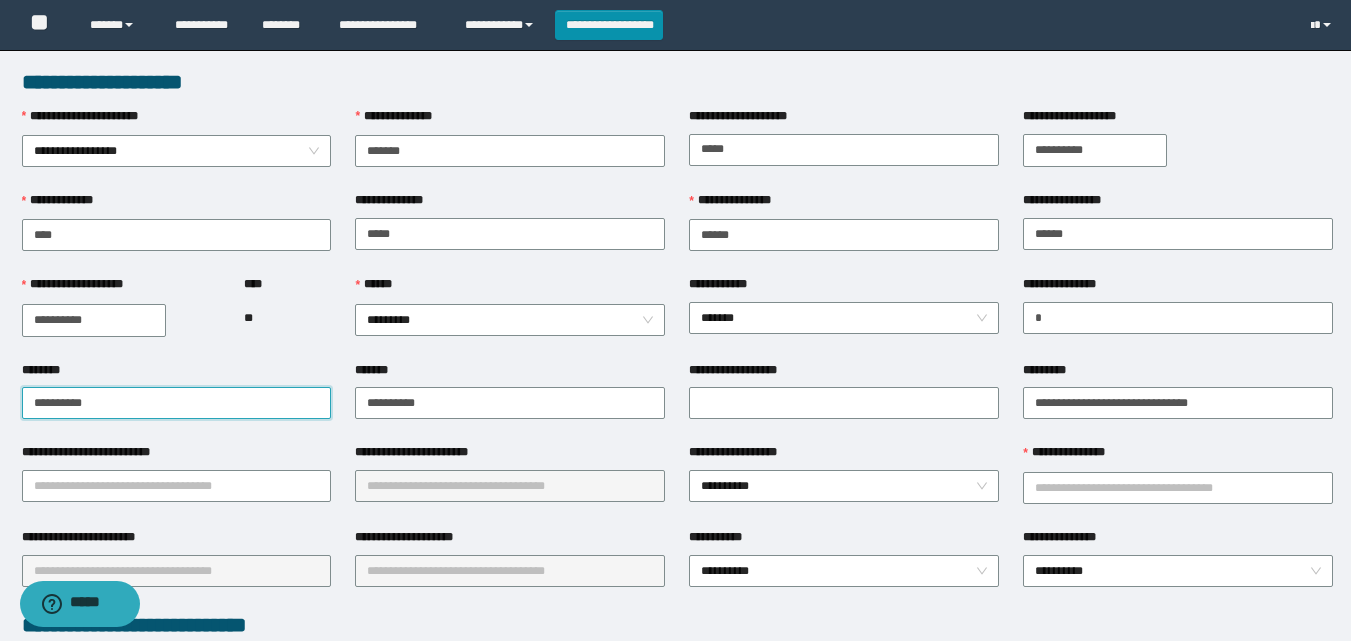 type on "**********" 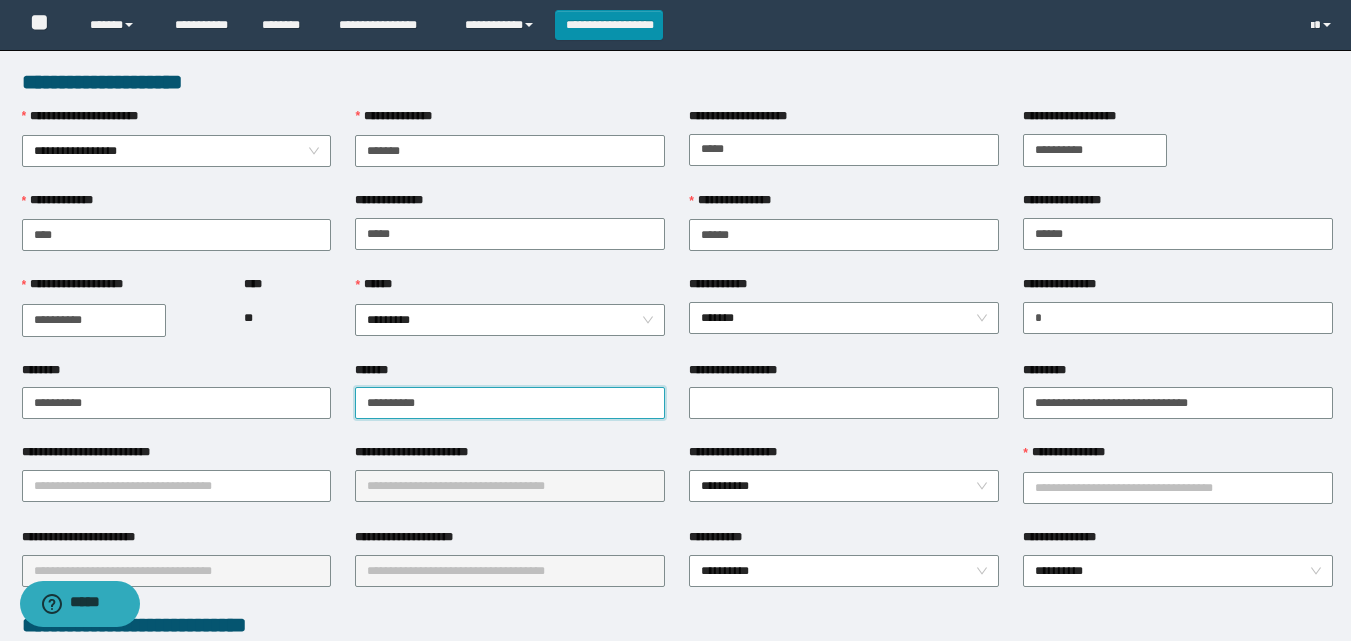 type on "**********" 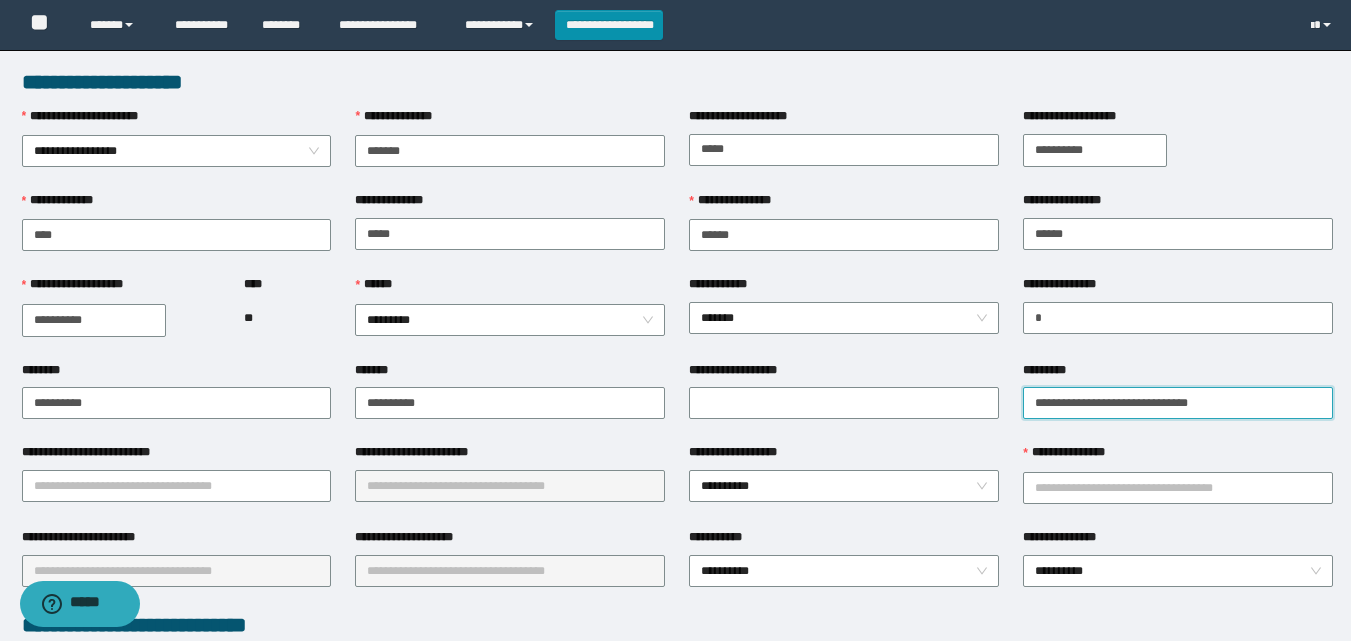 type on "**********" 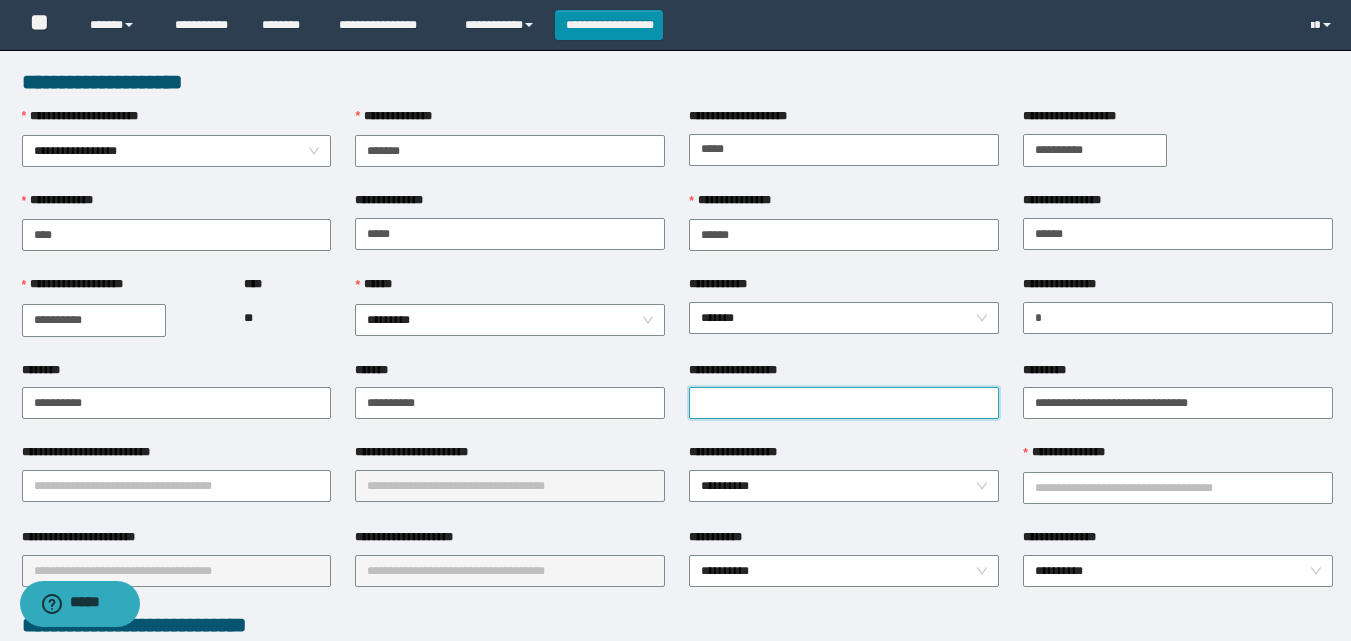 click on "**********" at bounding box center (844, 403) 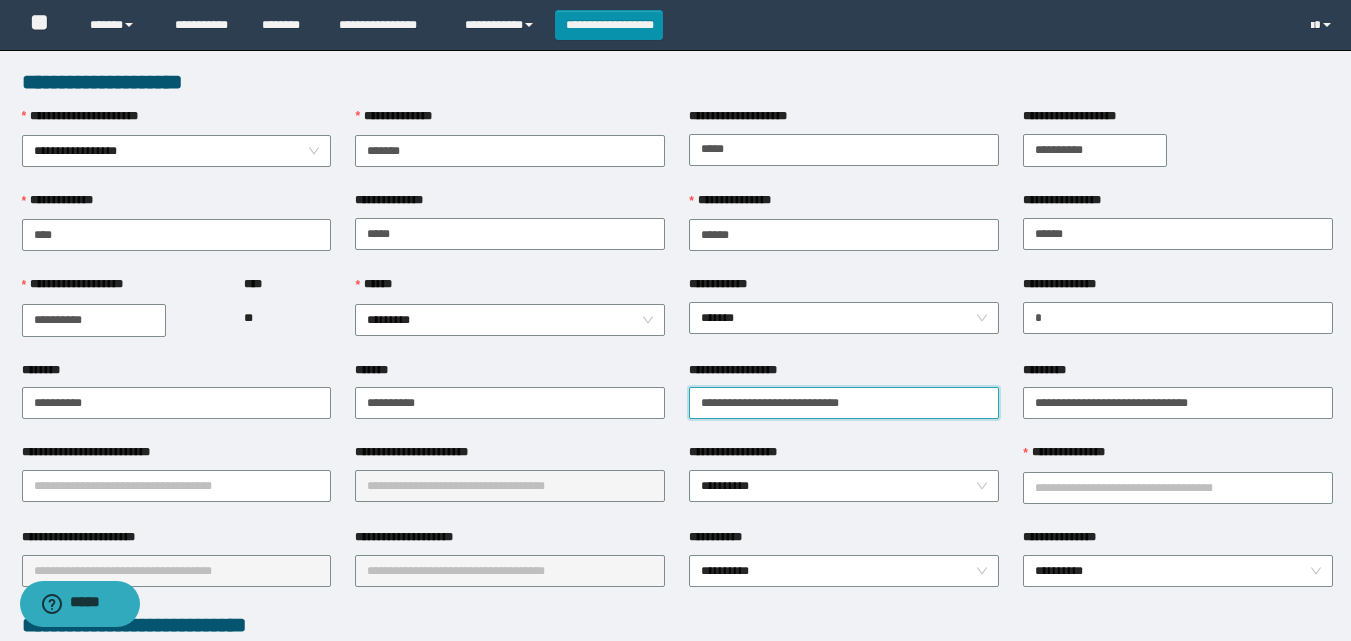 type on "**********" 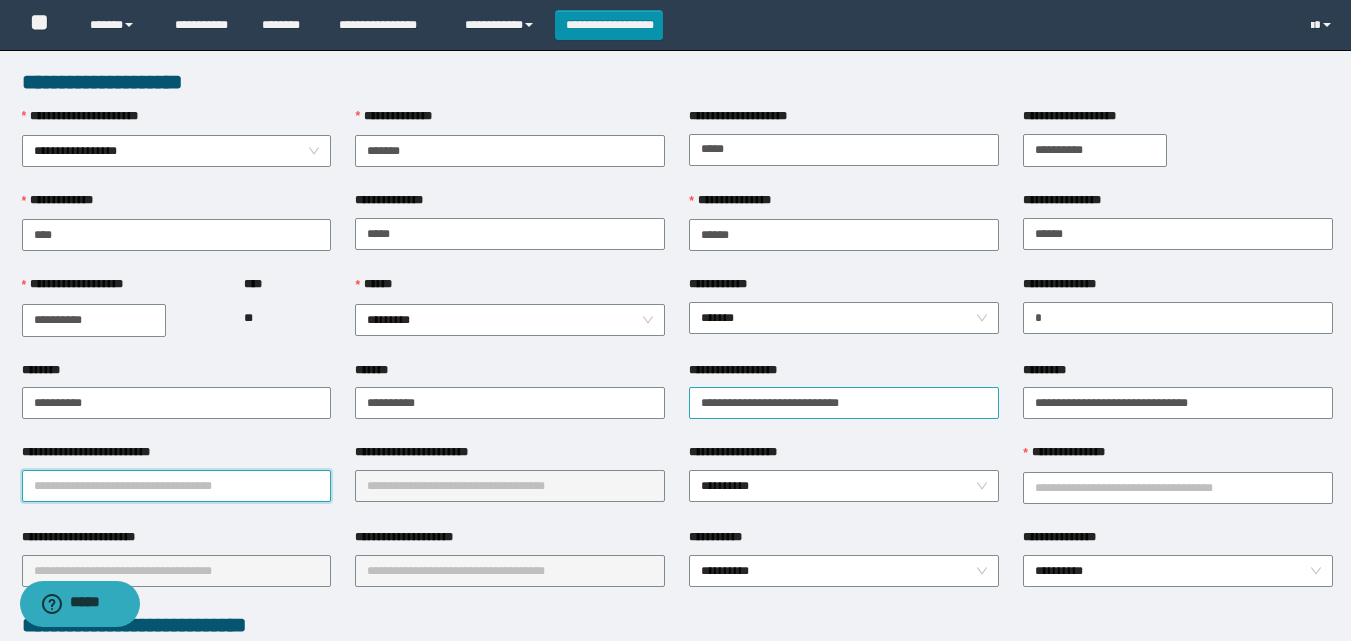 type on "*" 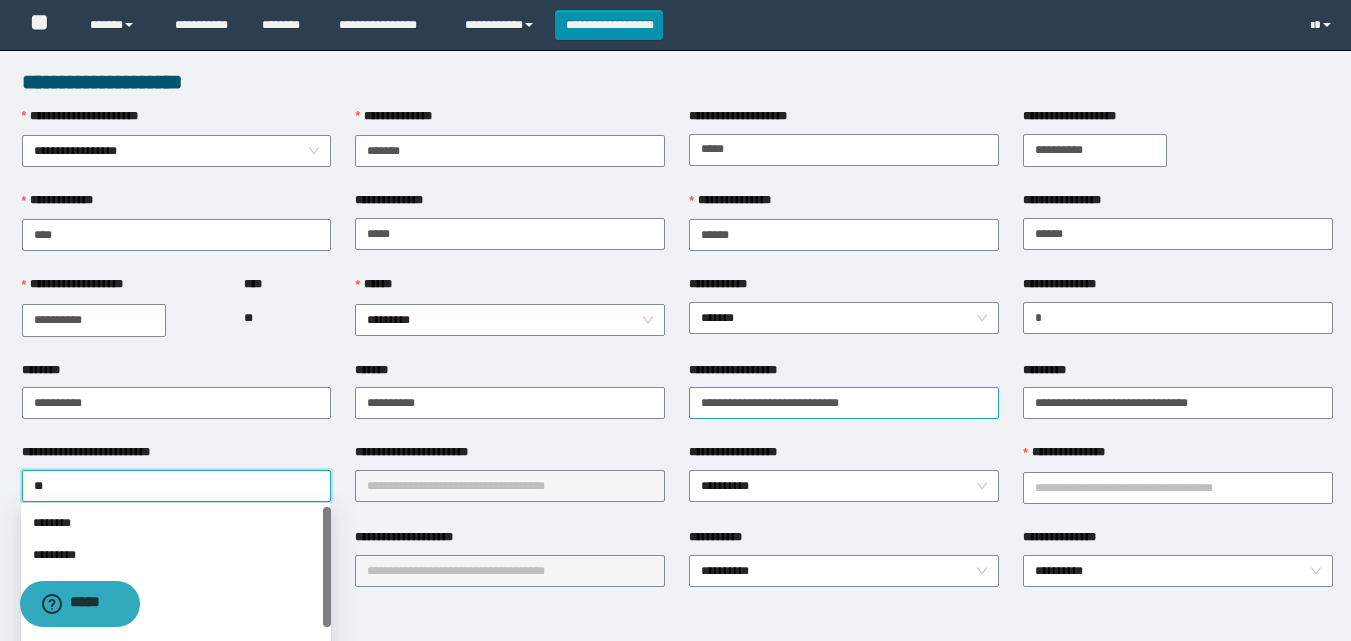 type on "***" 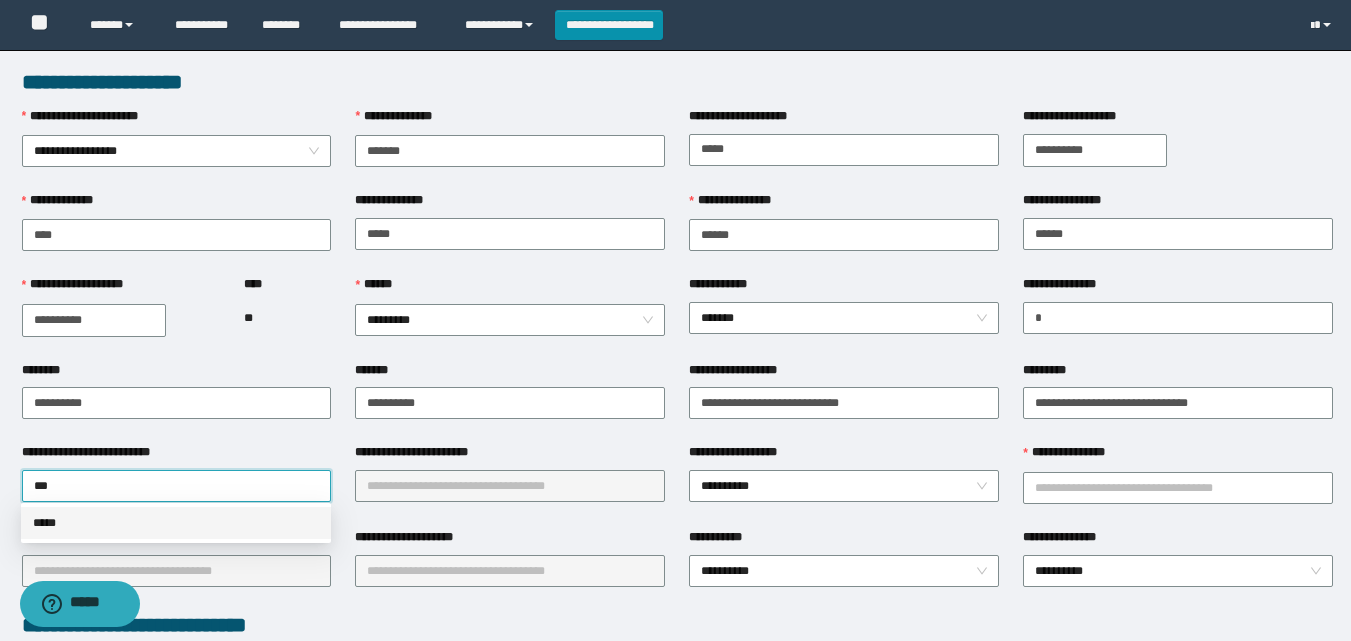 click on "*****" at bounding box center [176, 523] 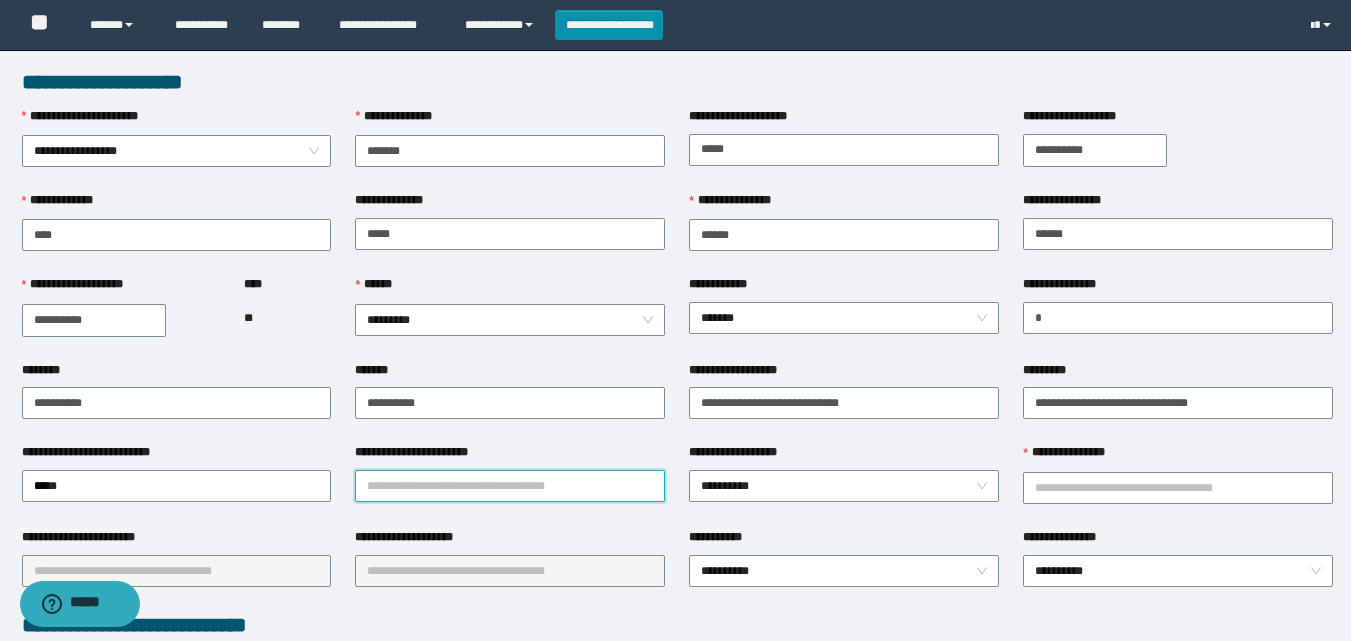 click on "**********" at bounding box center (510, 486) 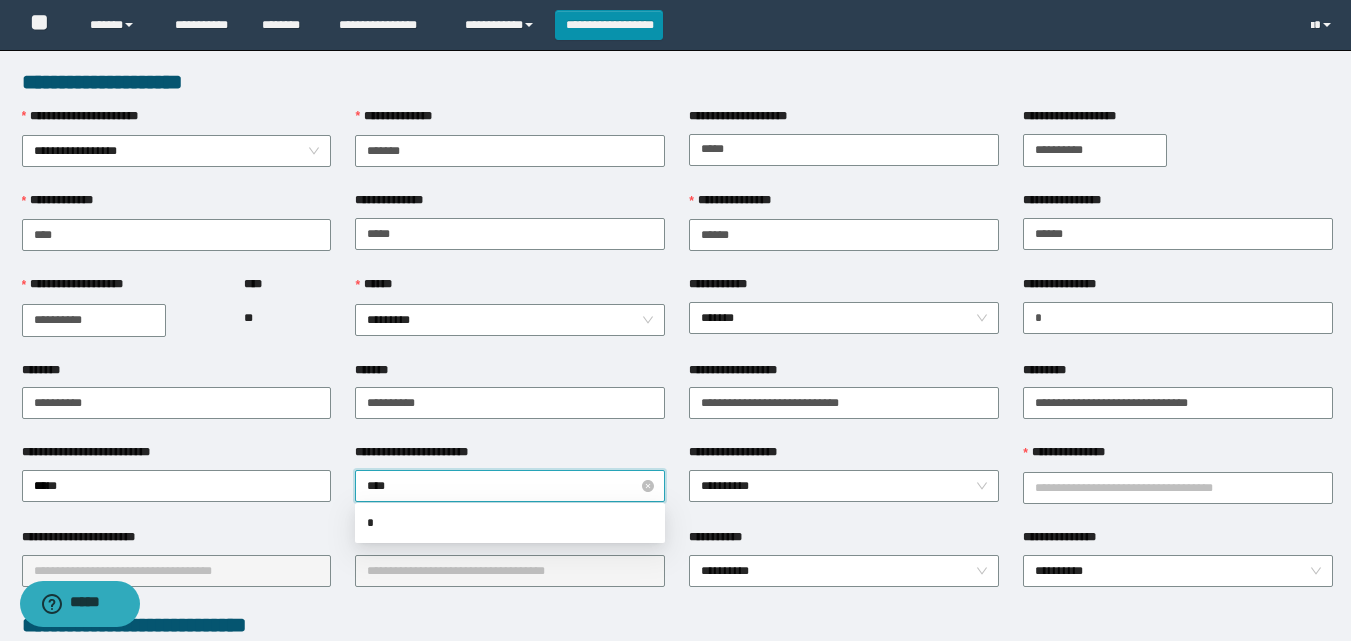 type on "*****" 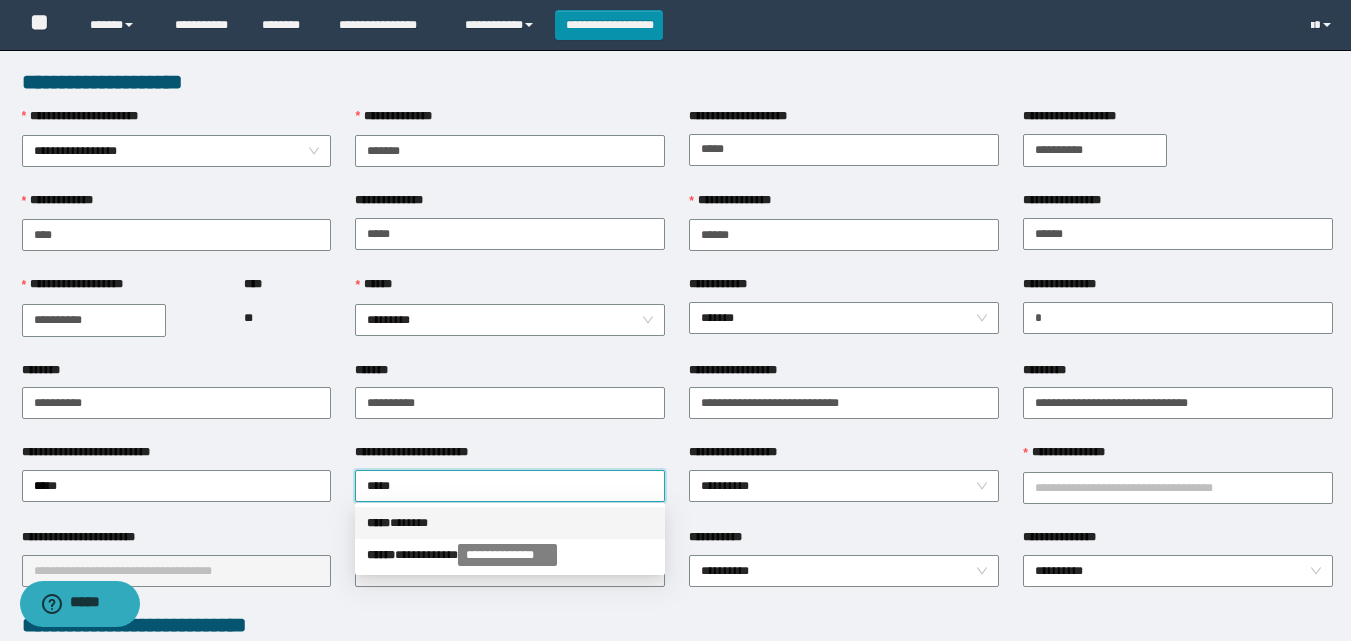 click on "***** * *****" at bounding box center (510, 523) 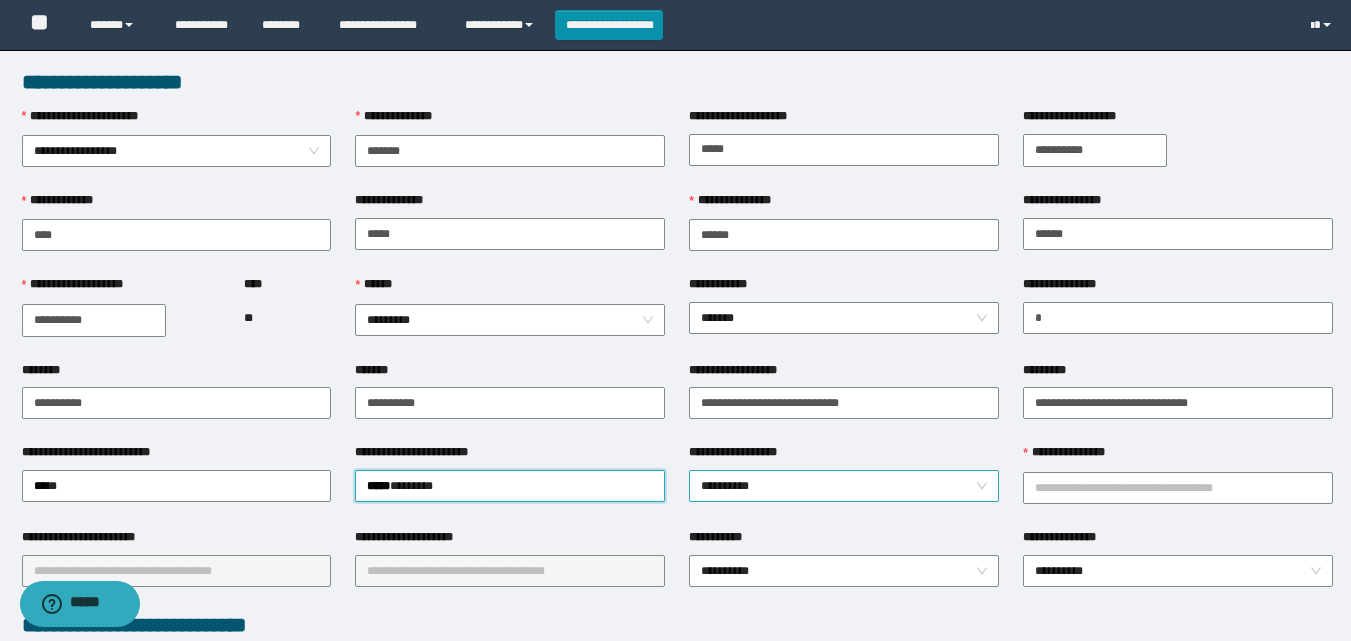 click on "**********" at bounding box center [844, 486] 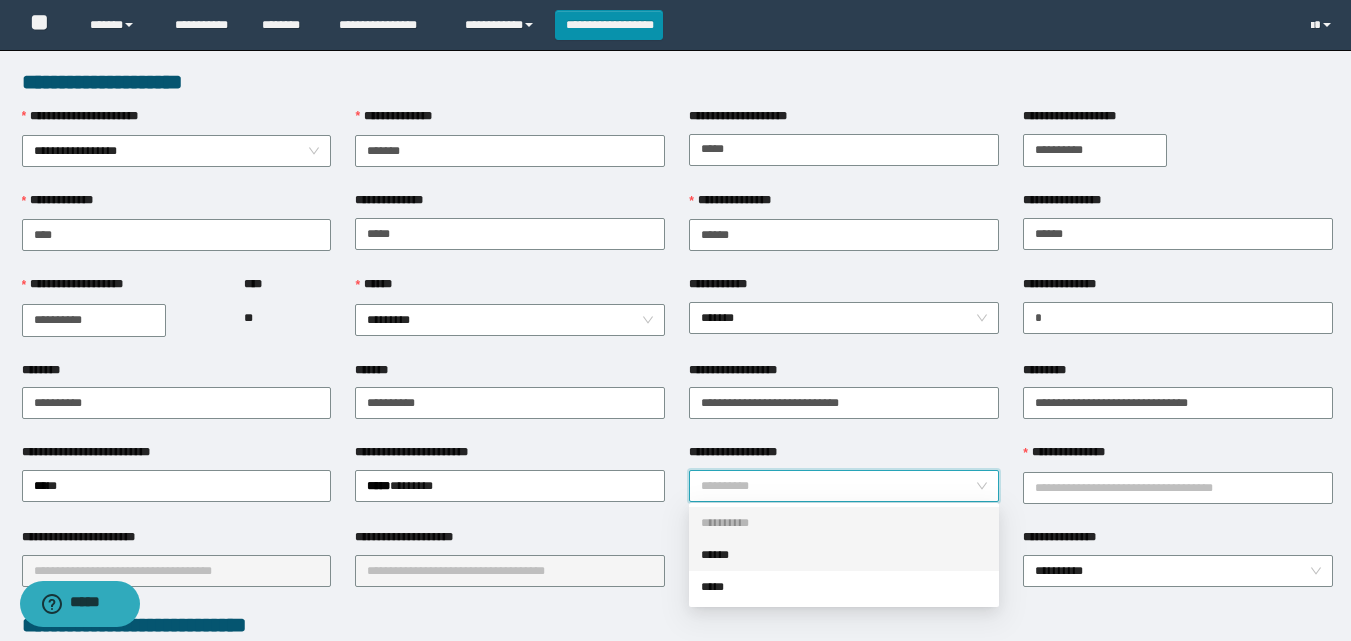 click on "******" at bounding box center [844, 555] 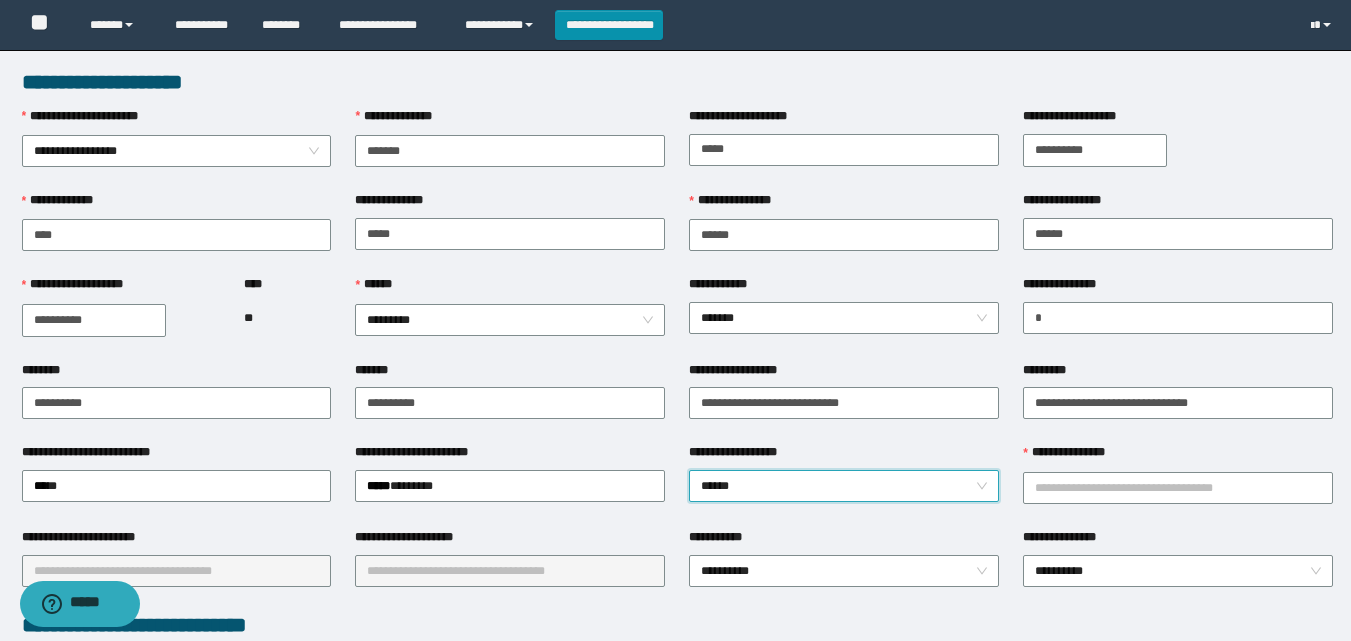 click on "**********" at bounding box center [1178, 457] 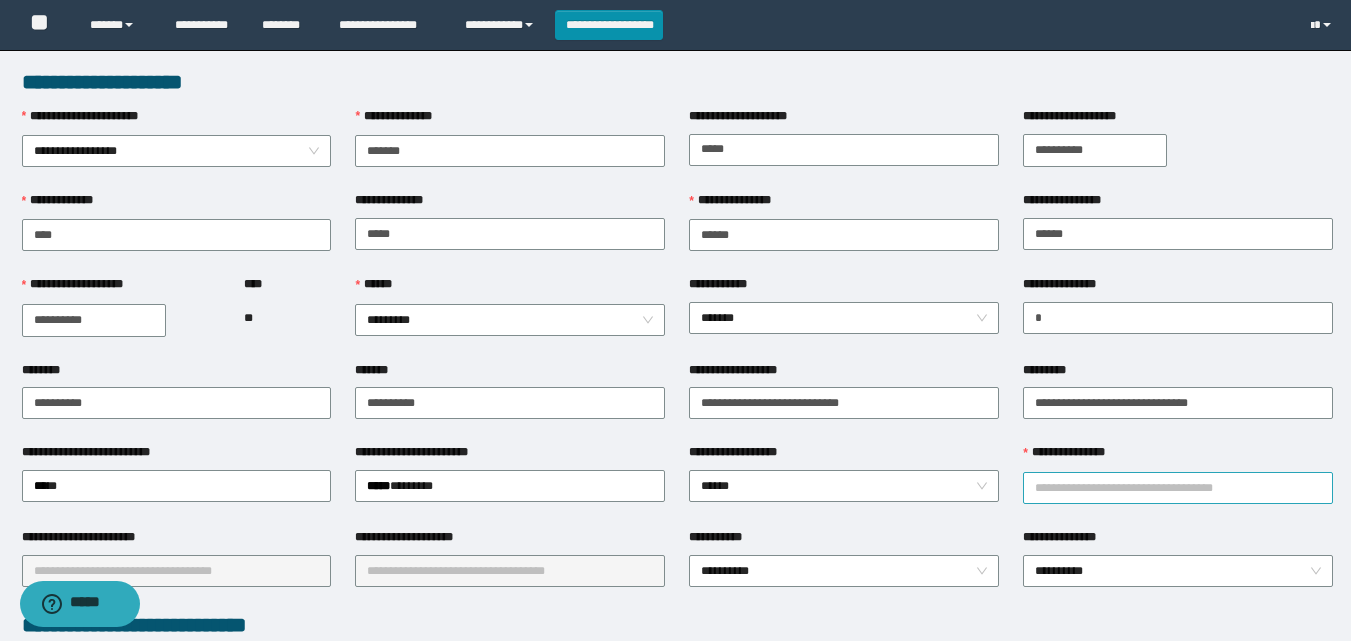 click on "**********" at bounding box center [1178, 488] 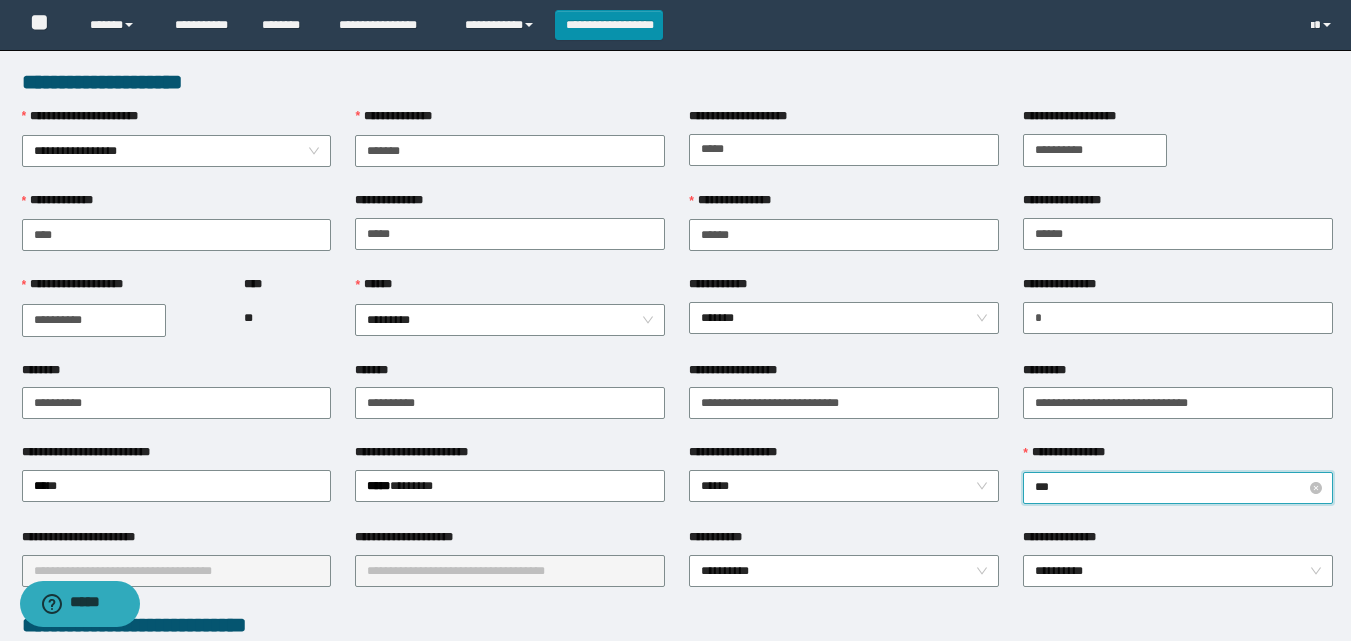type on "****" 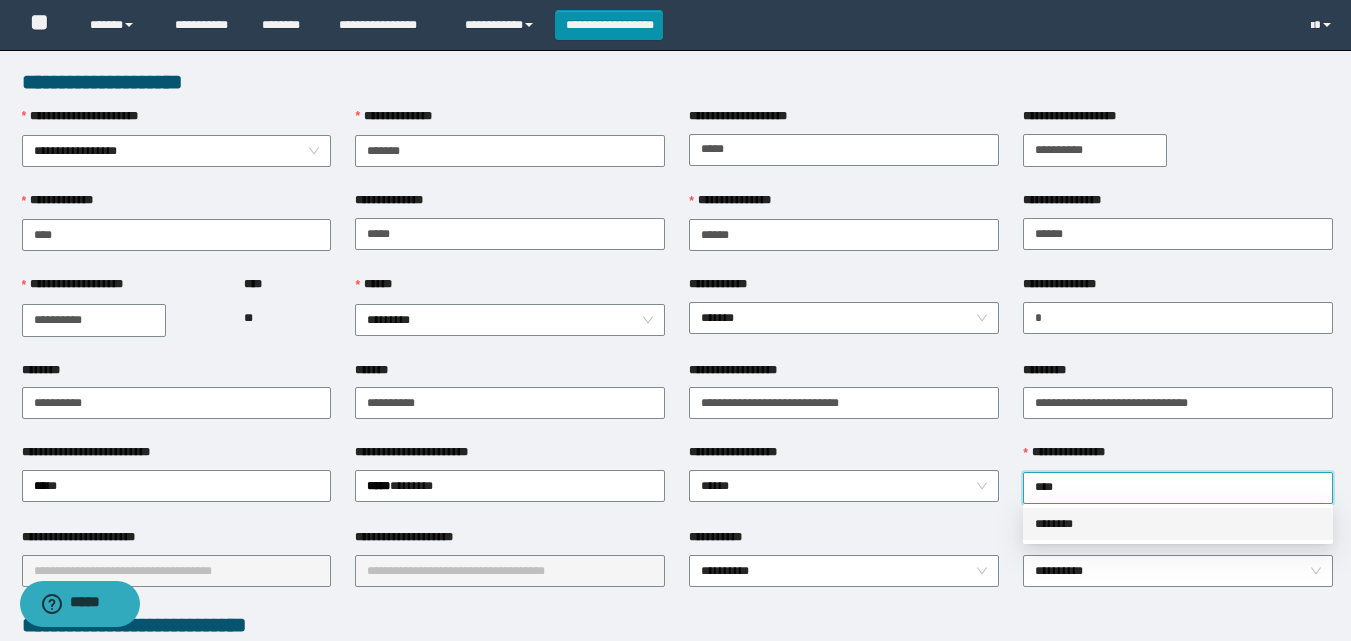 click on "********" at bounding box center [1178, 524] 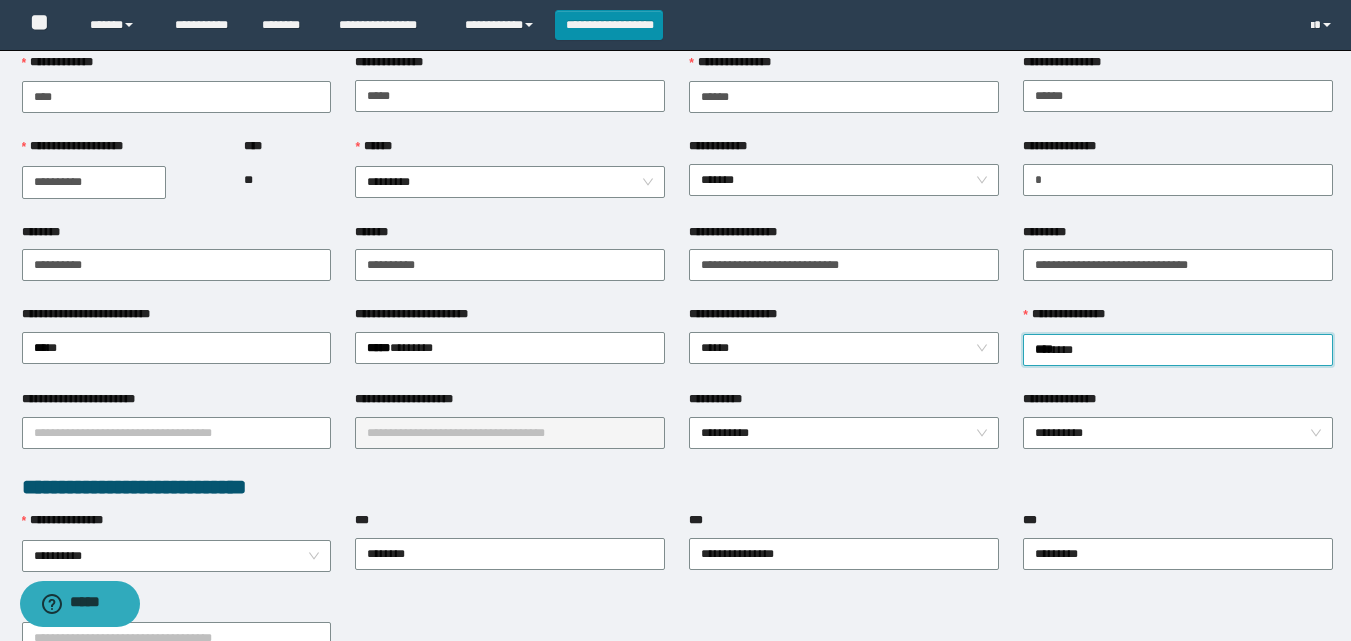 scroll, scrollTop: 186, scrollLeft: 0, axis: vertical 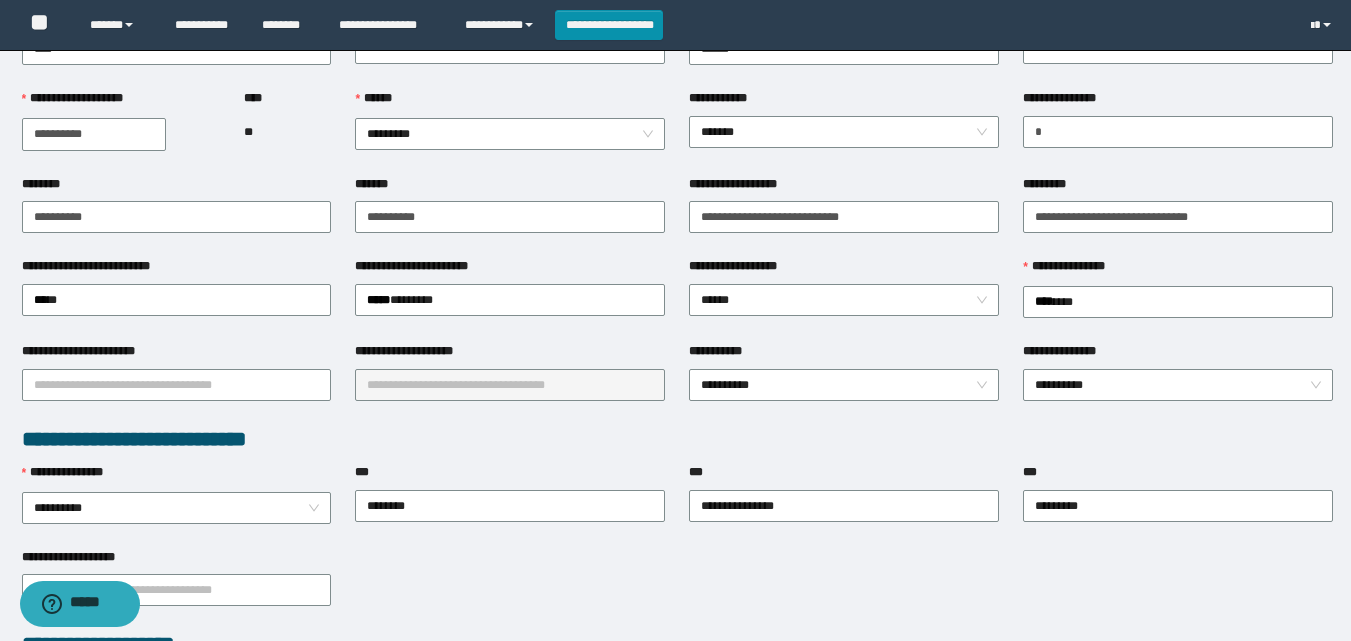 click on "**********" at bounding box center (177, 355) 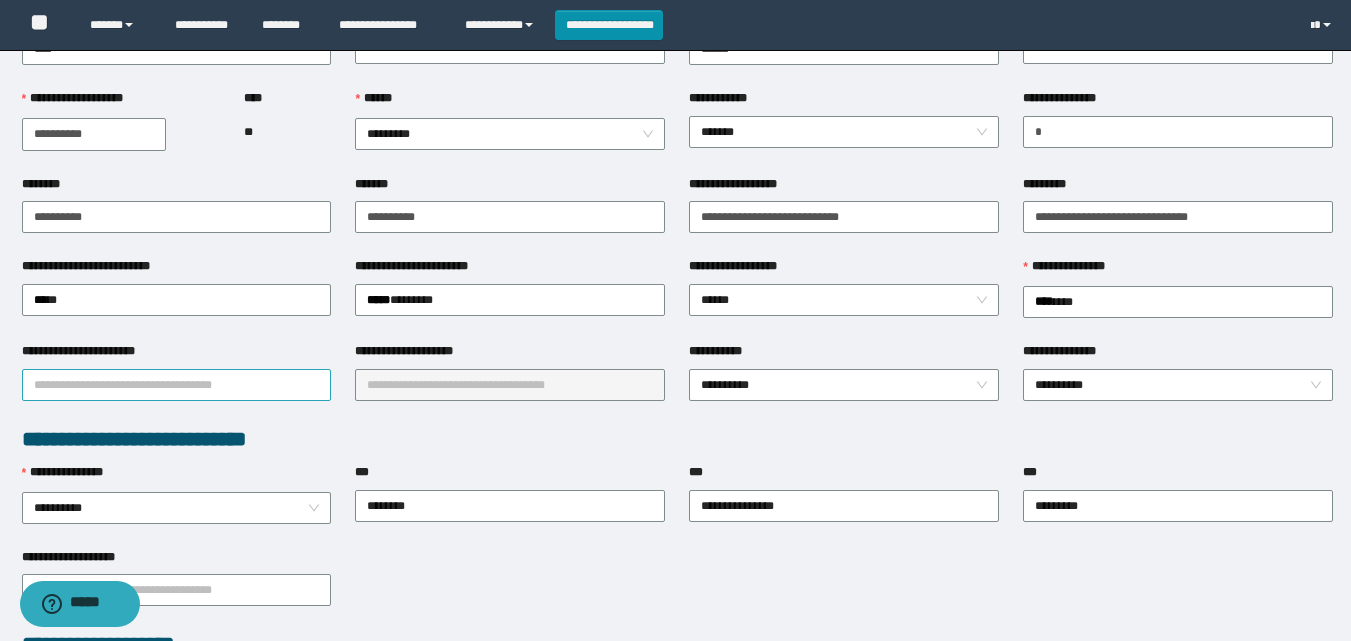 drag, startPoint x: 160, startPoint y: 372, endPoint x: 158, endPoint y: 383, distance: 11.18034 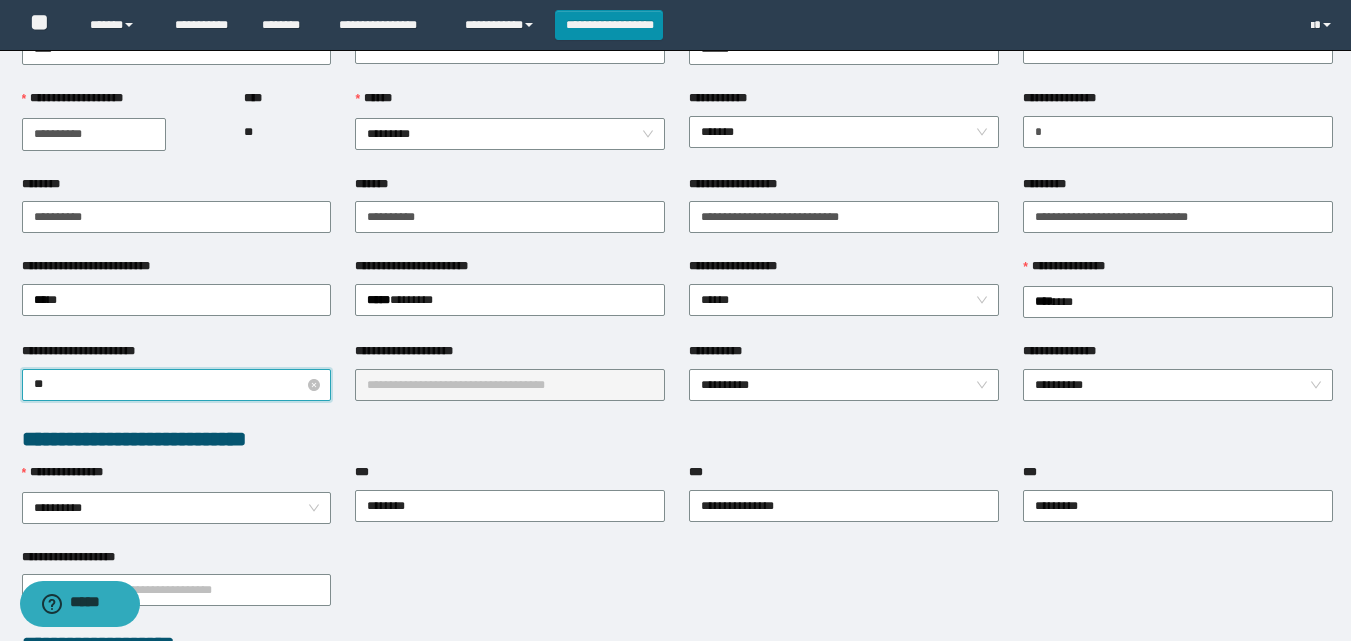 type on "*" 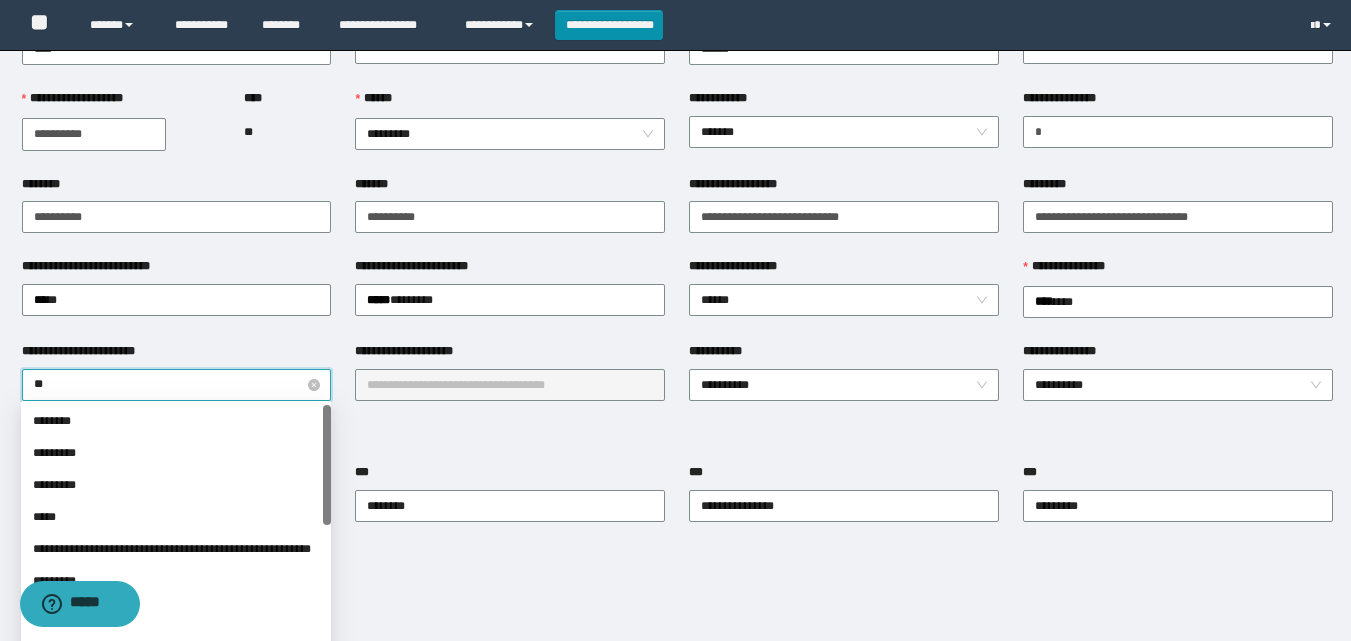 type on "***" 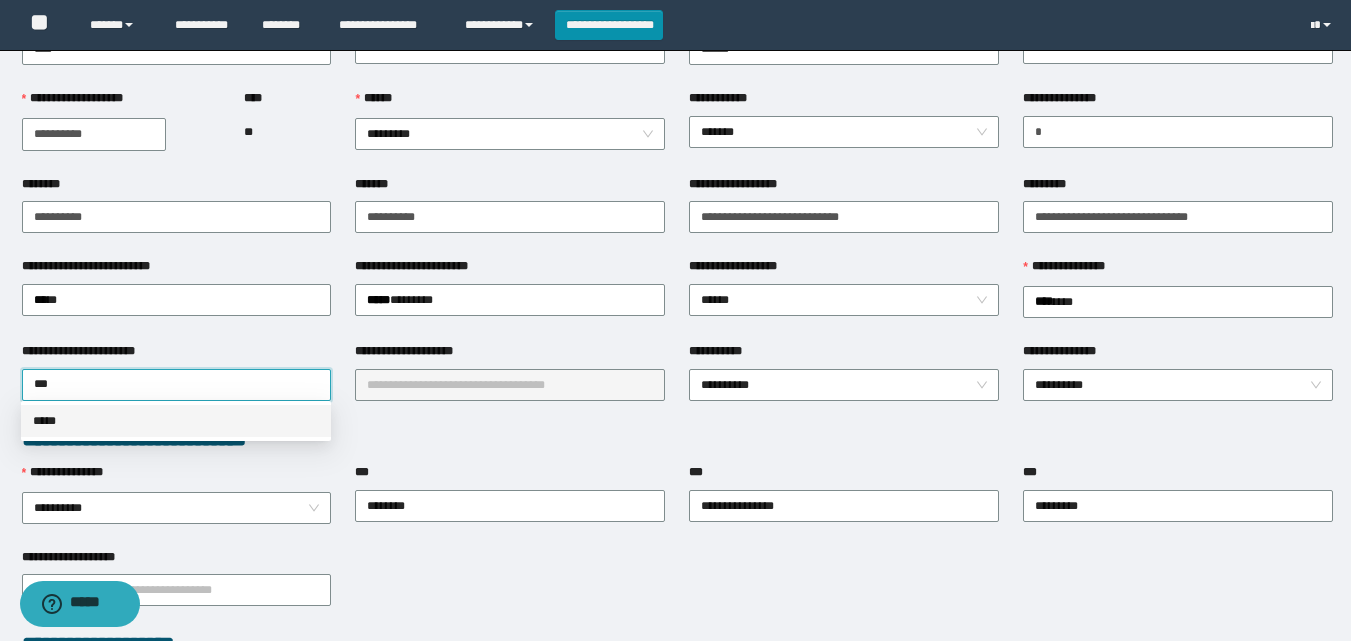 drag, startPoint x: 51, startPoint y: 422, endPoint x: 328, endPoint y: 368, distance: 282.21445 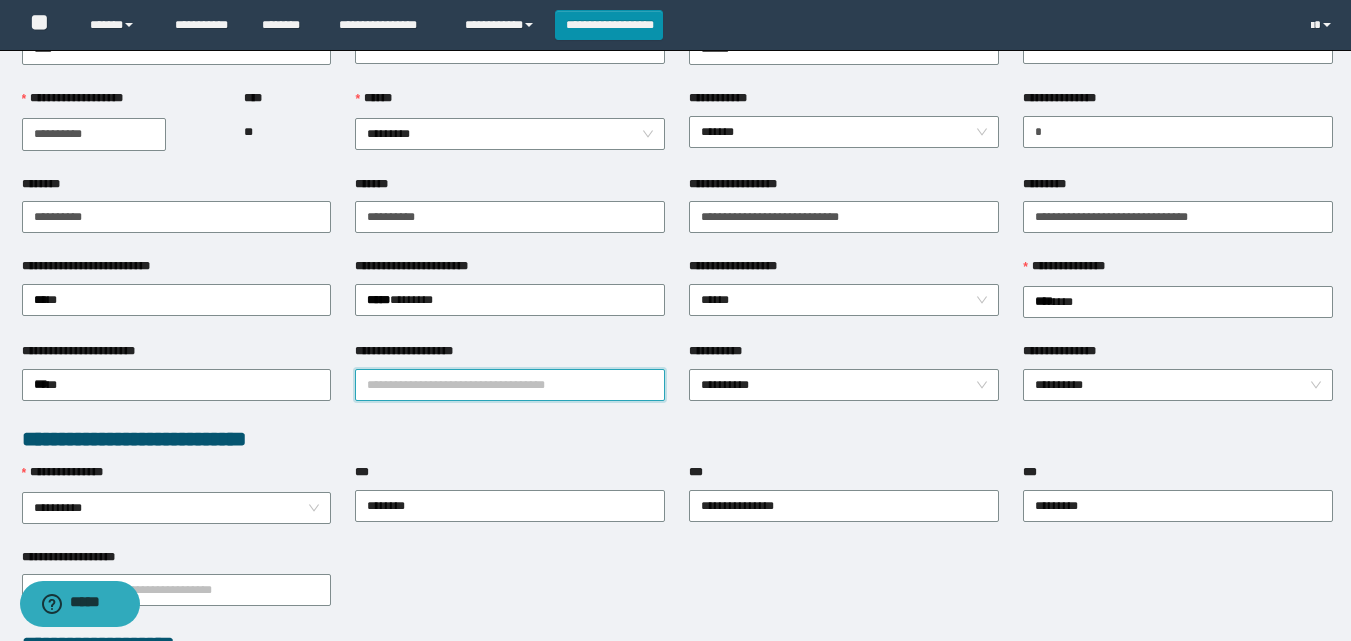 click on "**********" at bounding box center (510, 385) 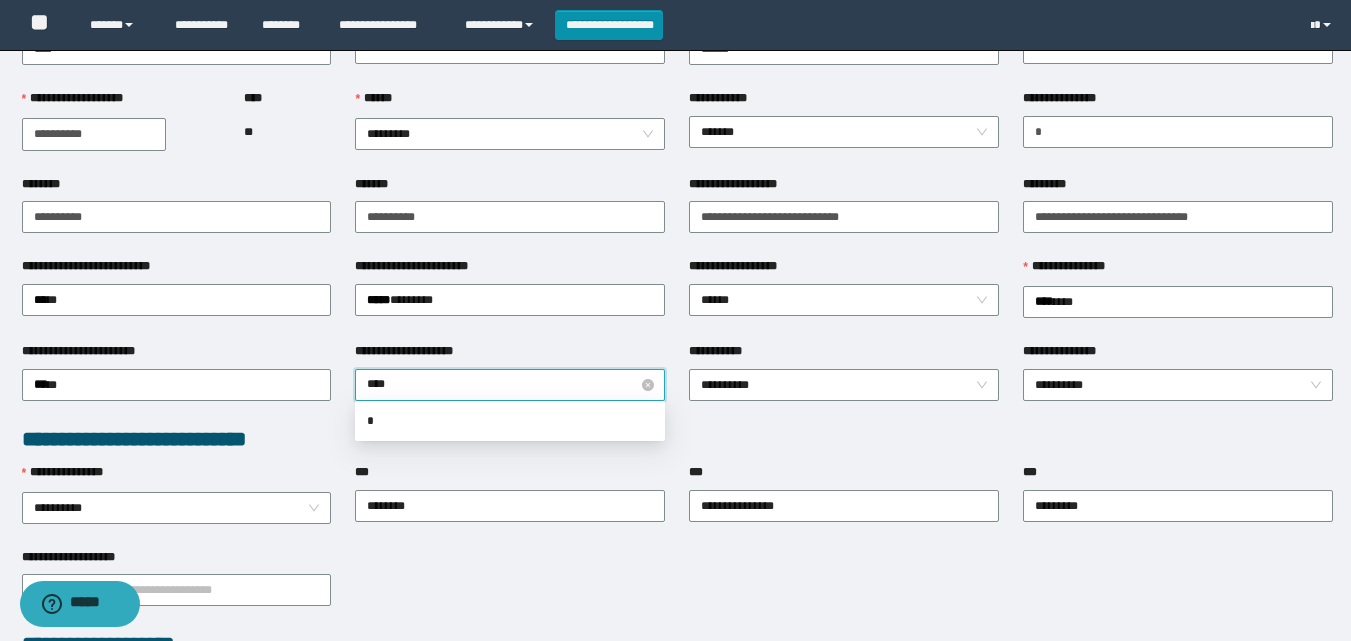 type on "*****" 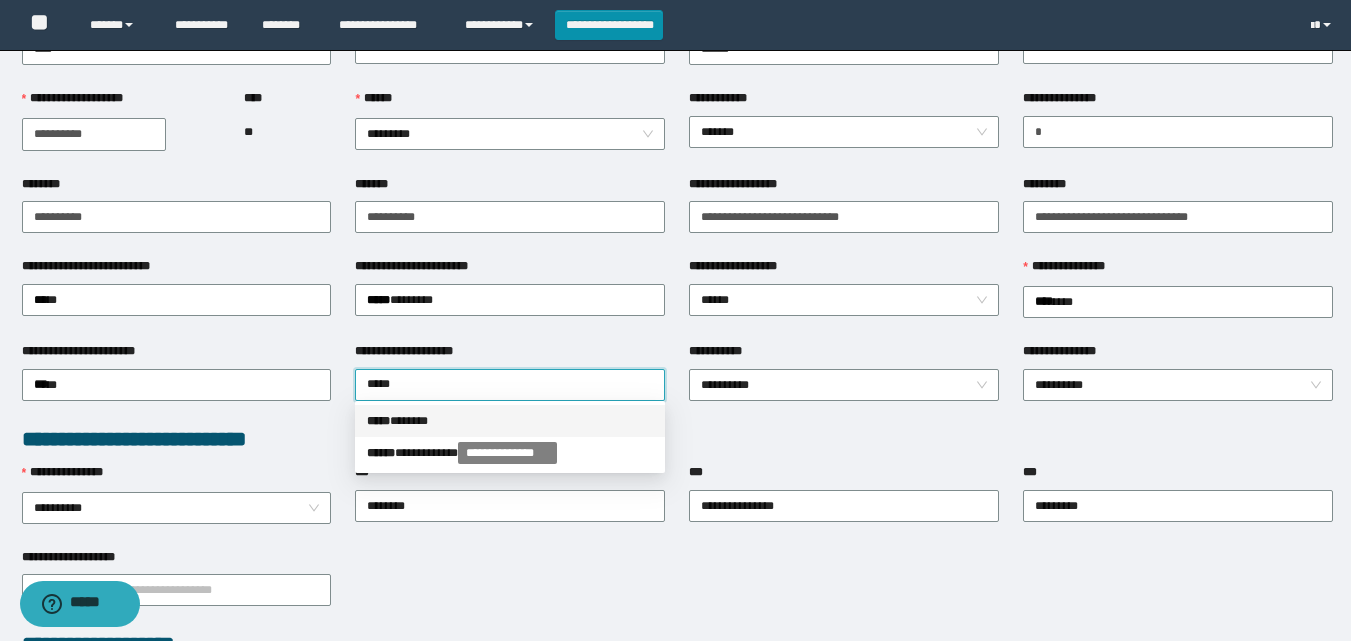 click on "***** * *****" at bounding box center (510, 421) 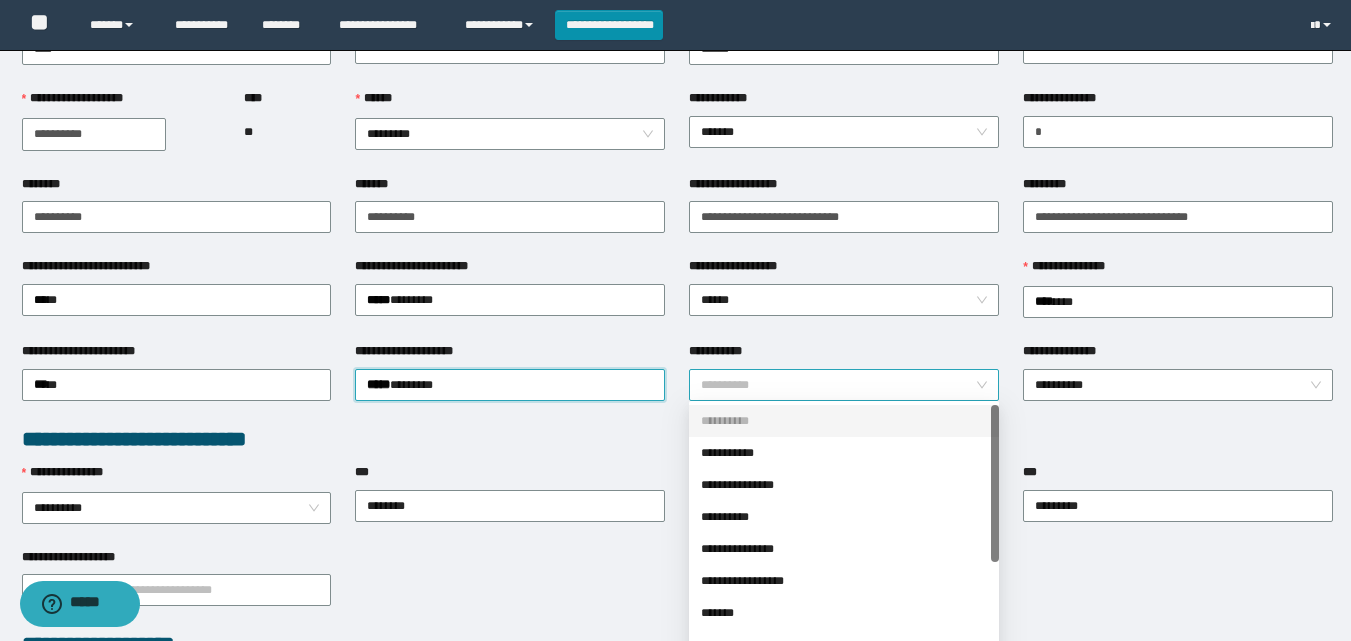 click on "**********" at bounding box center (844, 385) 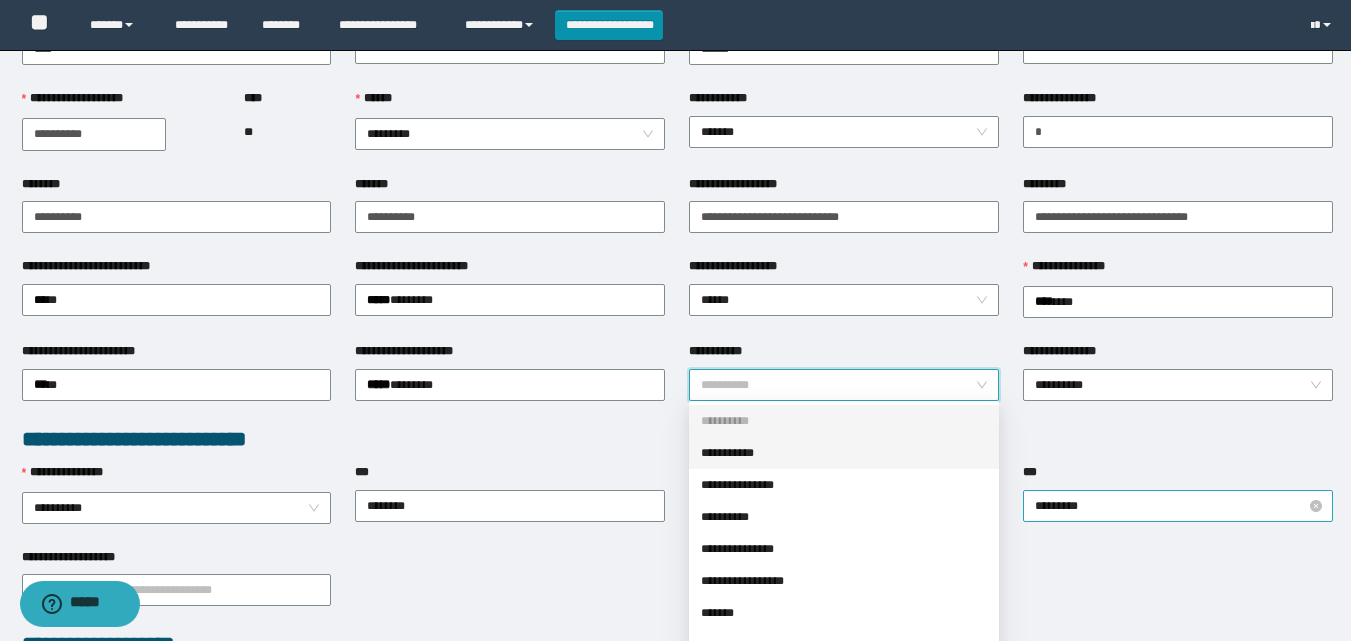 click on "*********" at bounding box center [1178, 506] 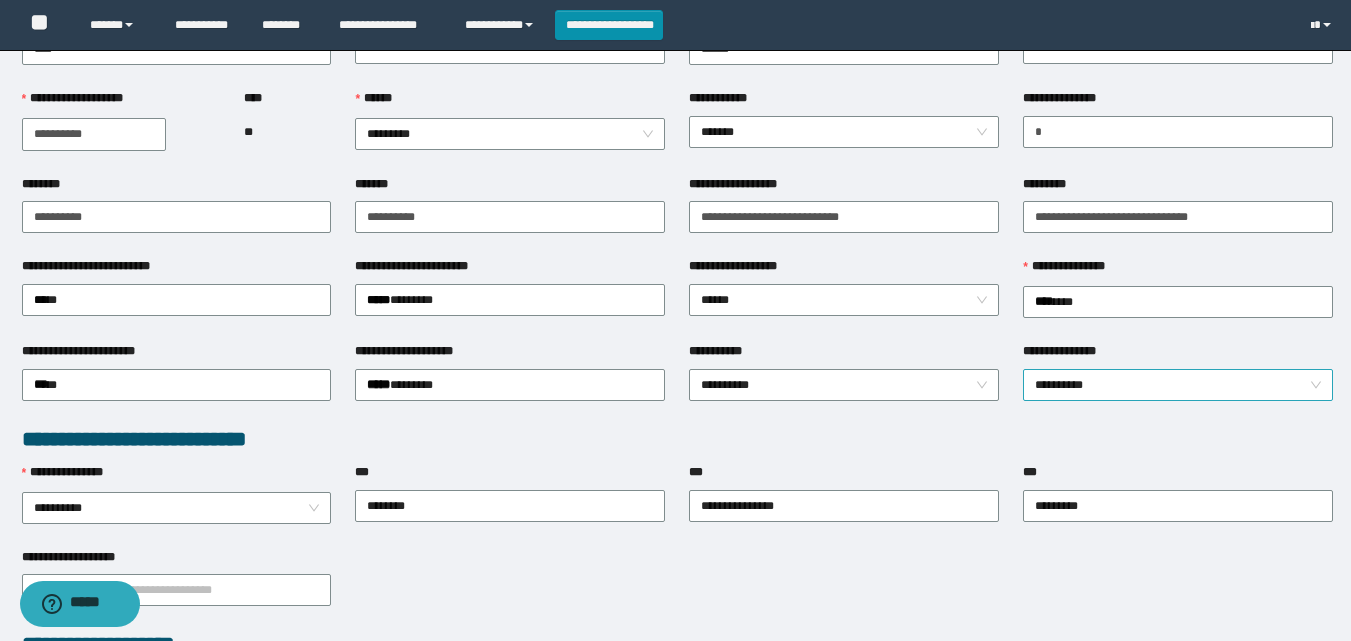 drag, startPoint x: 1127, startPoint y: 397, endPoint x: 1106, endPoint y: 371, distance: 33.42155 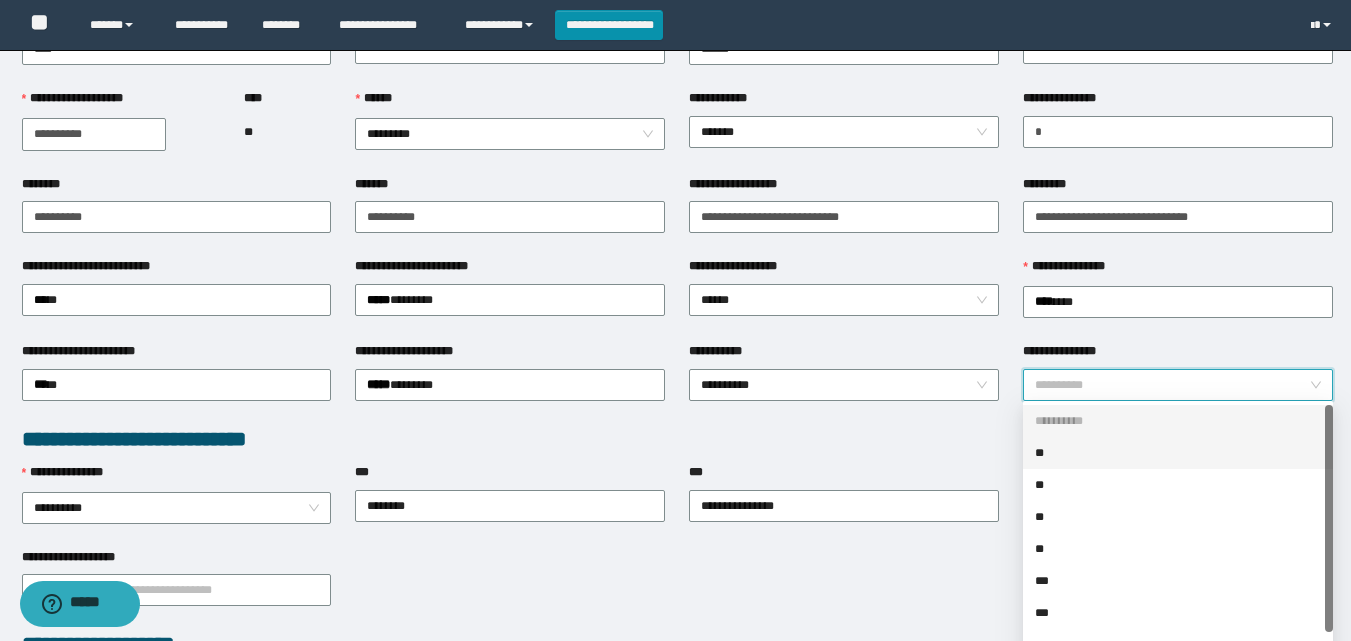 click on "**" at bounding box center (1178, 453) 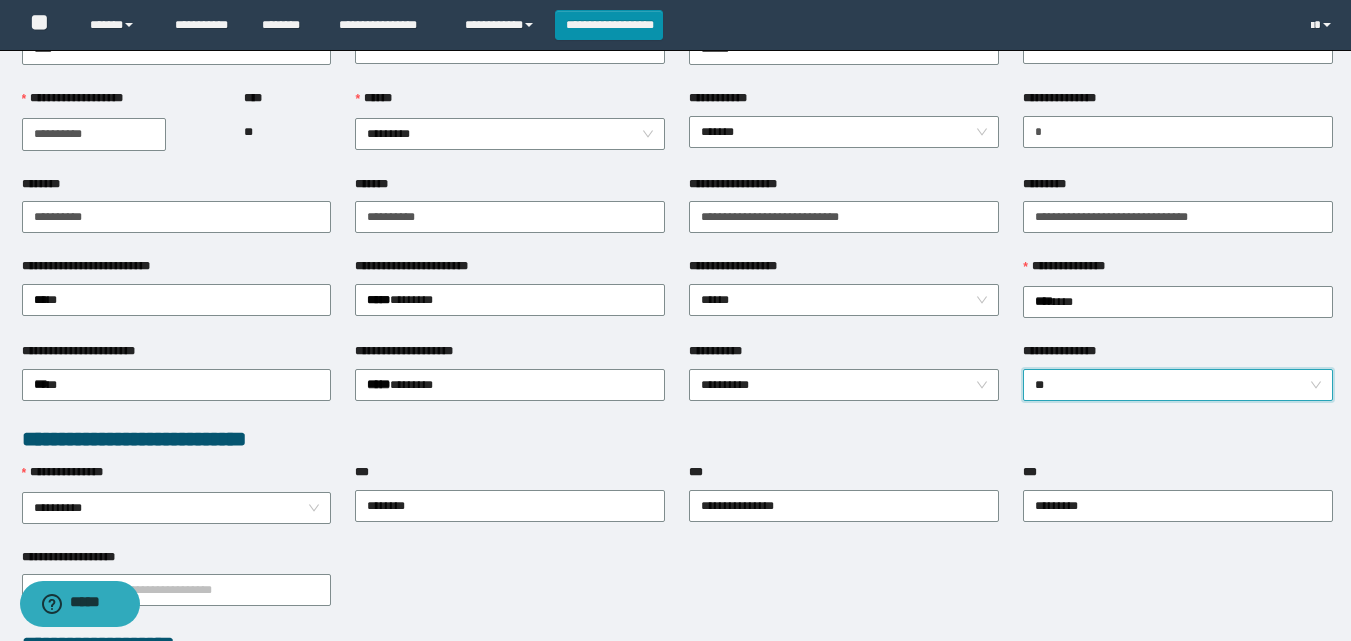 click on "**********" at bounding box center [844, 383] 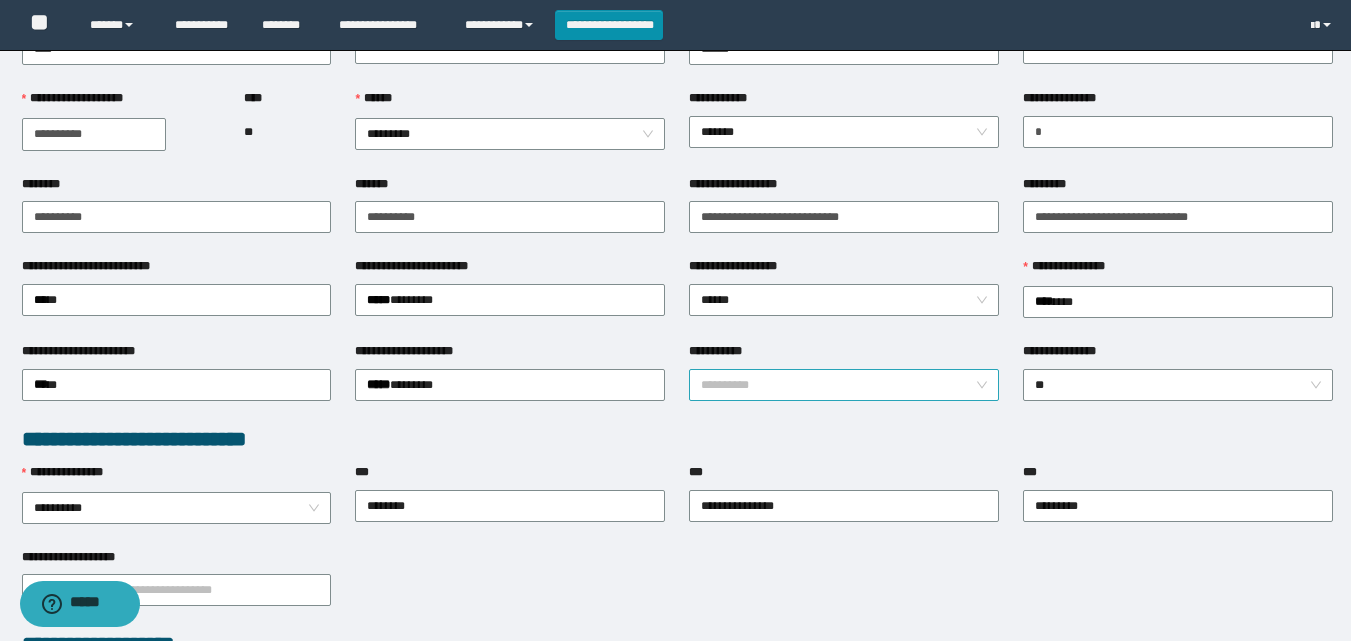 click on "**********" at bounding box center [844, 385] 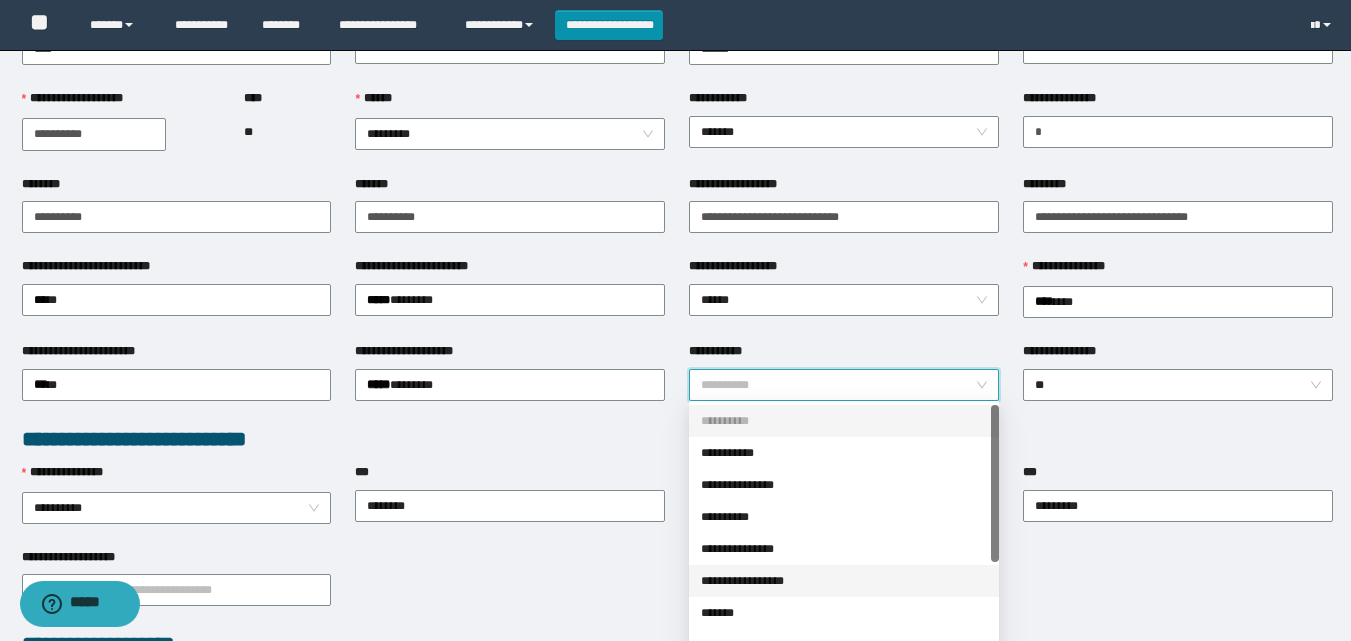 click on "**********" at bounding box center [844, 581] 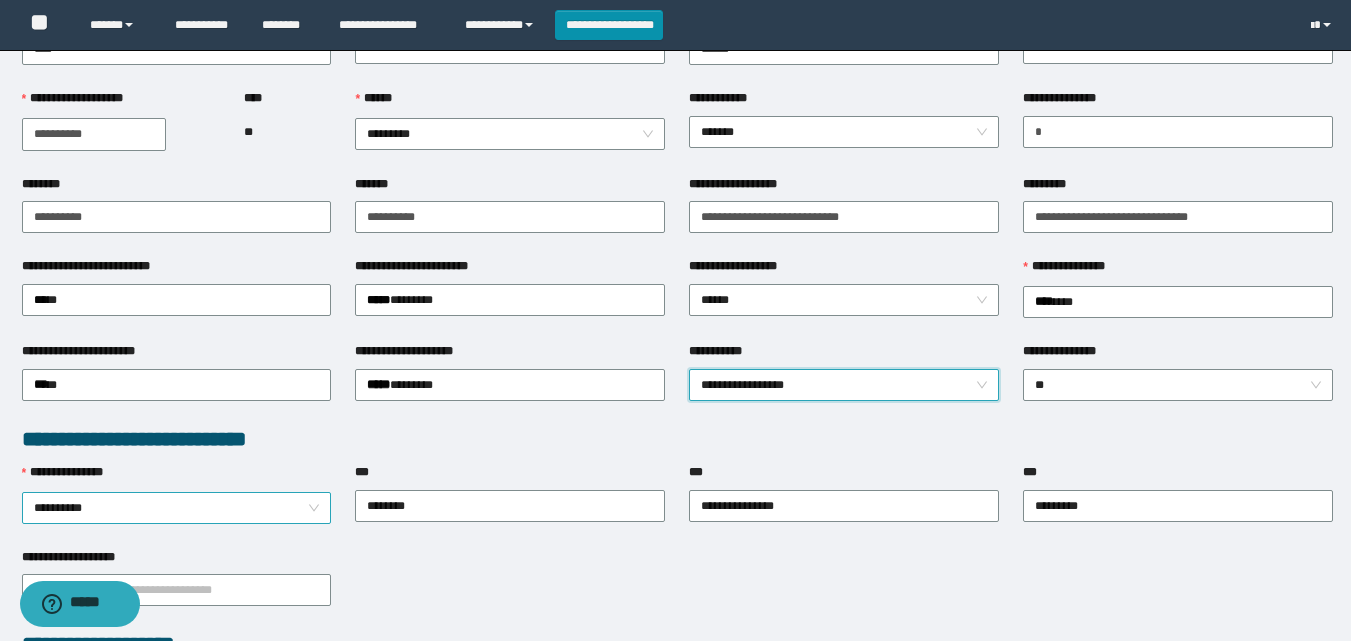 click on "**********" at bounding box center [177, 508] 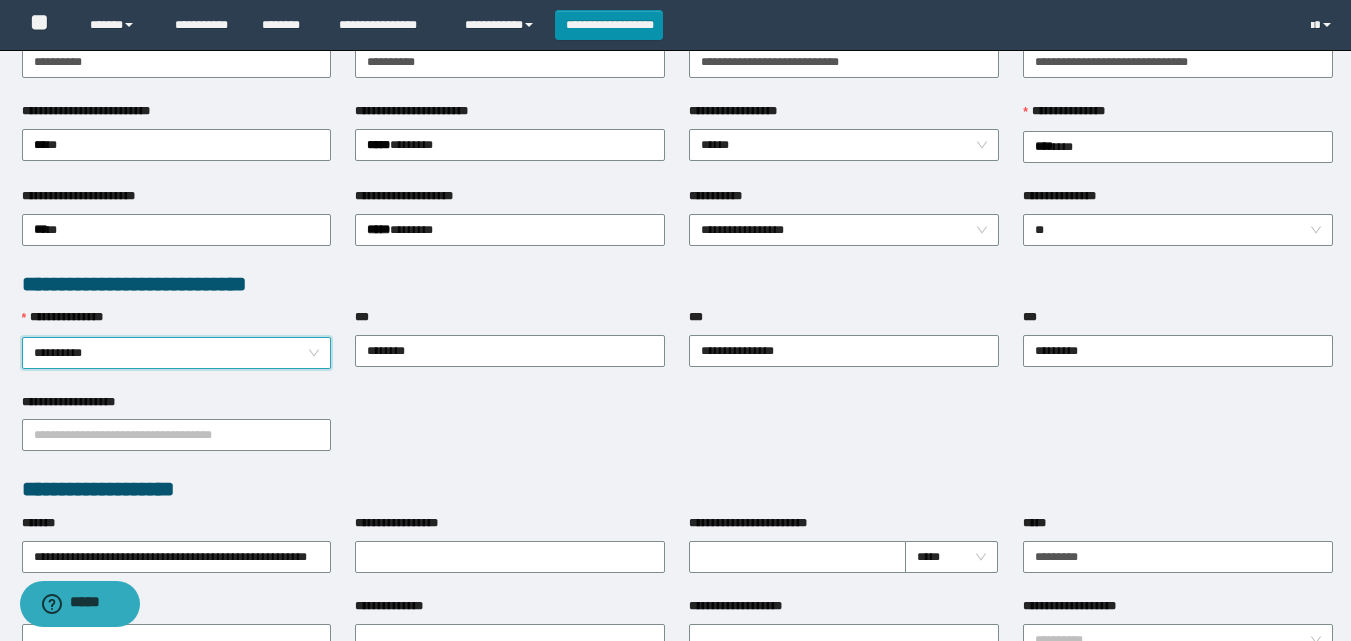 scroll, scrollTop: 352, scrollLeft: 0, axis: vertical 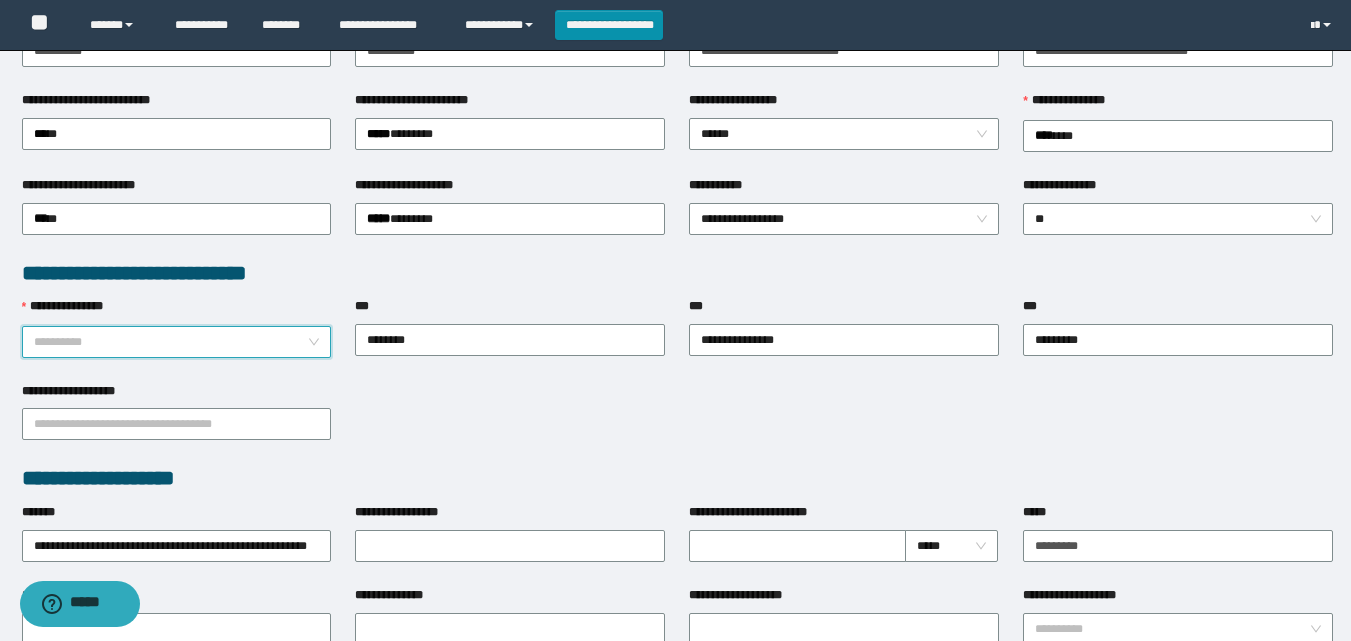 drag, startPoint x: 207, startPoint y: 345, endPoint x: 180, endPoint y: 356, distance: 29.15476 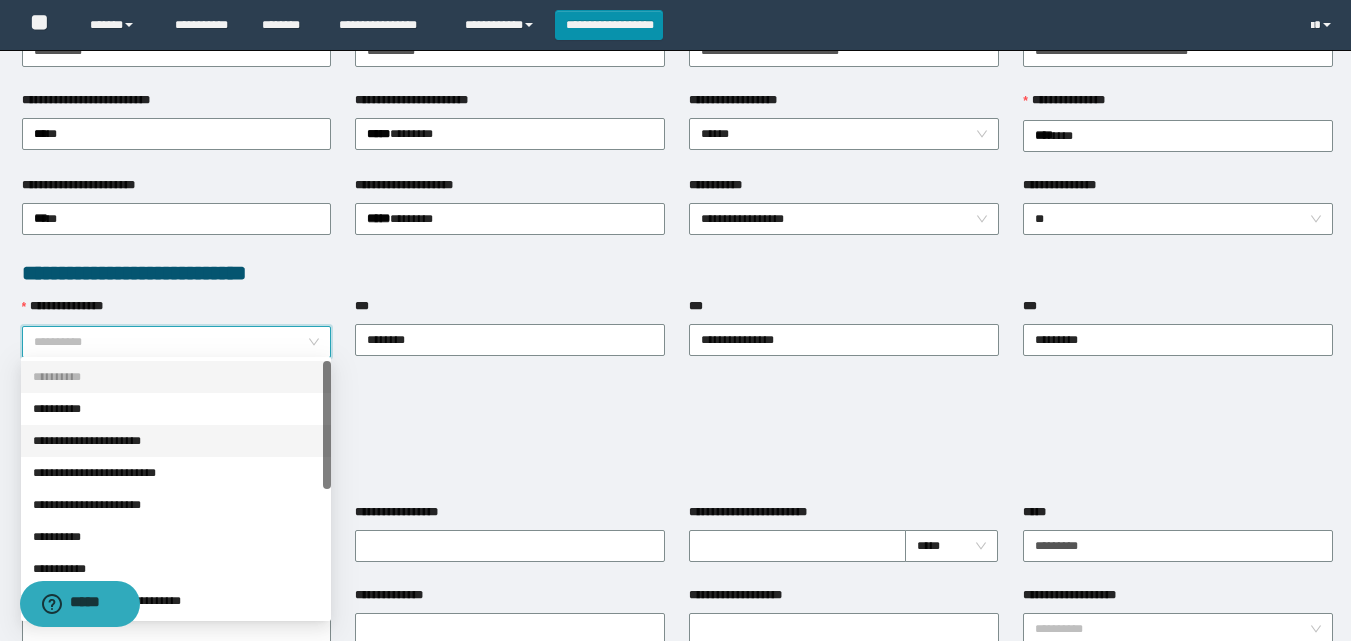 click on "**********" at bounding box center (176, 441) 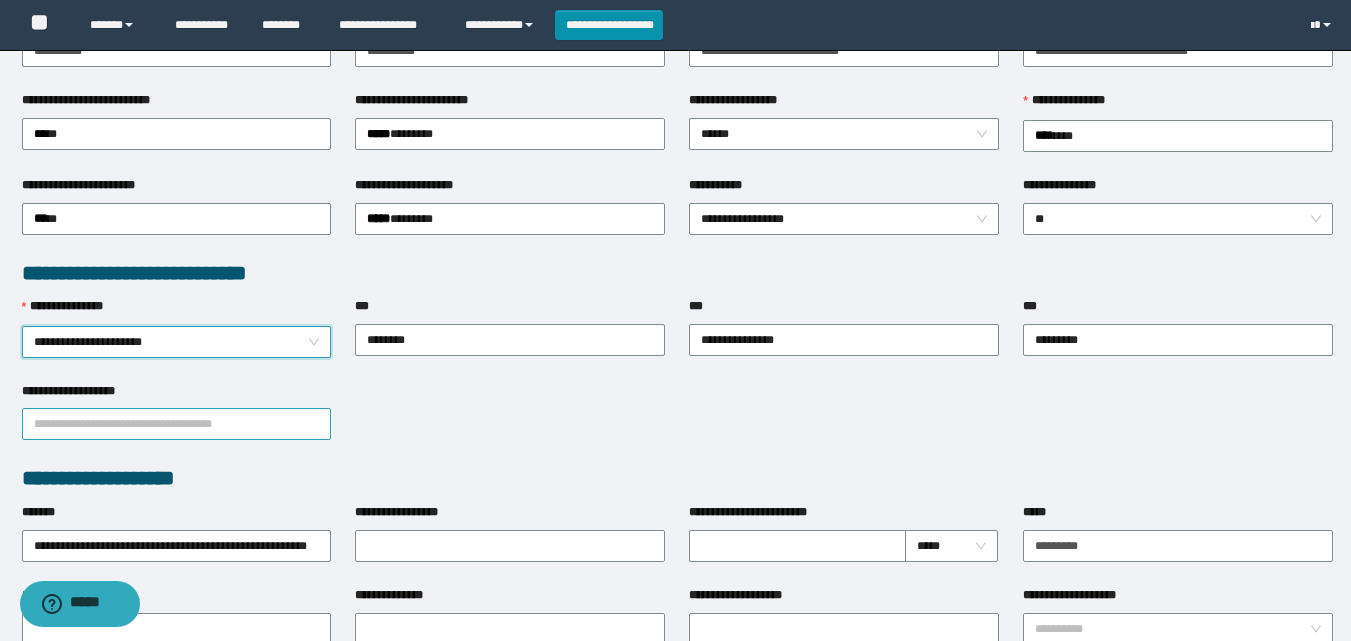 click on "**********" at bounding box center (177, 424) 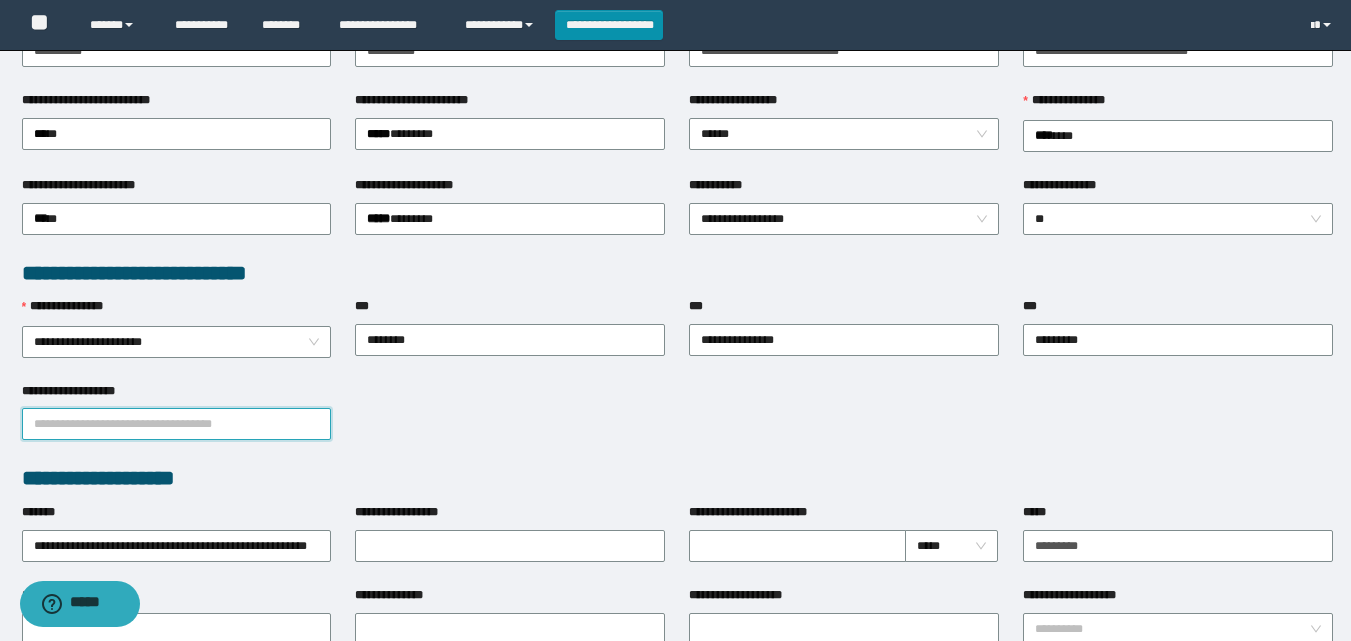 click on "**********" at bounding box center (177, 424) 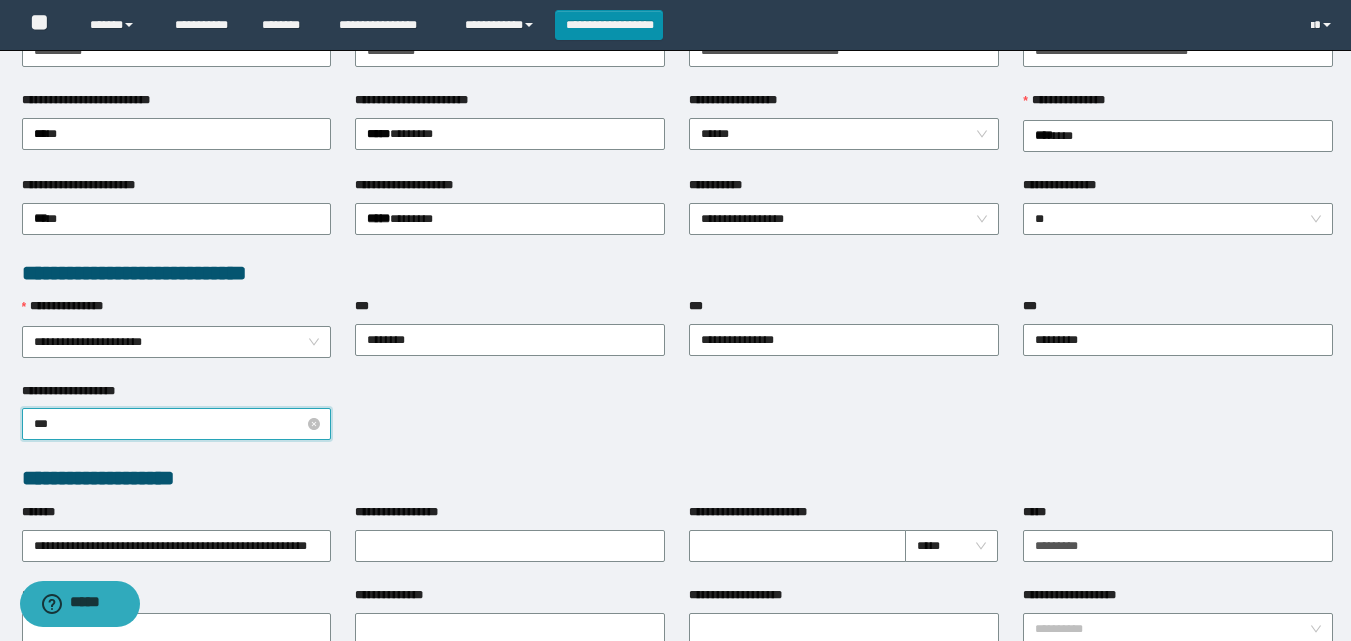 type on "****" 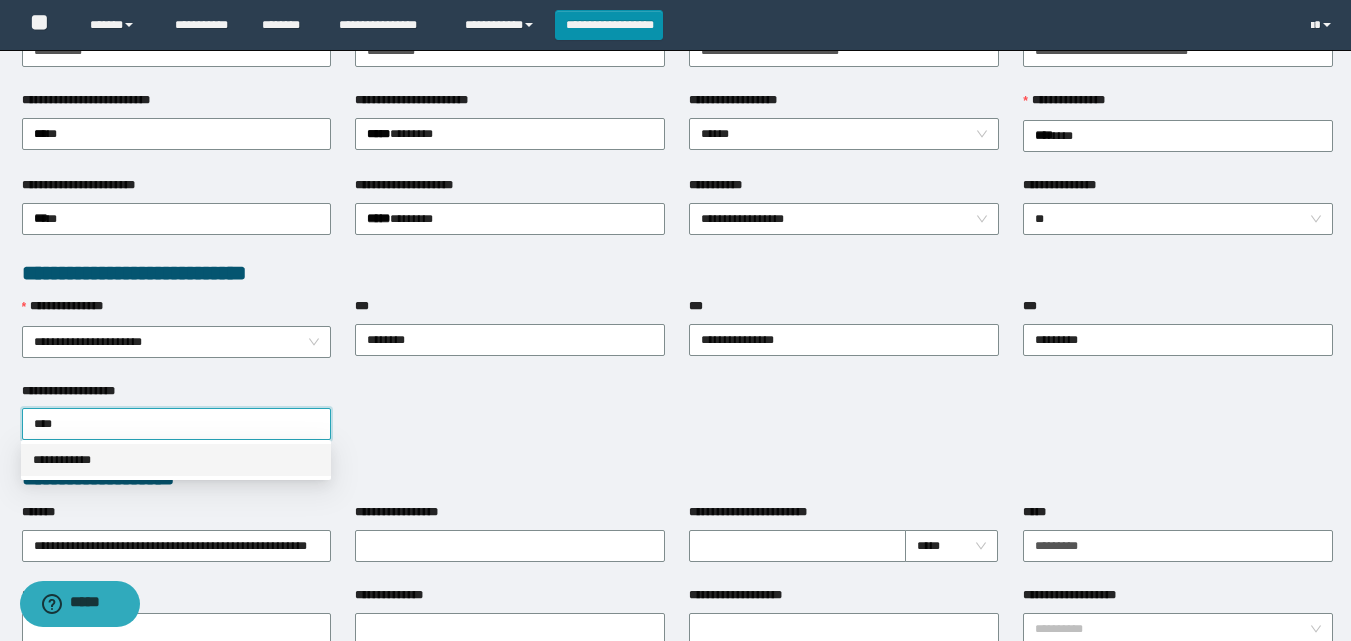 click on "**********" at bounding box center [176, 460] 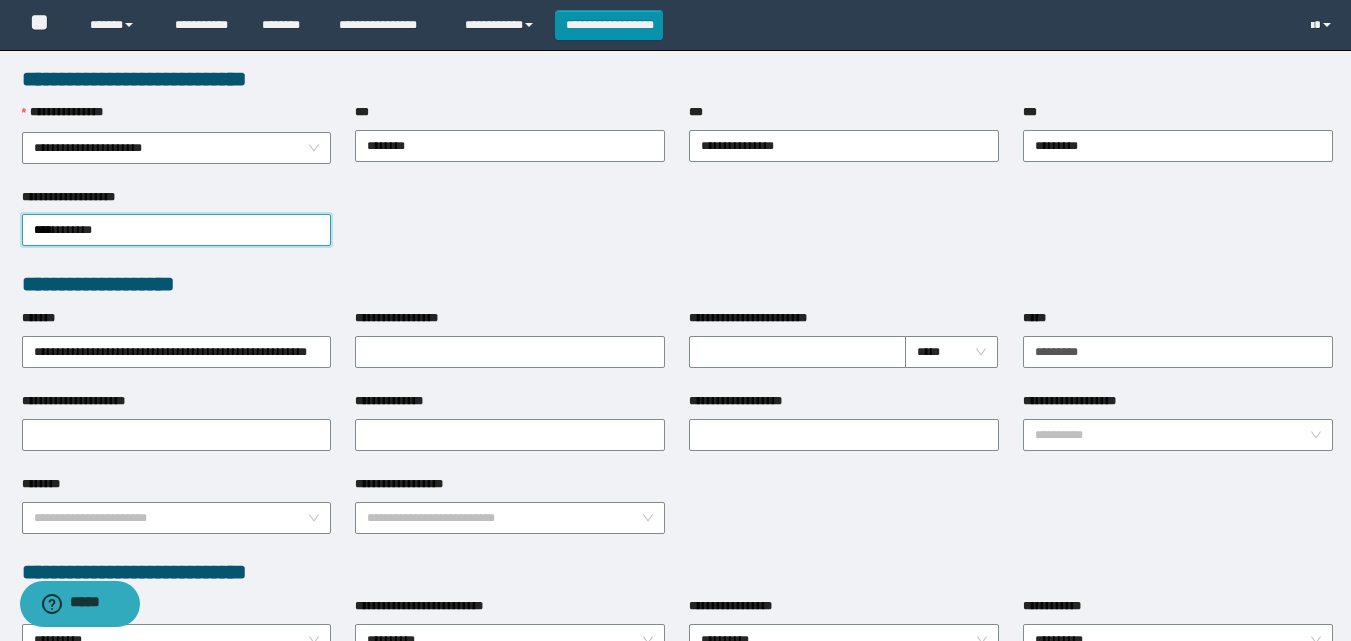 scroll, scrollTop: 560, scrollLeft: 0, axis: vertical 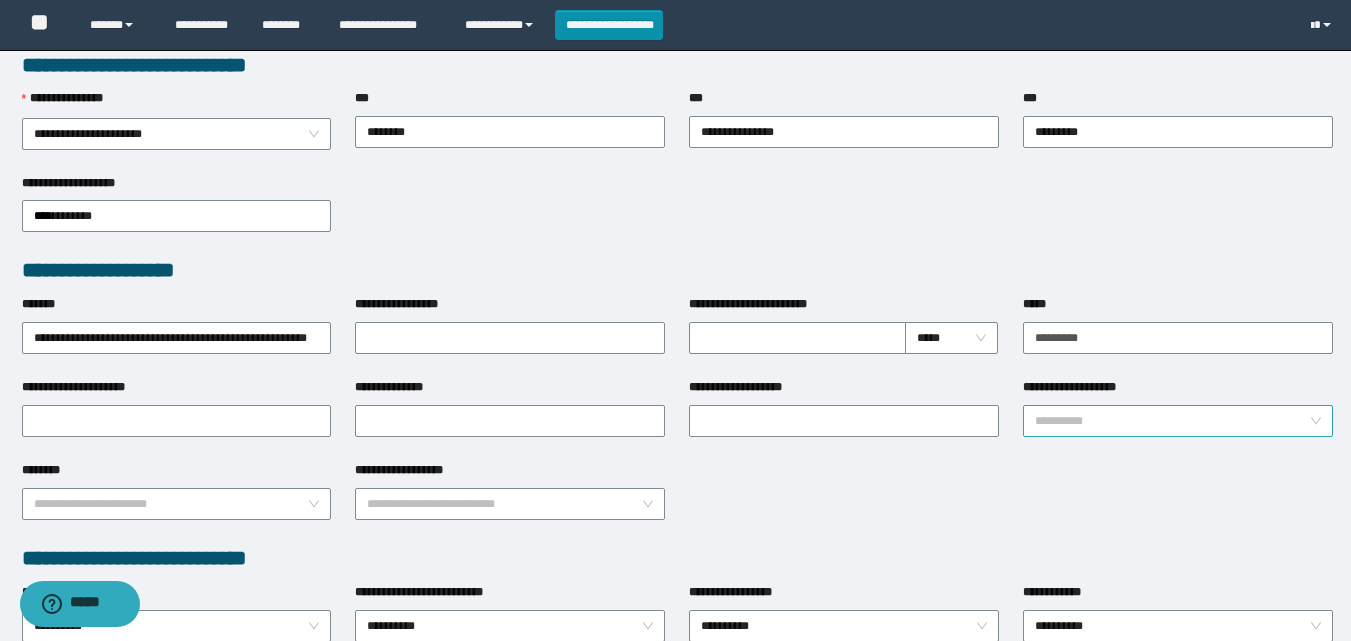 drag, startPoint x: 1086, startPoint y: 396, endPoint x: 1086, endPoint y: 415, distance: 19 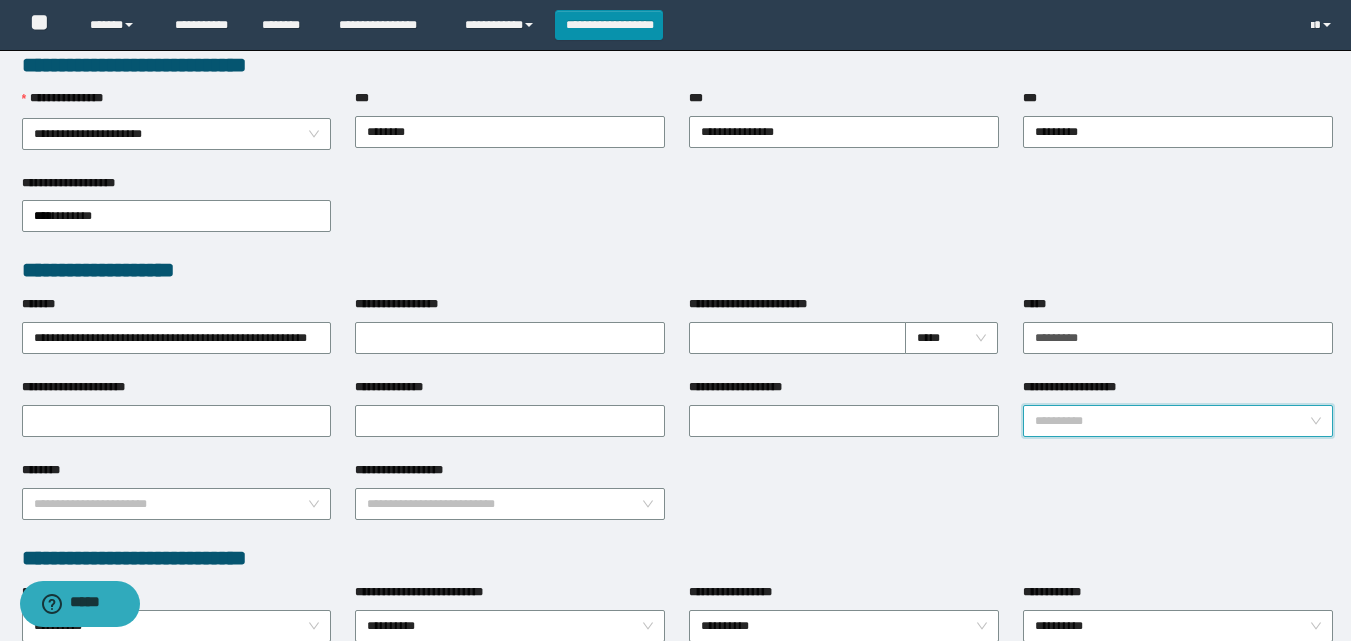 click on "**********" at bounding box center (1172, 421) 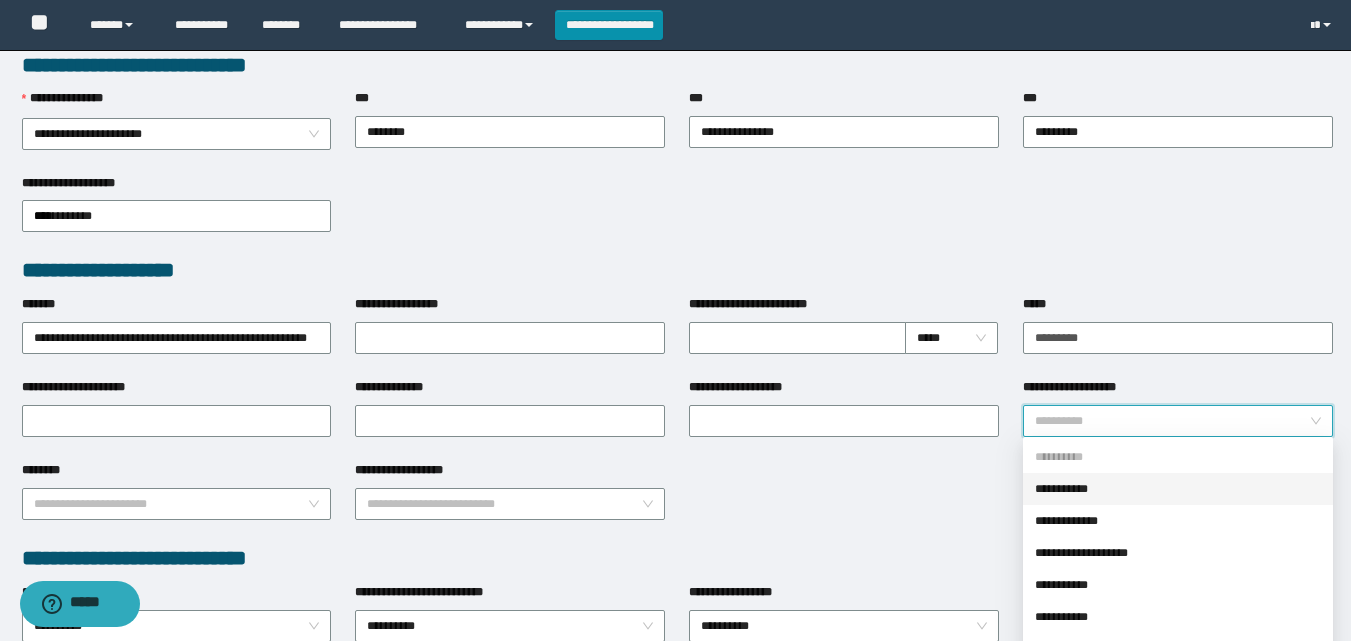 click on "**********" at bounding box center [1178, 489] 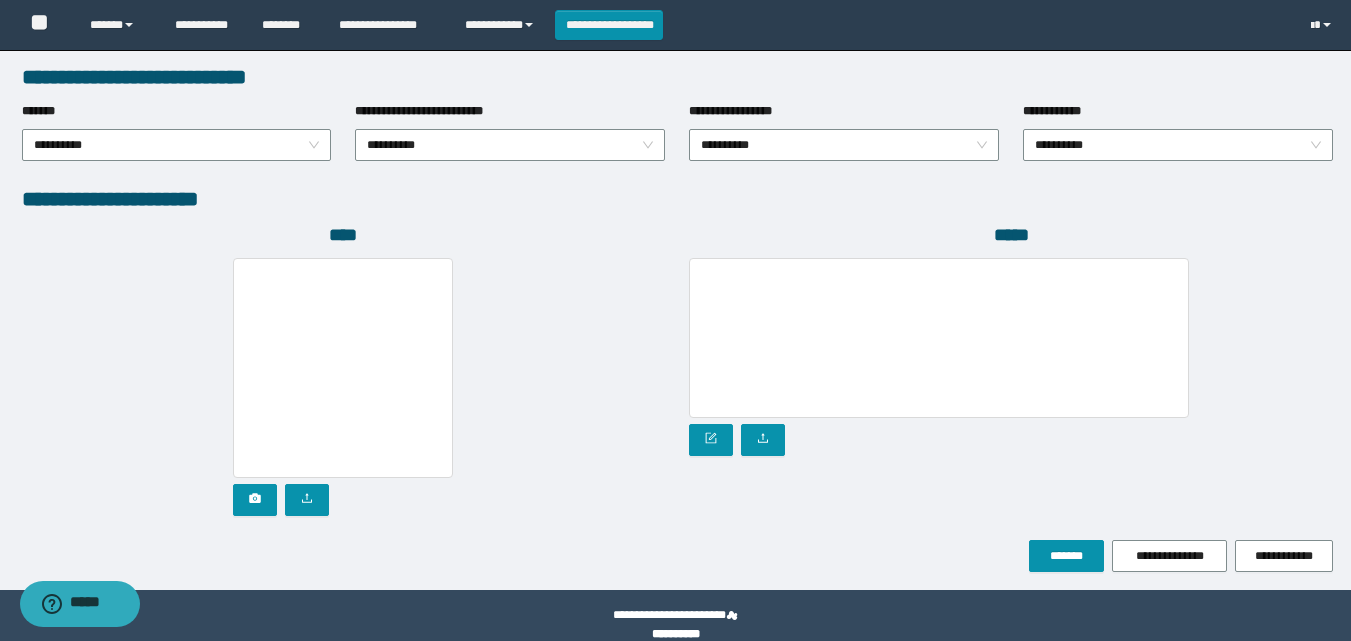 scroll, scrollTop: 1027, scrollLeft: 0, axis: vertical 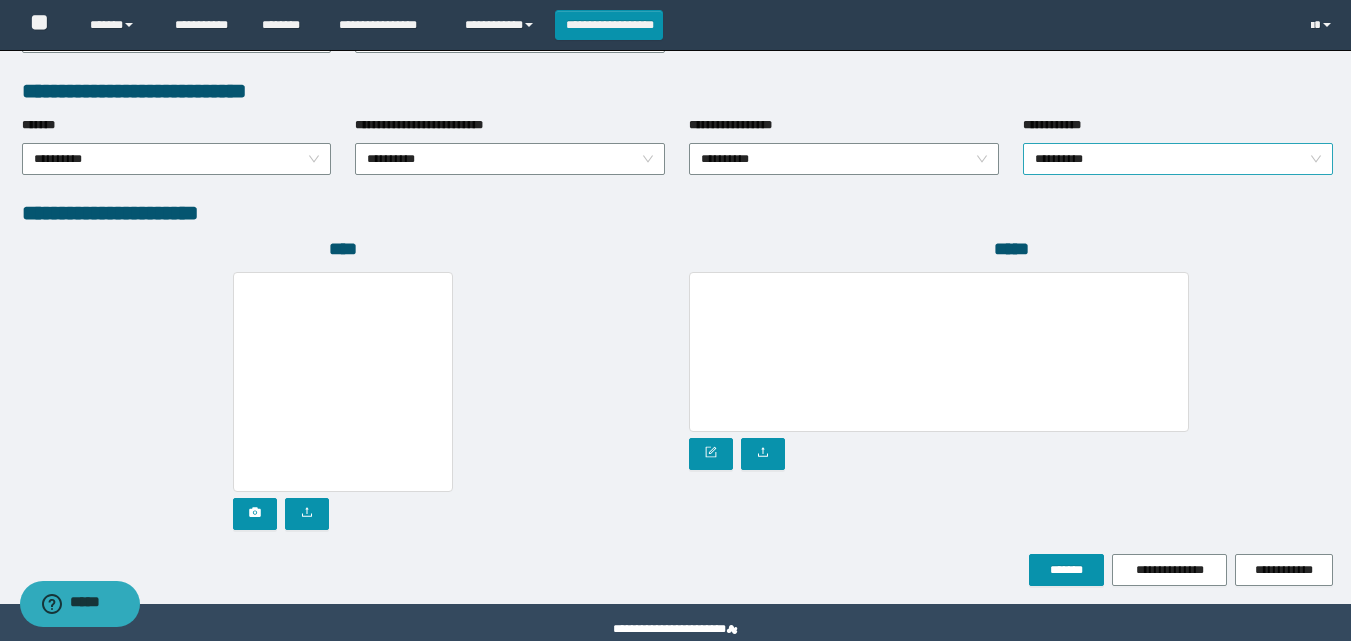 click on "**********" at bounding box center (1178, 159) 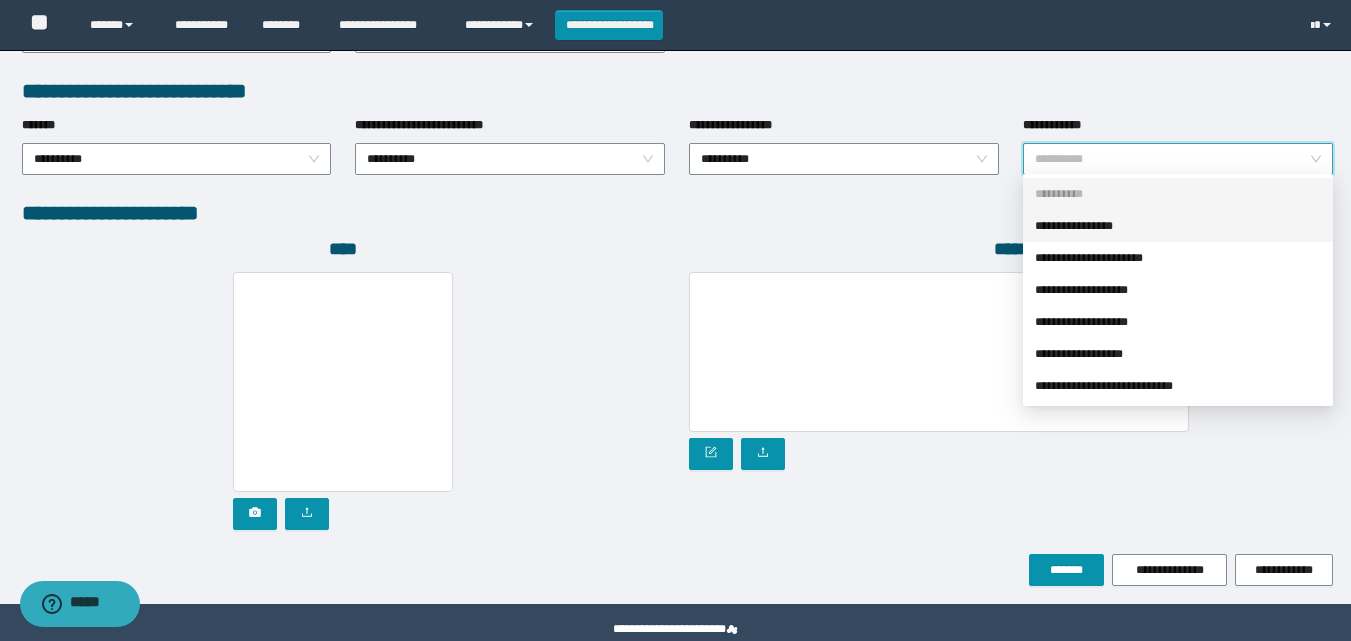 click on "**********" at bounding box center [1178, 226] 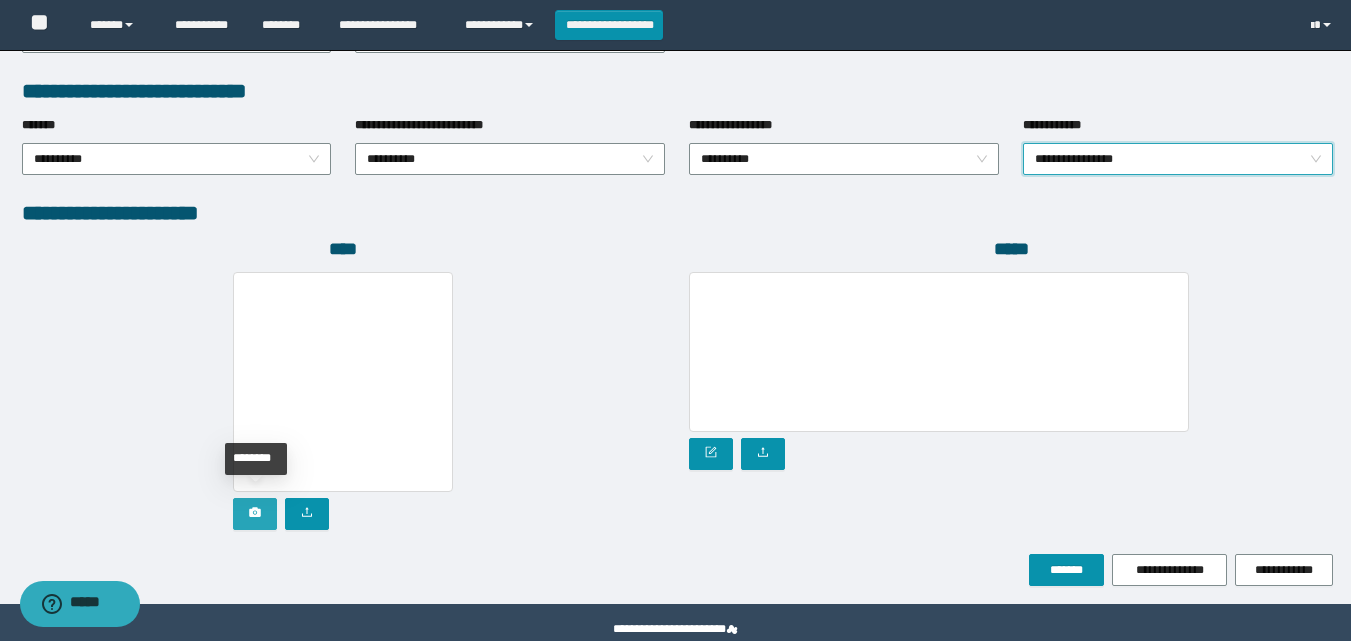 click at bounding box center (255, 514) 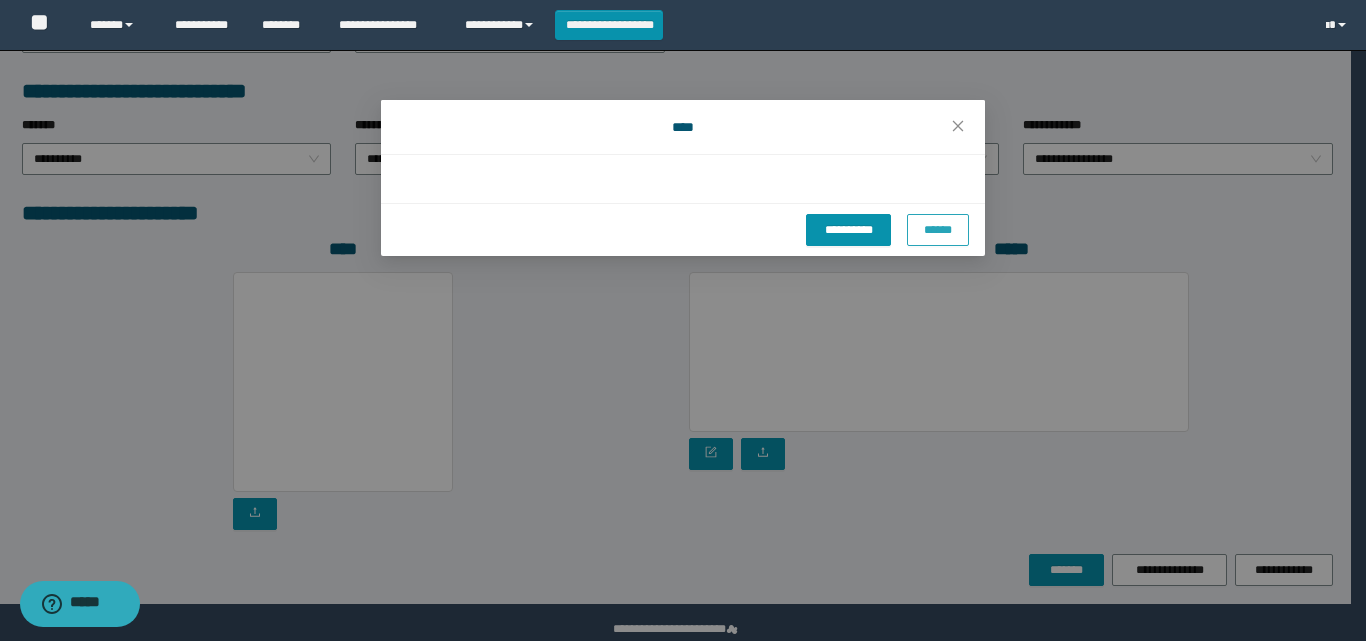 drag, startPoint x: 933, startPoint y: 223, endPoint x: 354, endPoint y: 477, distance: 632.26337 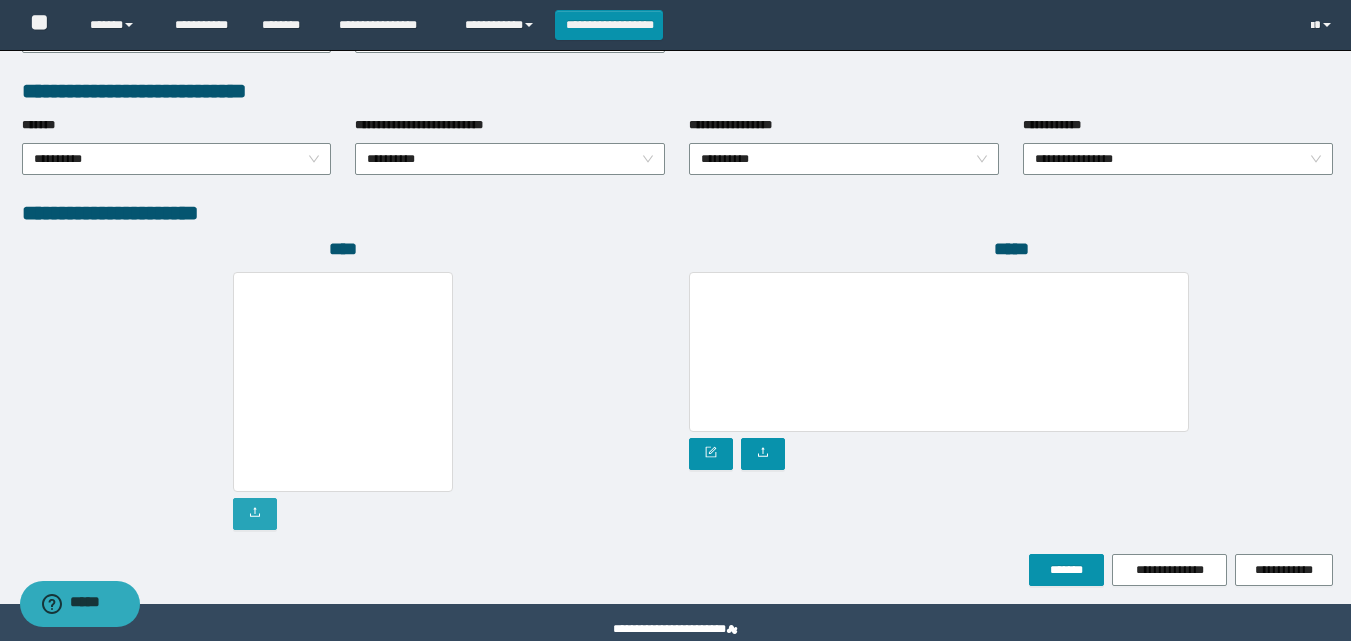 click 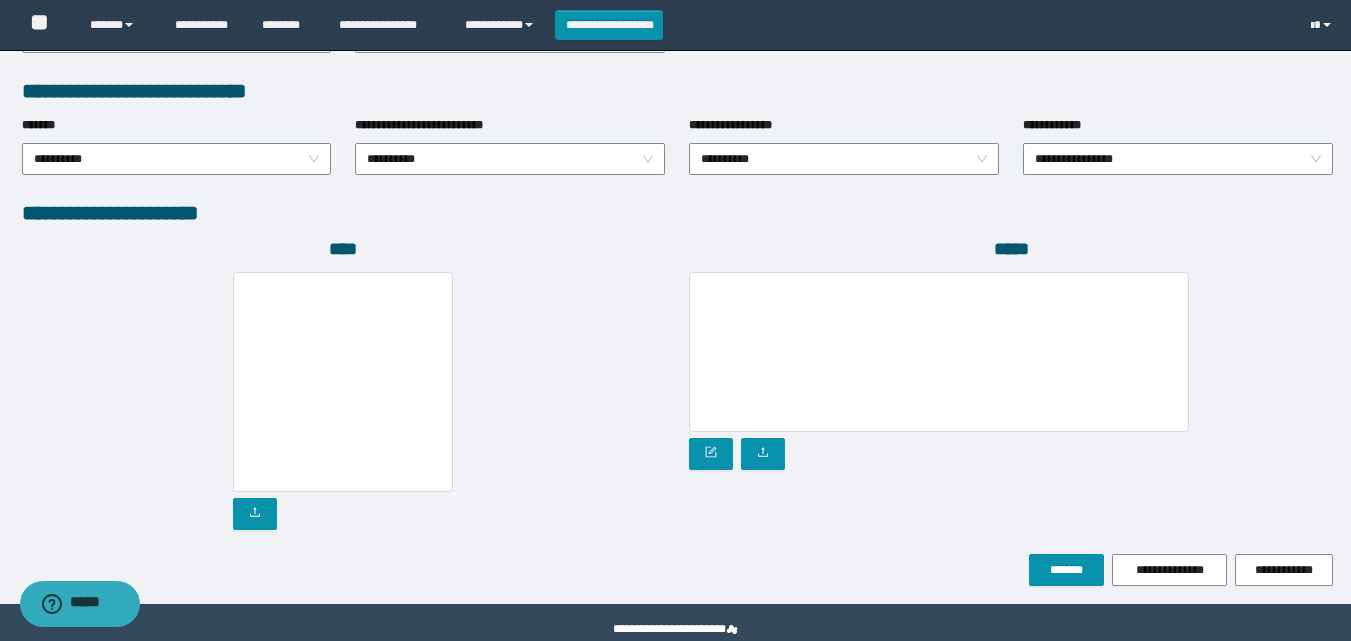 drag, startPoint x: 354, startPoint y: 472, endPoint x: 439, endPoint y: 430, distance: 94.81033 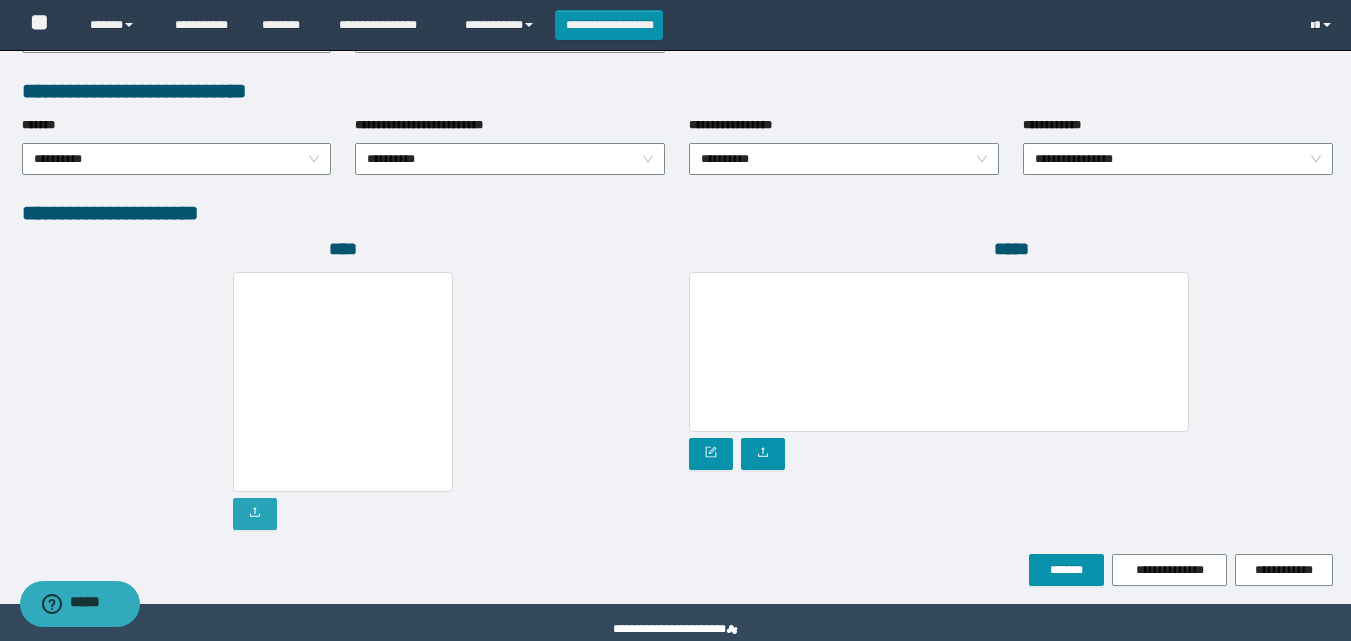 click at bounding box center [255, 514] 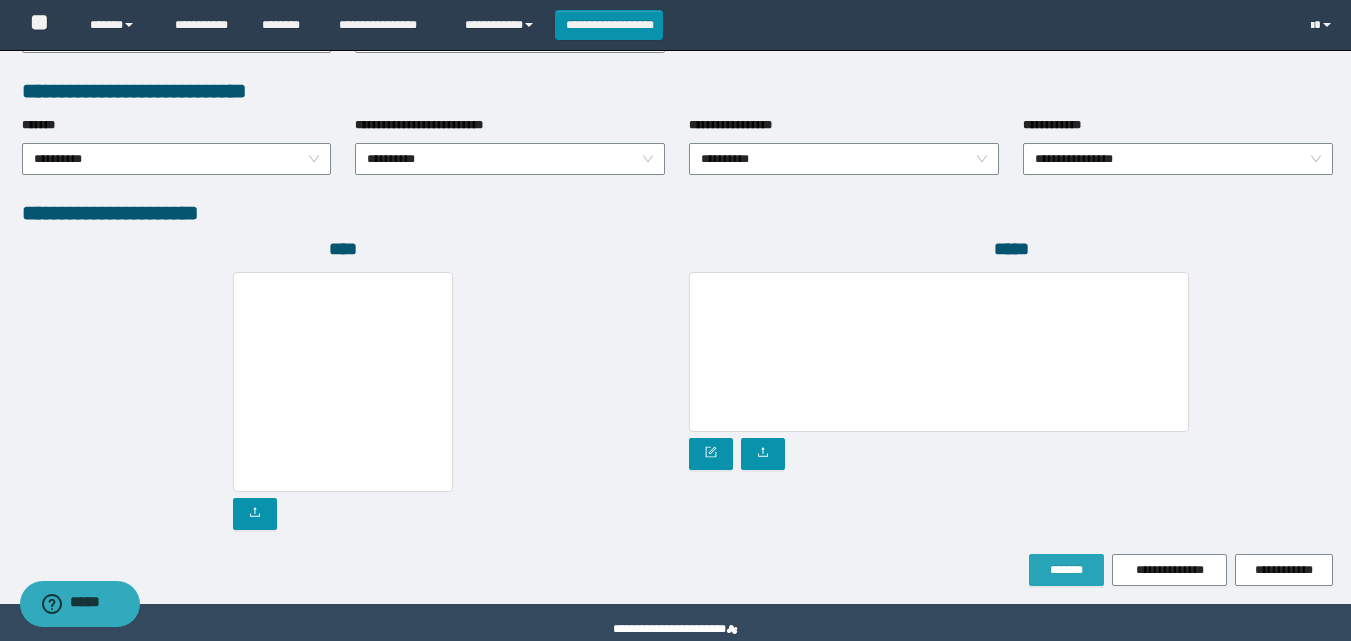 click on "*******" at bounding box center [1066, 570] 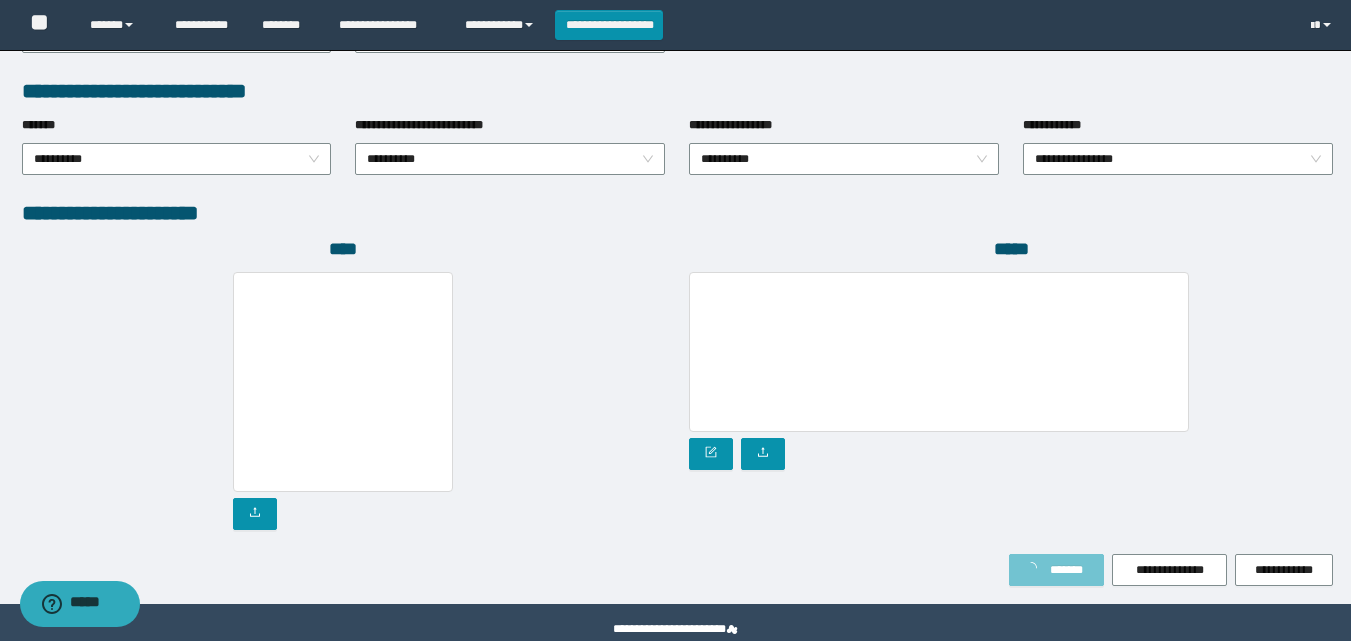 scroll, scrollTop: 1080, scrollLeft: 0, axis: vertical 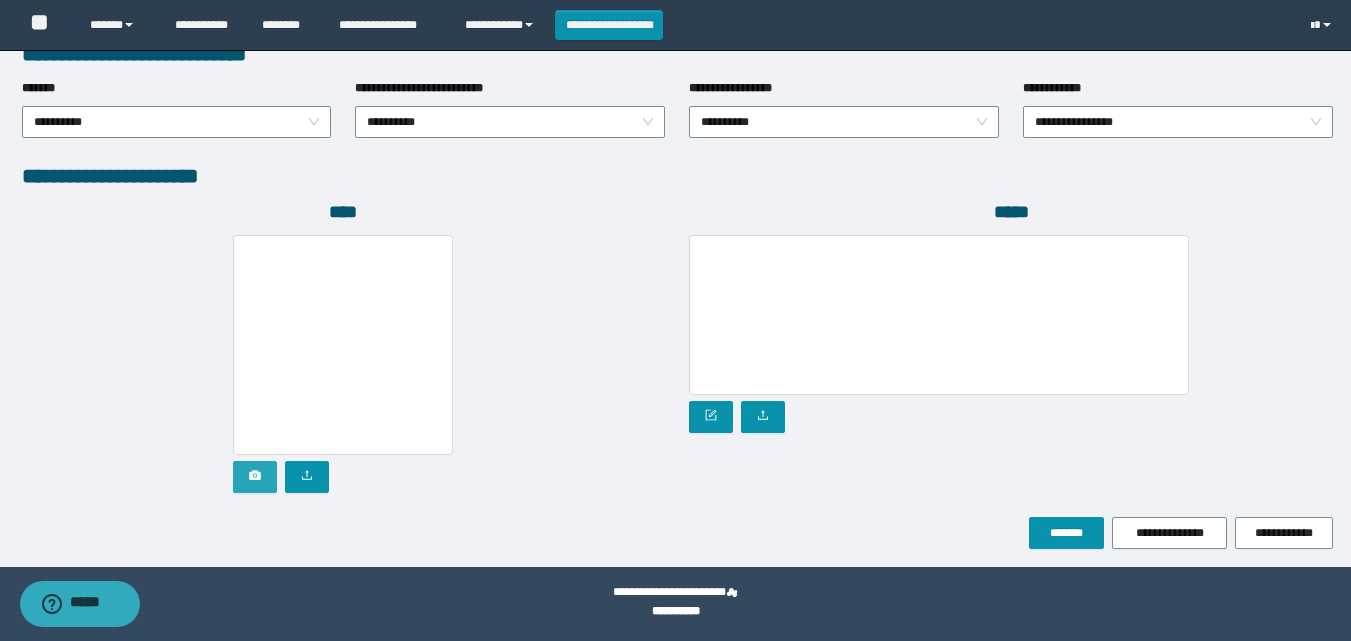 click at bounding box center [255, 477] 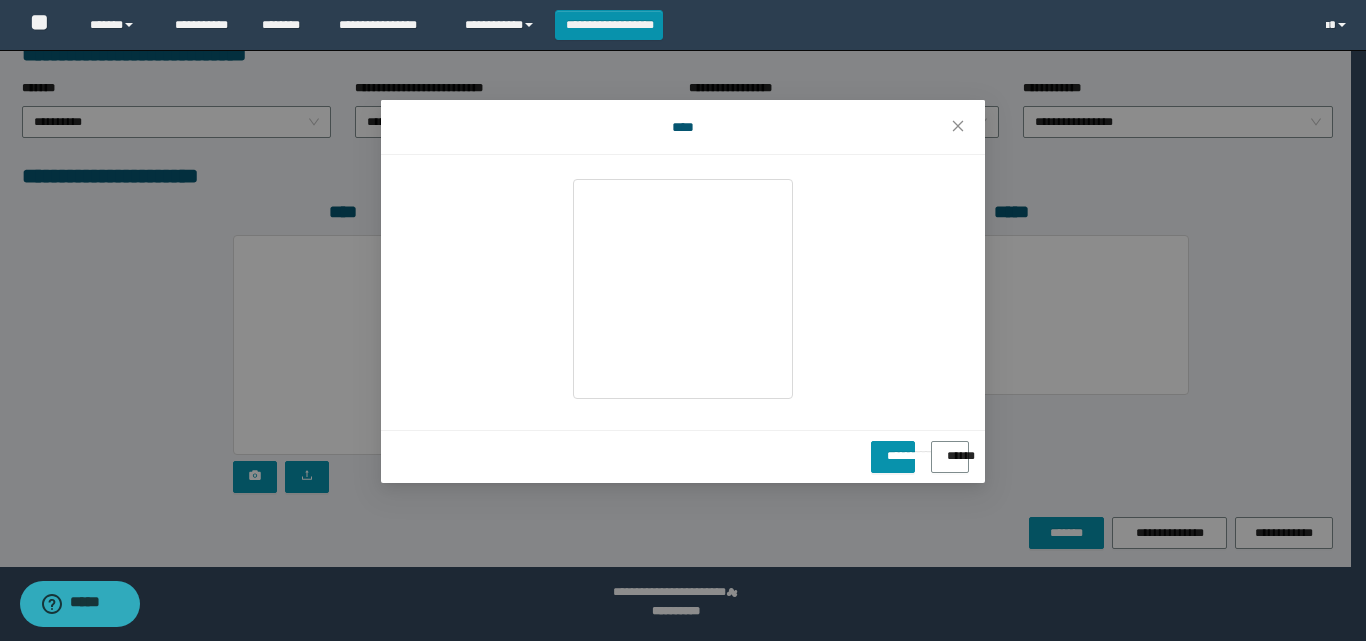 click at bounding box center (683, 292) 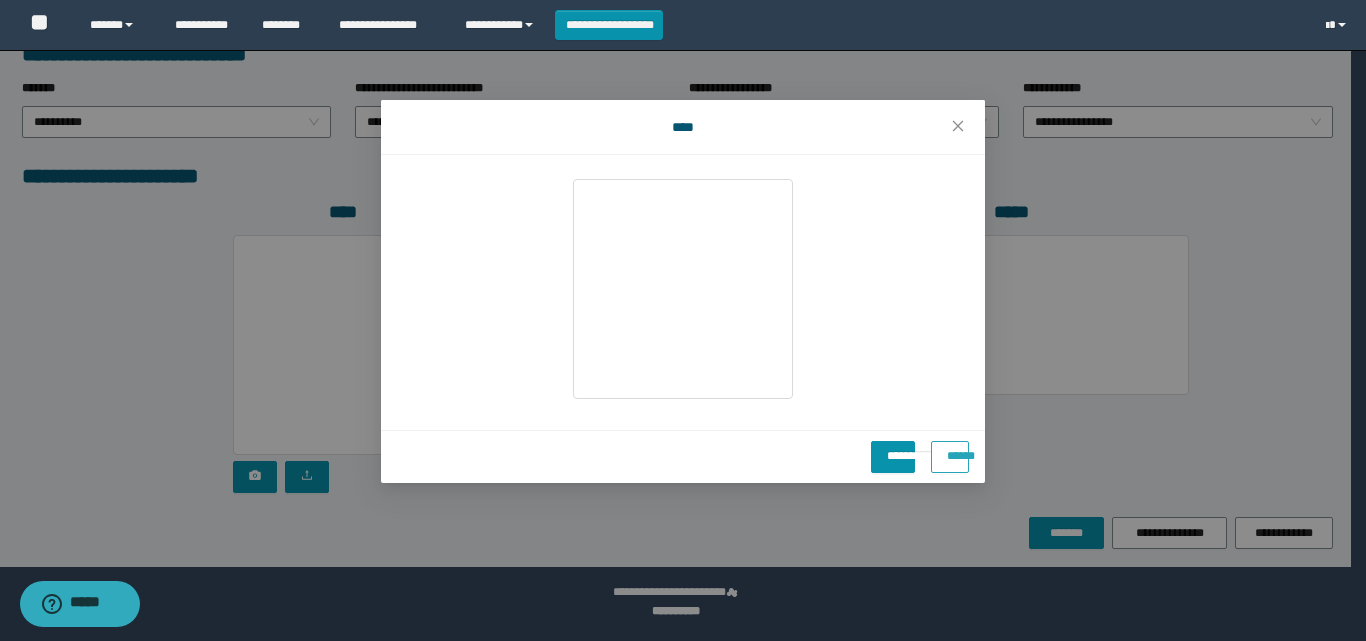 click on "******" at bounding box center (950, 457) 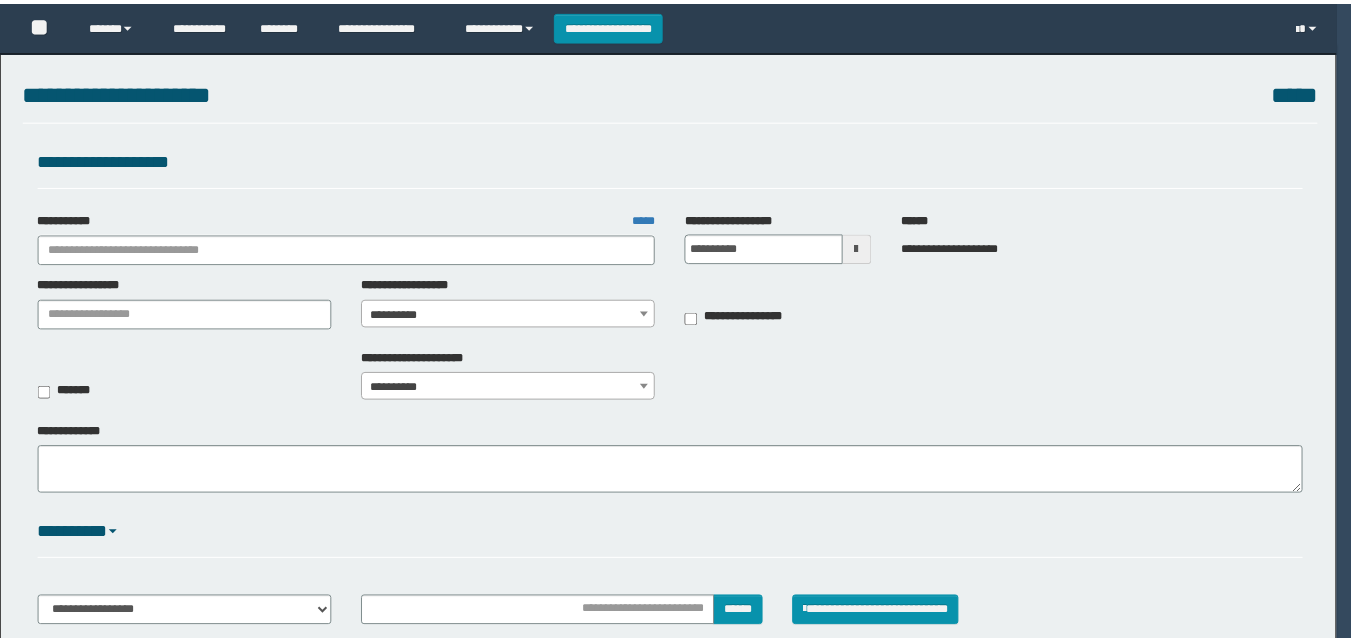 scroll, scrollTop: 0, scrollLeft: 0, axis: both 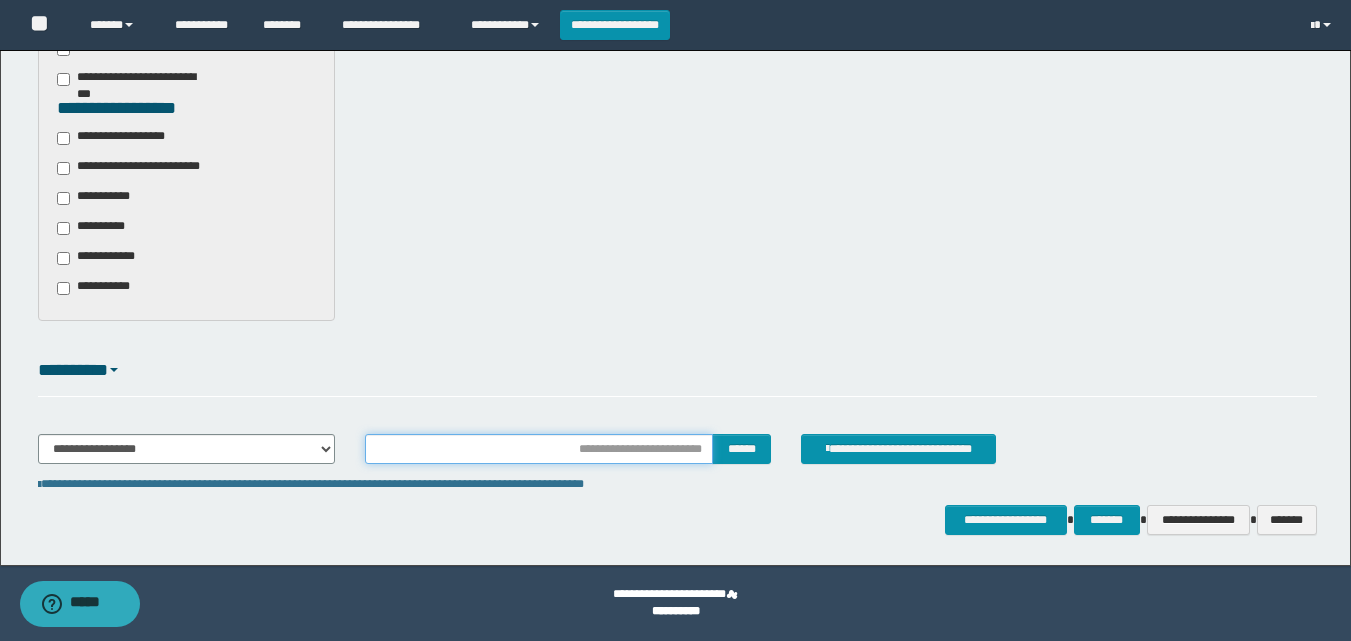 click at bounding box center [539, 449] 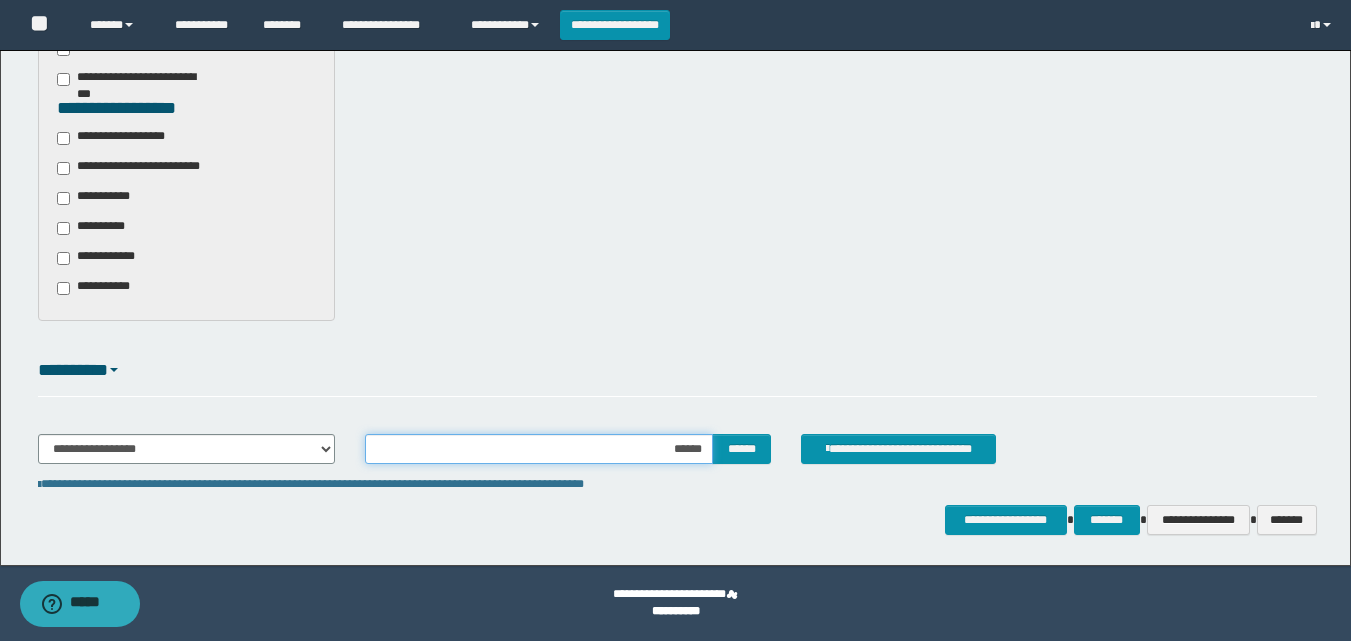 type on "*******" 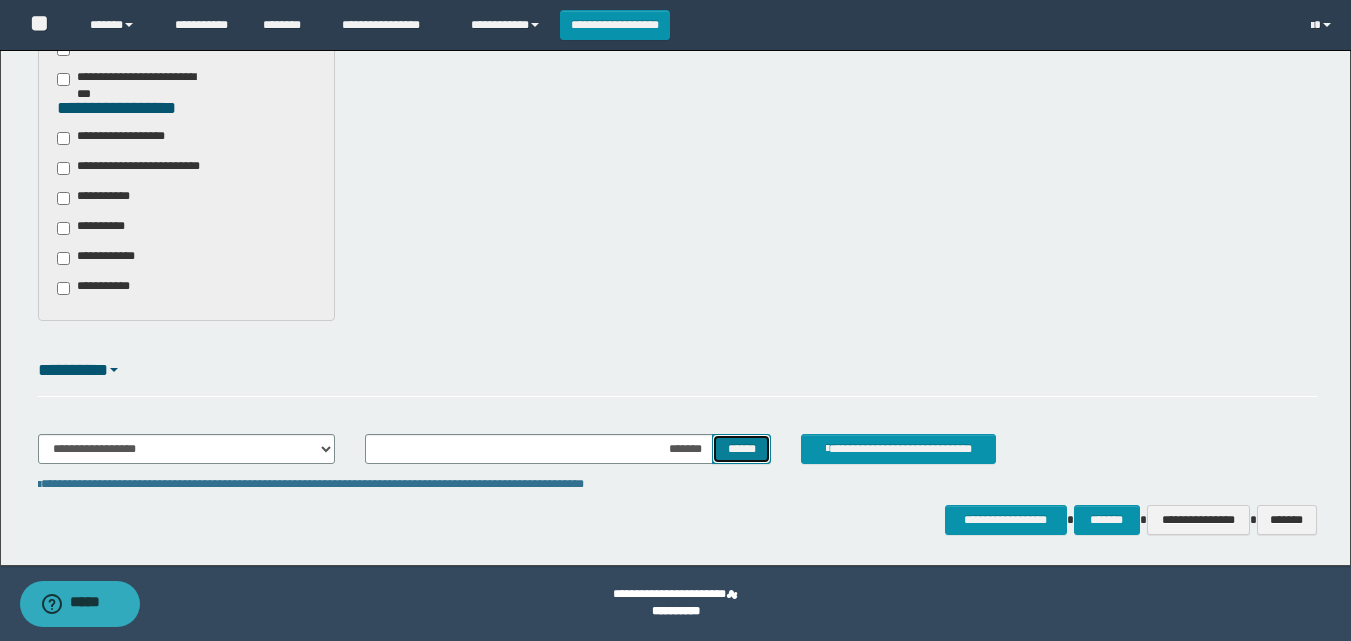 click on "******" at bounding box center [741, 449] 